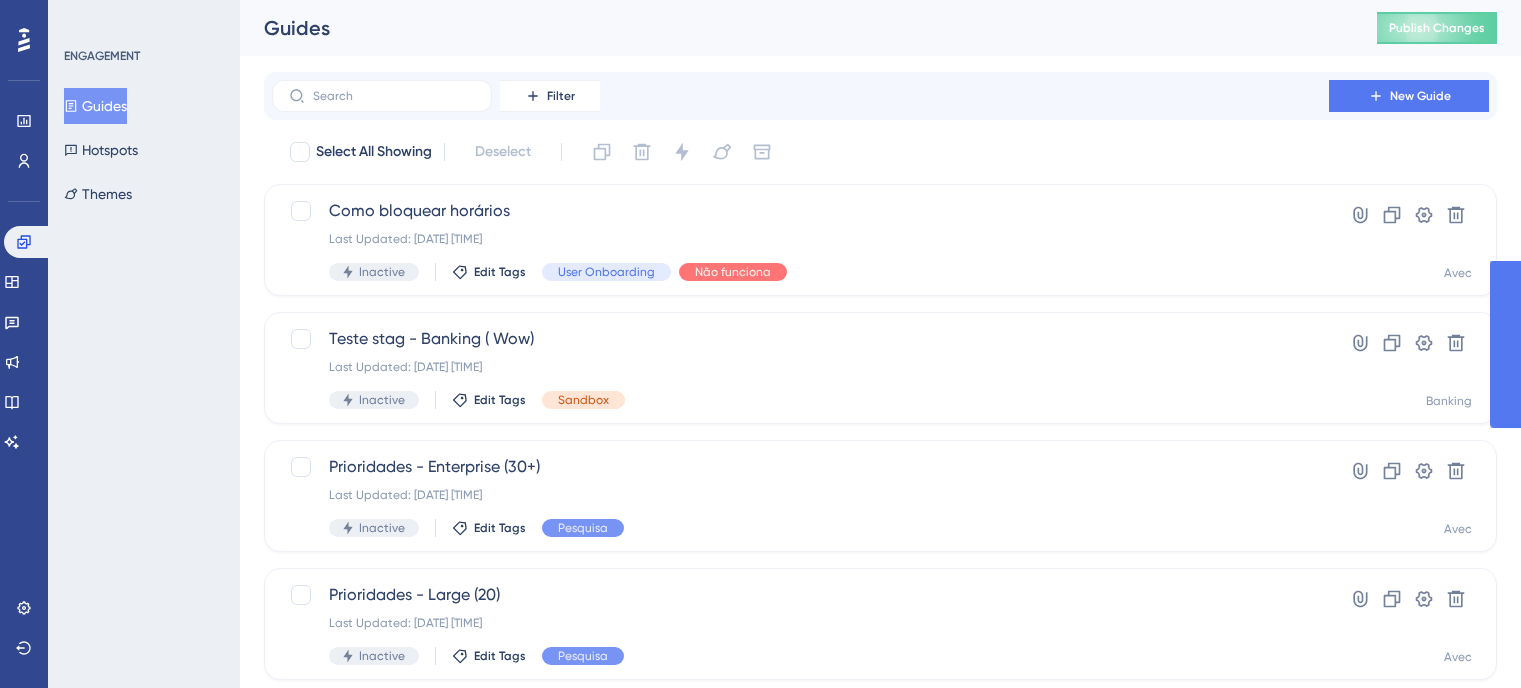 scroll, scrollTop: 0, scrollLeft: 0, axis: both 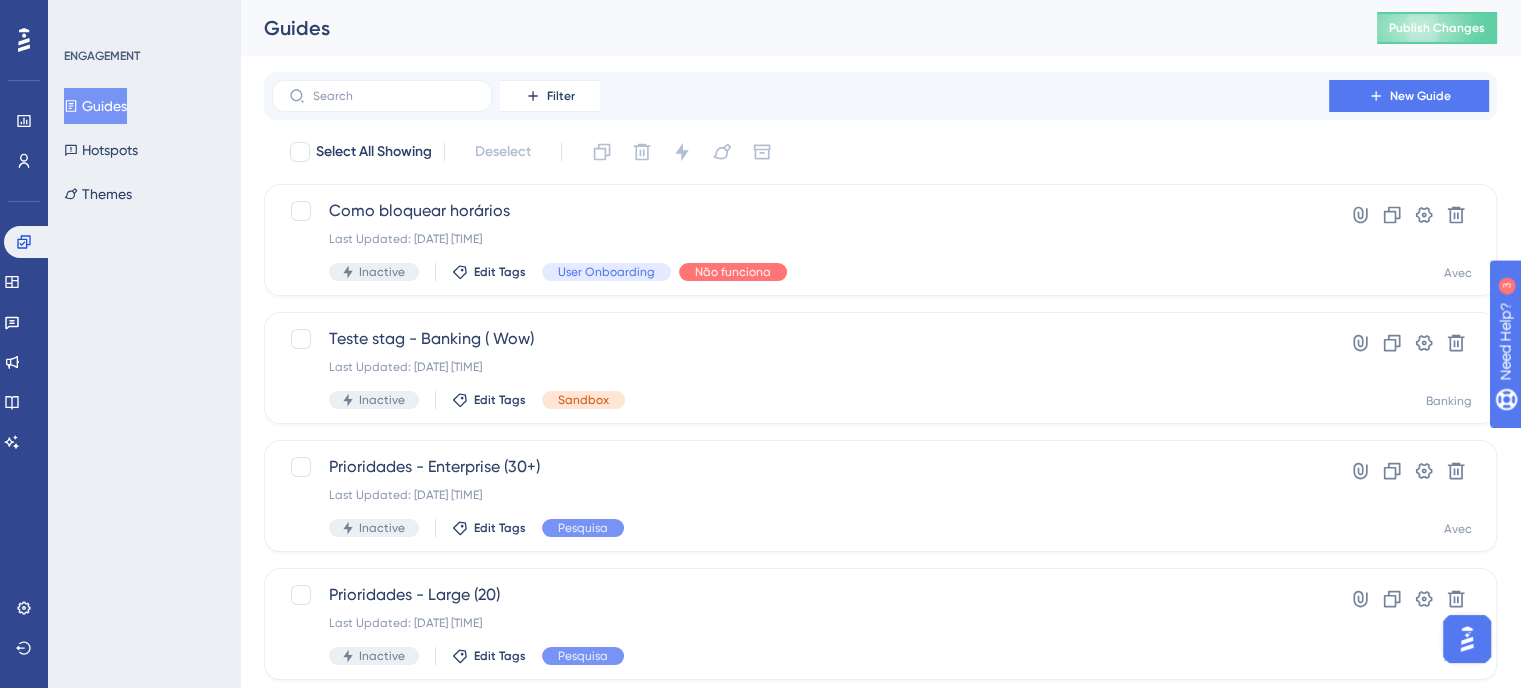 click on "Guides" at bounding box center (95, 106) 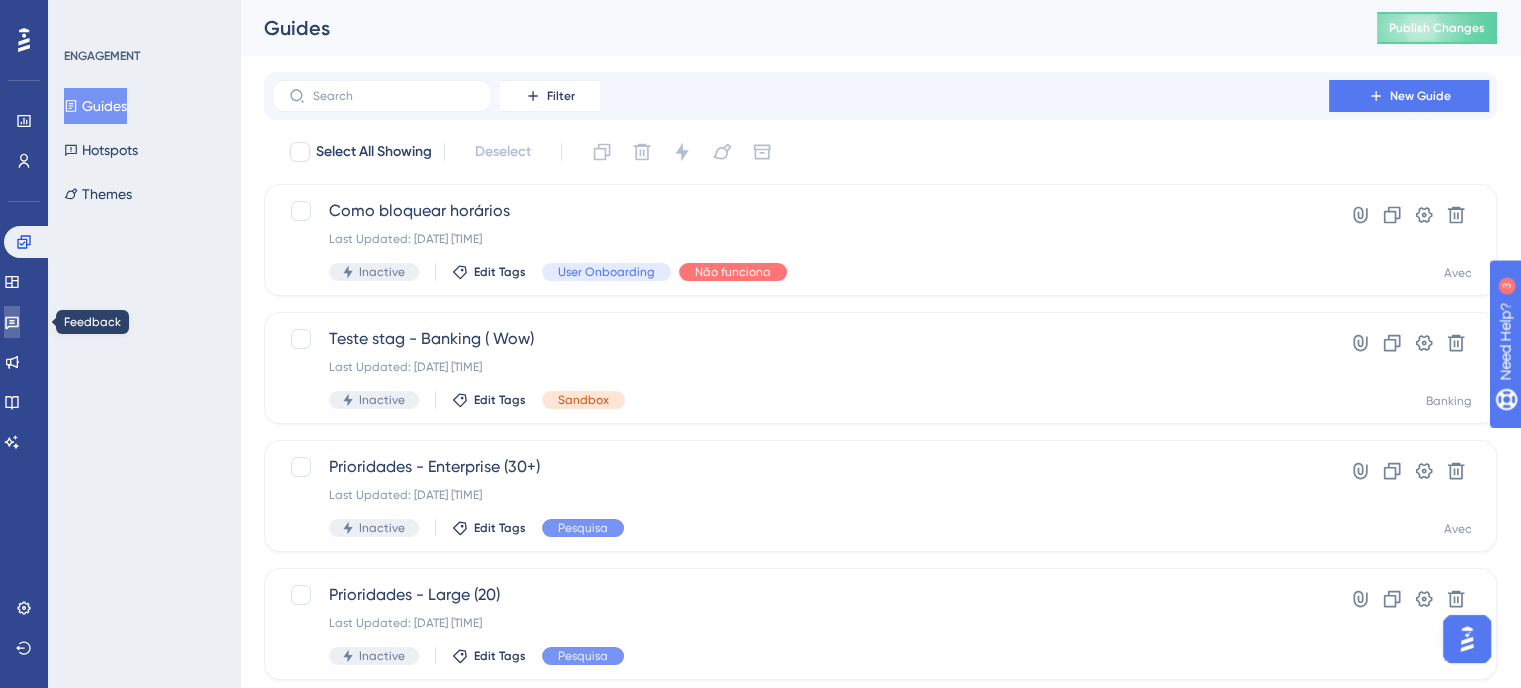 click 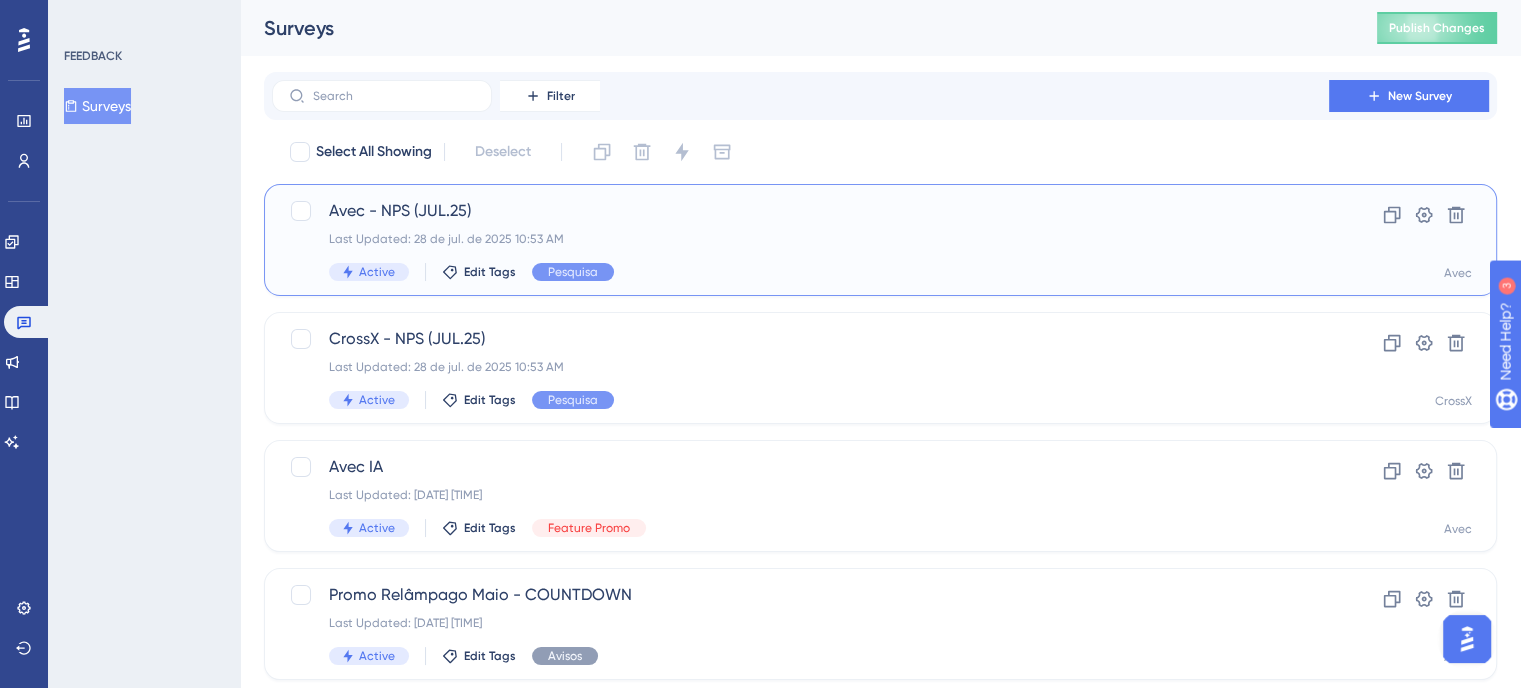 click on "Avec - NPS (JUL.[YEAR]) Last Updated: [DATE] [TIME] Active Edit Tags Pesquisa" at bounding box center (800, 240) 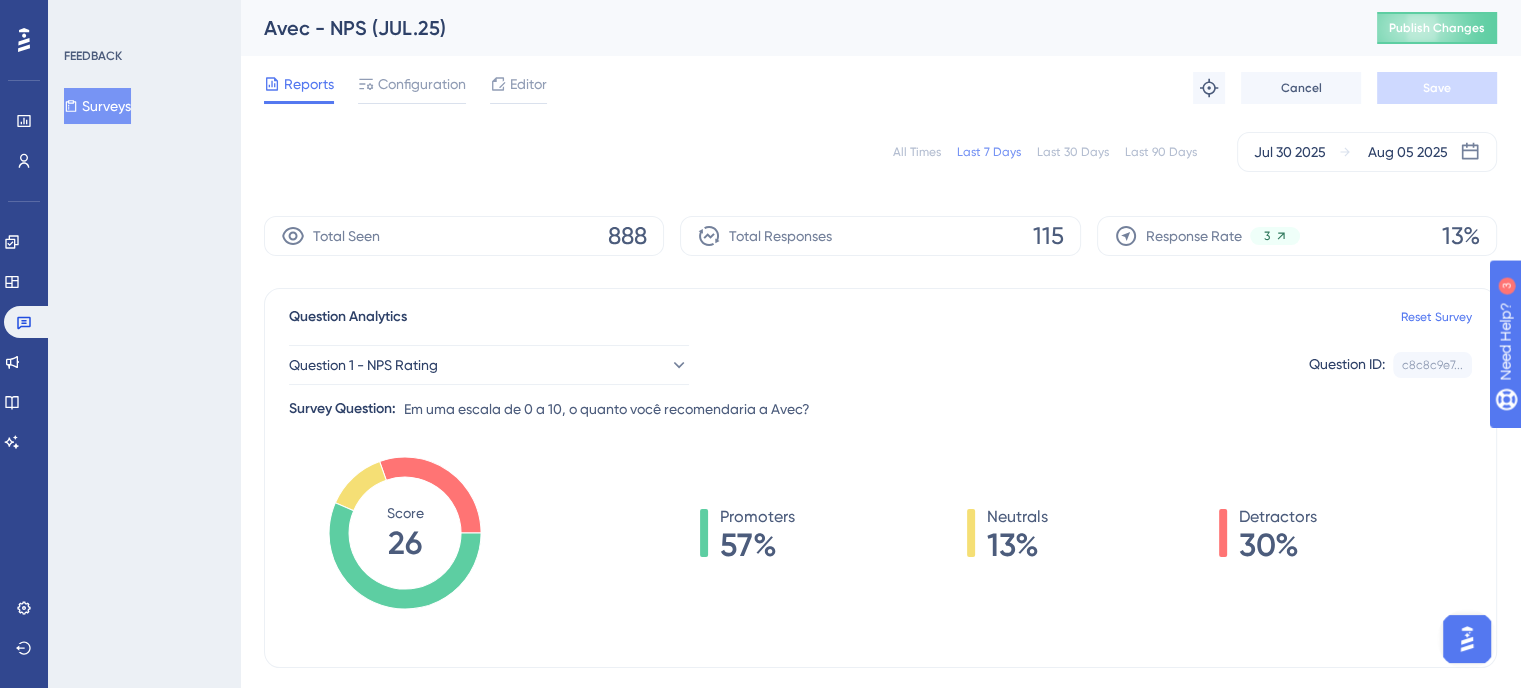 click on "All Times" at bounding box center [917, 152] 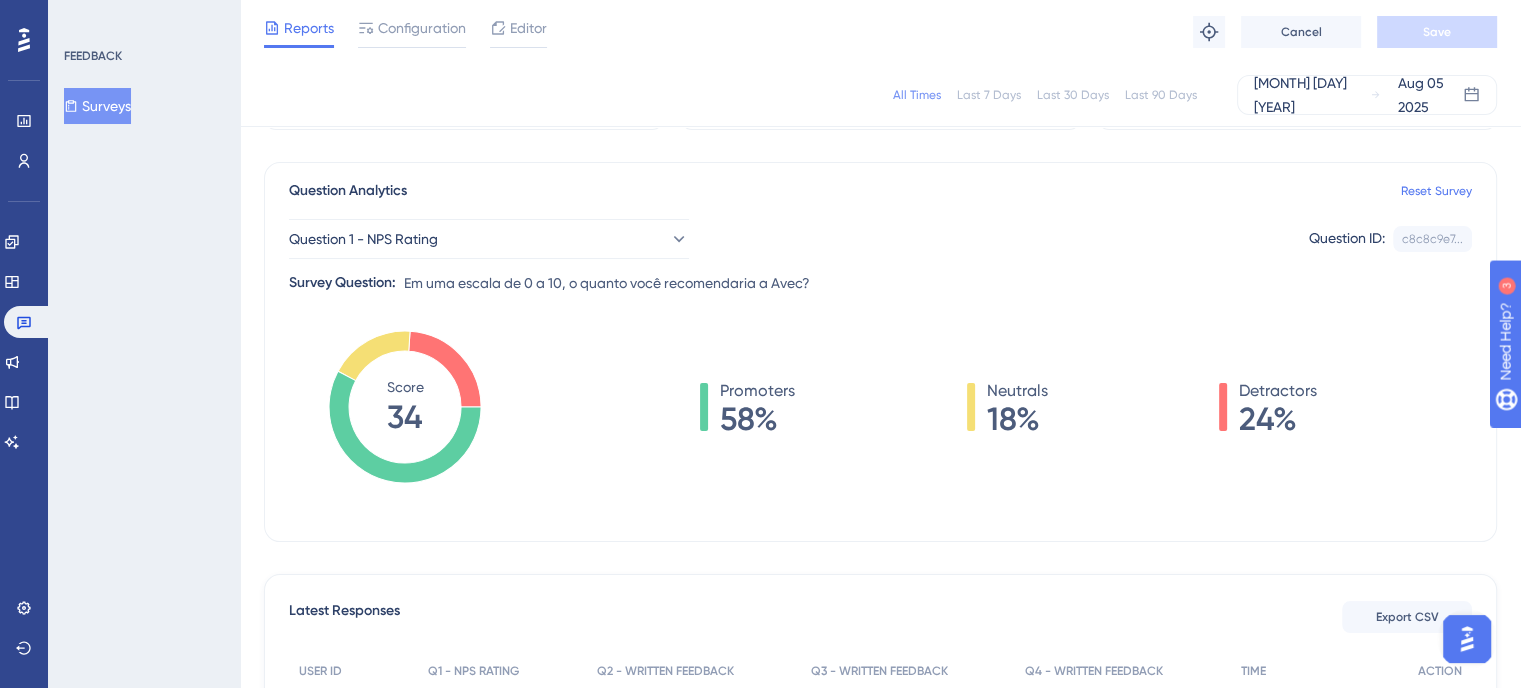 scroll, scrollTop: 100, scrollLeft: 0, axis: vertical 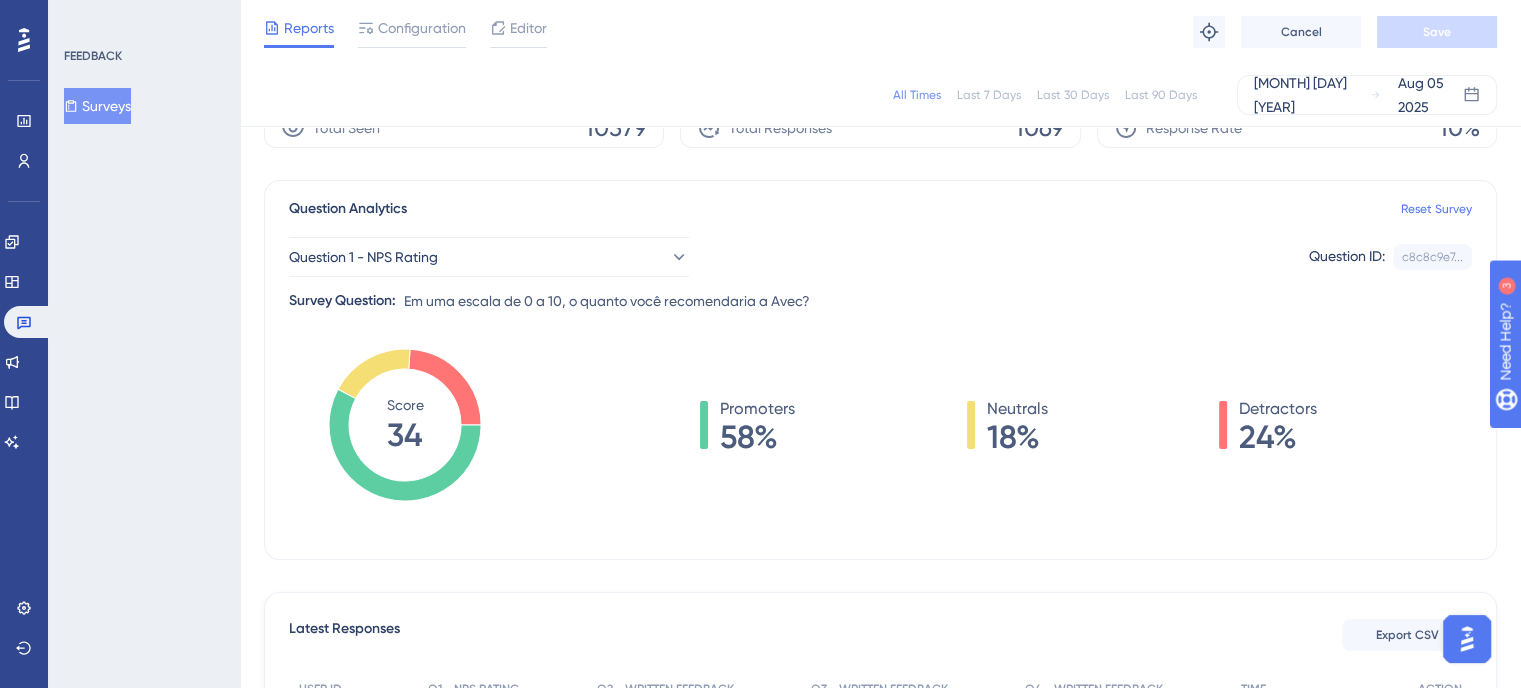 click on "Last 7 Days" at bounding box center [989, 95] 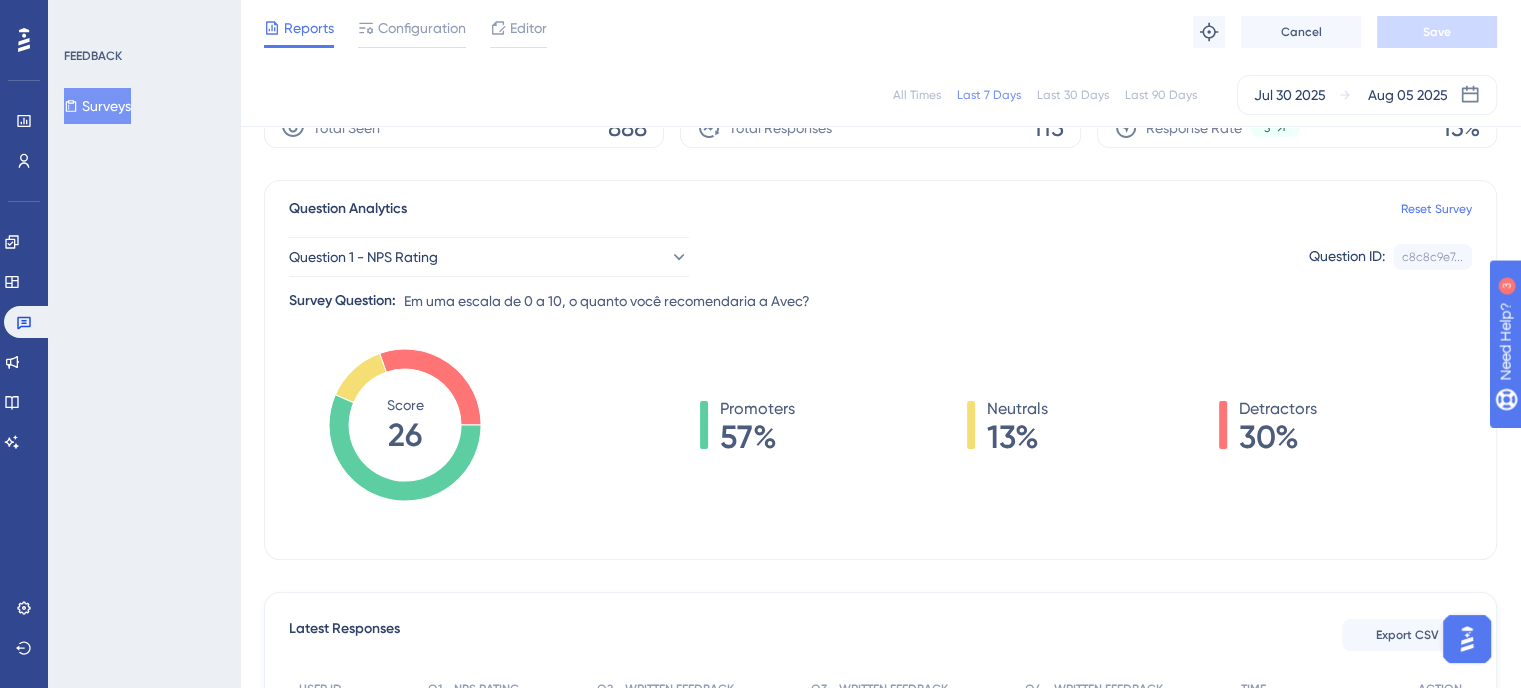 click on "Last 30 Days" at bounding box center (1073, 95) 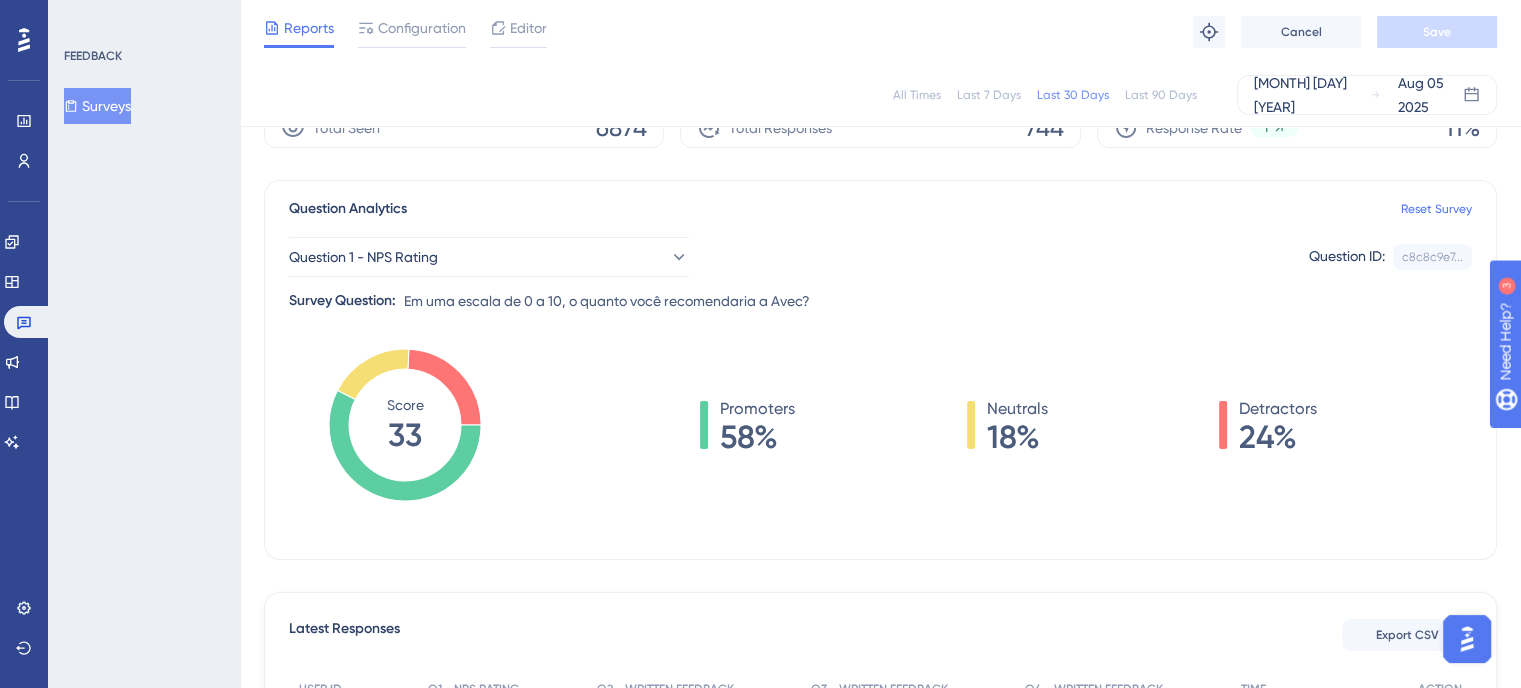 scroll, scrollTop: 0, scrollLeft: 0, axis: both 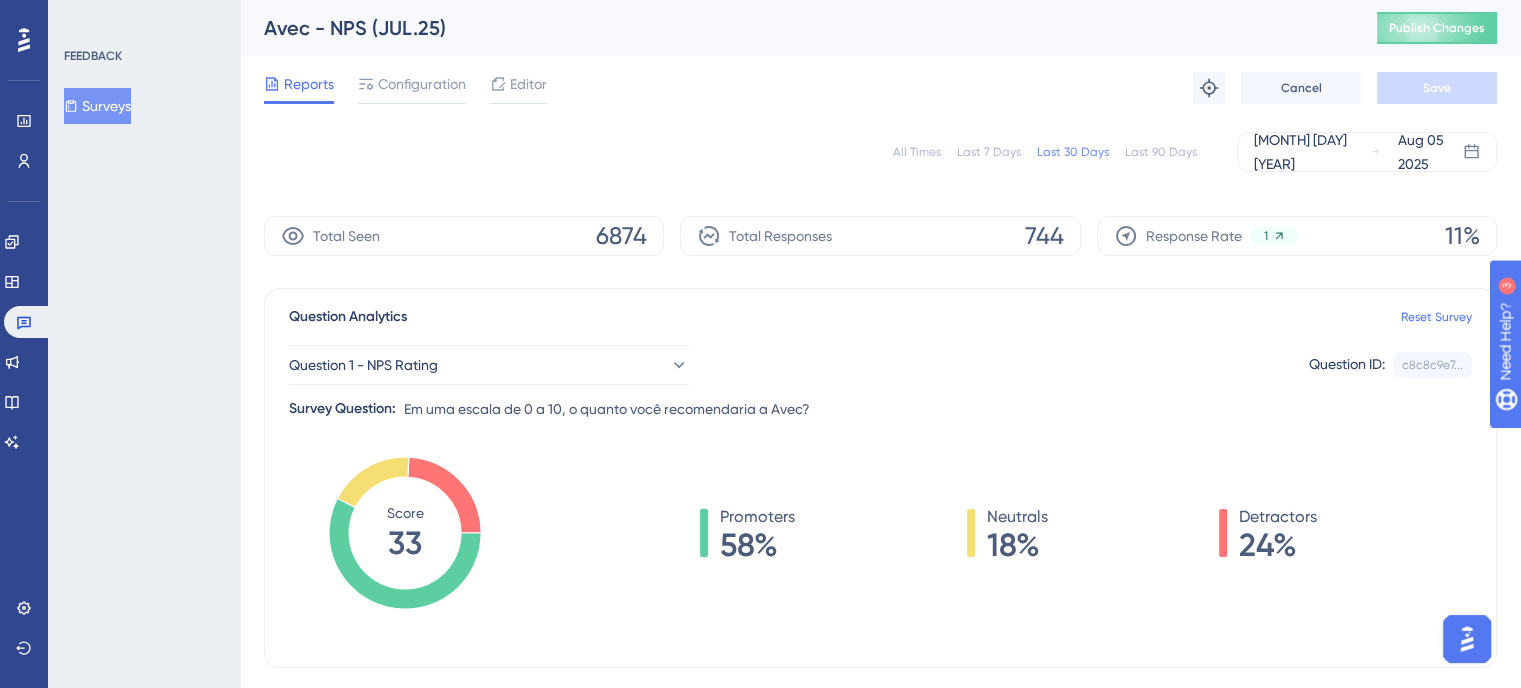 click on "All Times" at bounding box center (917, 152) 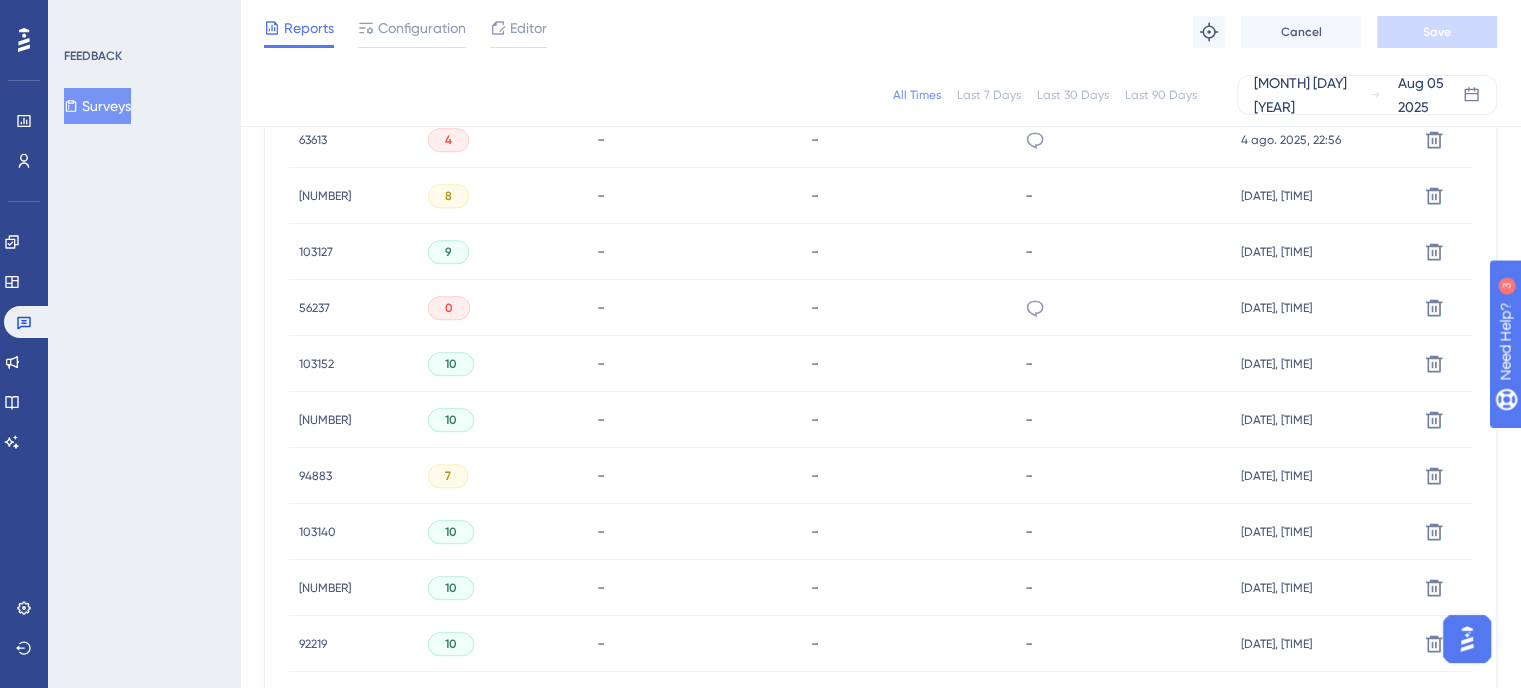 scroll, scrollTop: 900, scrollLeft: 0, axis: vertical 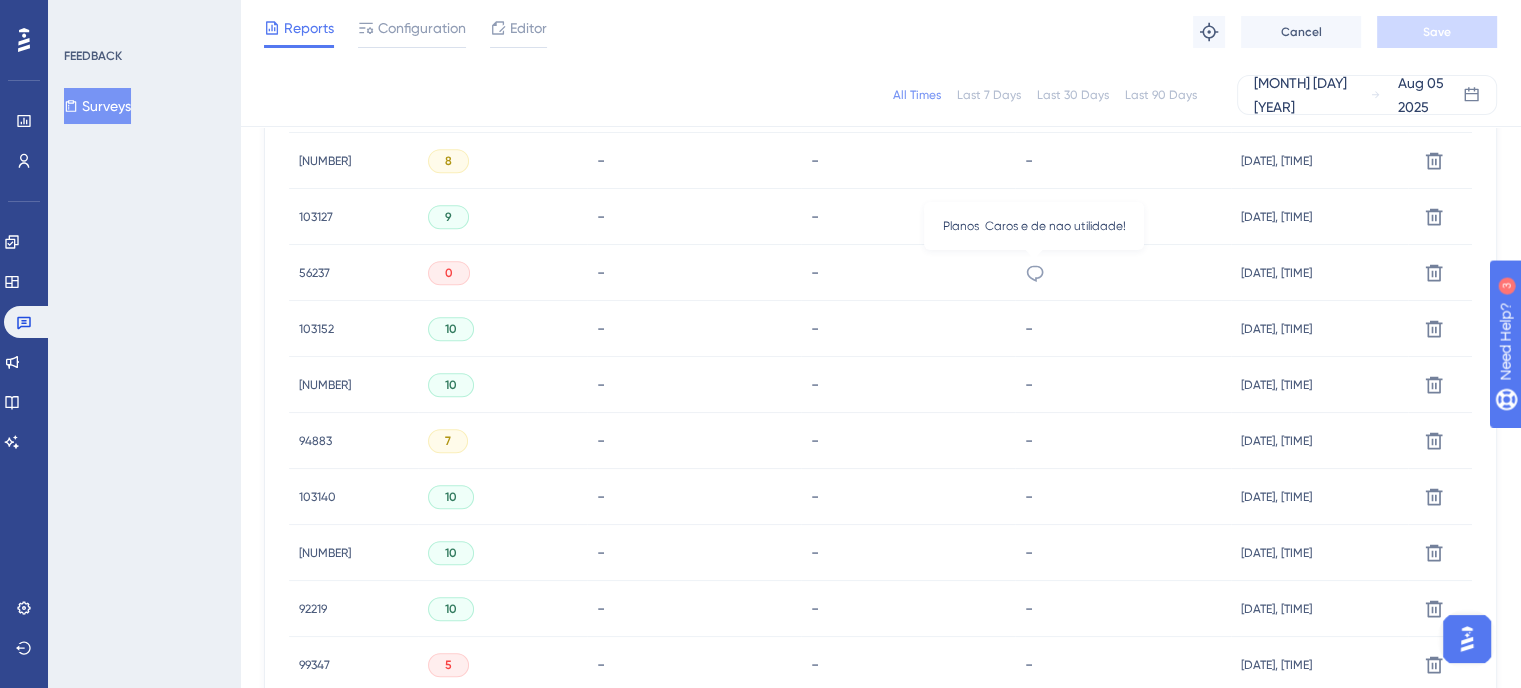 click 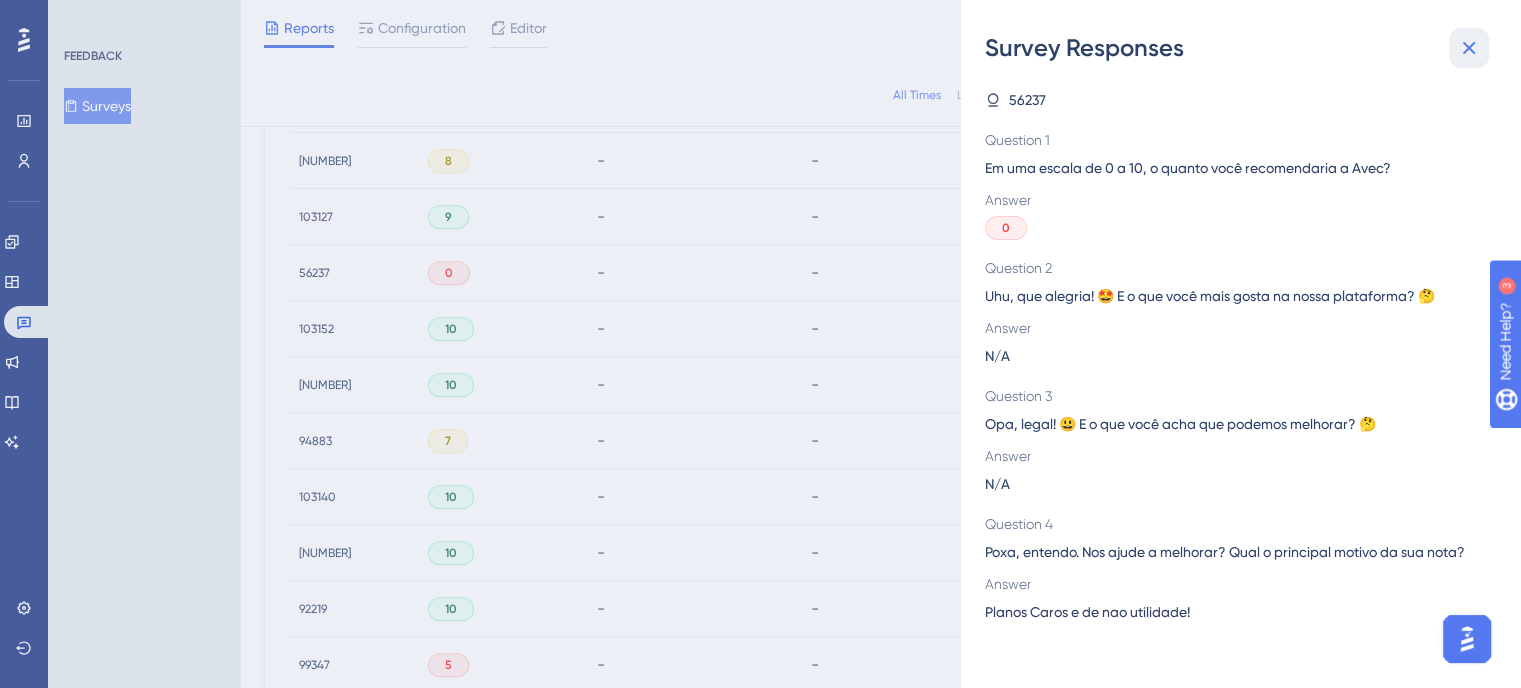 click 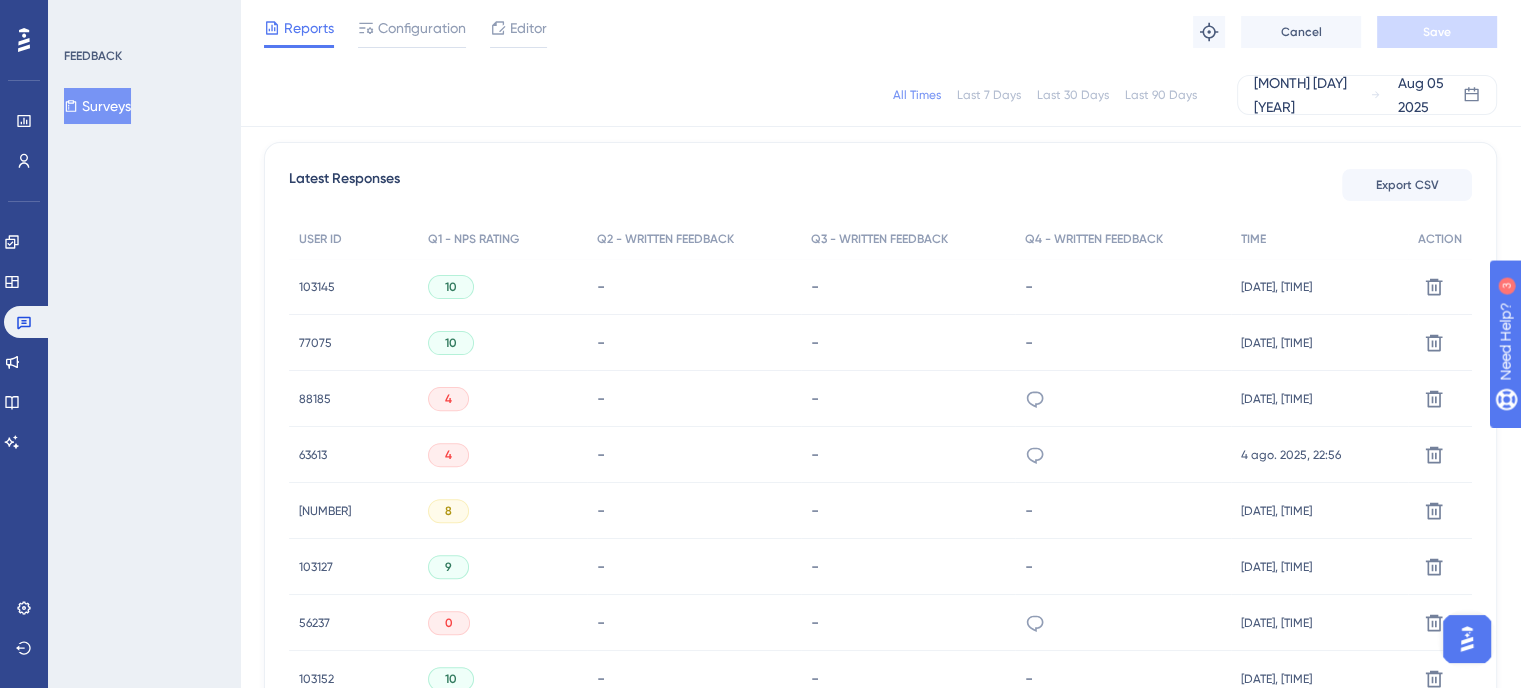 scroll, scrollTop: 500, scrollLeft: 0, axis: vertical 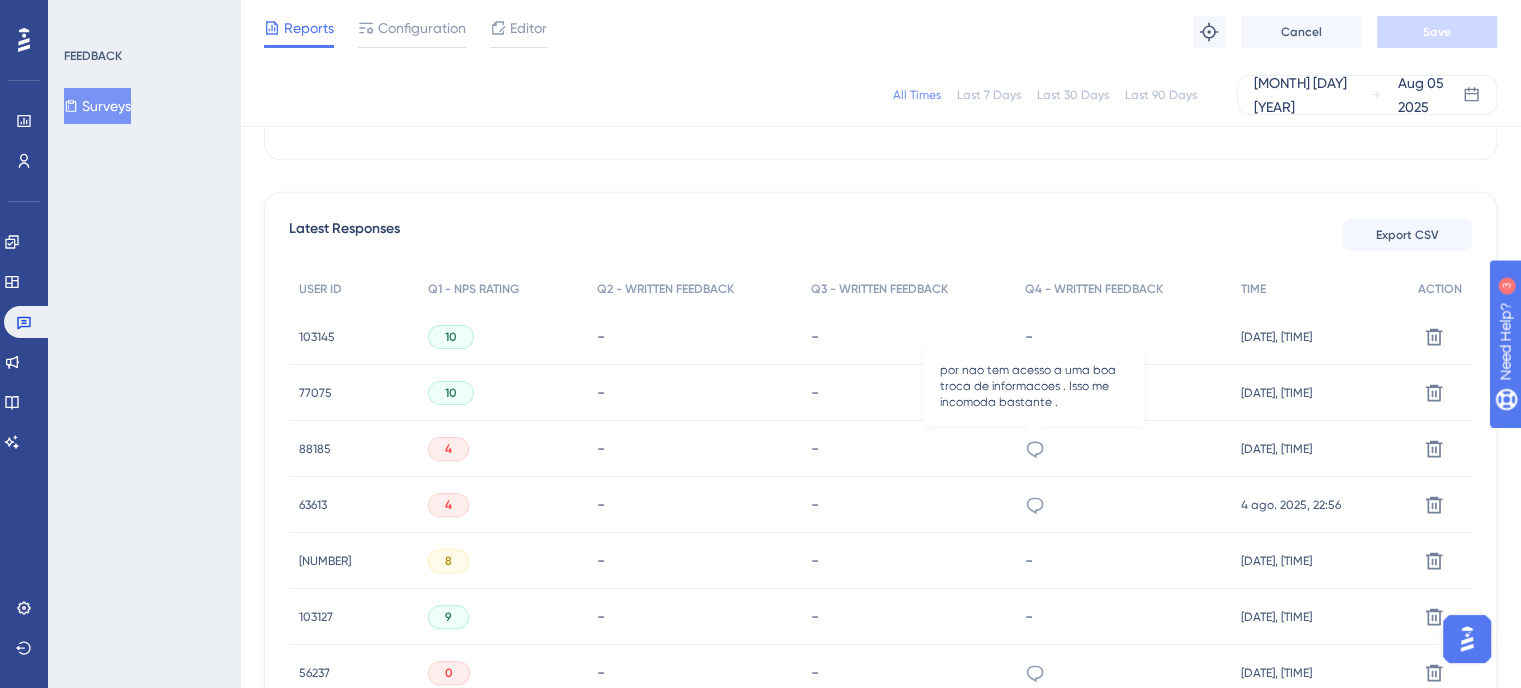 click 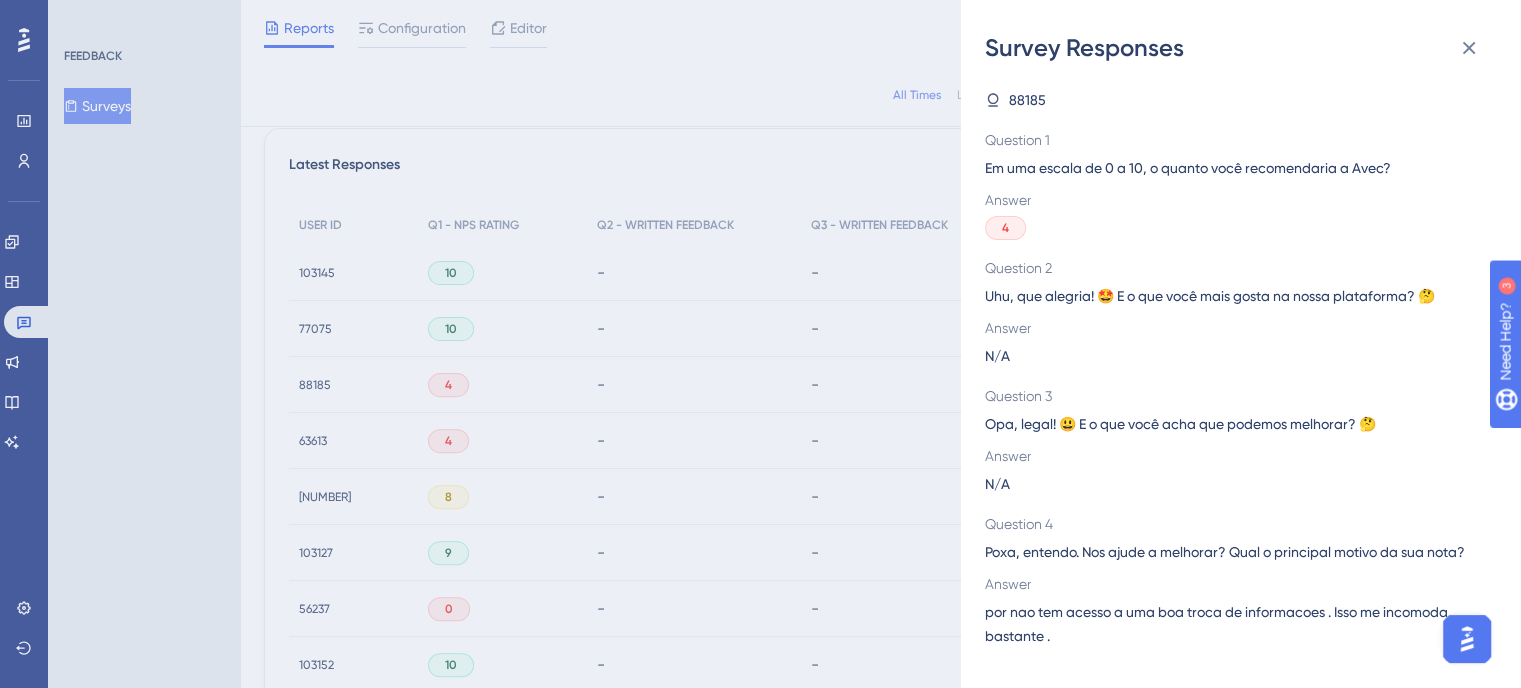 scroll, scrollTop: 600, scrollLeft: 0, axis: vertical 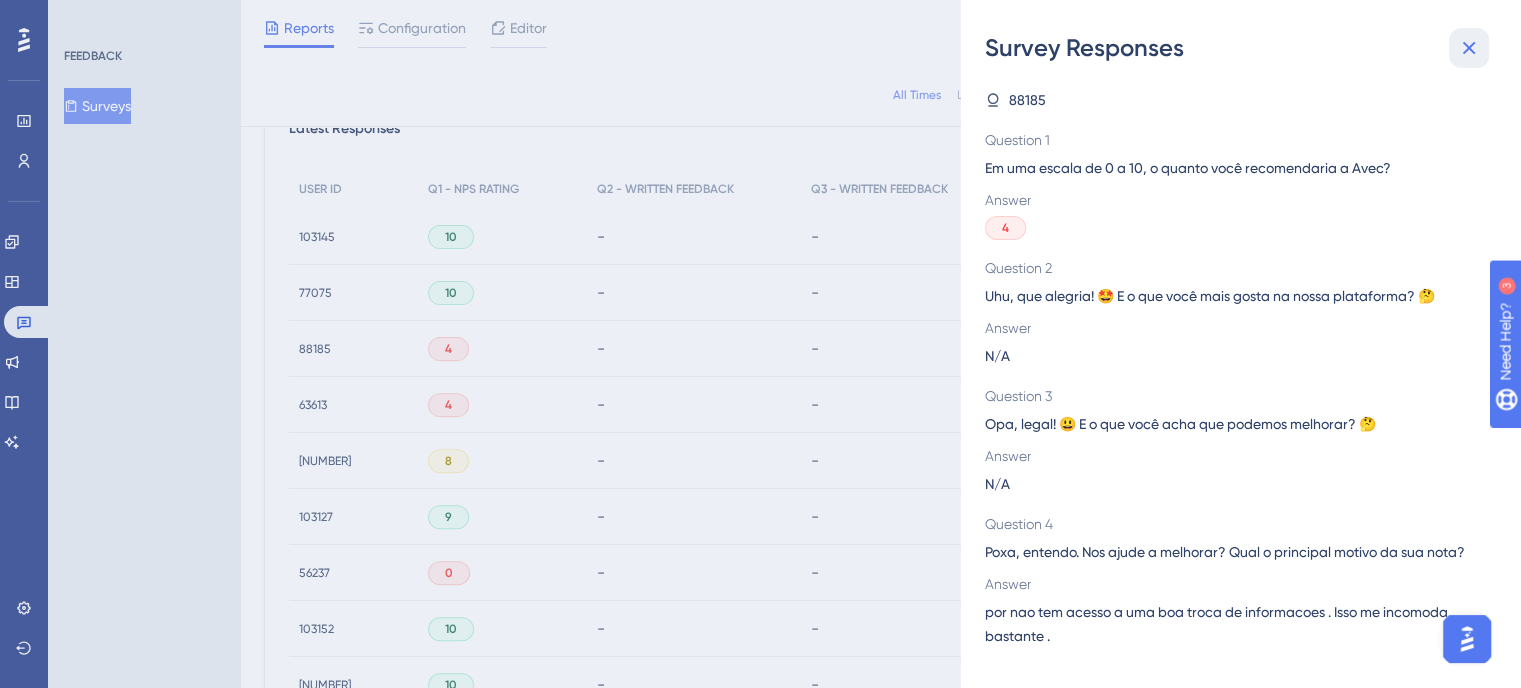 click at bounding box center [1469, 48] 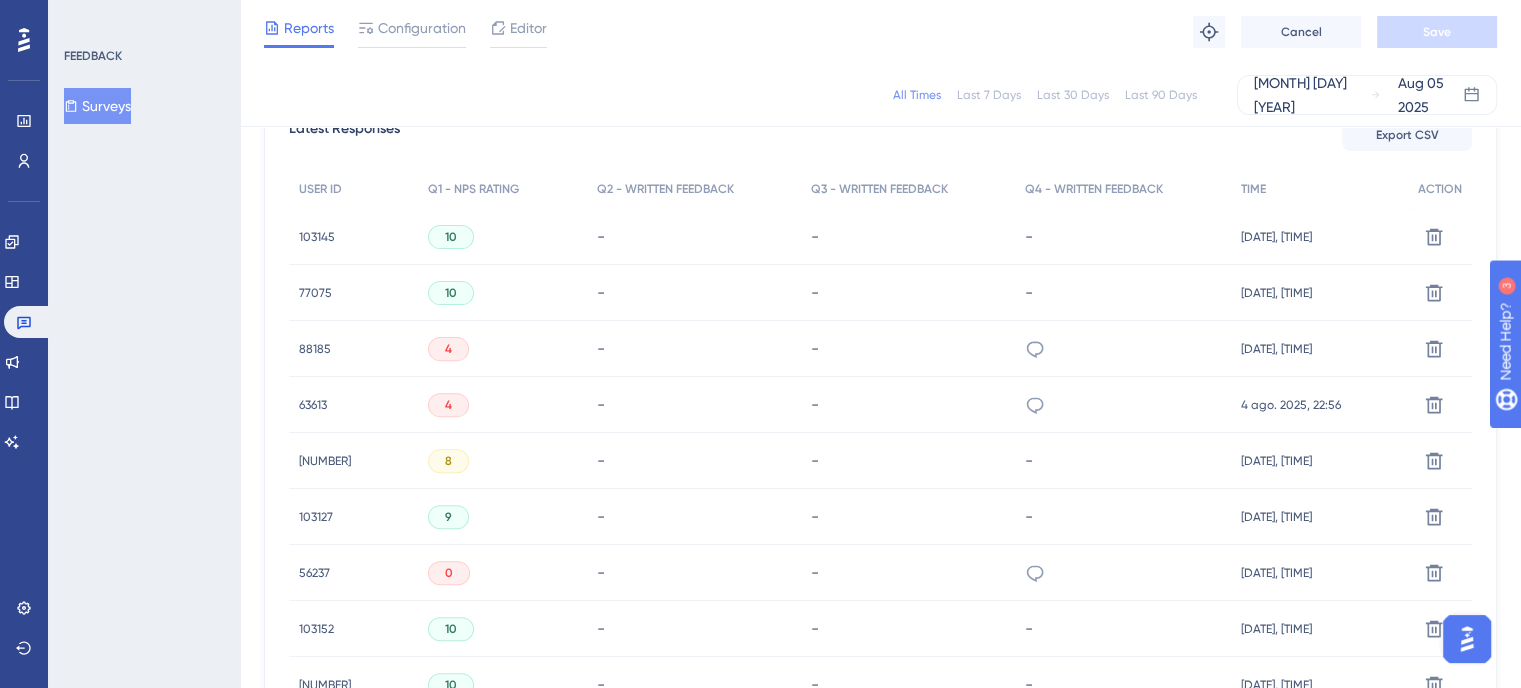 click on "esta muito caro atualmente" at bounding box center (1035, 405) 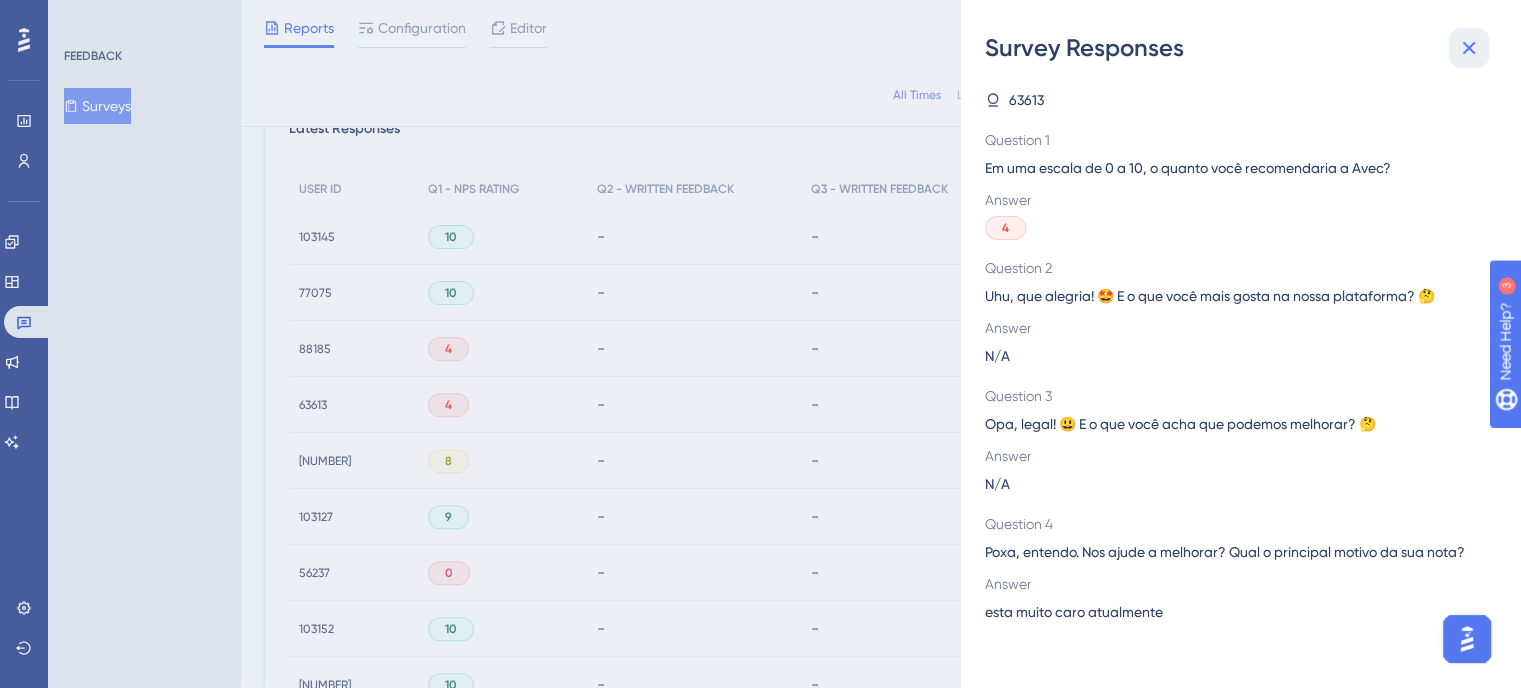 click at bounding box center (1469, 48) 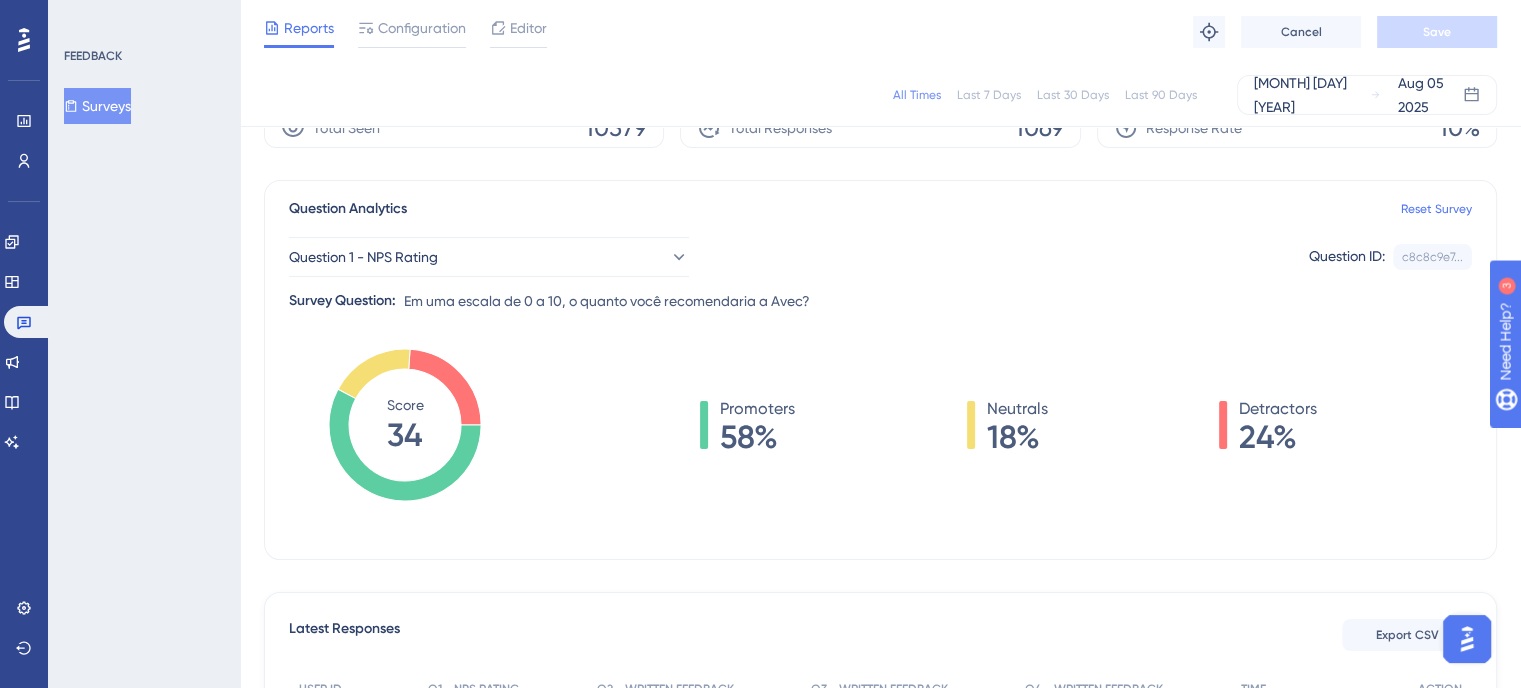 scroll, scrollTop: 0, scrollLeft: 0, axis: both 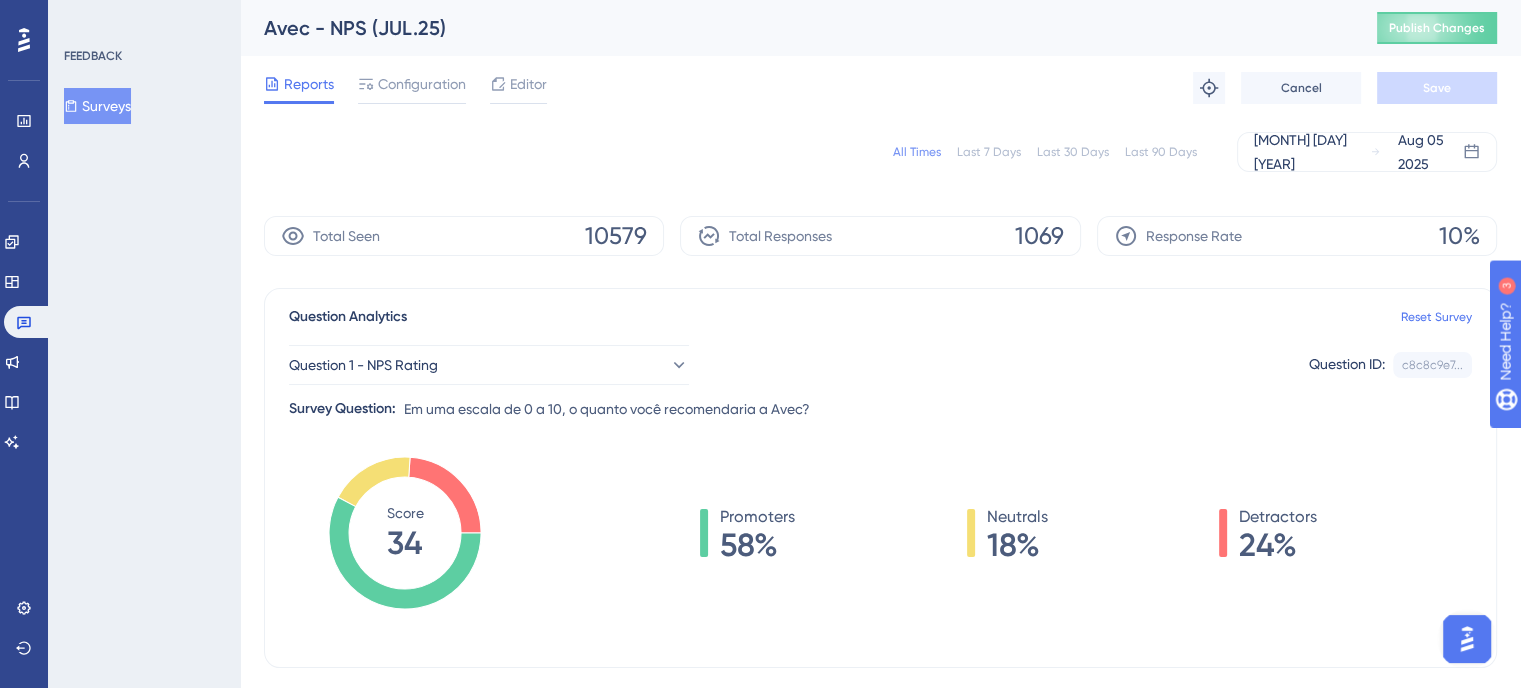 click on "All Times Last 7 Days Last 30 Days Last 90 Days [MONTH] [DAY] [YEAR] [MONTH] [DAY] [YEAR]" at bounding box center [880, 152] 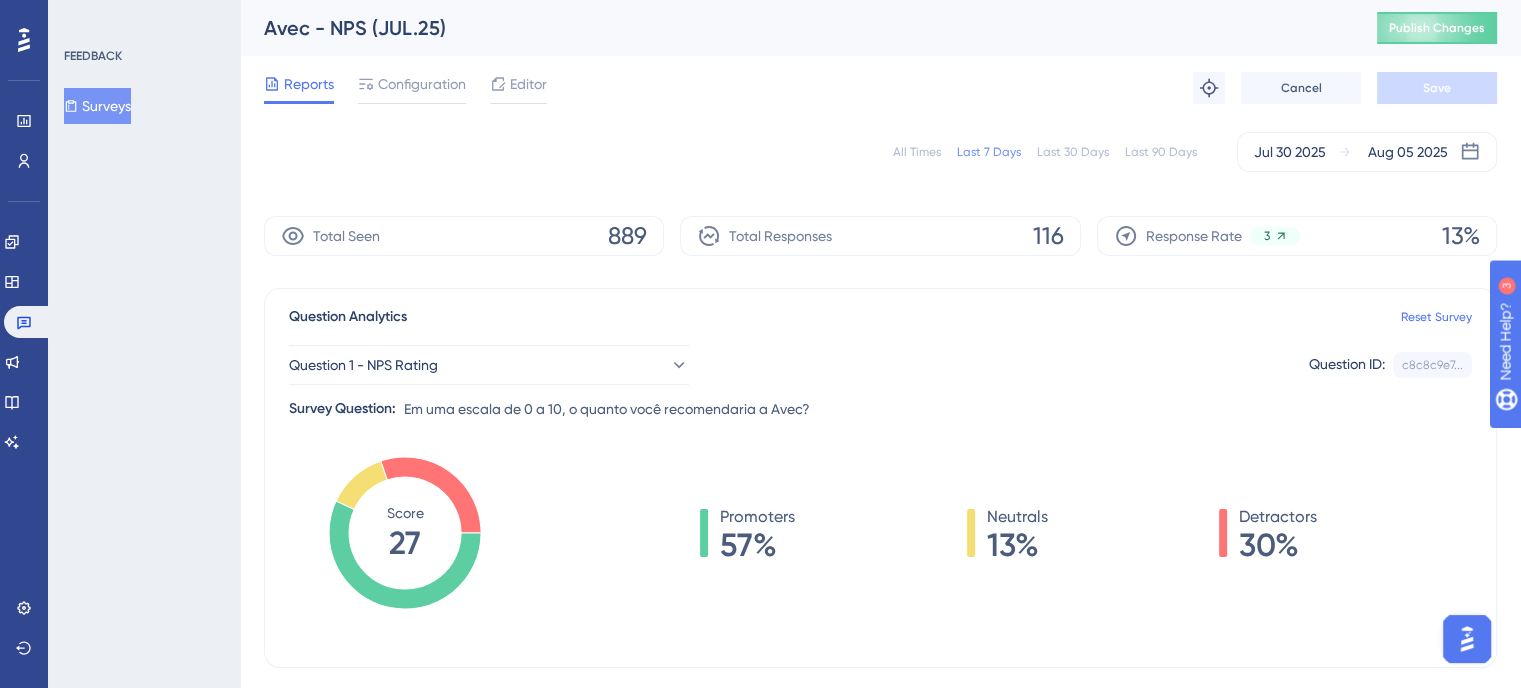 click on "All Times" at bounding box center [917, 152] 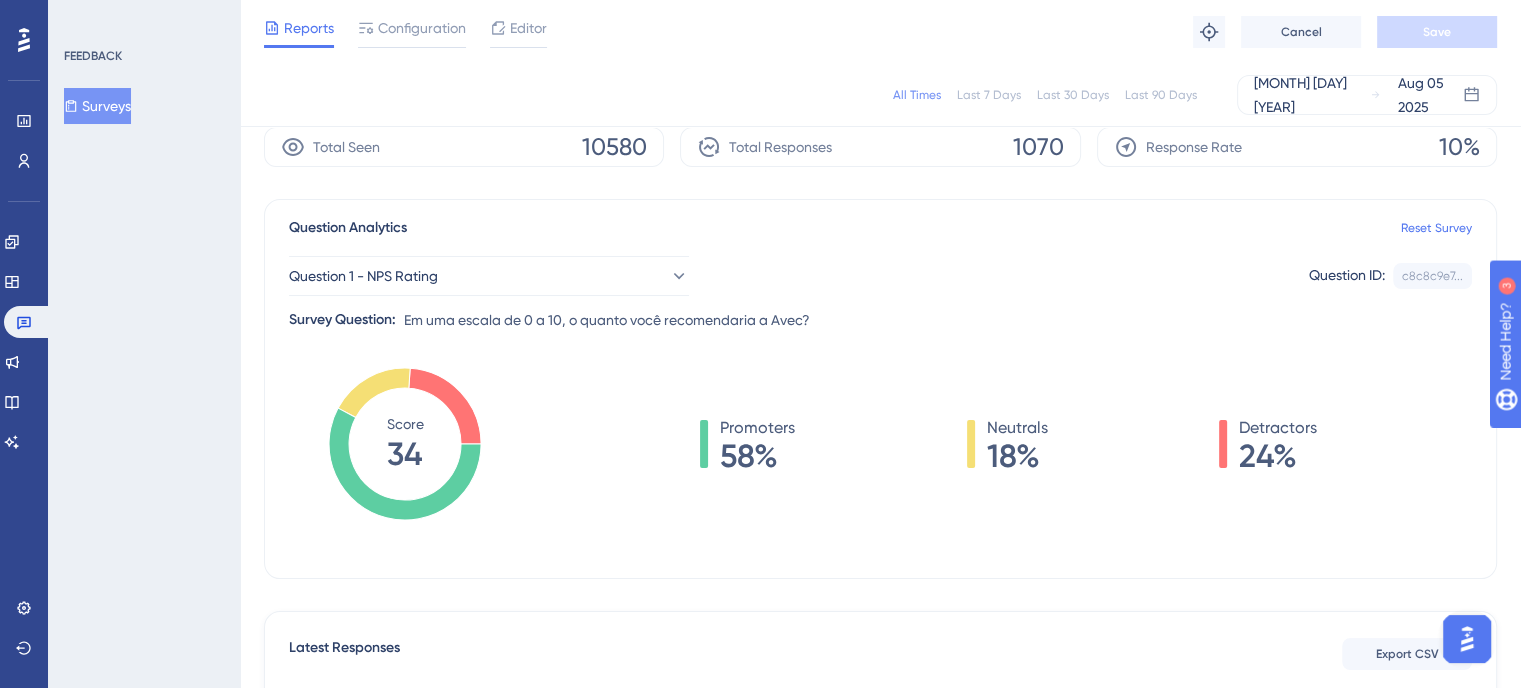 scroll, scrollTop: 0, scrollLeft: 0, axis: both 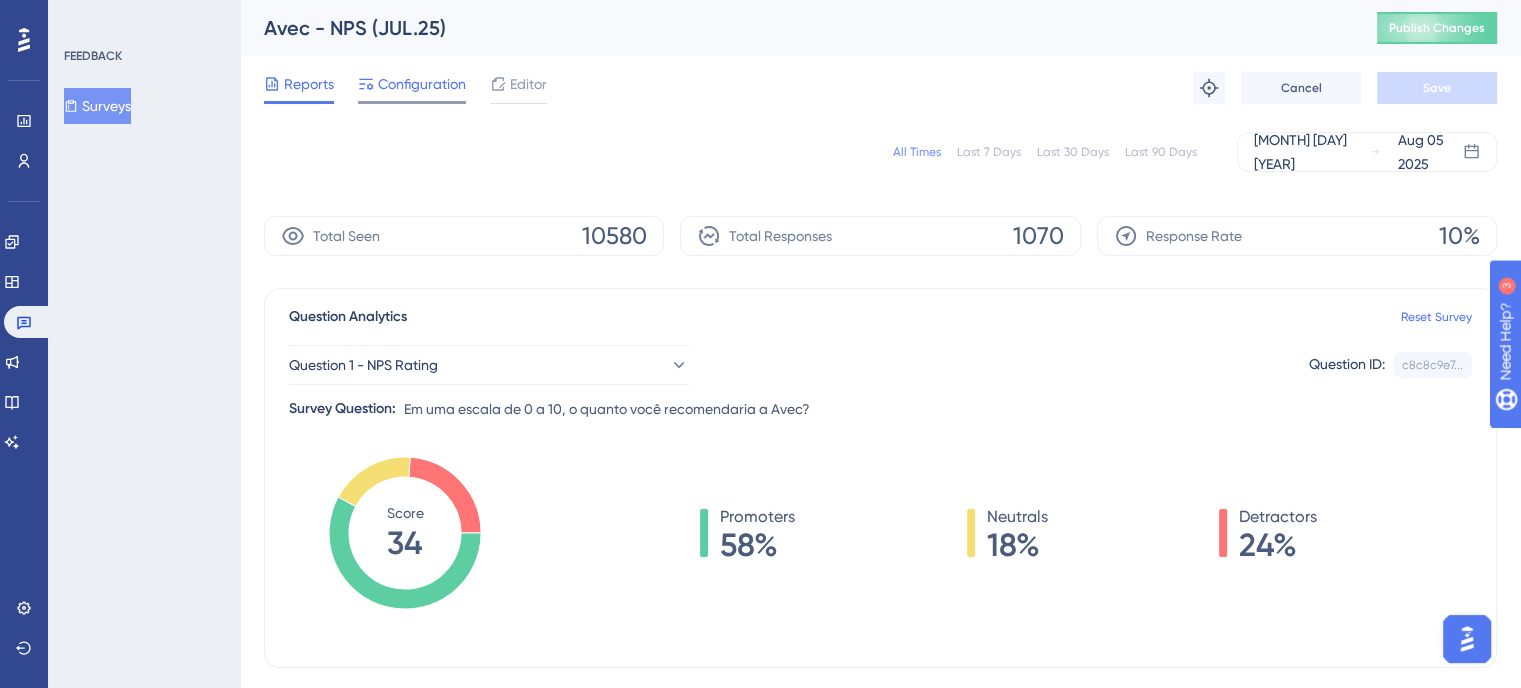 click on "Configuration" at bounding box center (422, 84) 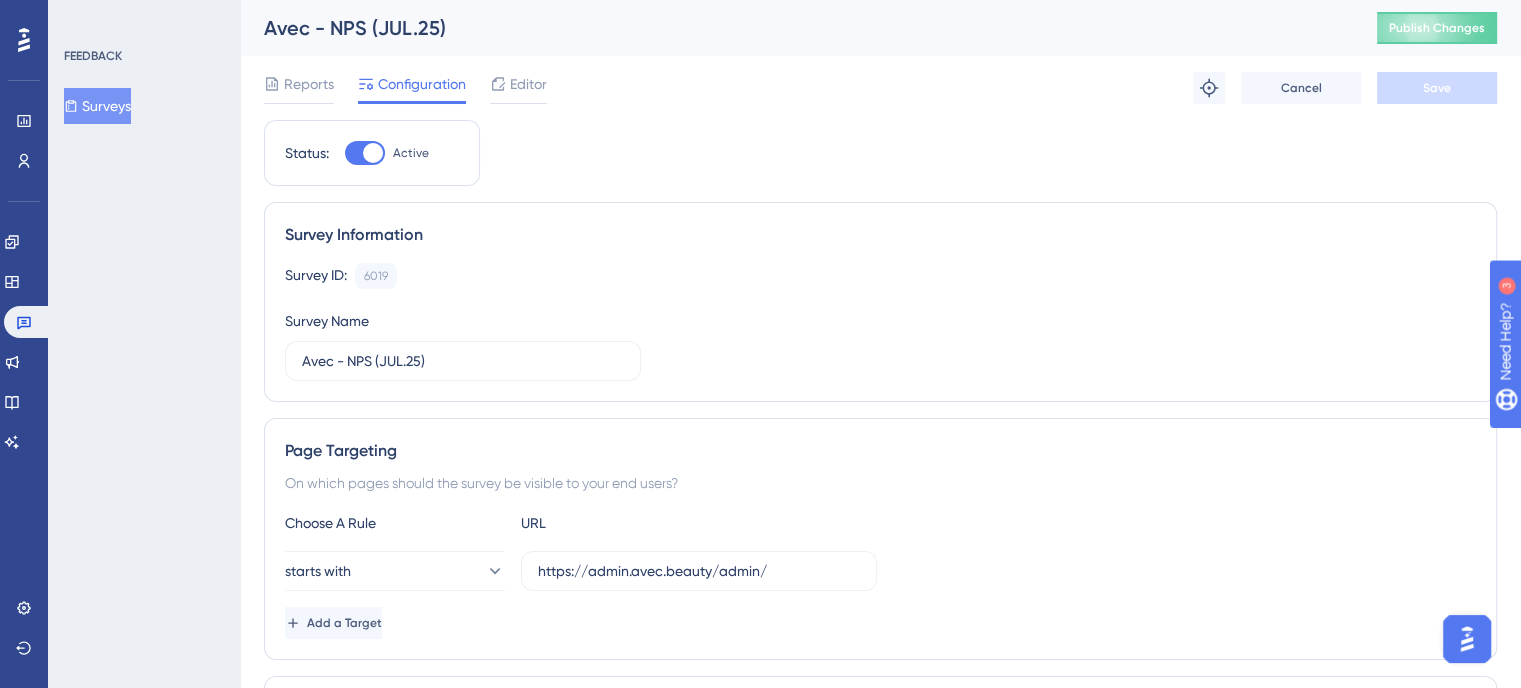 click at bounding box center [365, 153] 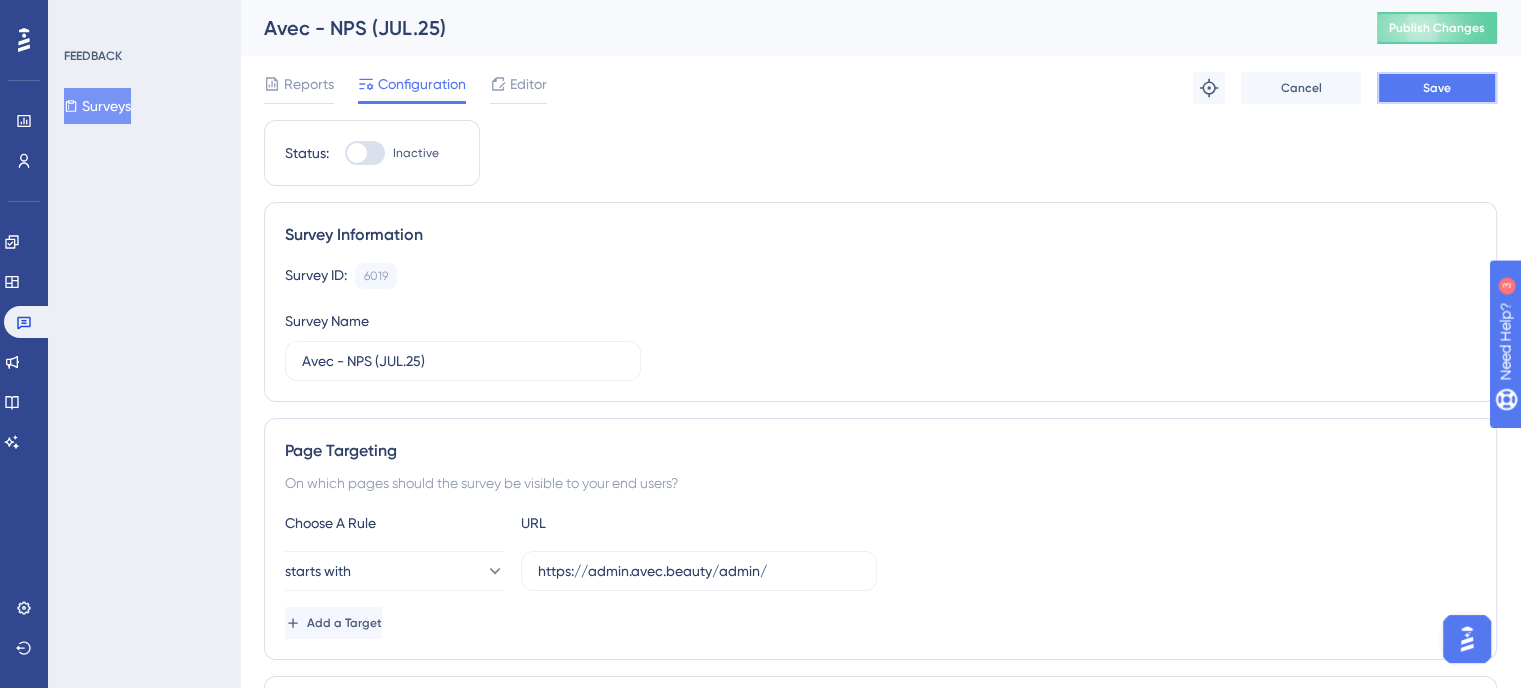 click on "Save" at bounding box center [1437, 88] 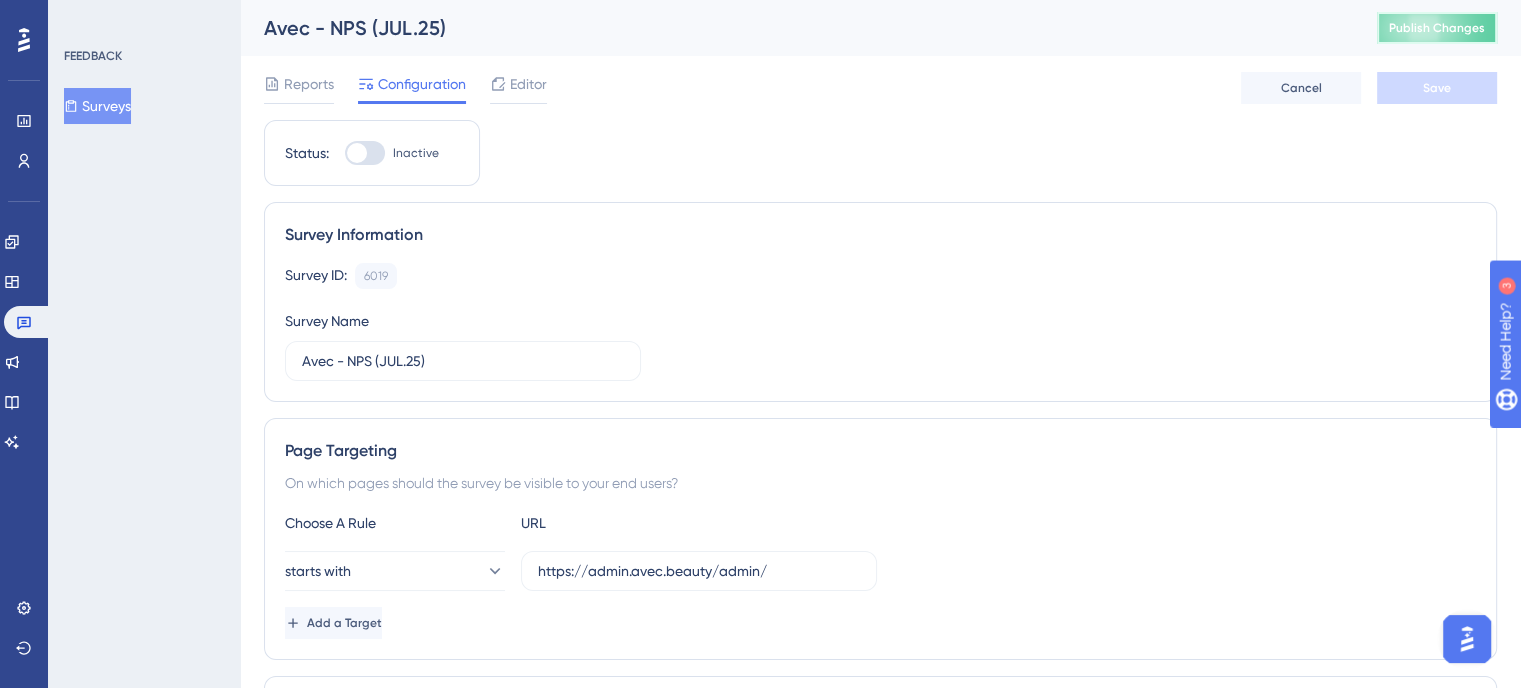 click on "Publish Changes" at bounding box center (1437, 28) 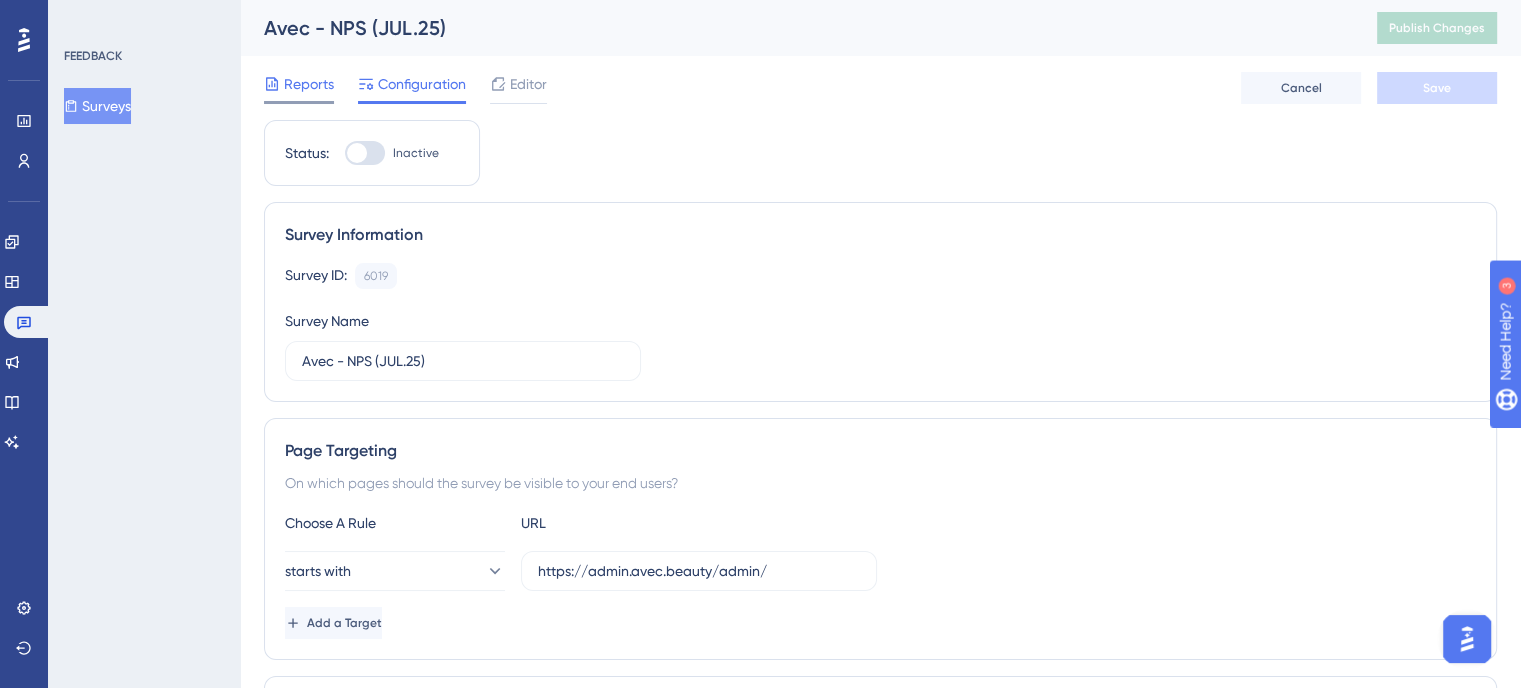 click on "Reports" at bounding box center [309, 84] 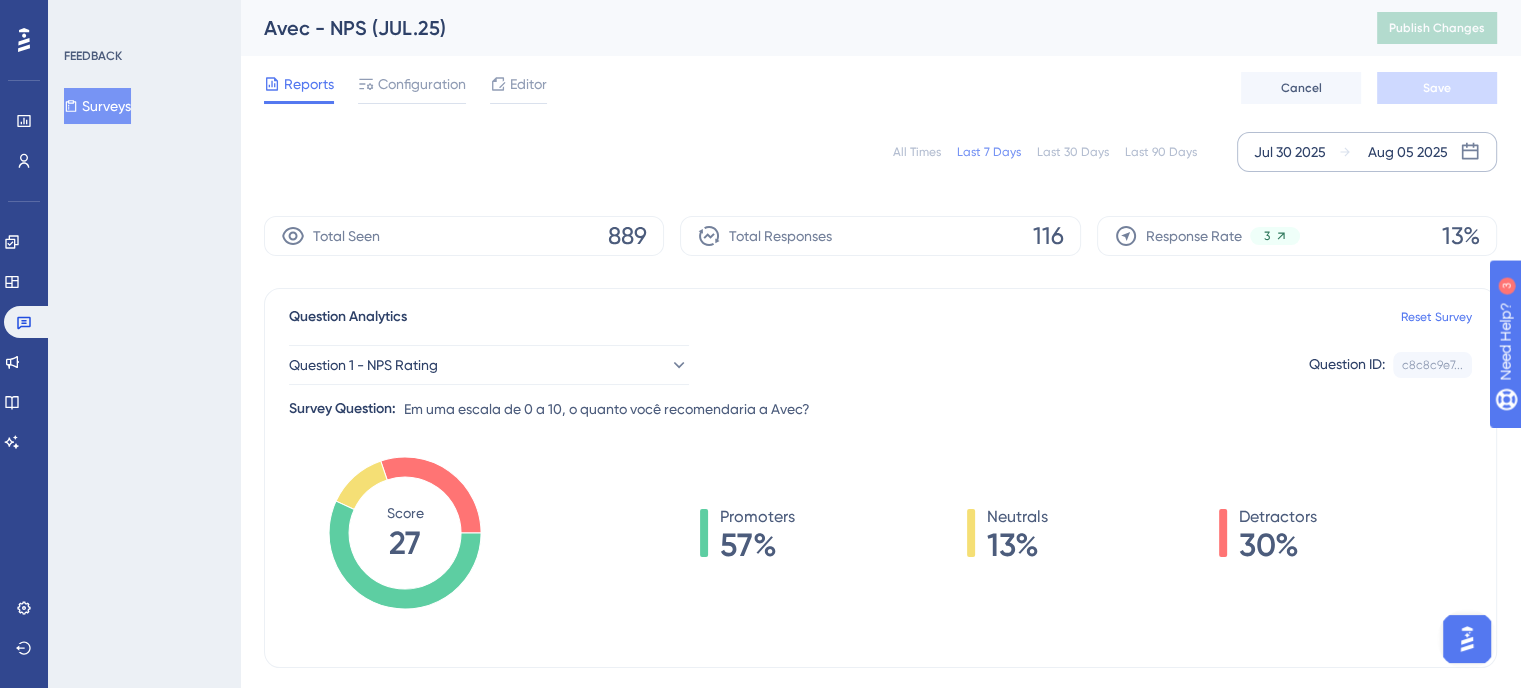 click on "Jul 30 2025" at bounding box center [1290, 152] 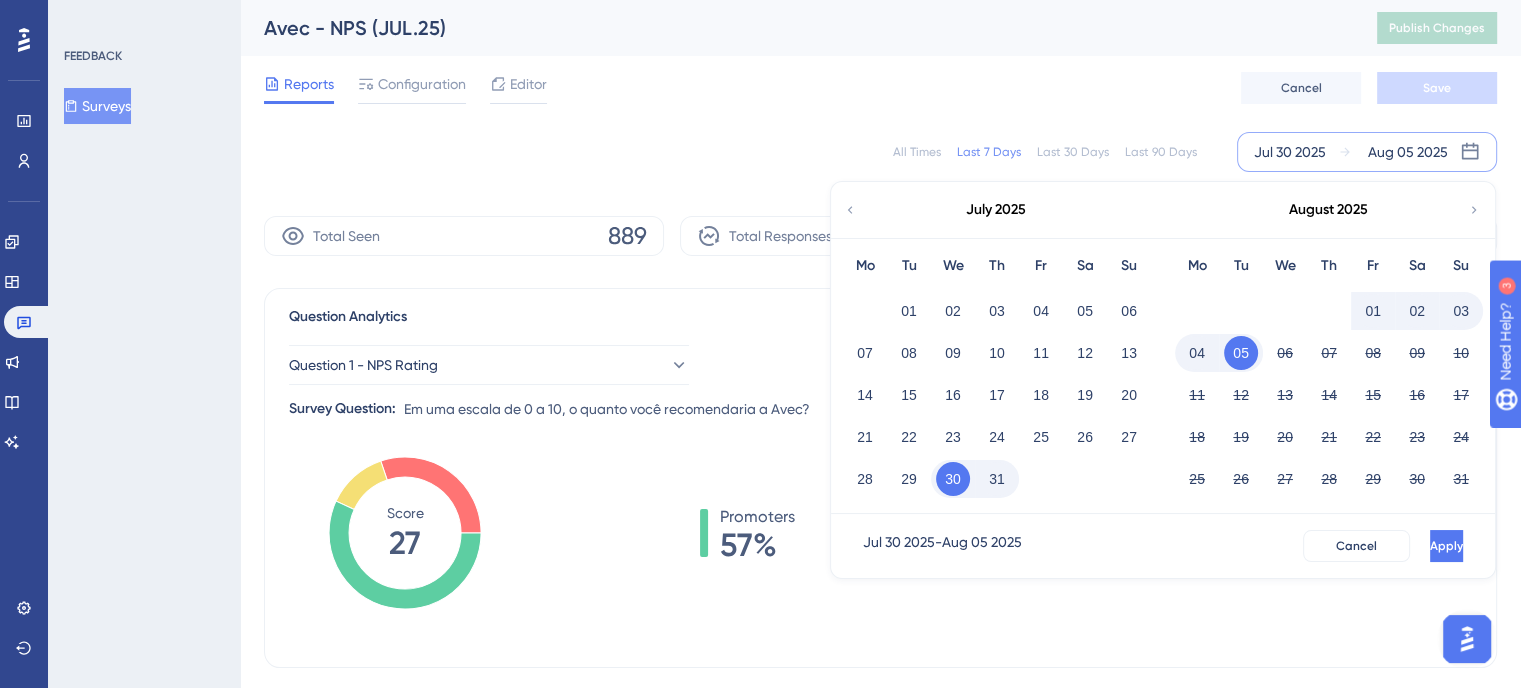 click on "05" at bounding box center [1241, 353] 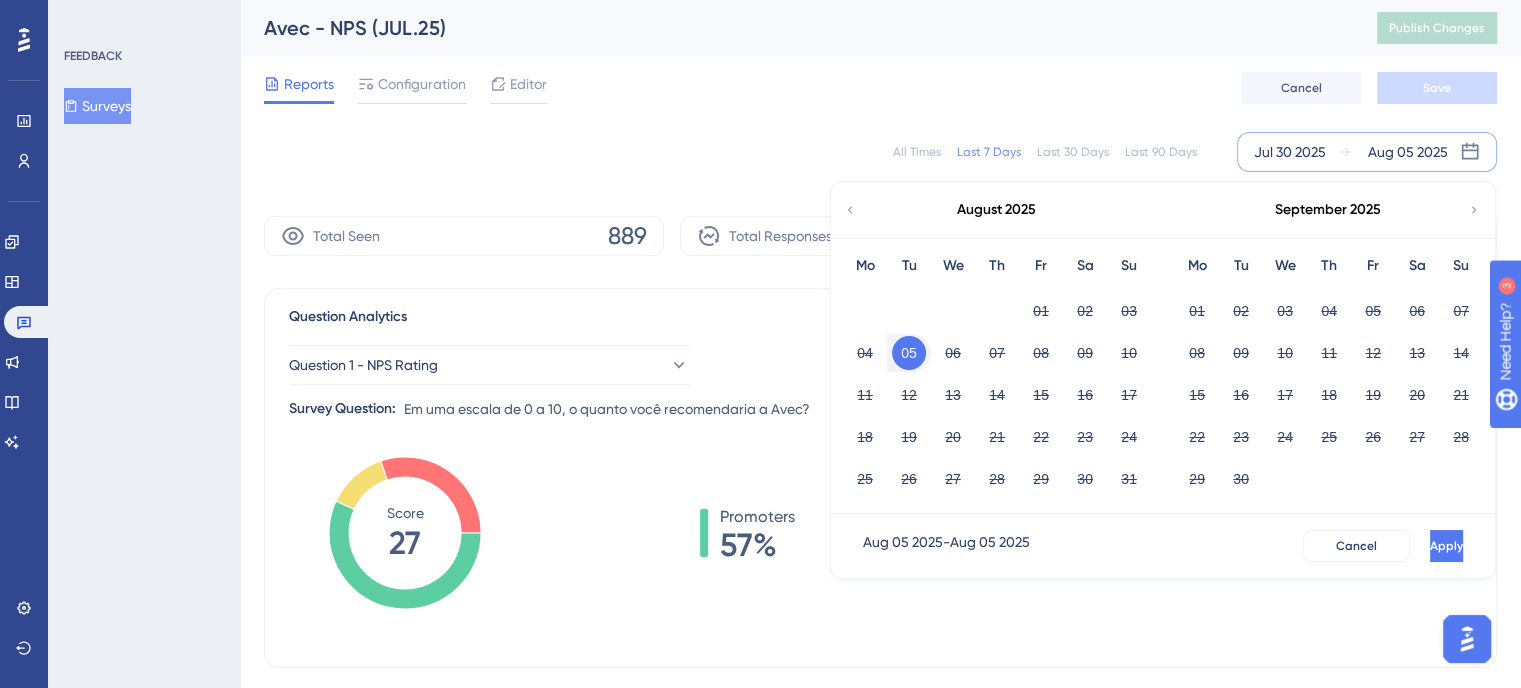 click on "Jul 30 2025" at bounding box center [1290, 152] 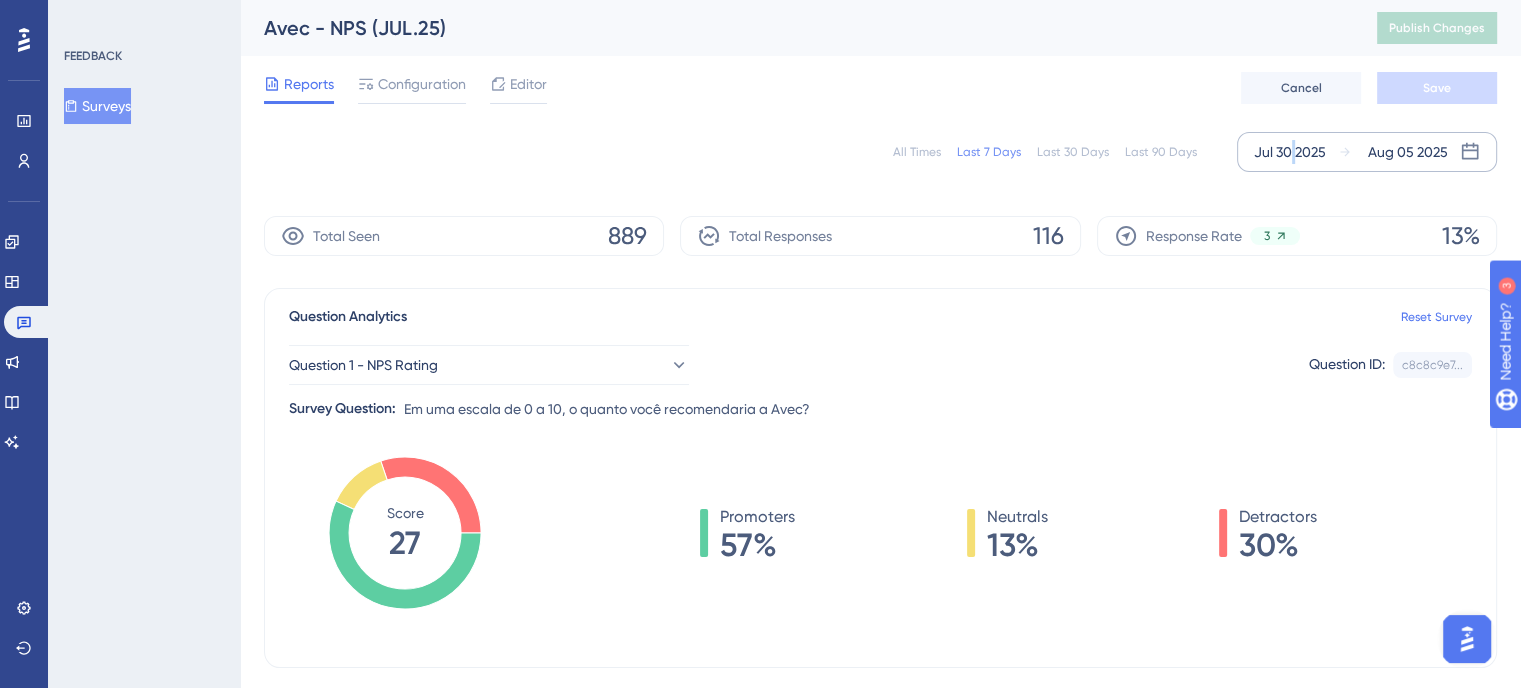 click on "Jul 30 2025" at bounding box center (1290, 152) 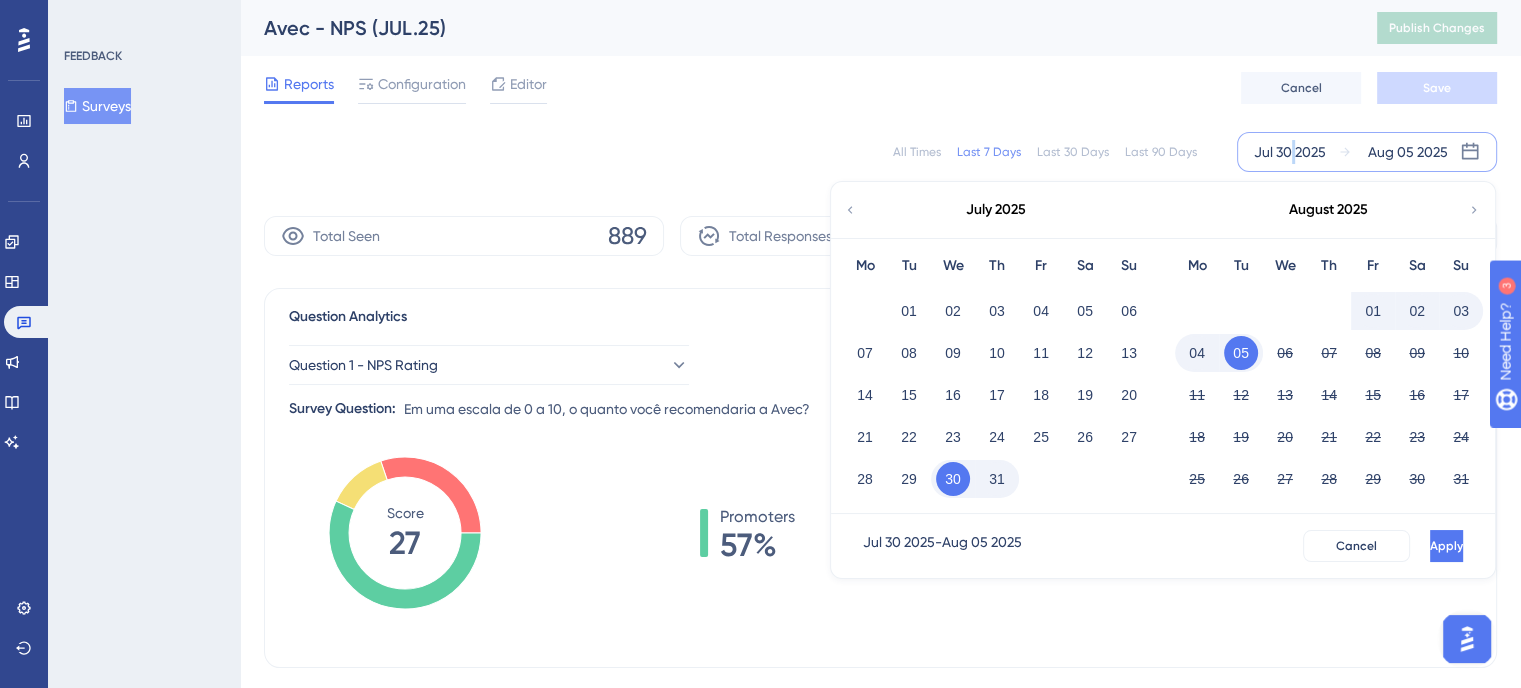 click on "04" at bounding box center [1197, 353] 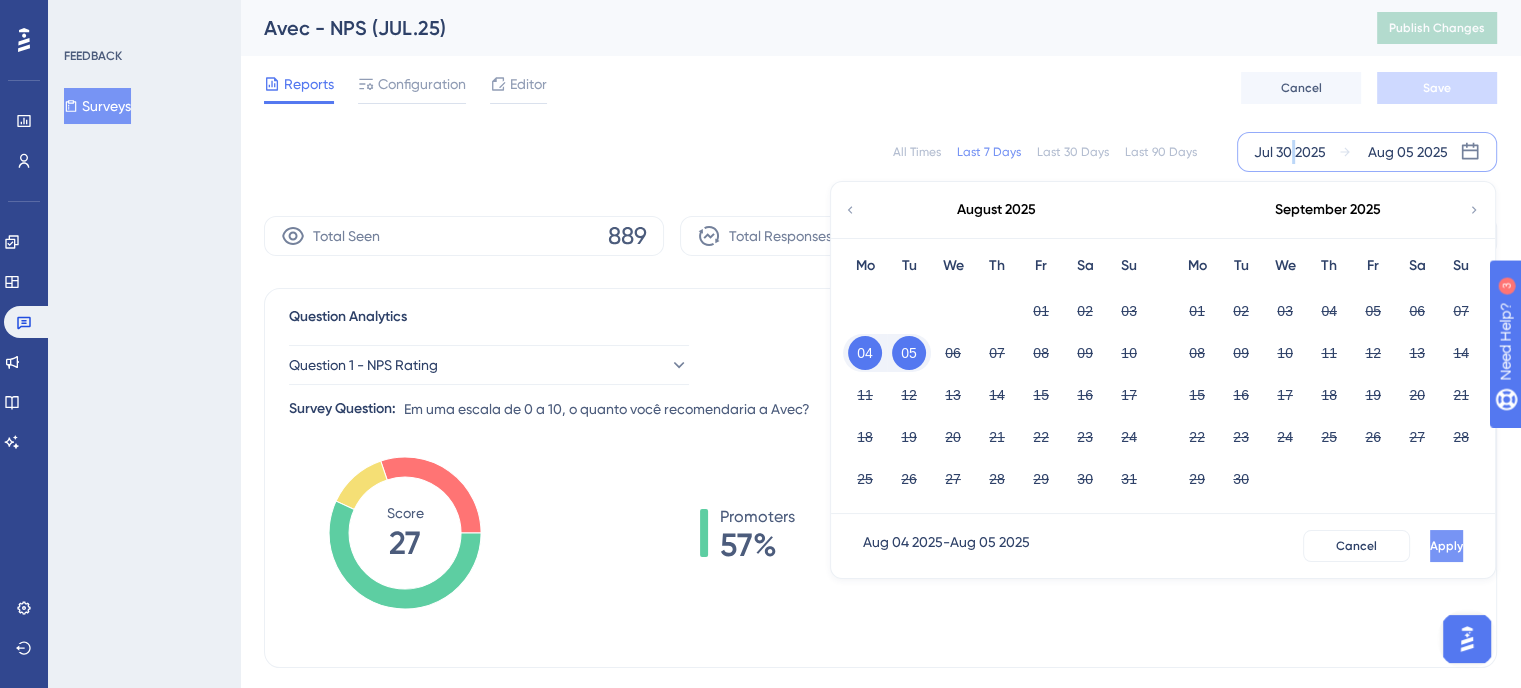 click on "Apply" at bounding box center (1446, 546) 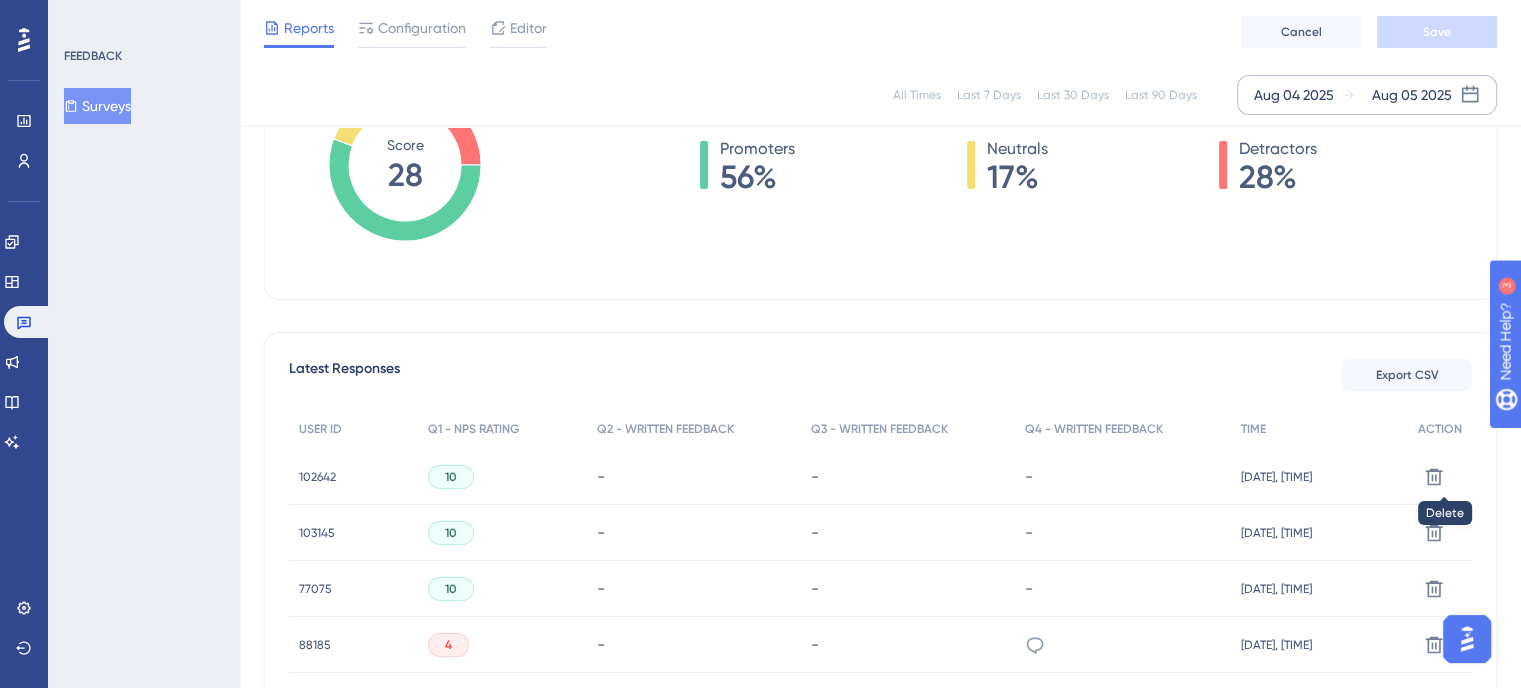 scroll, scrollTop: 400, scrollLeft: 0, axis: vertical 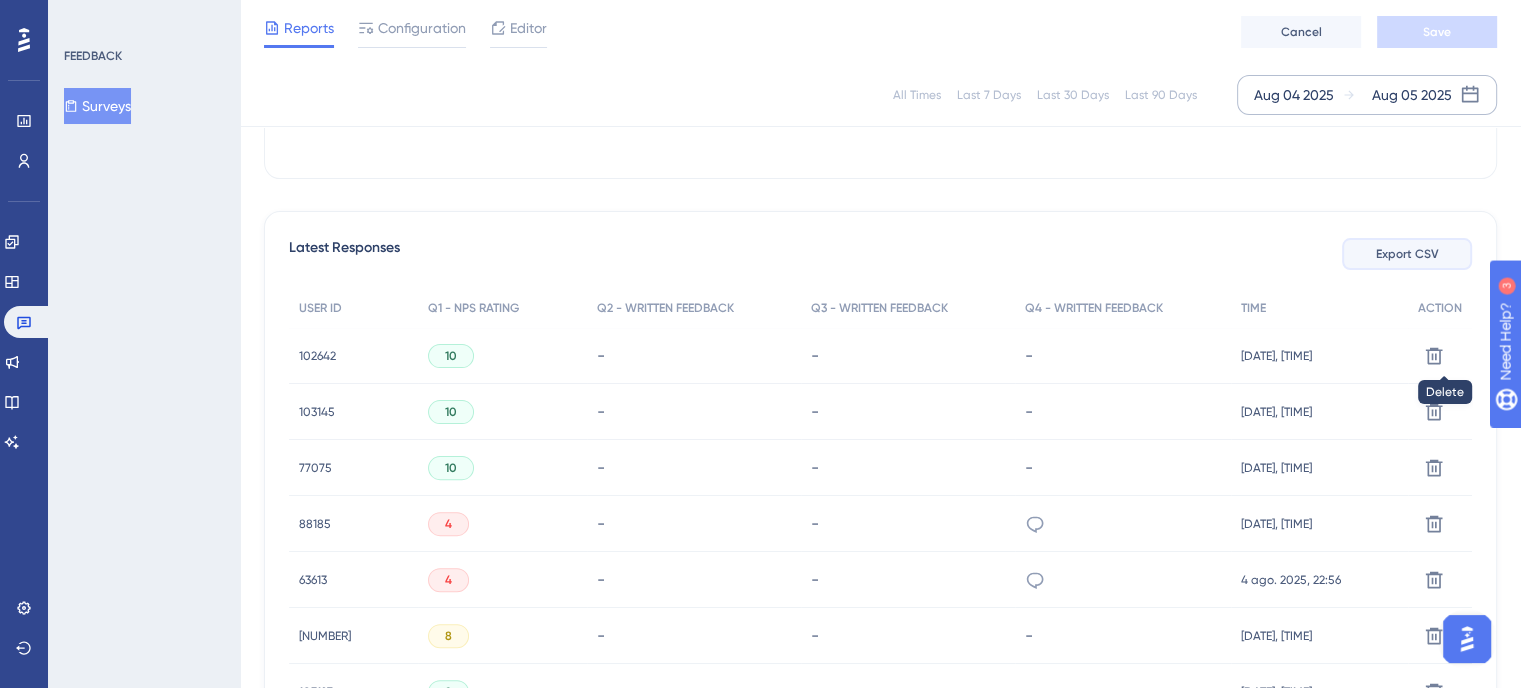 click on "Export CSV" at bounding box center [1407, 254] 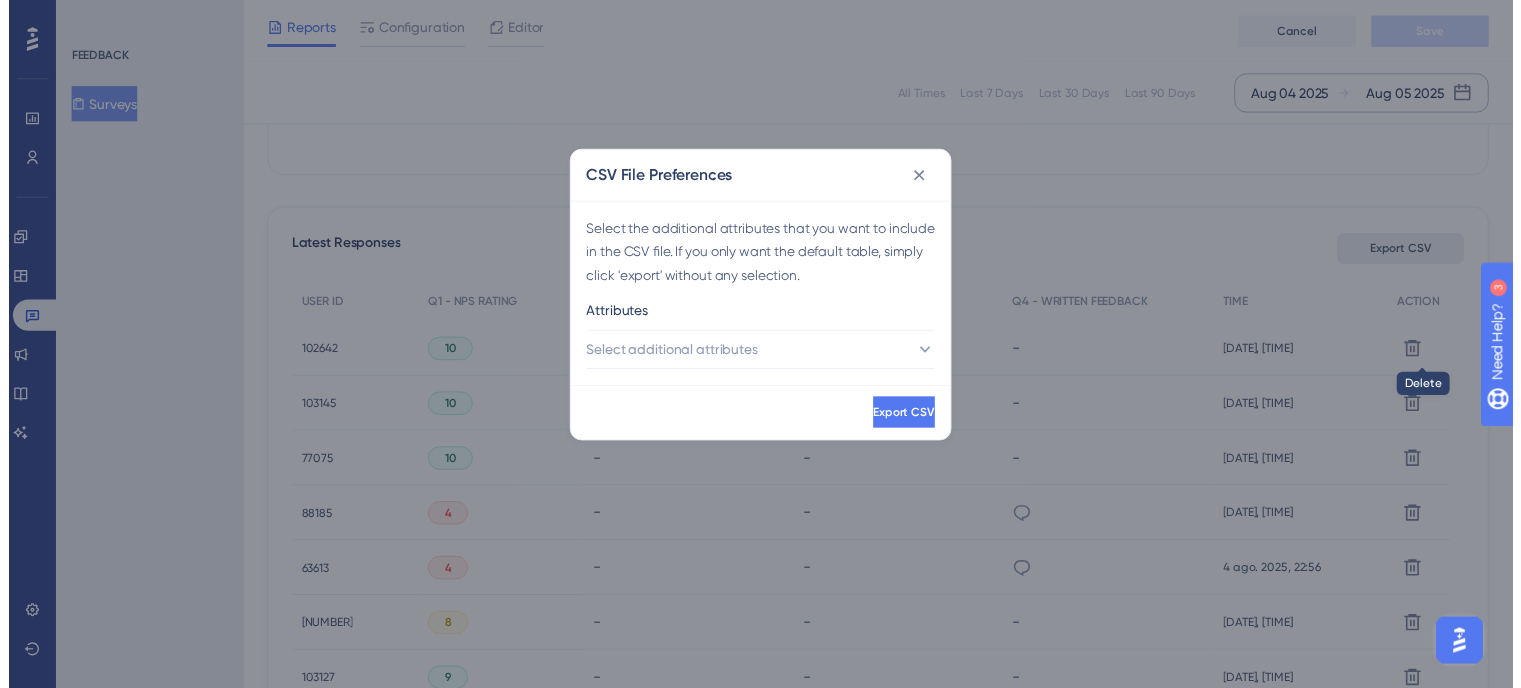 scroll, scrollTop: 118, scrollLeft: 0, axis: vertical 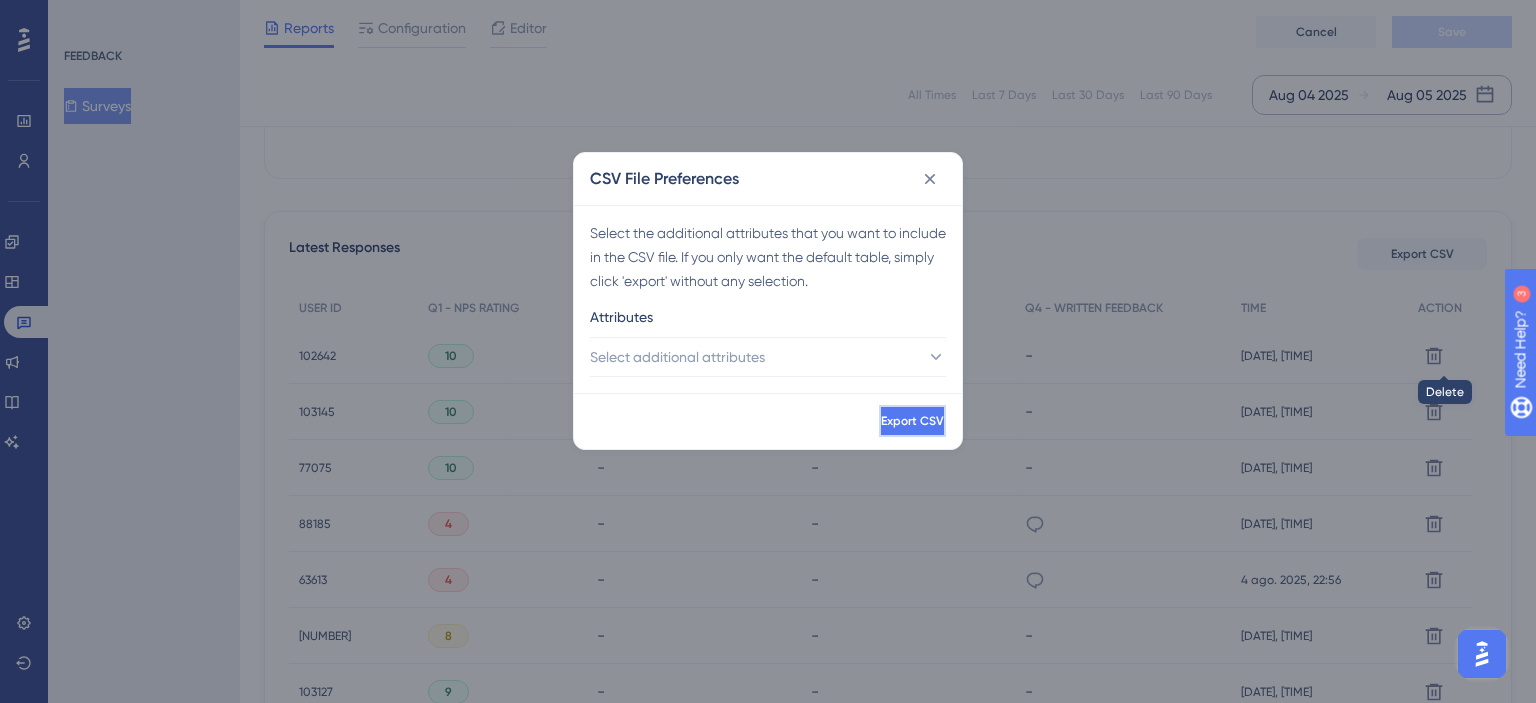 click on "Export CSV" at bounding box center [912, 421] 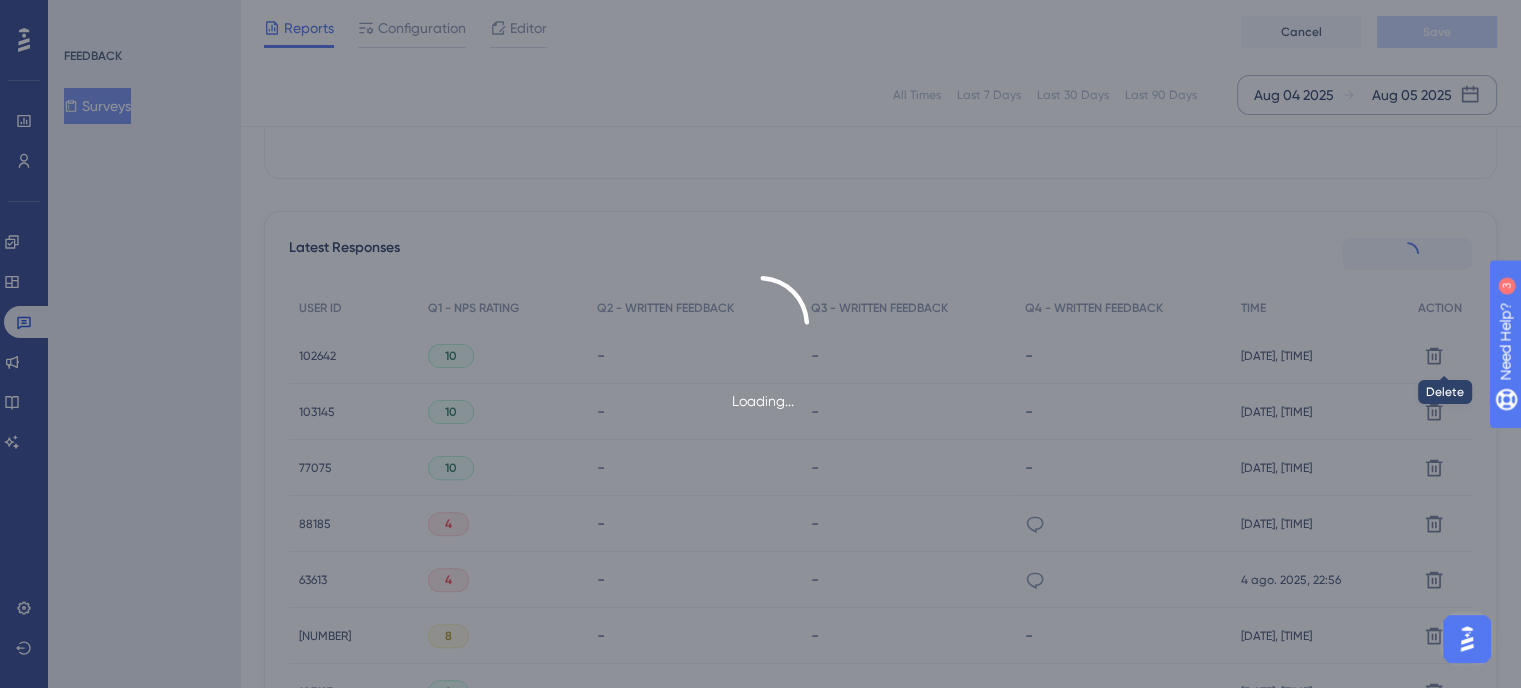 scroll, scrollTop: 133, scrollLeft: 0, axis: vertical 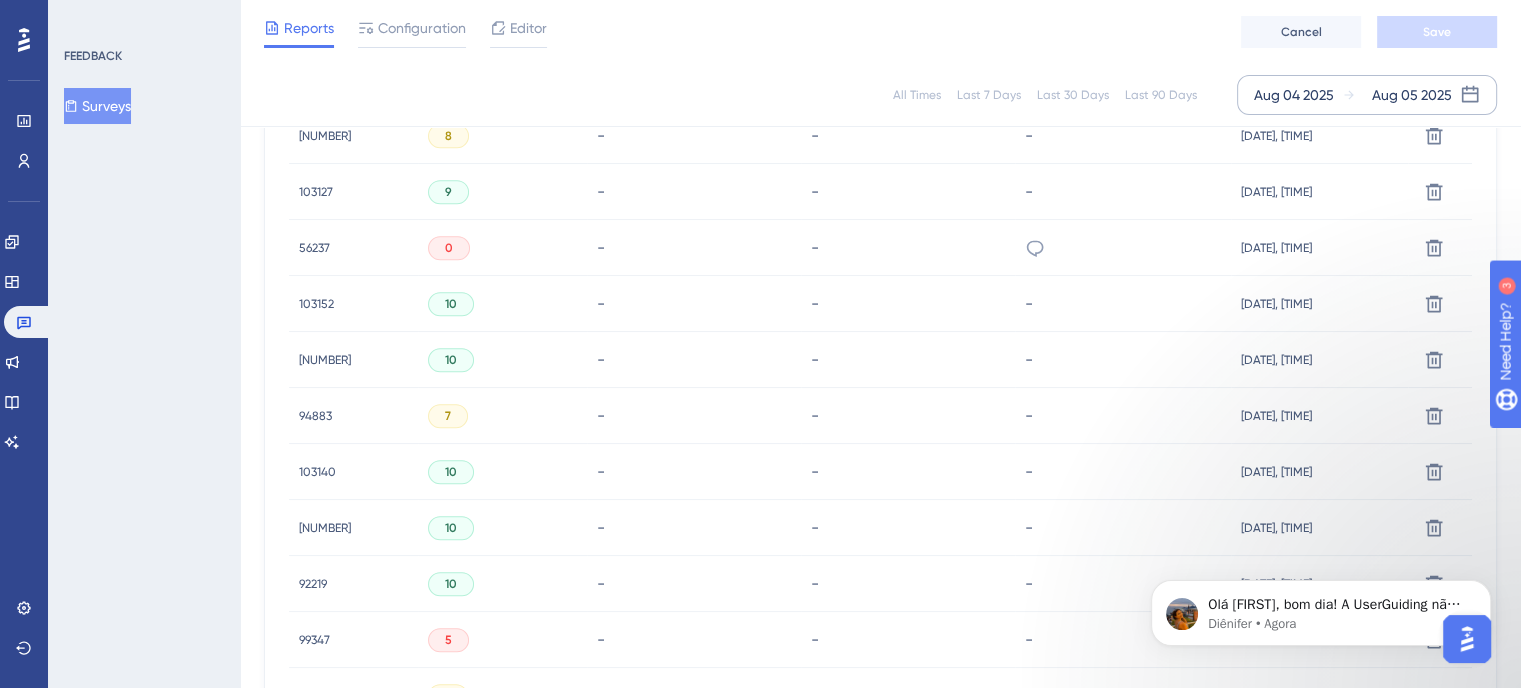 click at bounding box center (1467, 639) 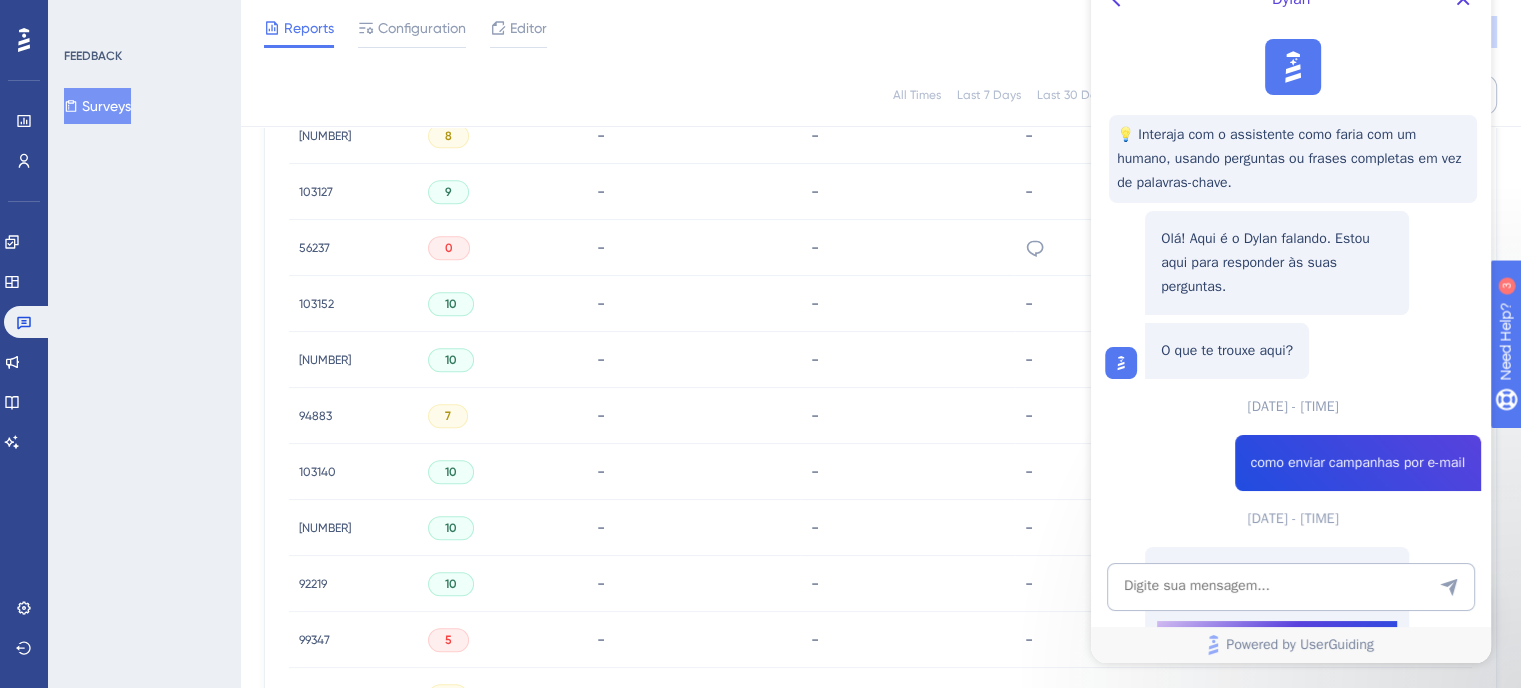 scroll, scrollTop: 0, scrollLeft: 0, axis: both 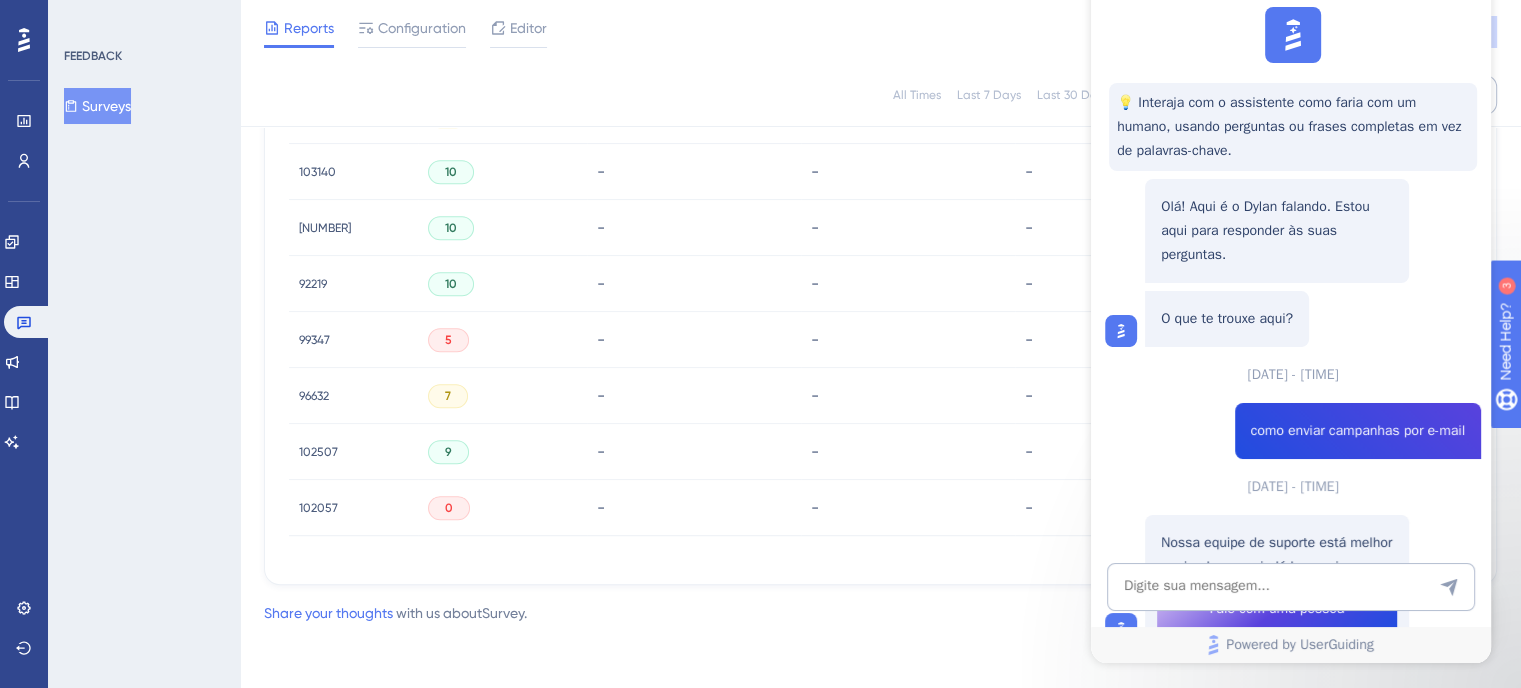 click on "Fale com uma pessoa" at bounding box center (1277, 609) 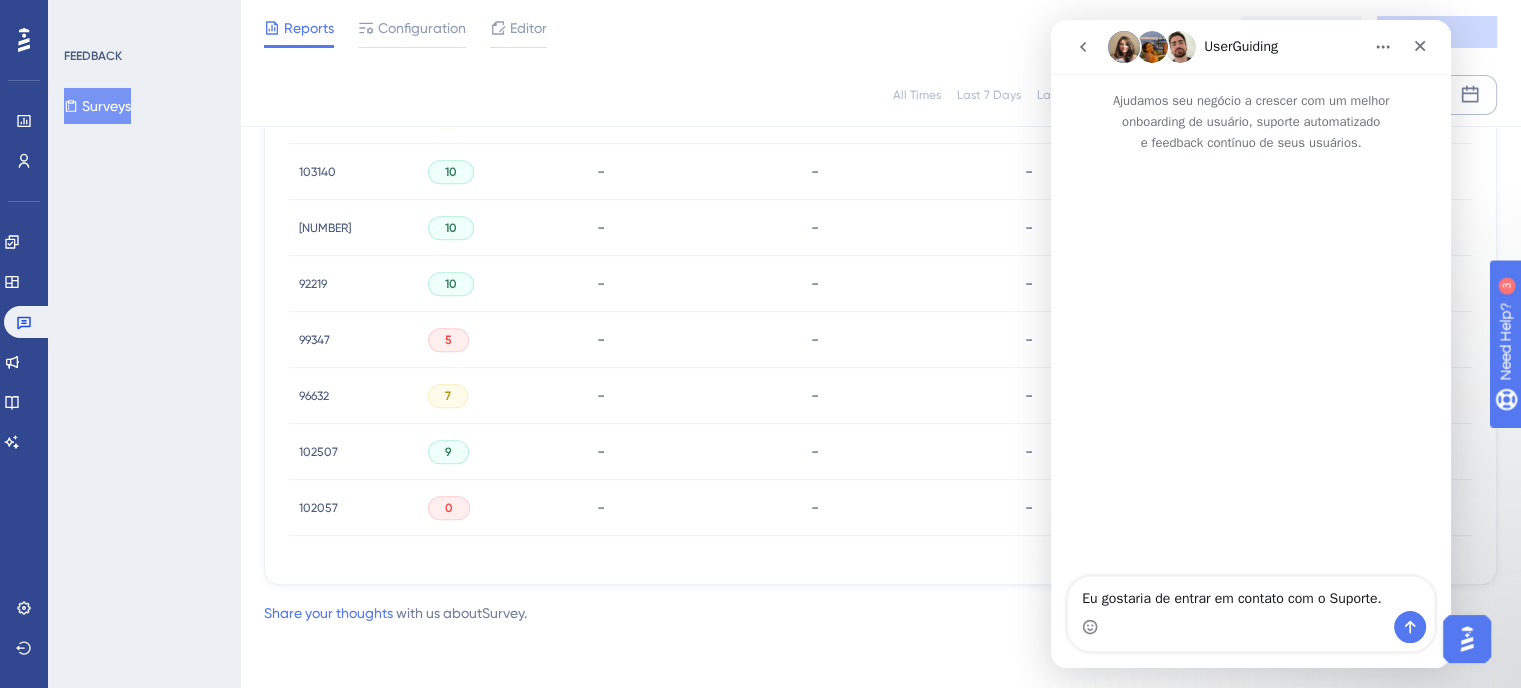scroll, scrollTop: 0, scrollLeft: 0, axis: both 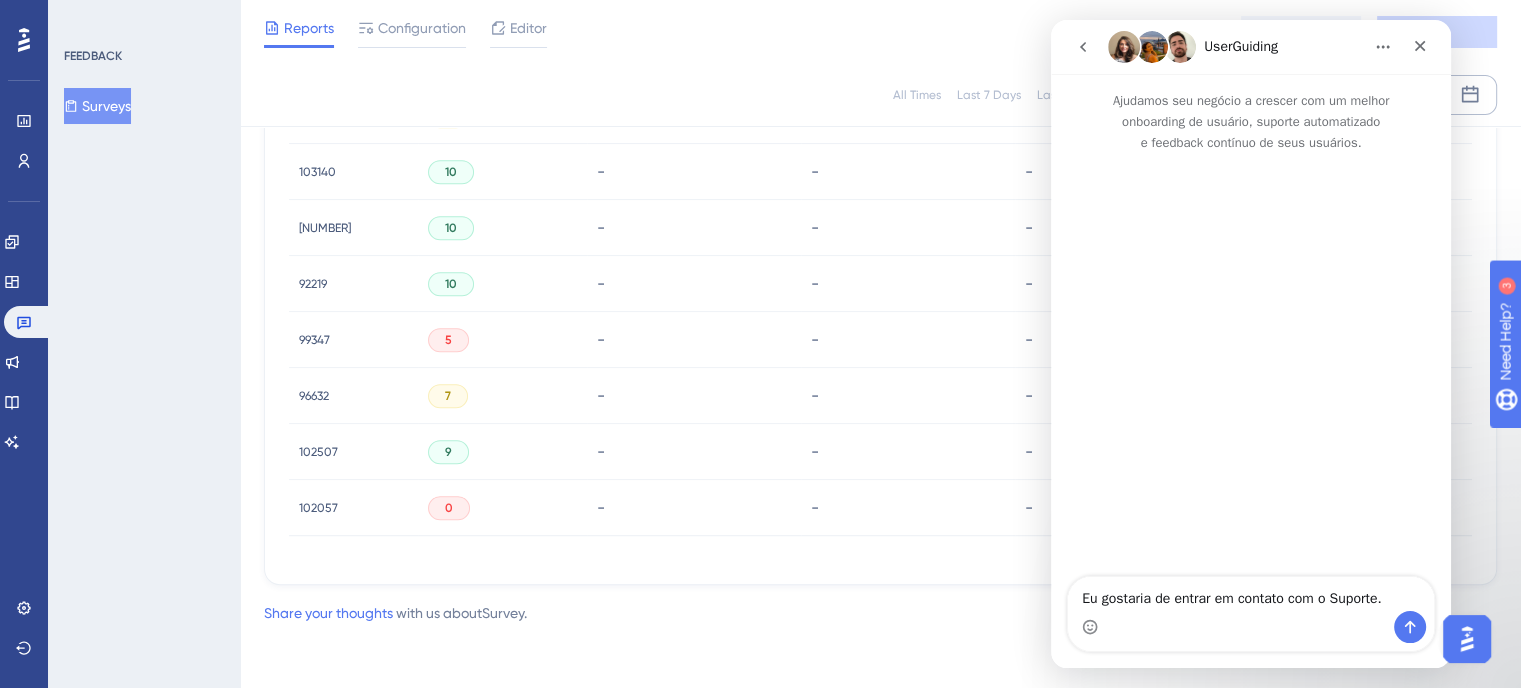 drag, startPoint x: 1405, startPoint y: 600, endPoint x: 1083, endPoint y: 590, distance: 322.15524 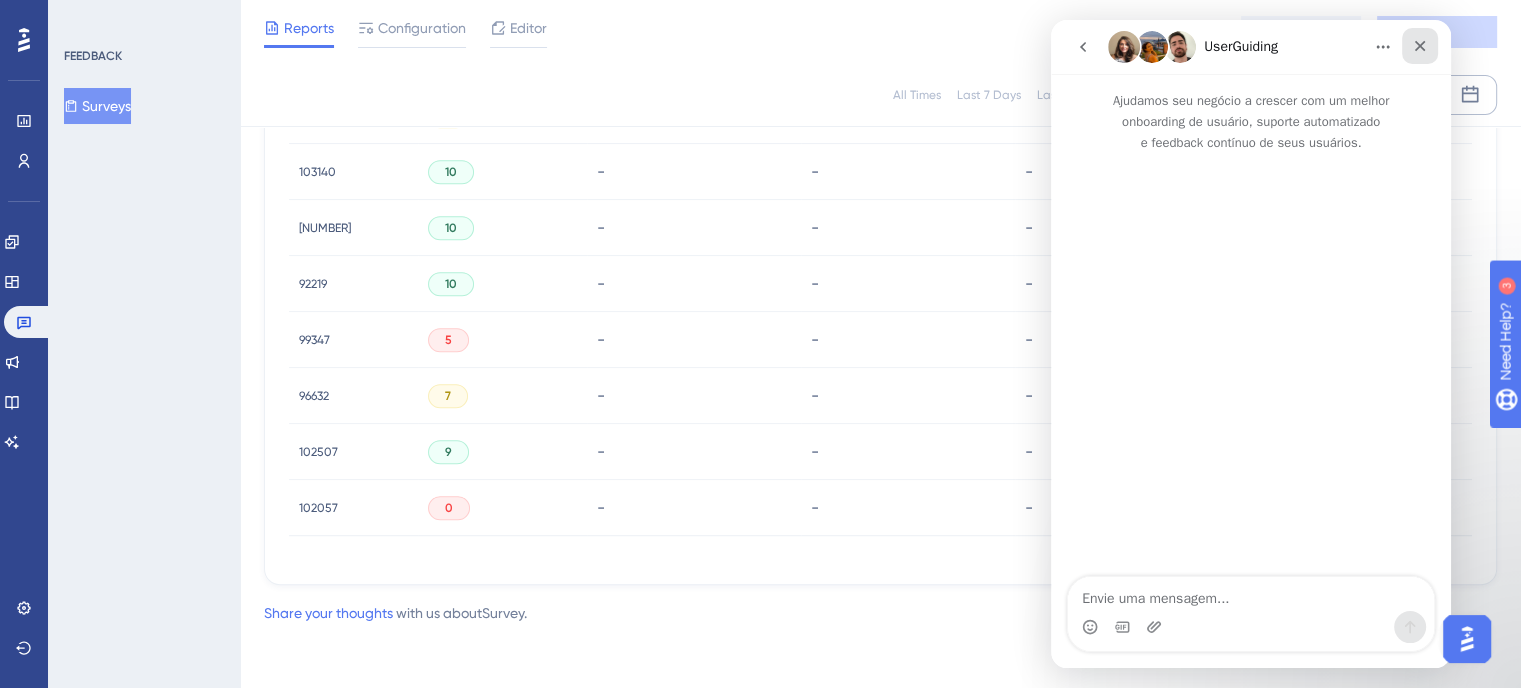type 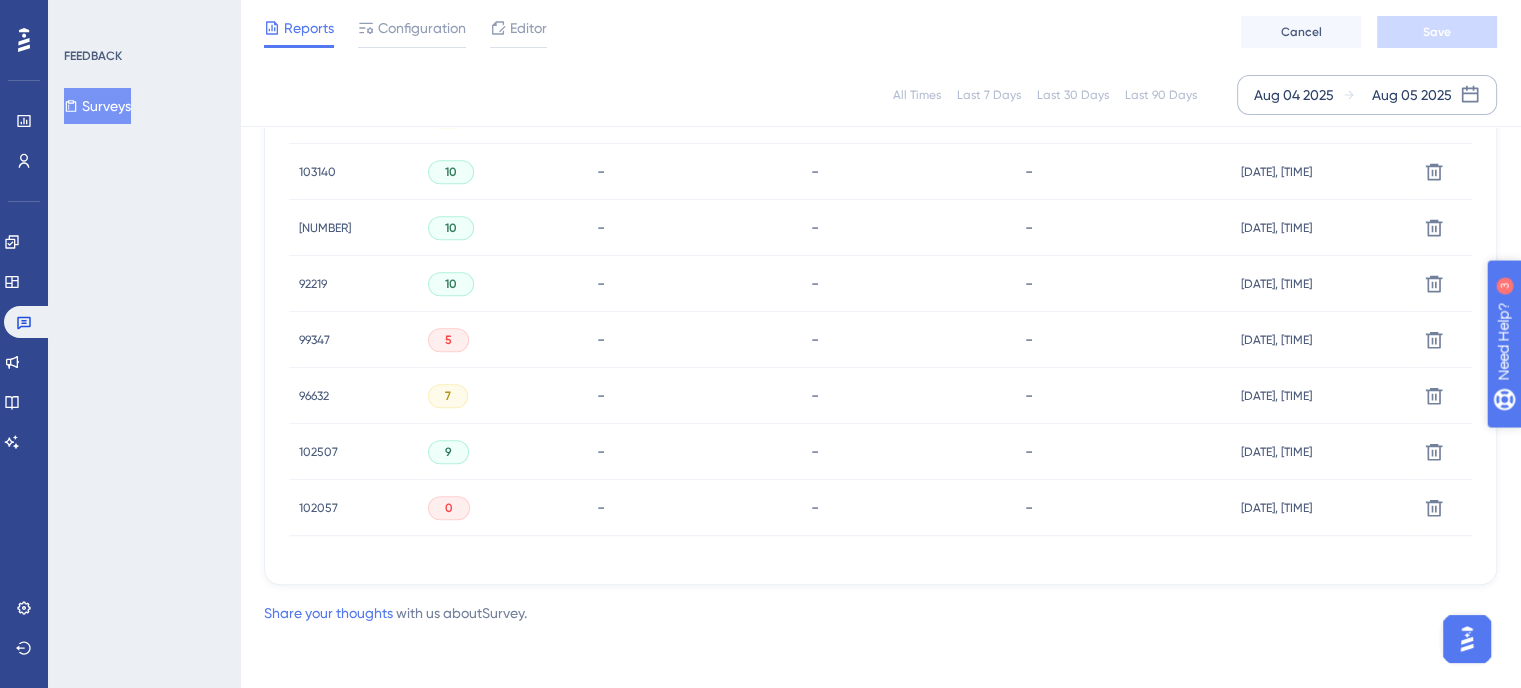 click on "Need Help?" at bounding box center (1573, 444) 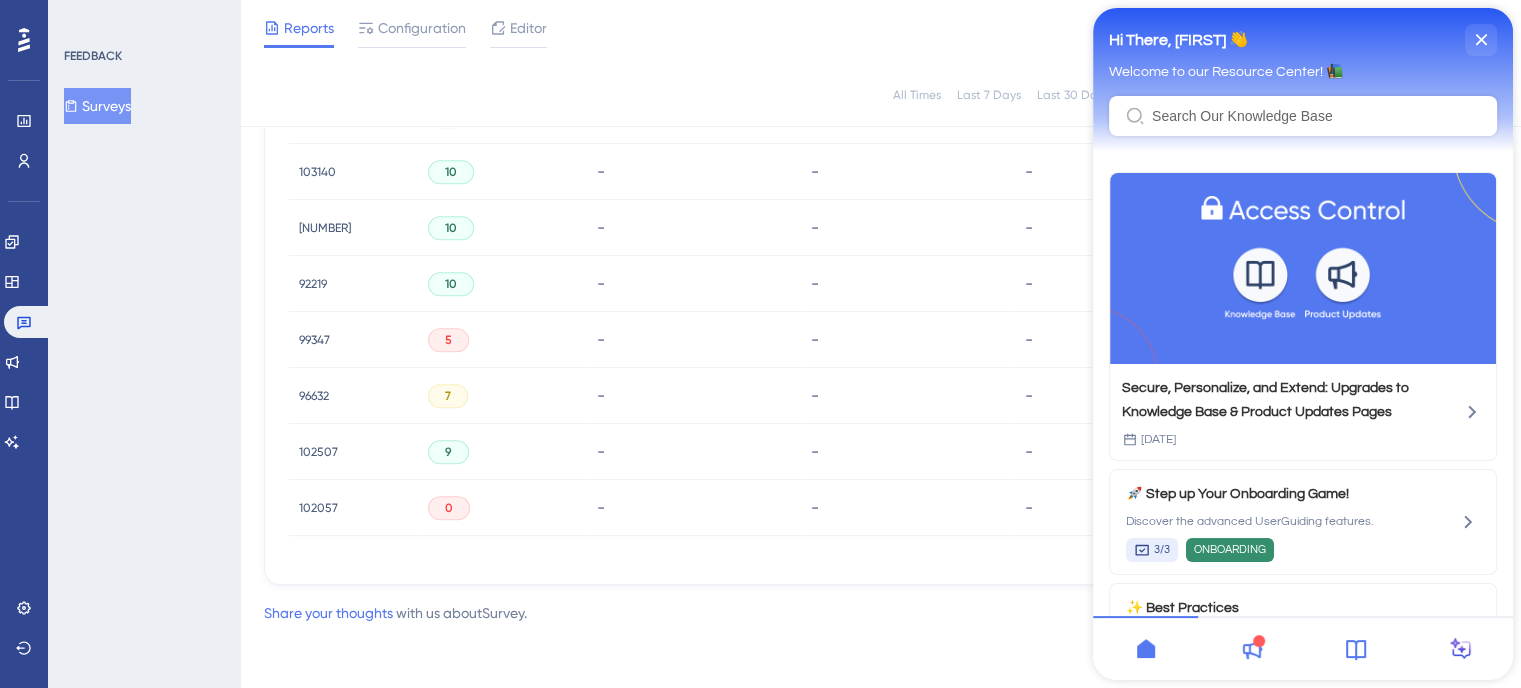 click at bounding box center [1250, 648] 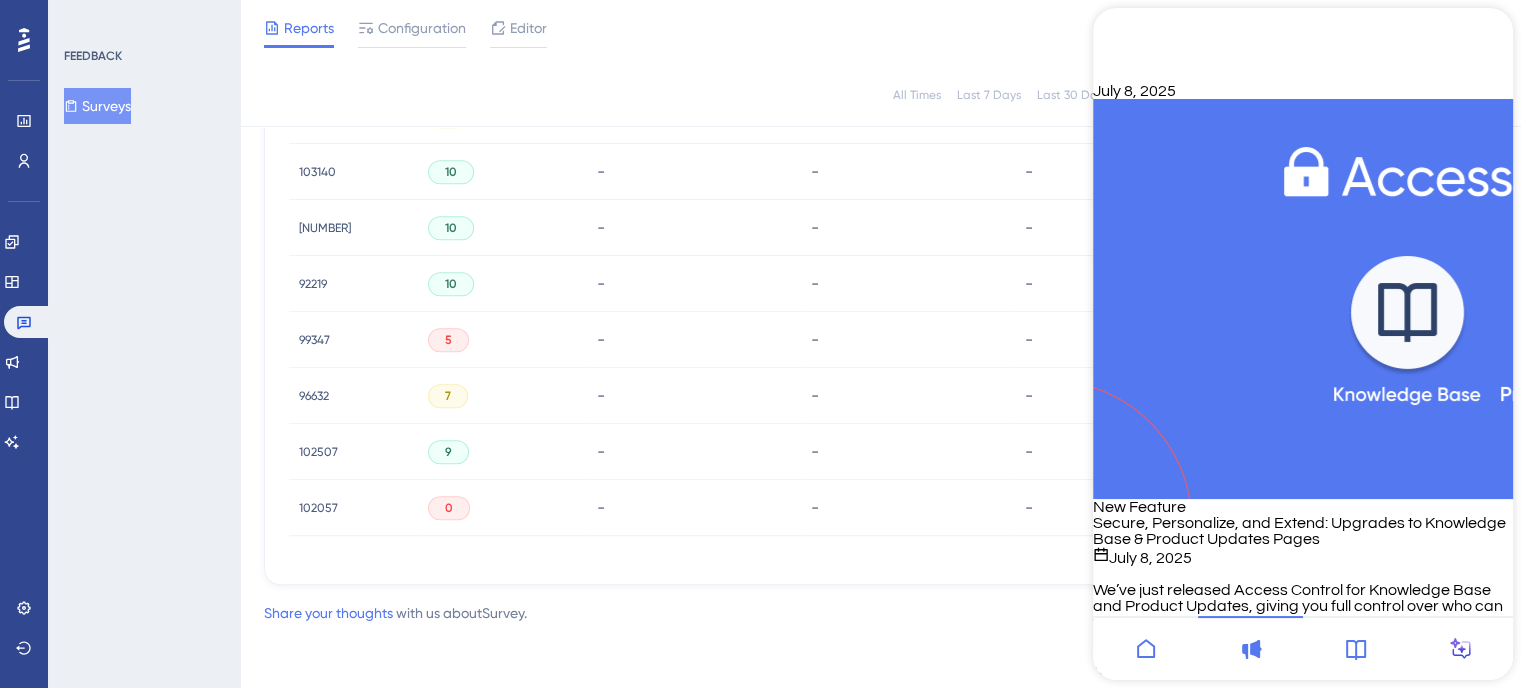 click at bounding box center [1109, 67] 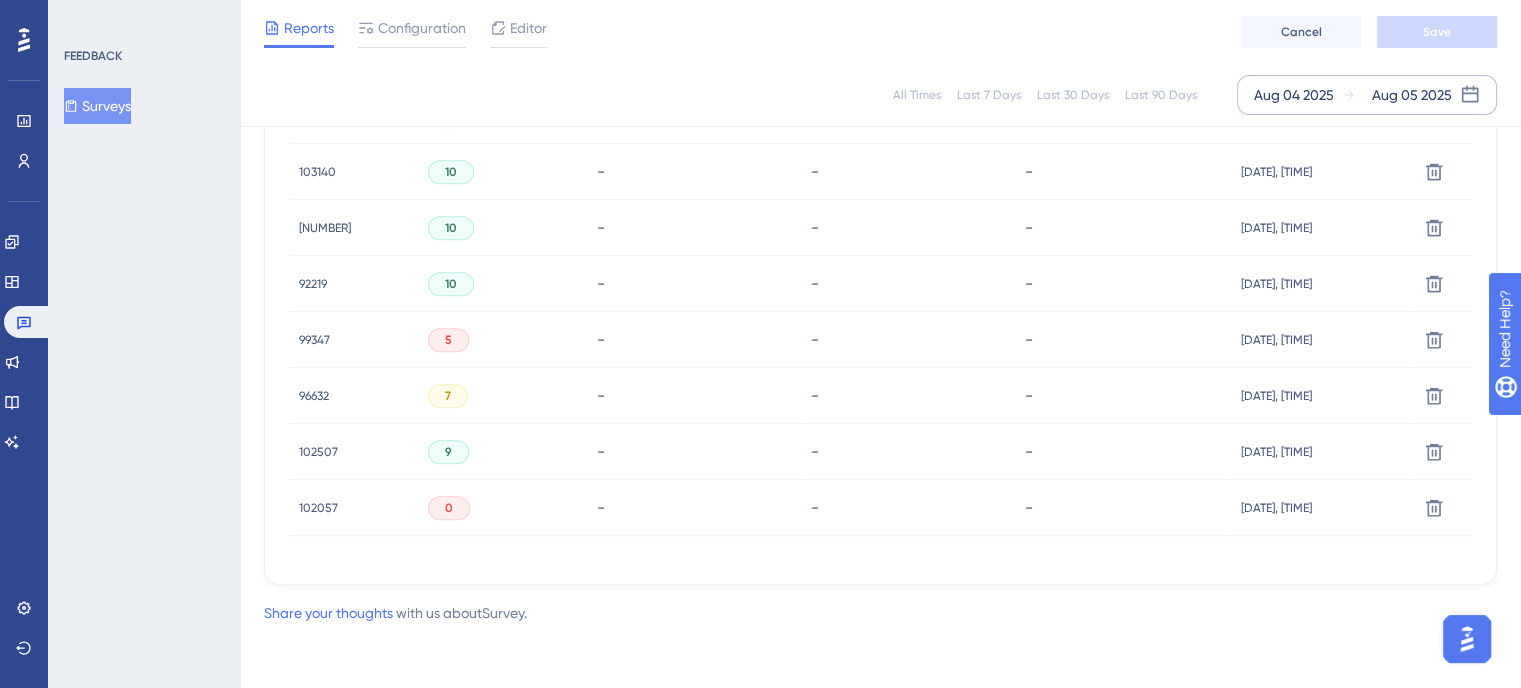 click at bounding box center (1467, 639) 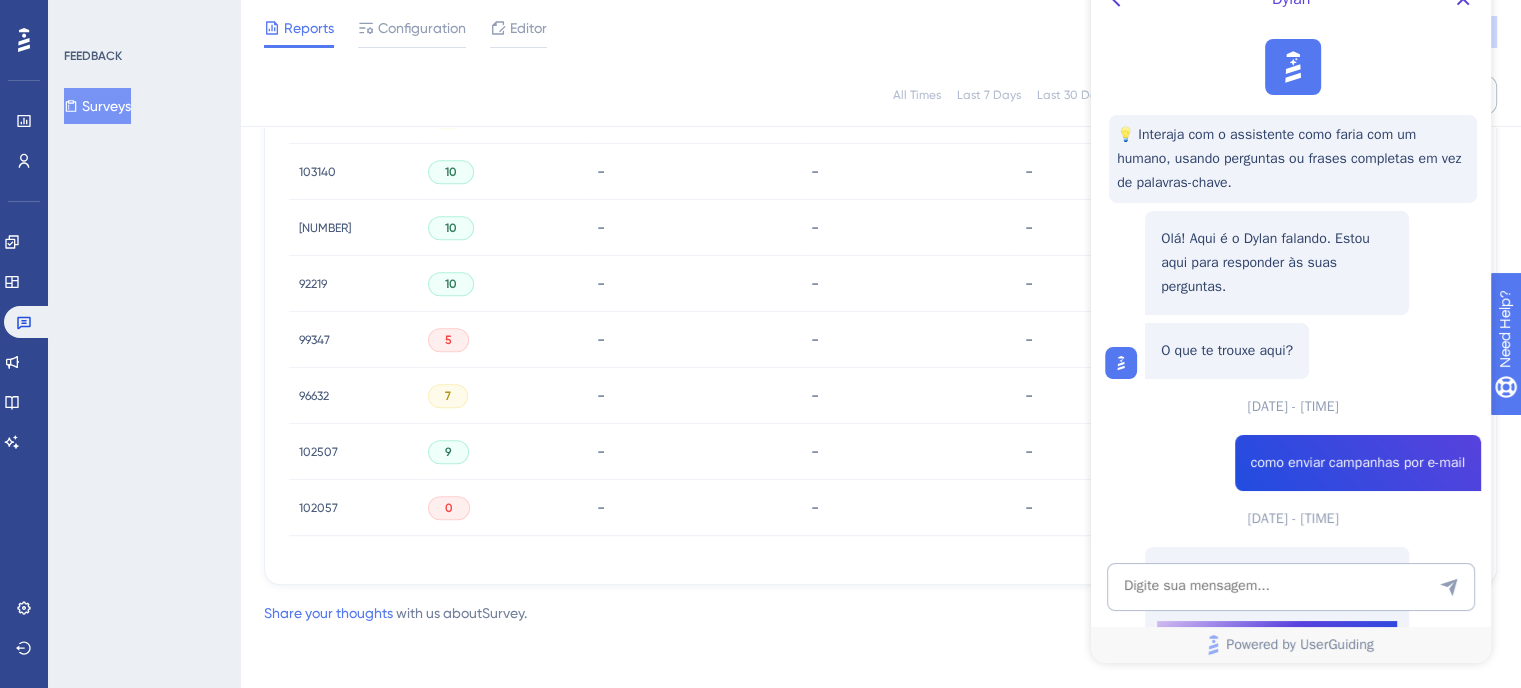 scroll, scrollTop: 0, scrollLeft: 0, axis: both 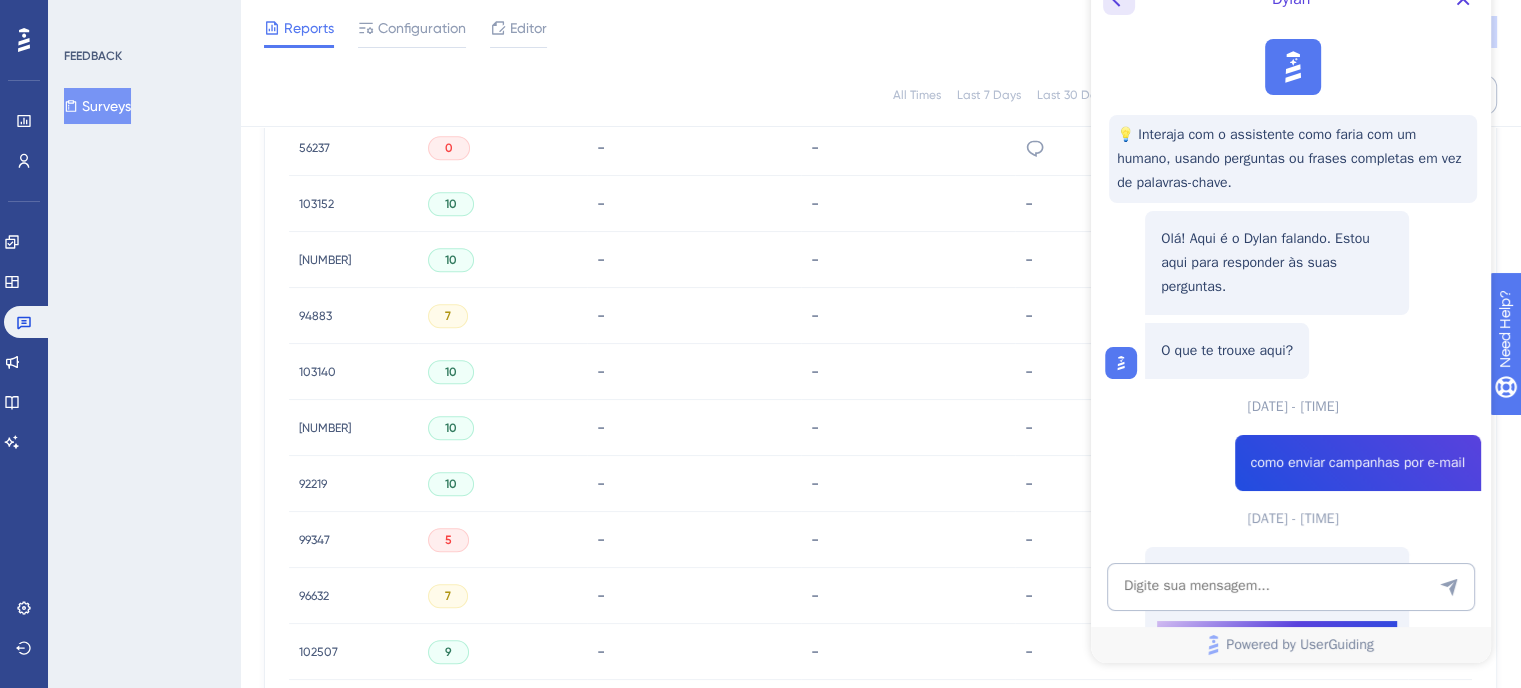 click 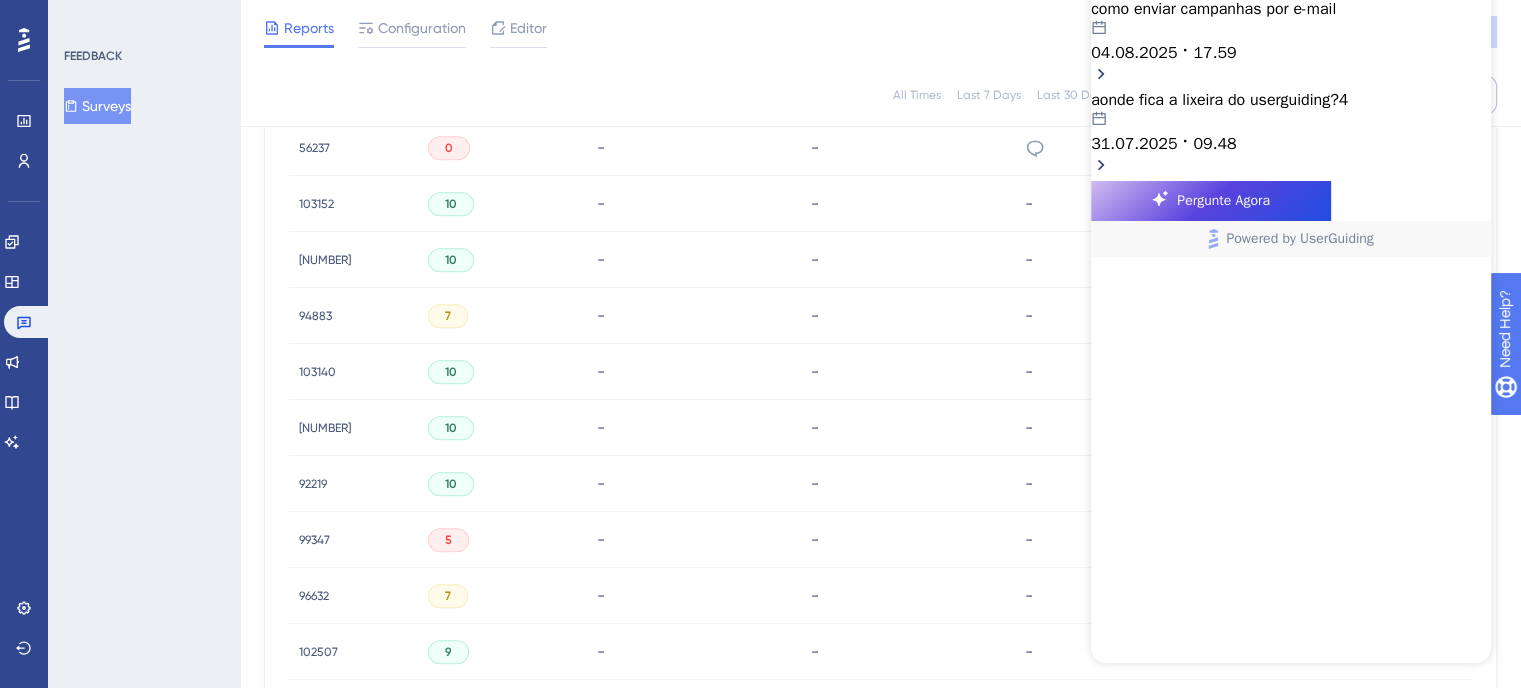 click on "como enviar campanhas por e-mail [DATE] [TIME]" at bounding box center [1291, 31] 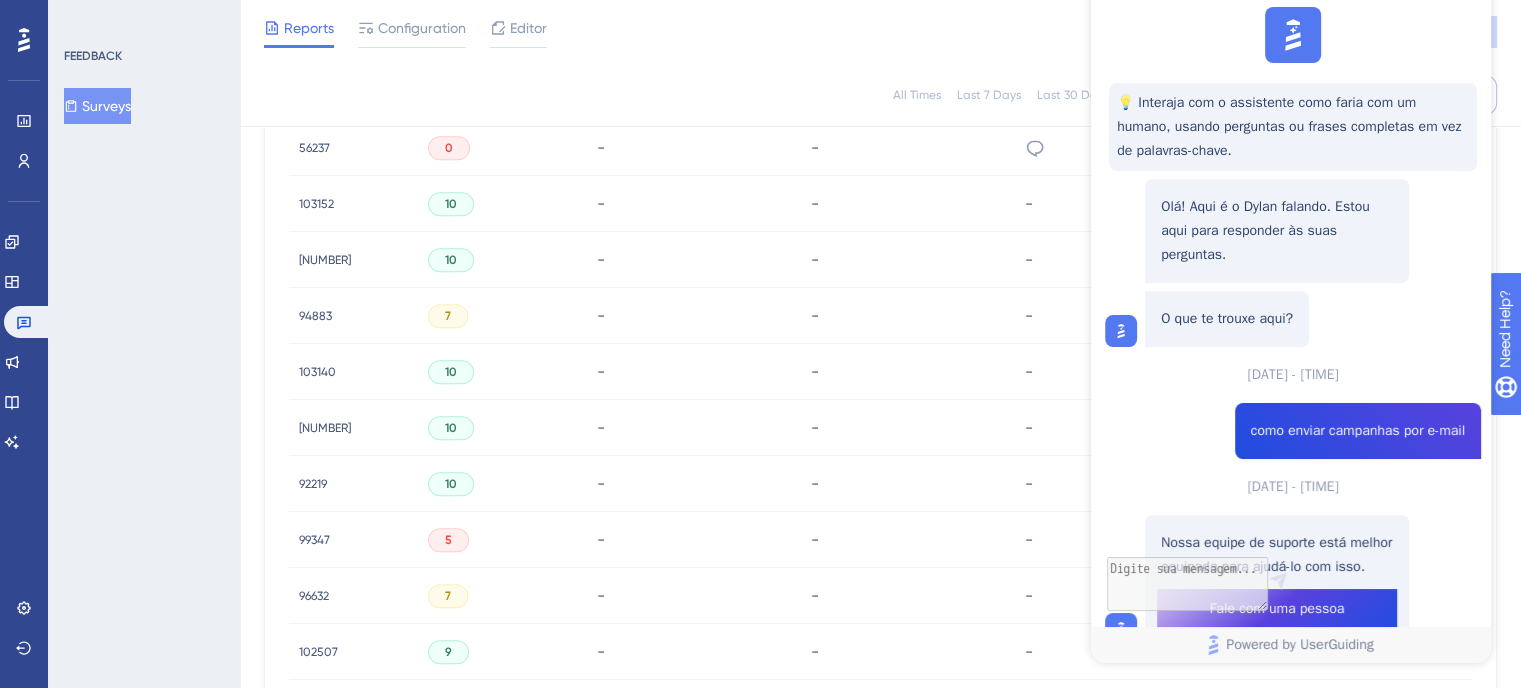 scroll, scrollTop: 178, scrollLeft: 0, axis: vertical 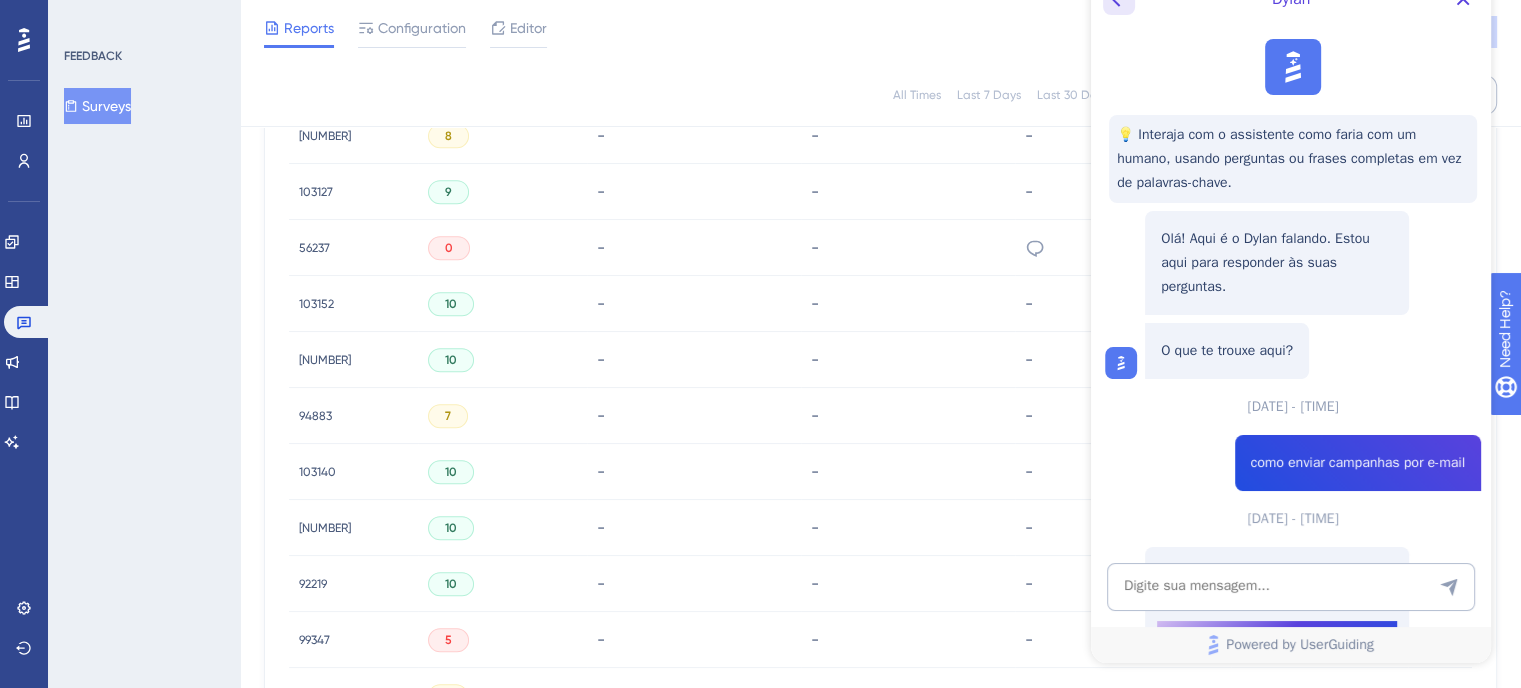 click at bounding box center (1119, -1) 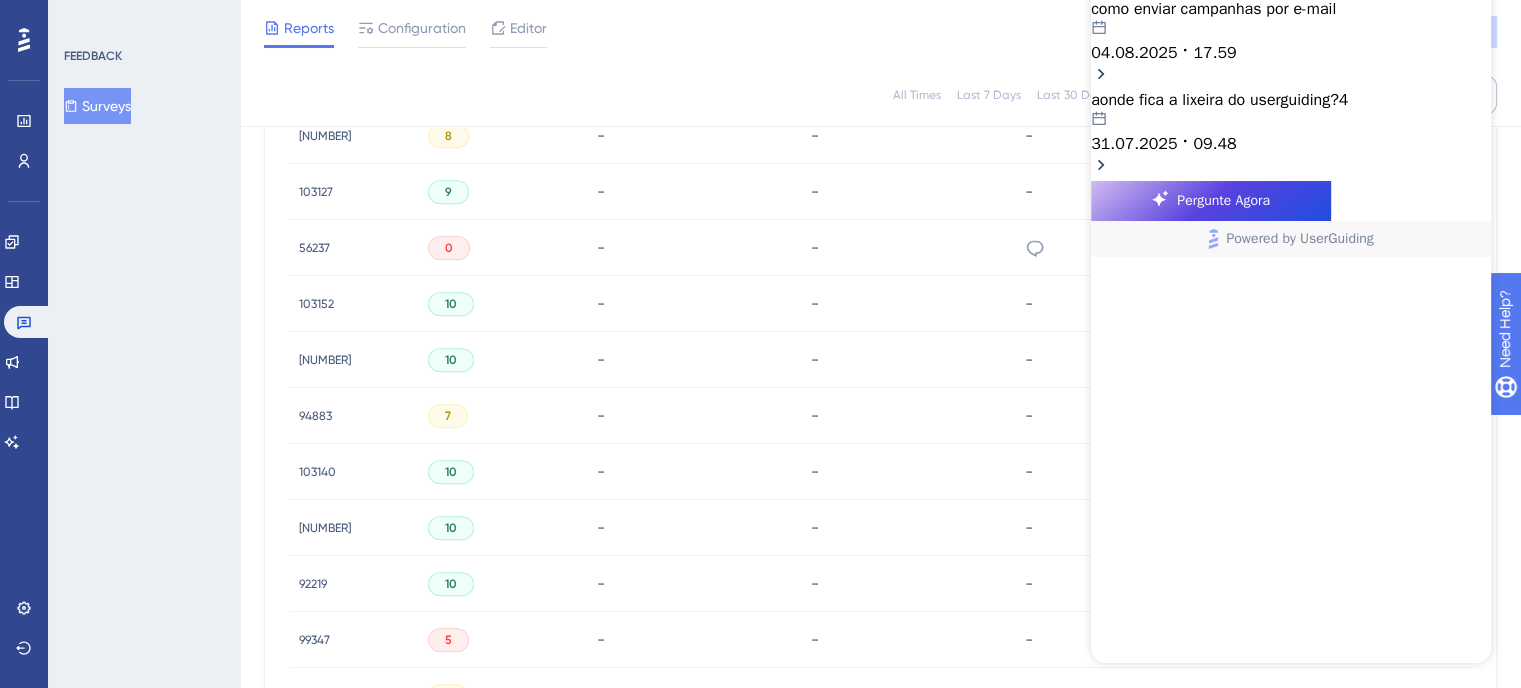 click 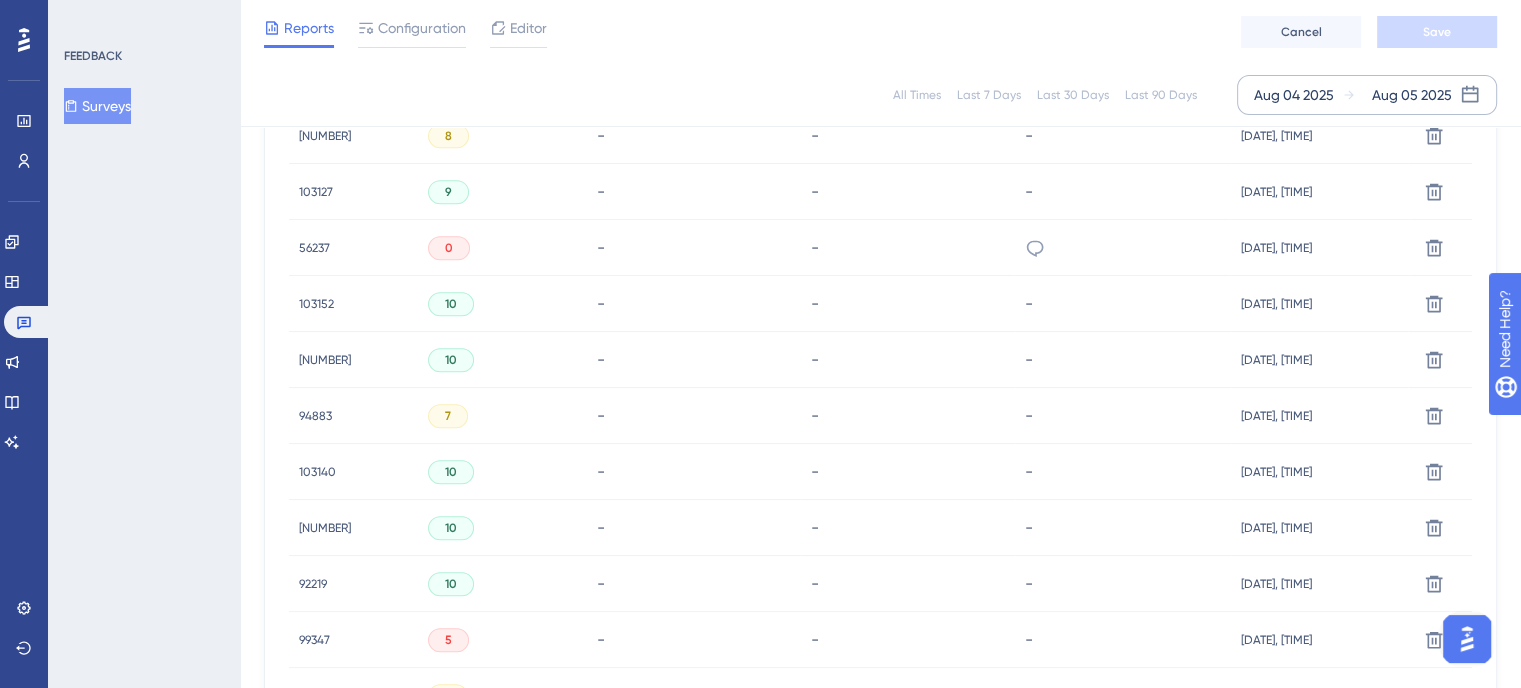 scroll, scrollTop: 0, scrollLeft: 0, axis: both 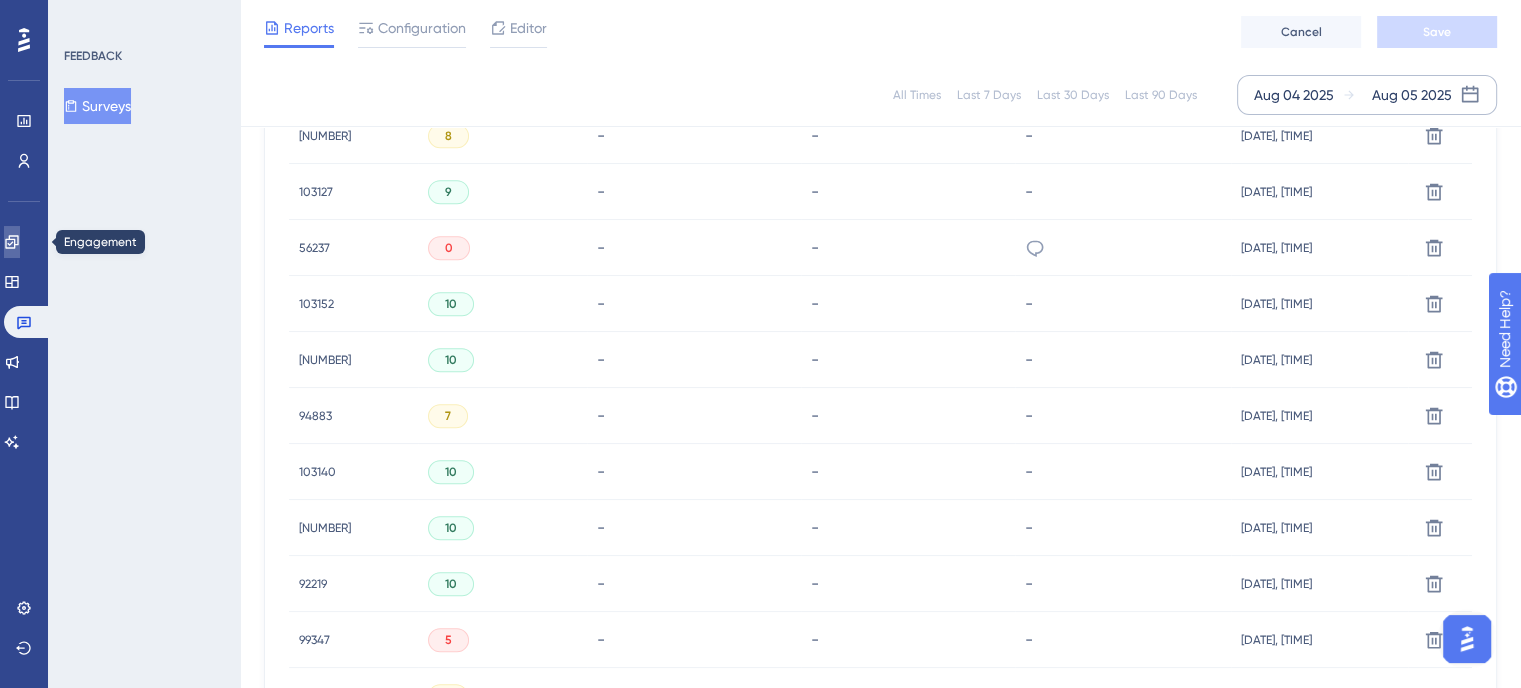 click at bounding box center [12, 242] 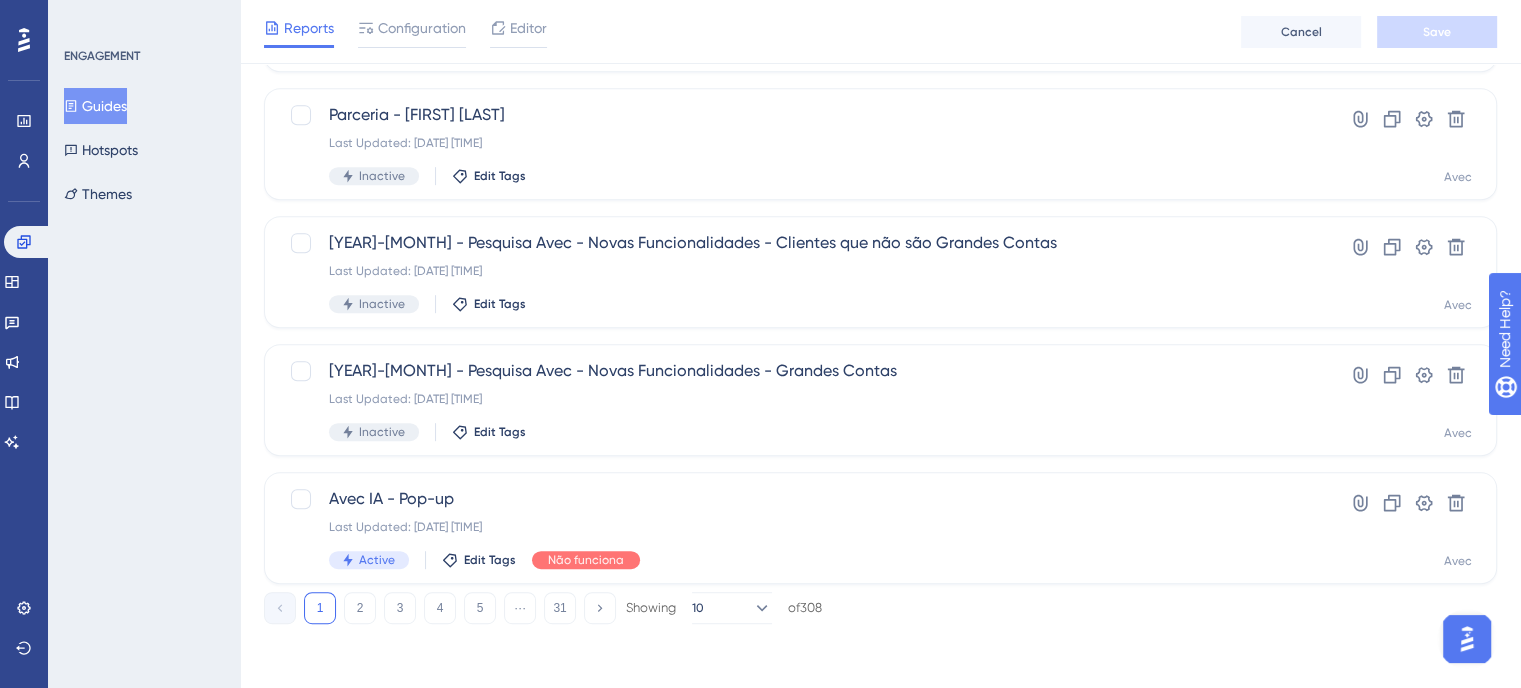 scroll, scrollTop: 0, scrollLeft: 0, axis: both 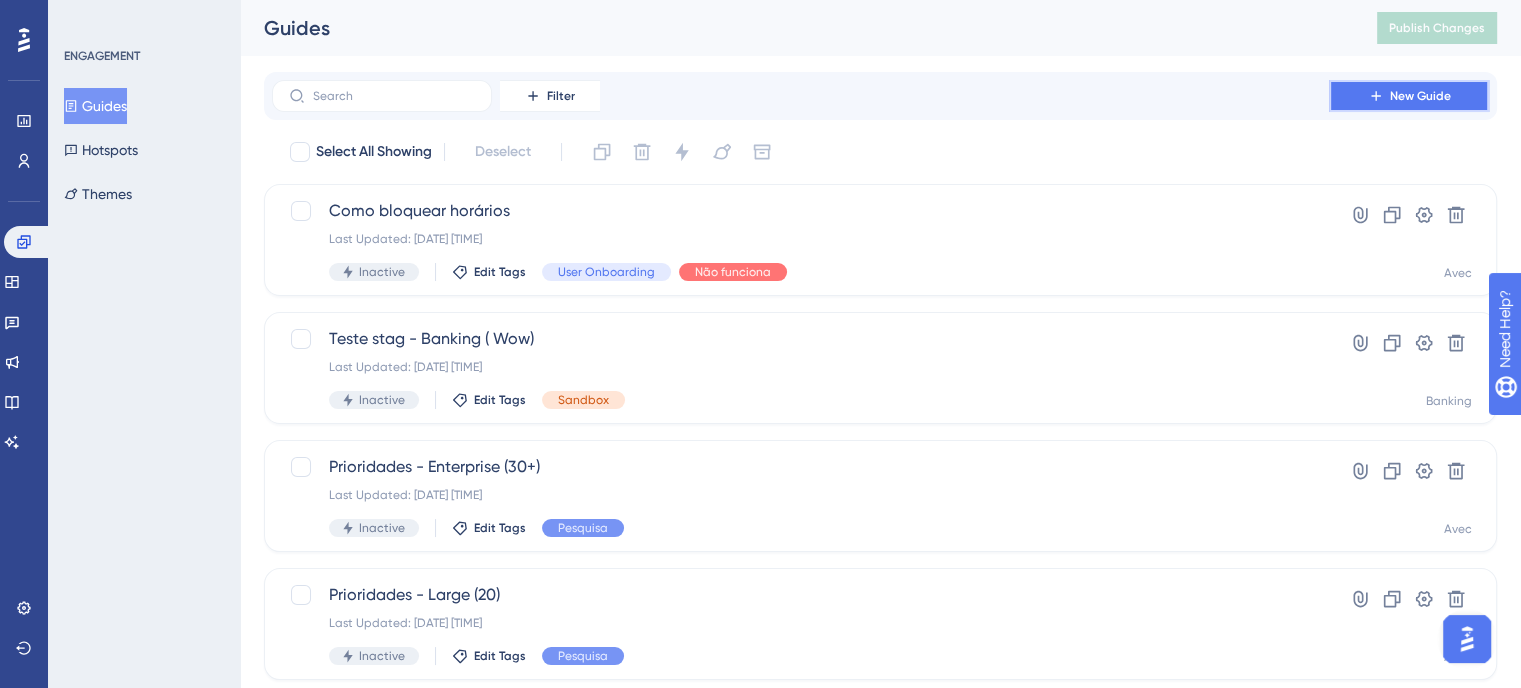 click on "New Guide" at bounding box center (1420, 96) 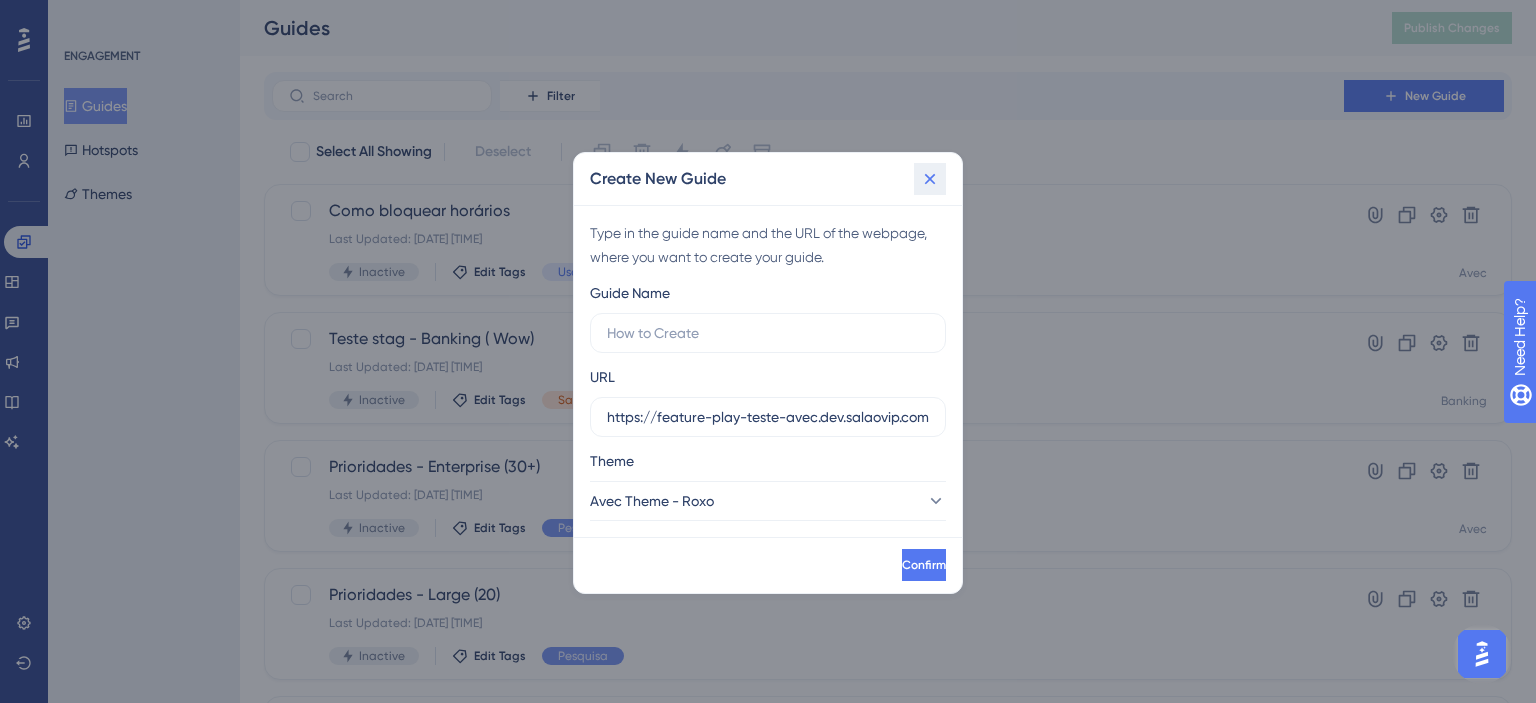 click 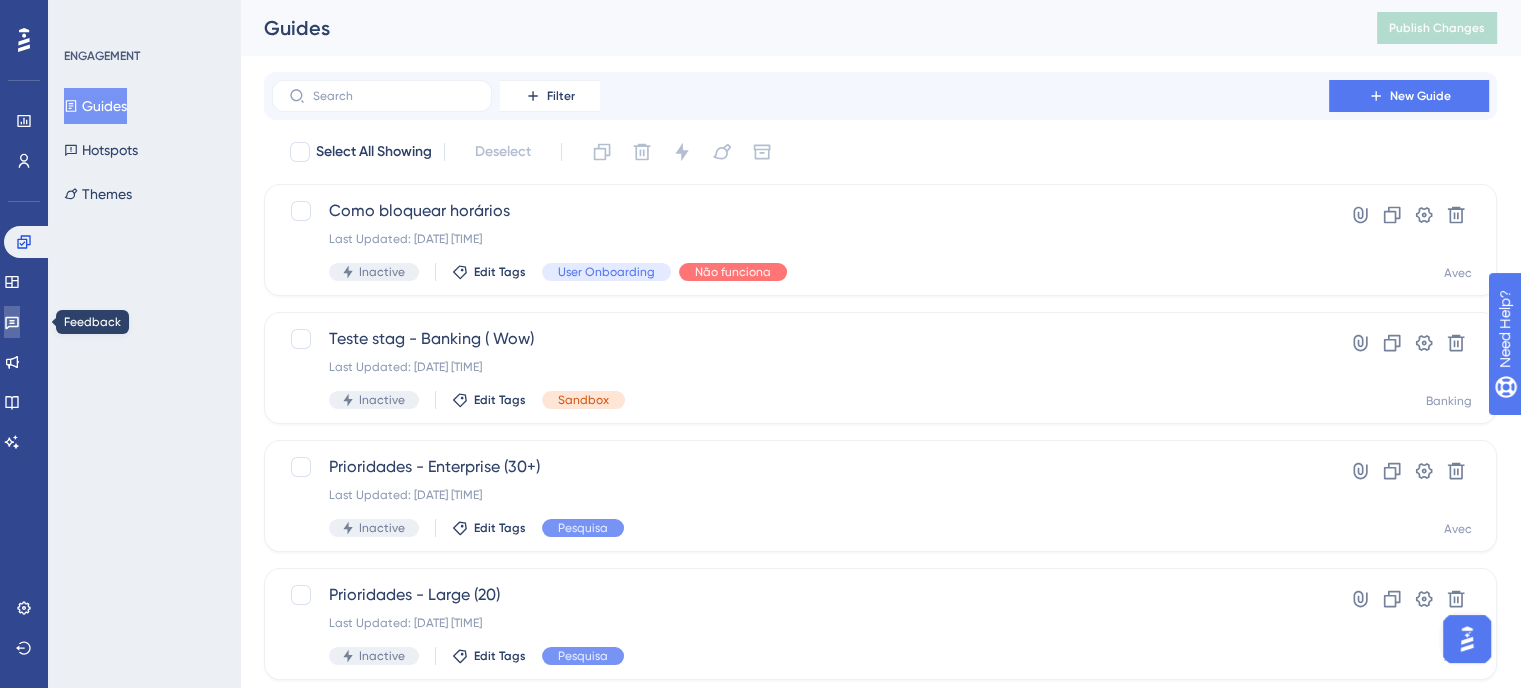 click at bounding box center [12, 322] 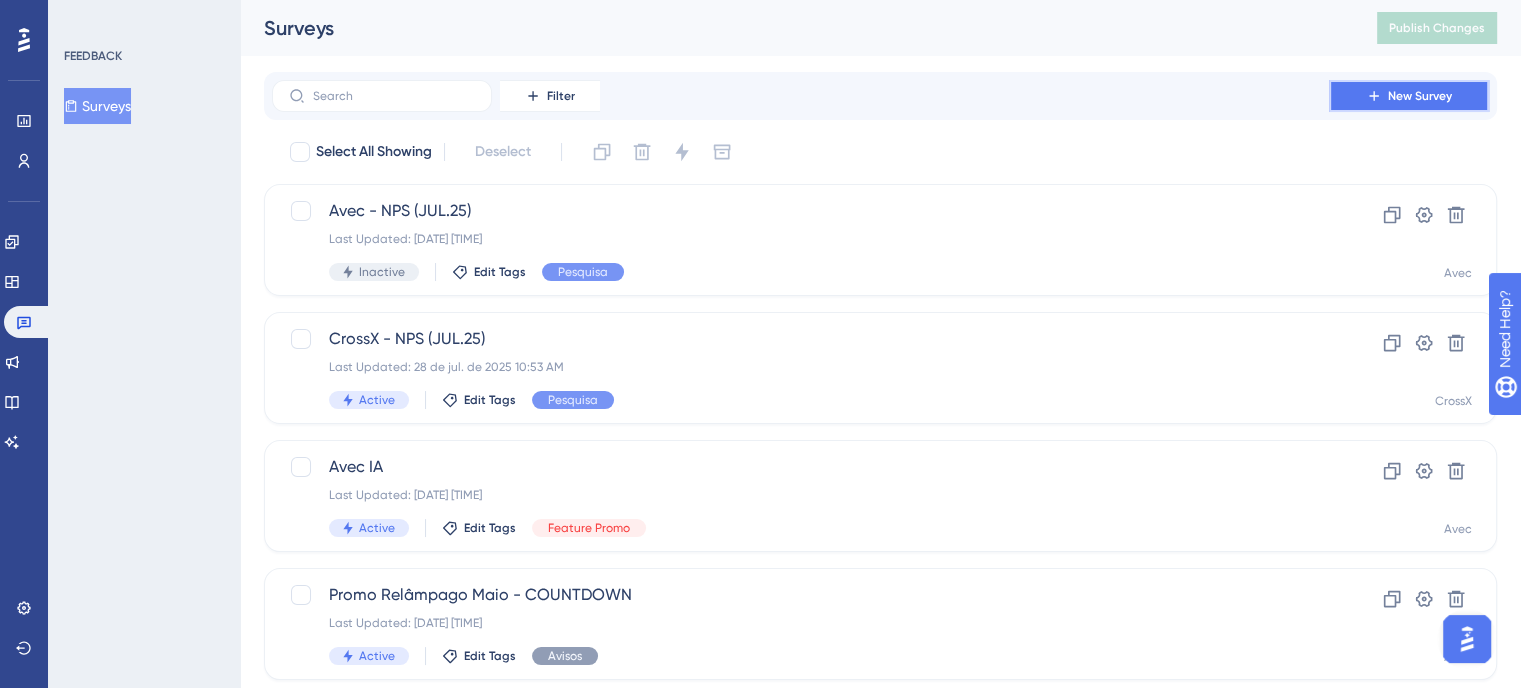 click on "New Survey" at bounding box center [1420, 96] 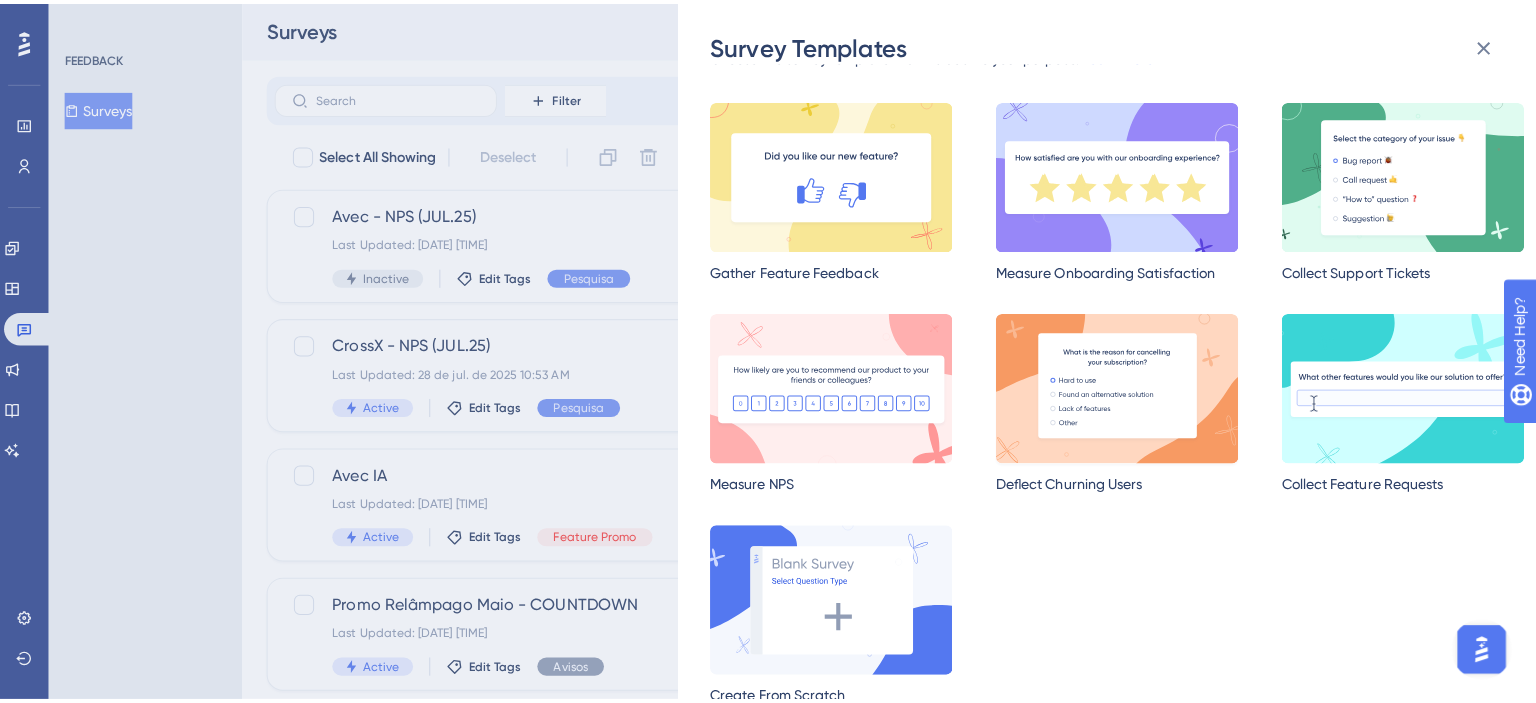 scroll, scrollTop: 64, scrollLeft: 0, axis: vertical 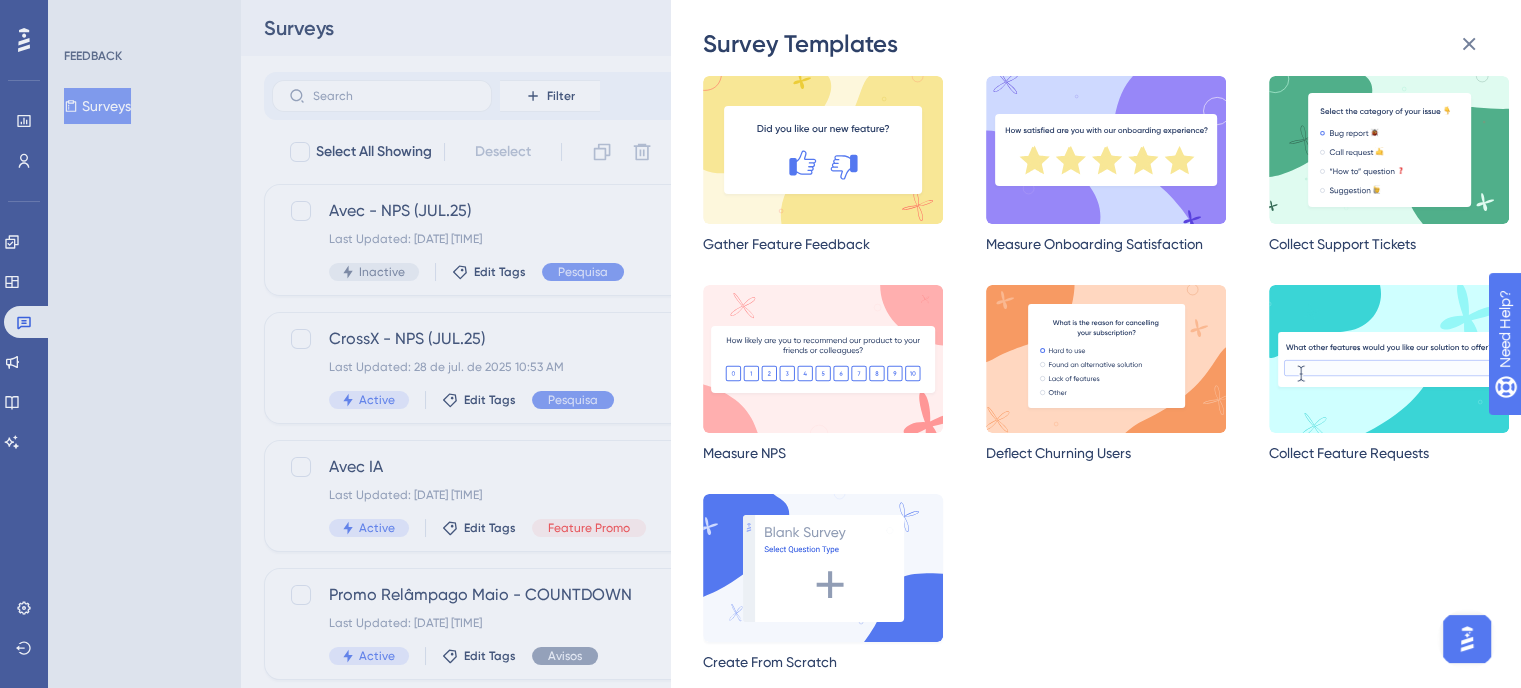 click at bounding box center [823, 568] 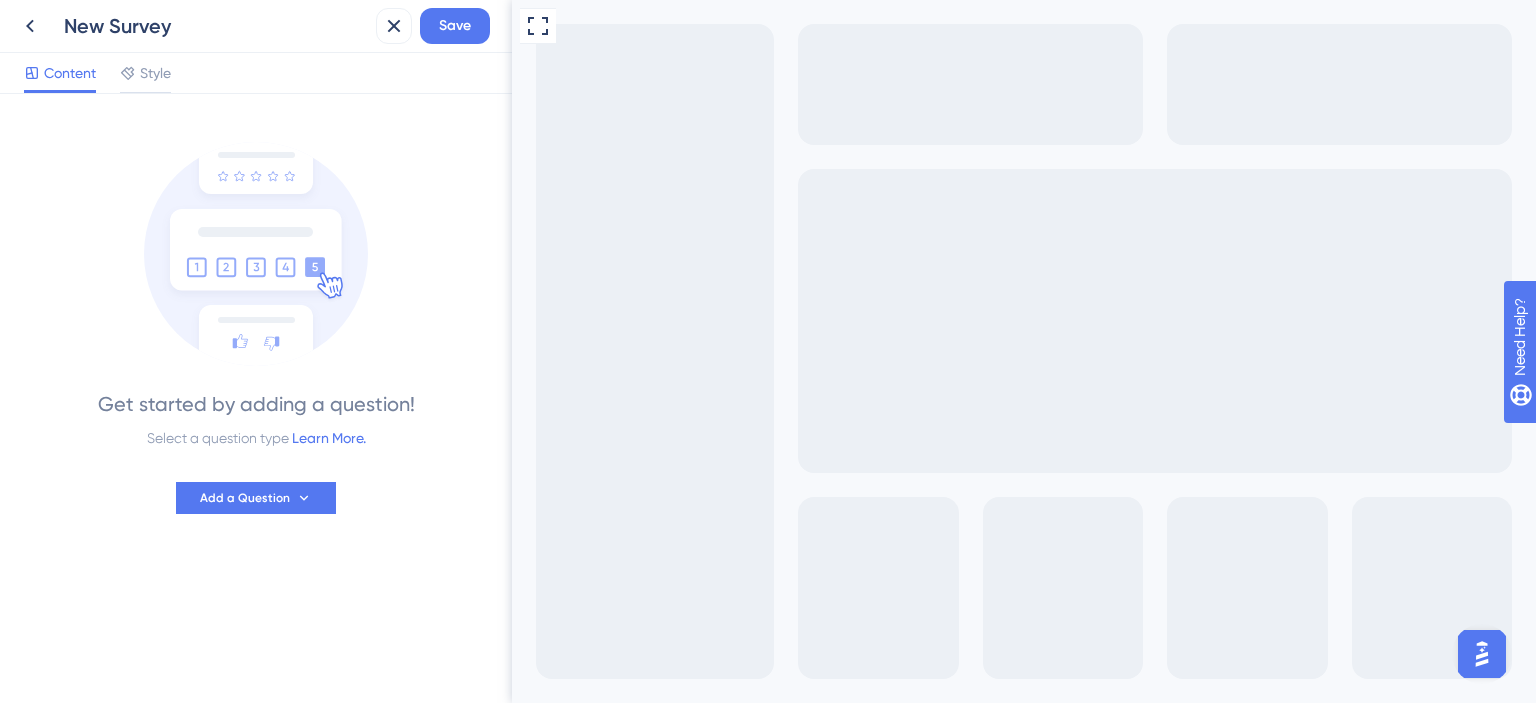 scroll, scrollTop: 0, scrollLeft: 0, axis: both 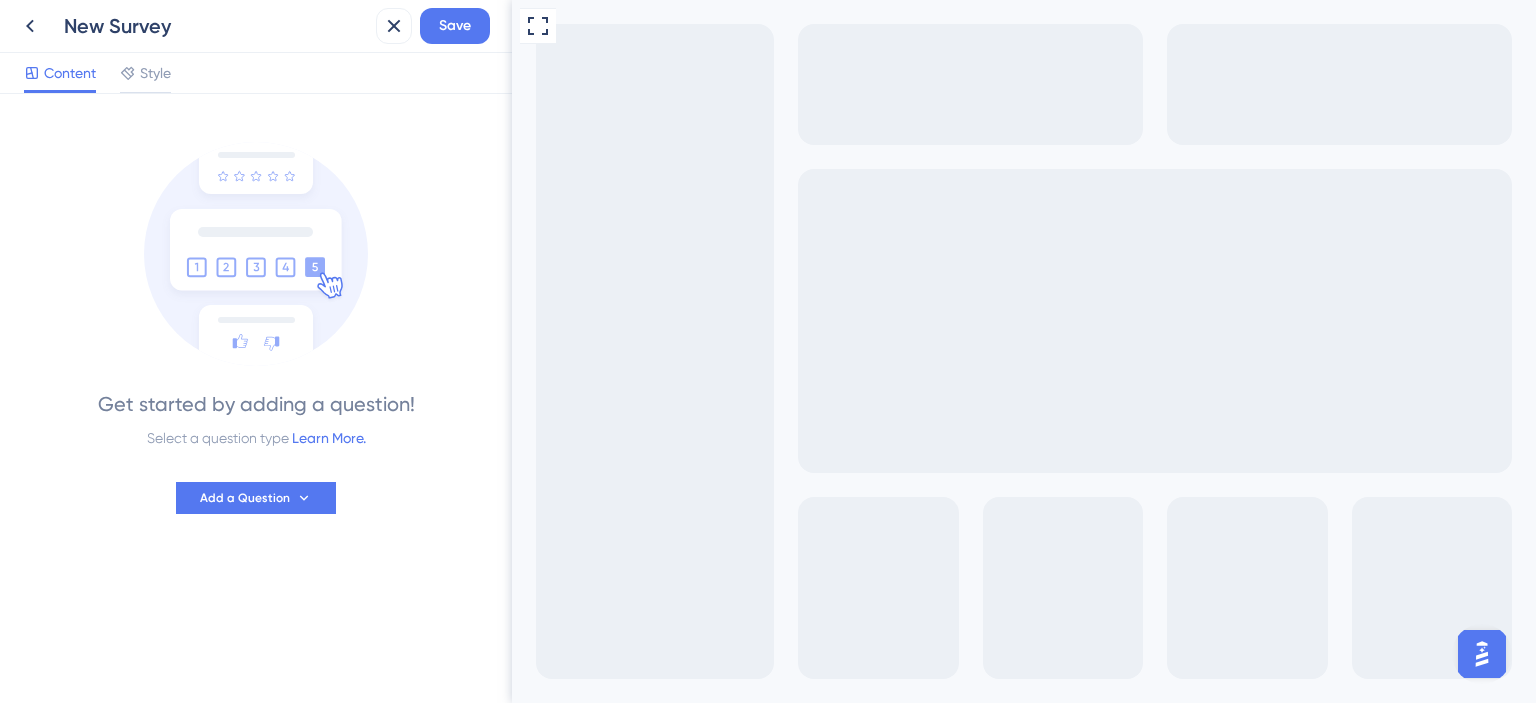 click on "New Survey" at bounding box center (216, 26) 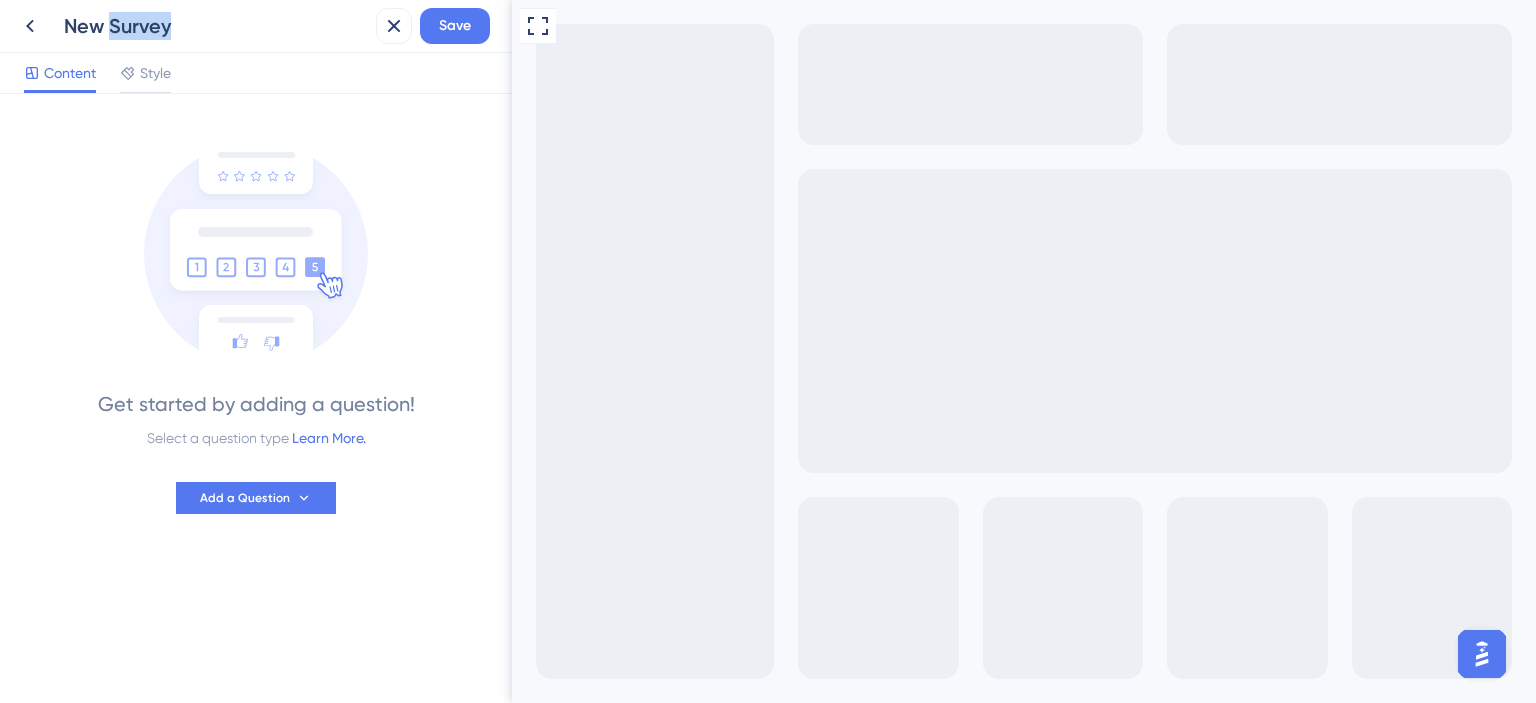 click on "New Survey" at bounding box center (216, 26) 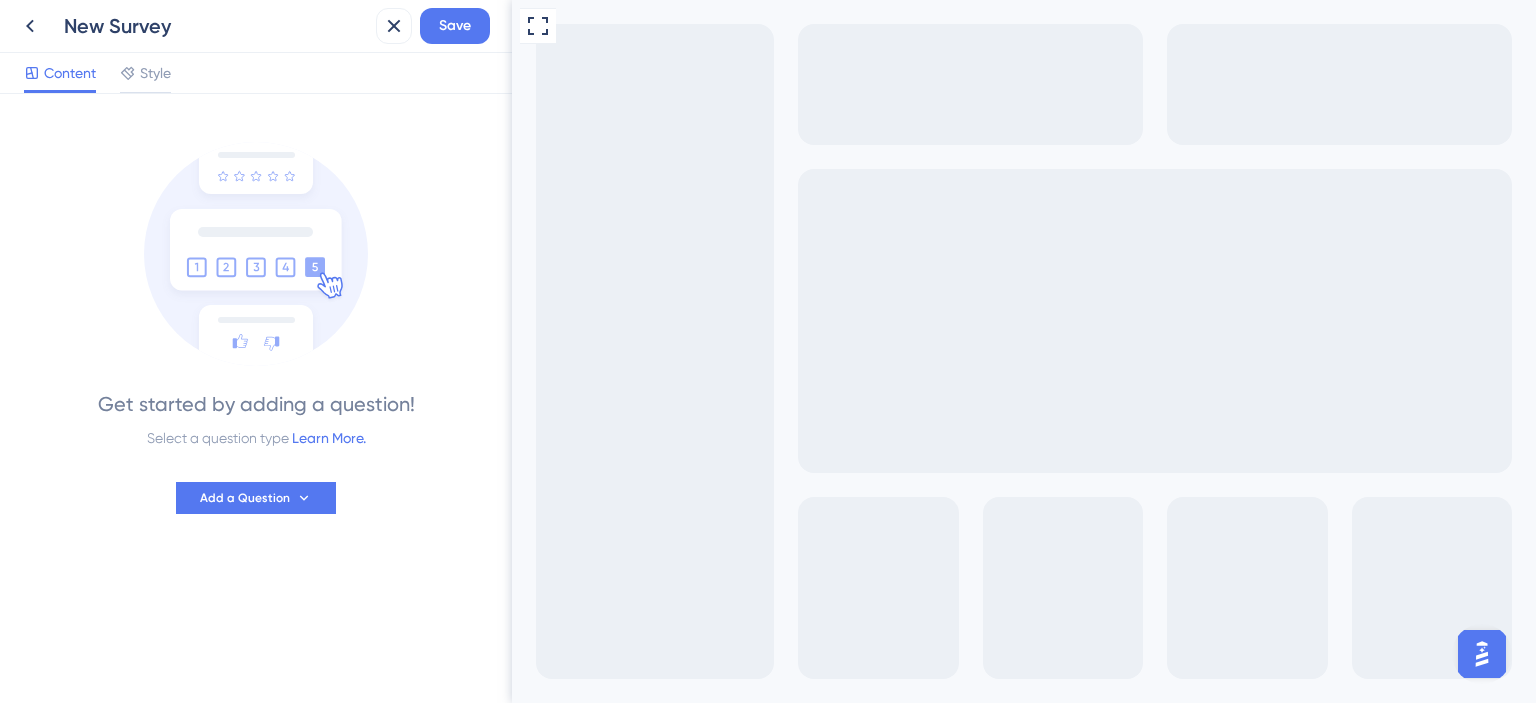 click on "New Survey" at bounding box center (216, 26) 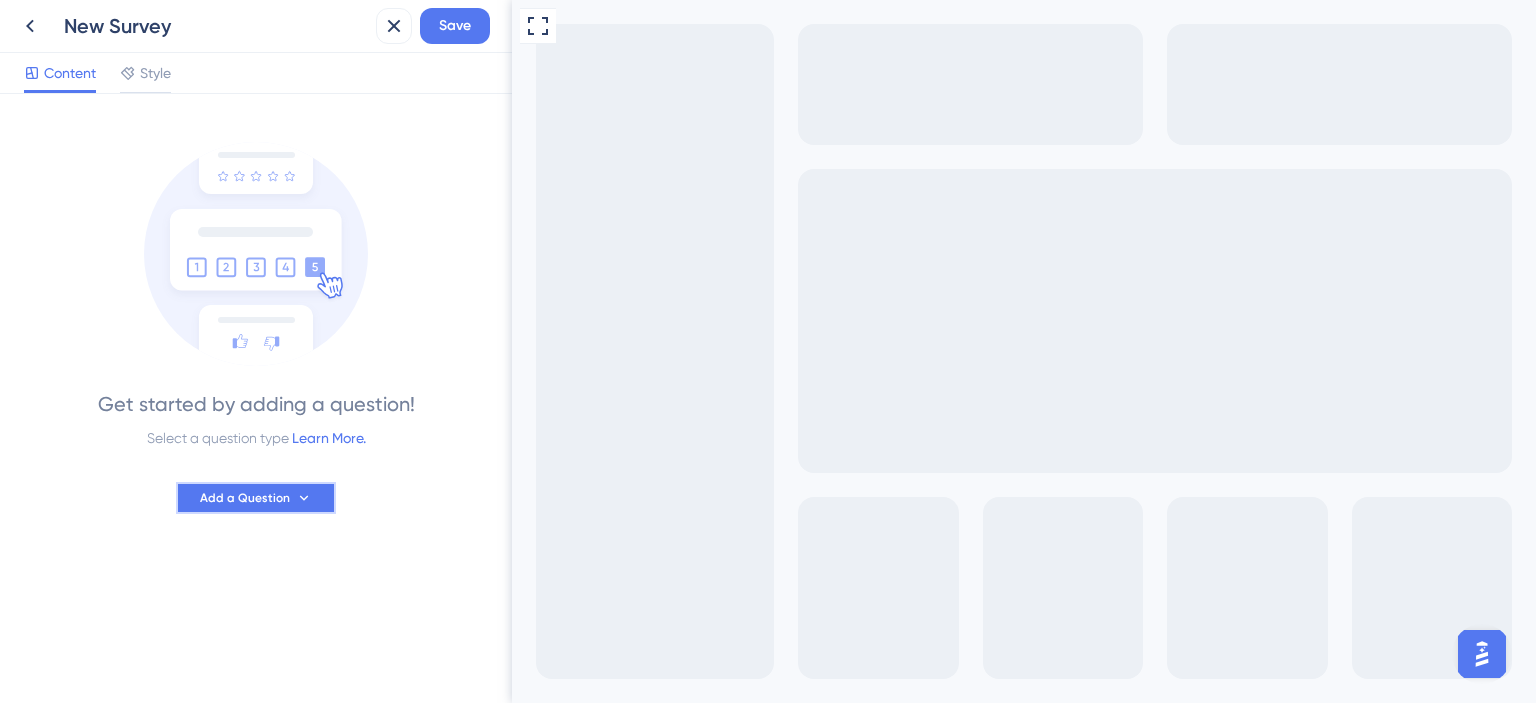 click on "Add a Question" at bounding box center [256, 498] 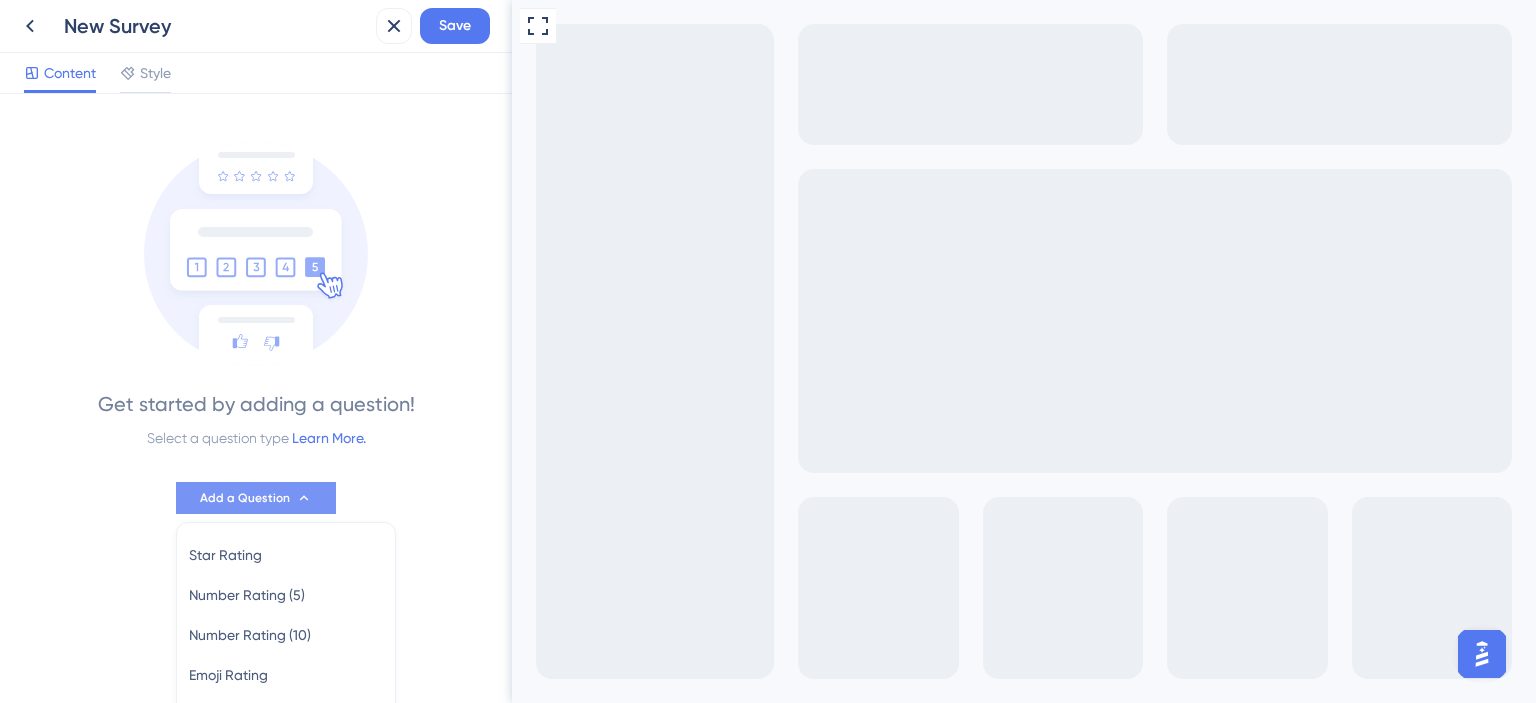 scroll, scrollTop: 244, scrollLeft: 0, axis: vertical 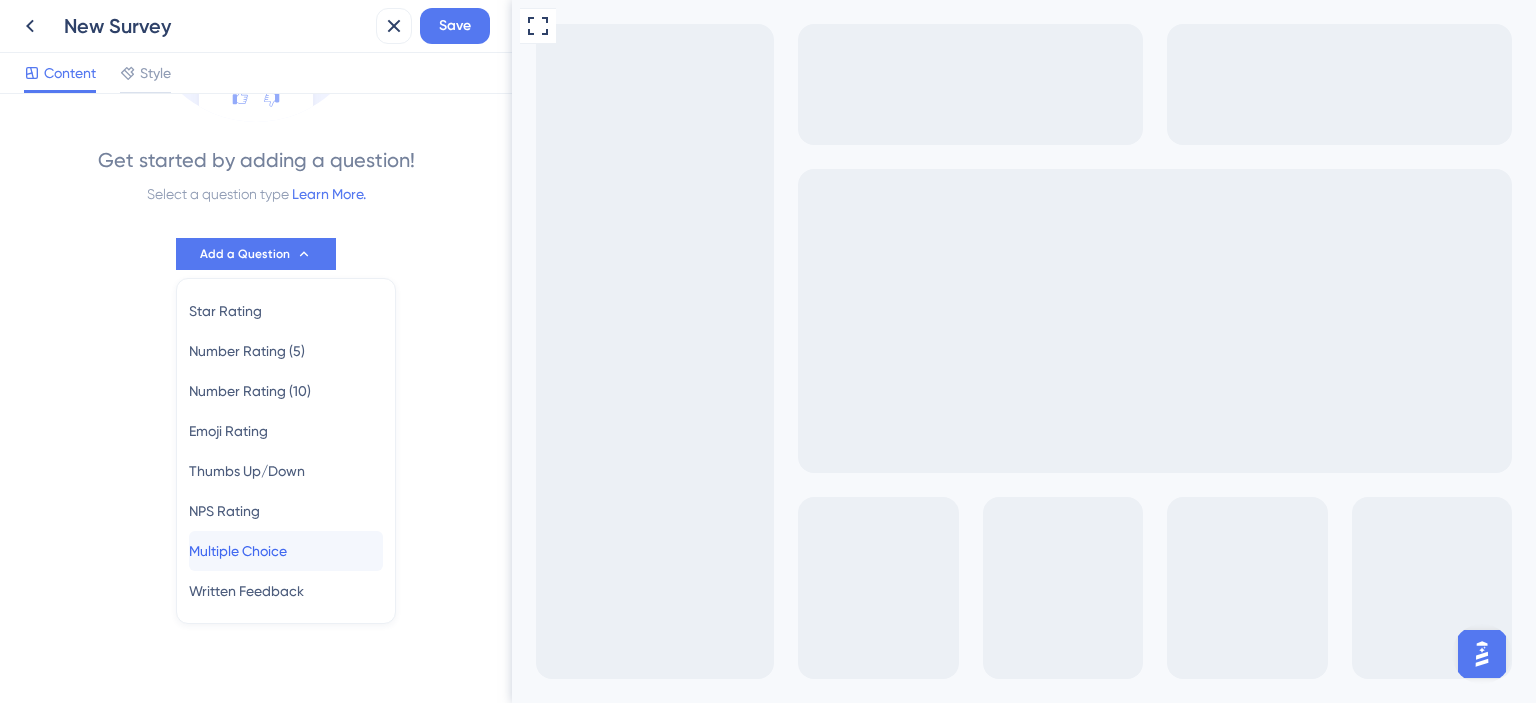 click on "Multiple Choice Multiple Choice" at bounding box center (286, 551) 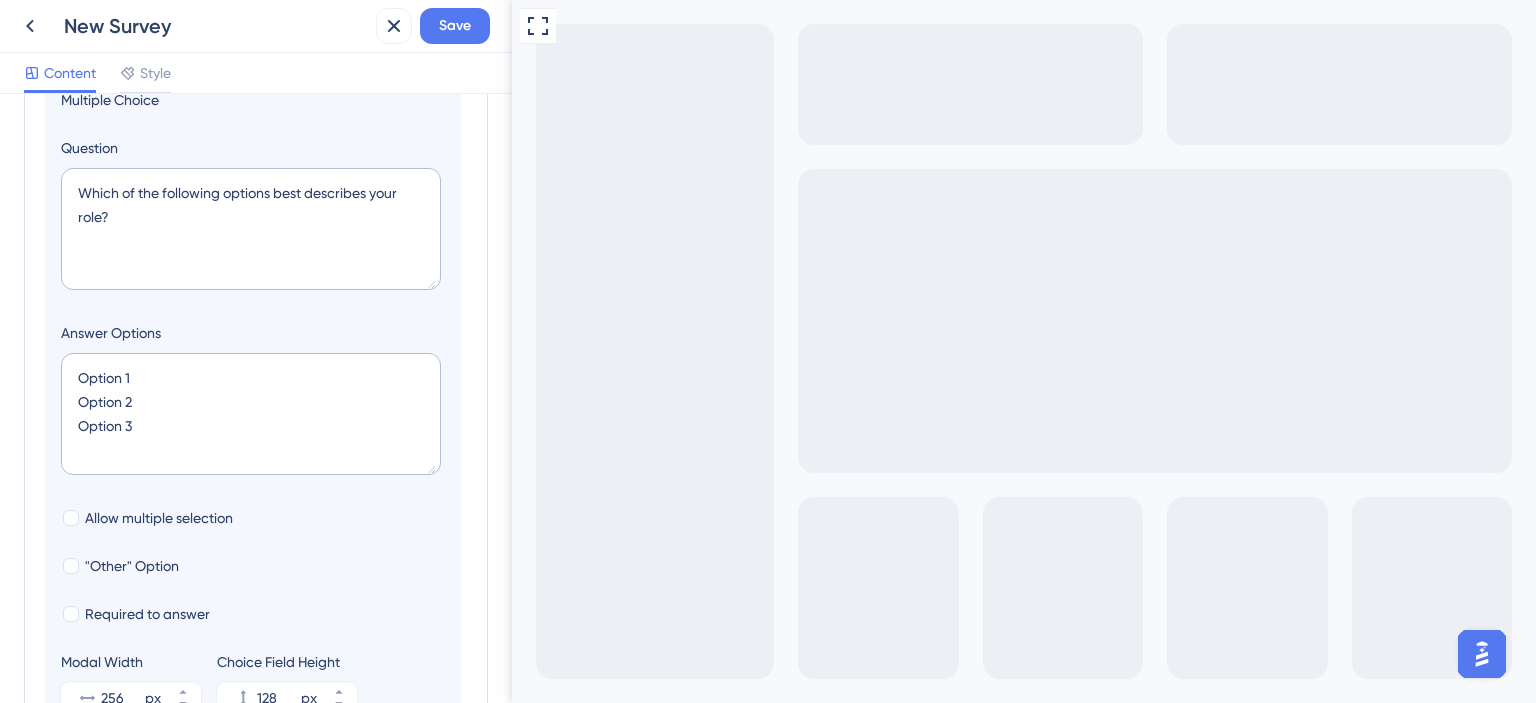 scroll, scrollTop: 0, scrollLeft: 0, axis: both 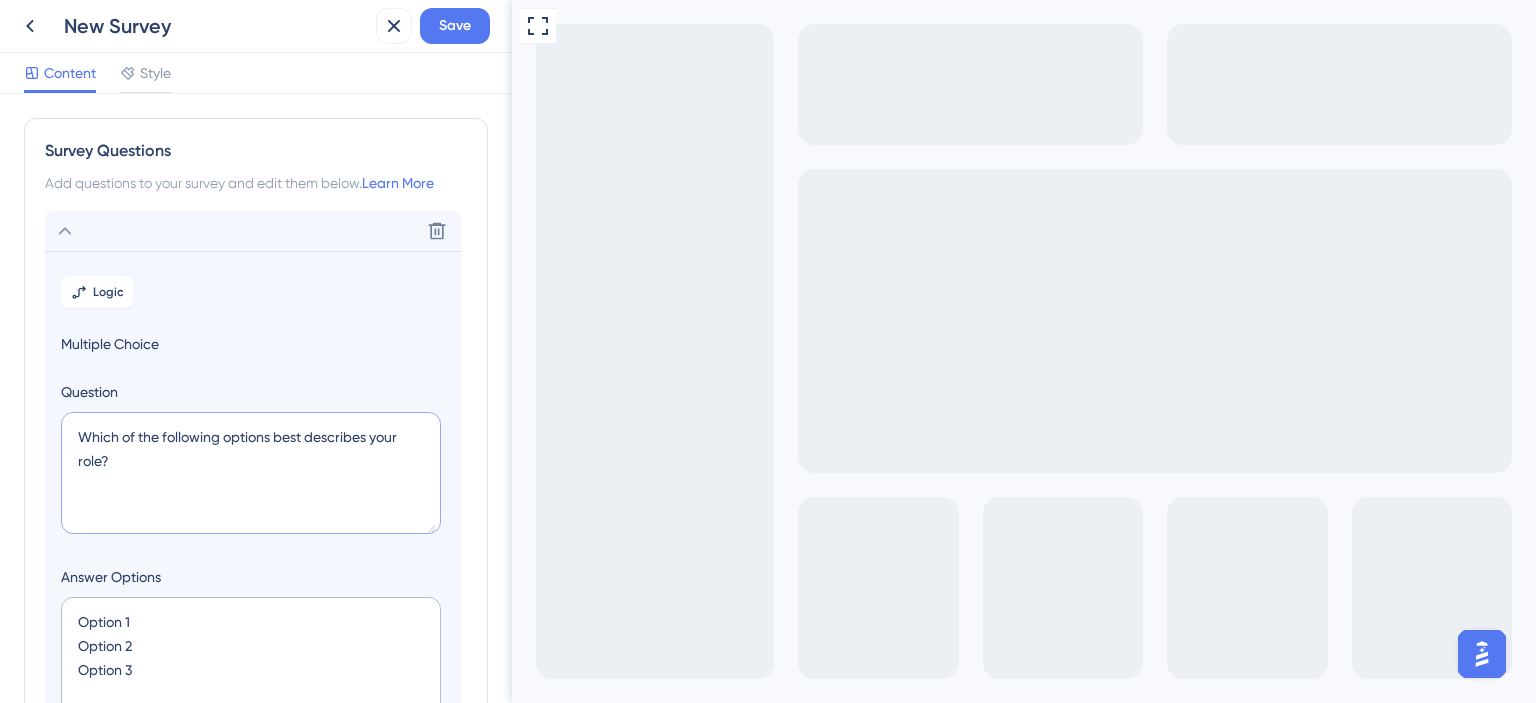 click on "Which of the following options best describes your role?" at bounding box center (251, 473) 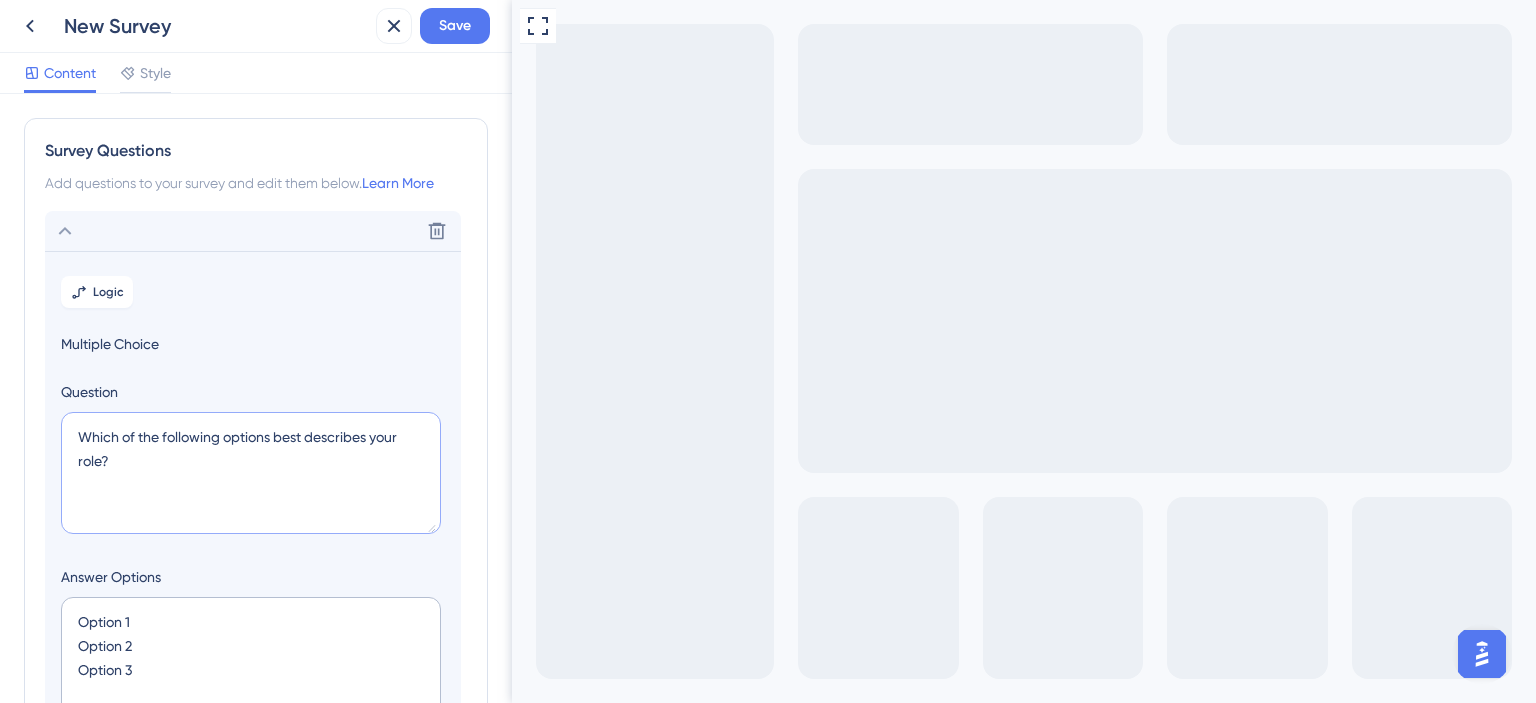 paste on "Você utiliza o PIX como forma de pagamento no seu estabelecimento" 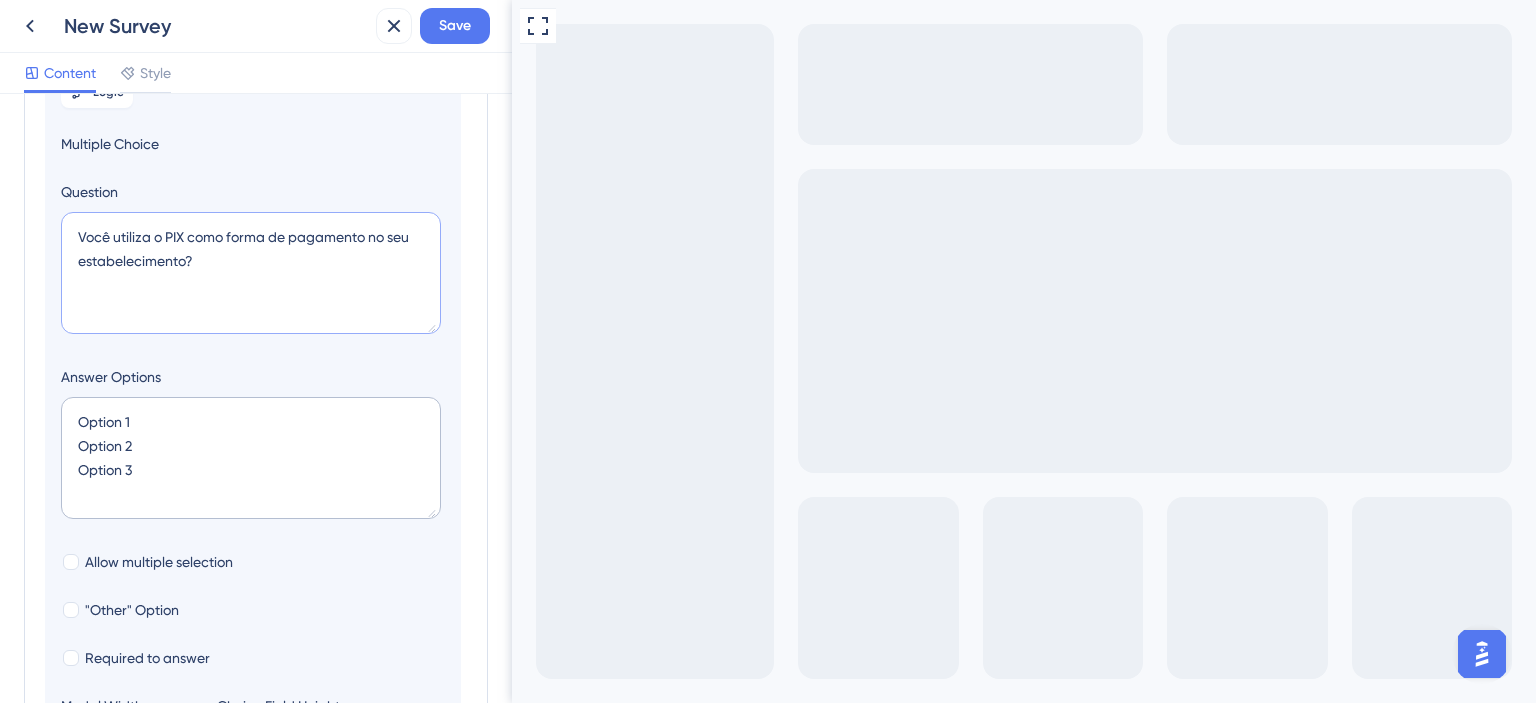 scroll, scrollTop: 300, scrollLeft: 0, axis: vertical 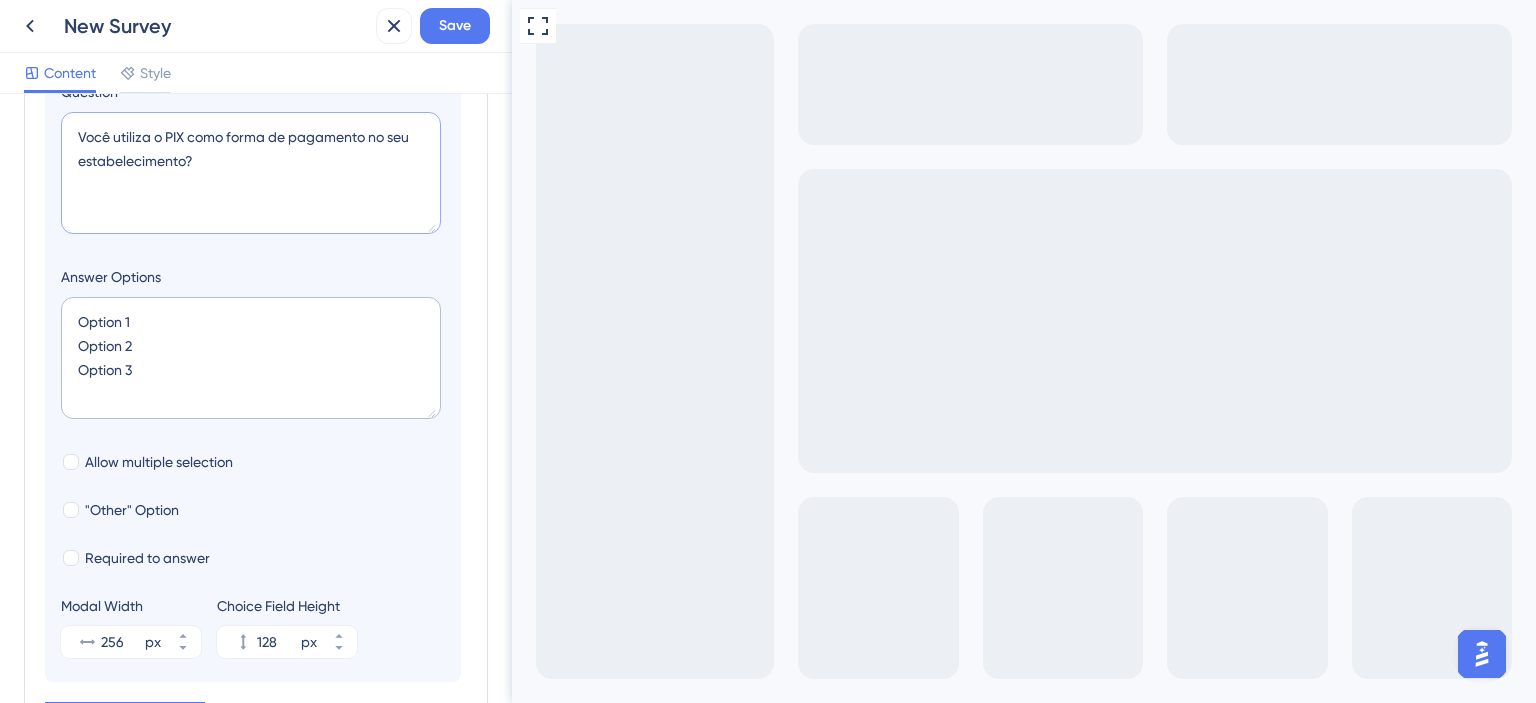 type on "Você utiliza o PIX como forma de pagamento no seu estabelecimento?" 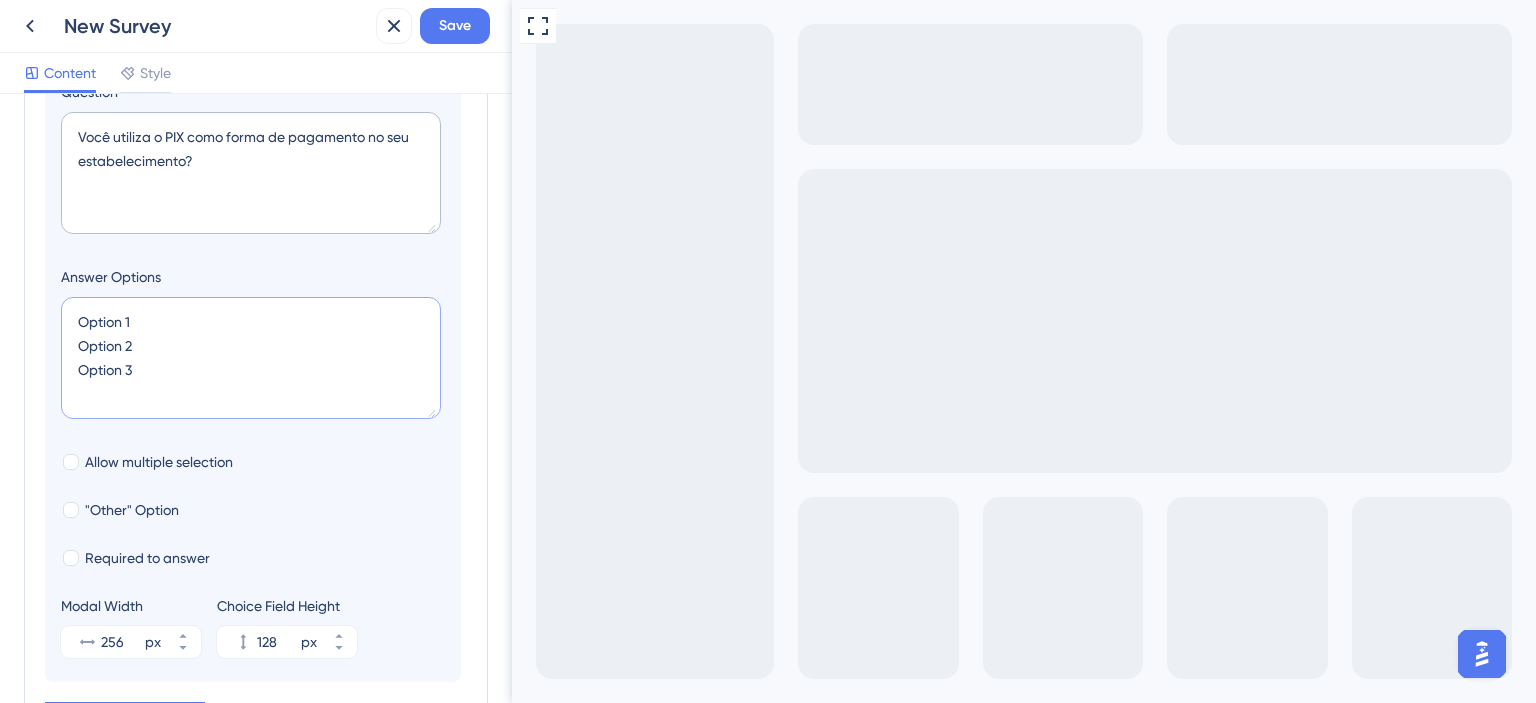 drag, startPoint x: 171, startPoint y: 378, endPoint x: 33, endPoint y: 283, distance: 167.53806 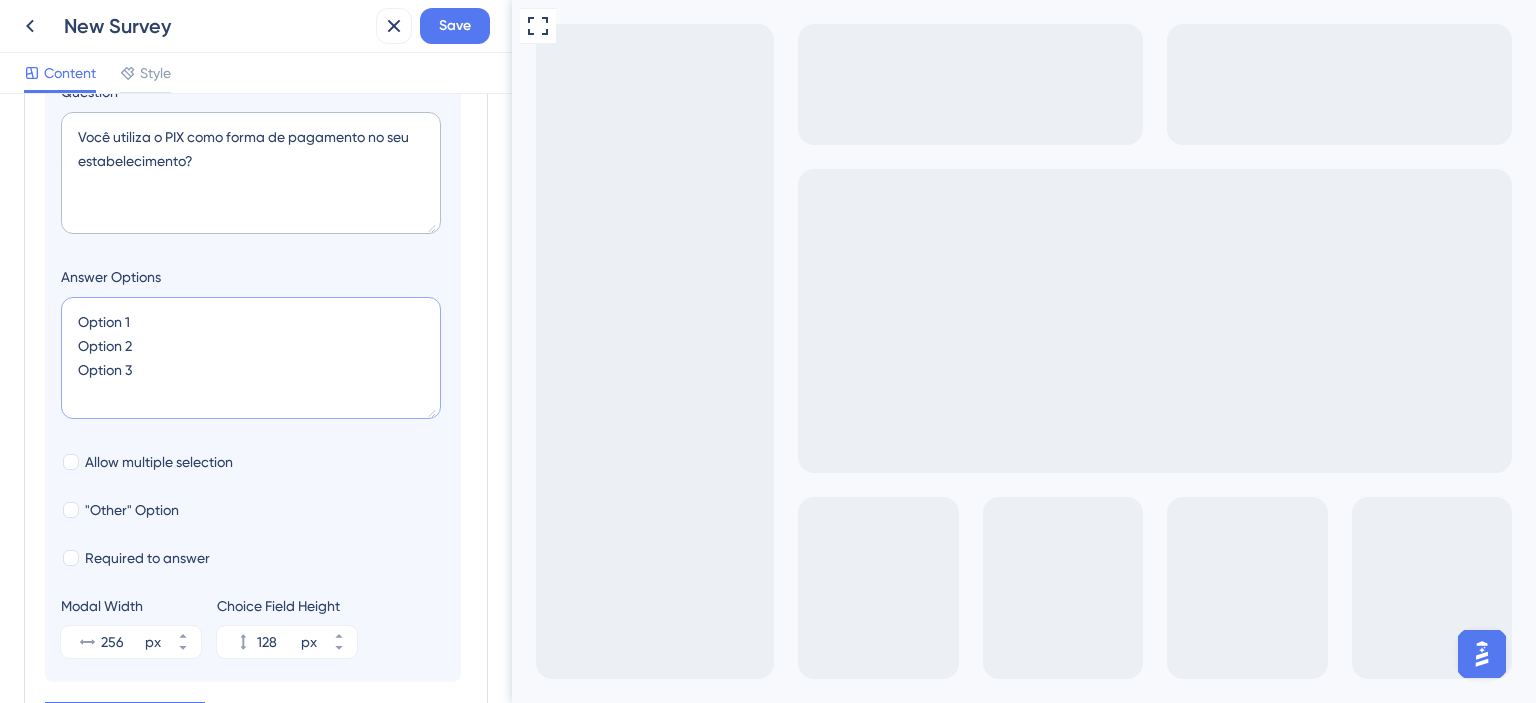 type on "S" 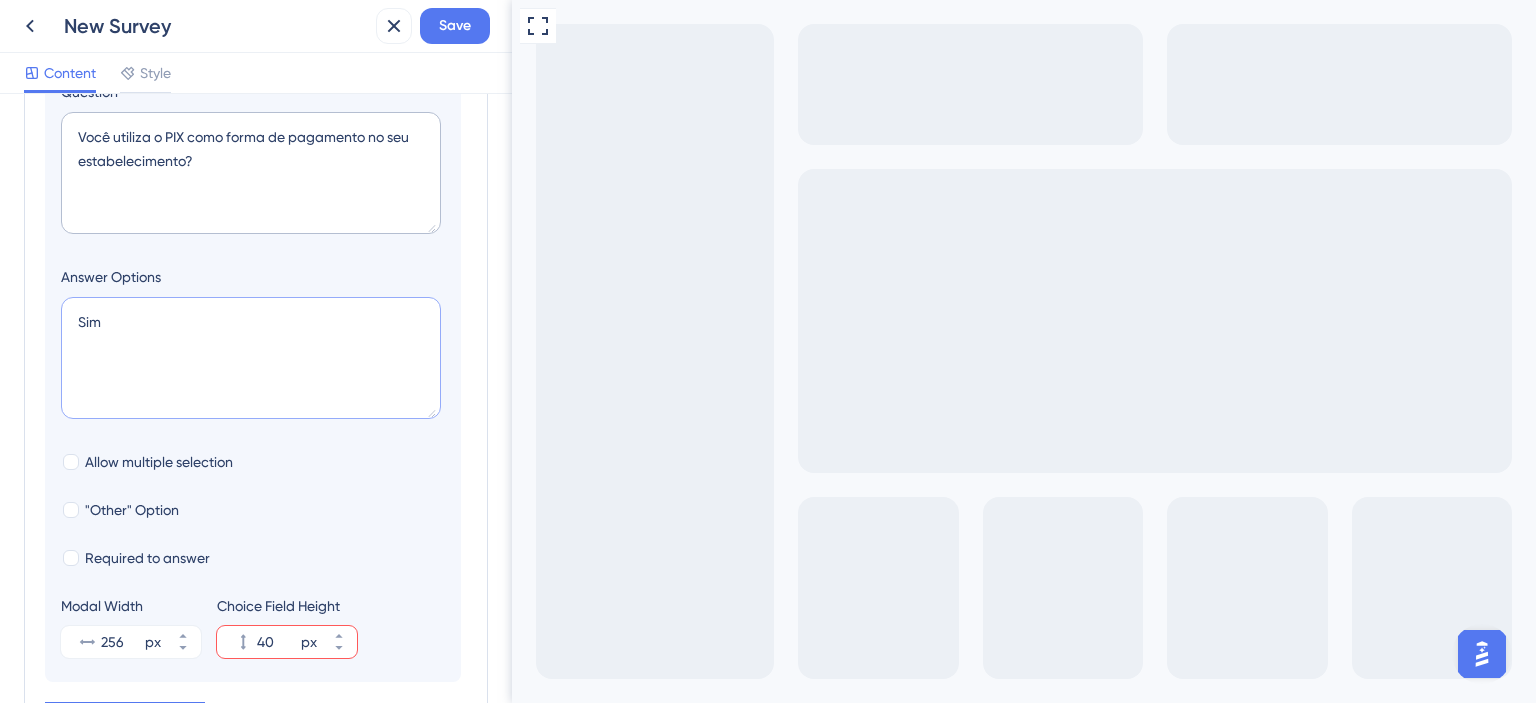 type on "Sim
N" 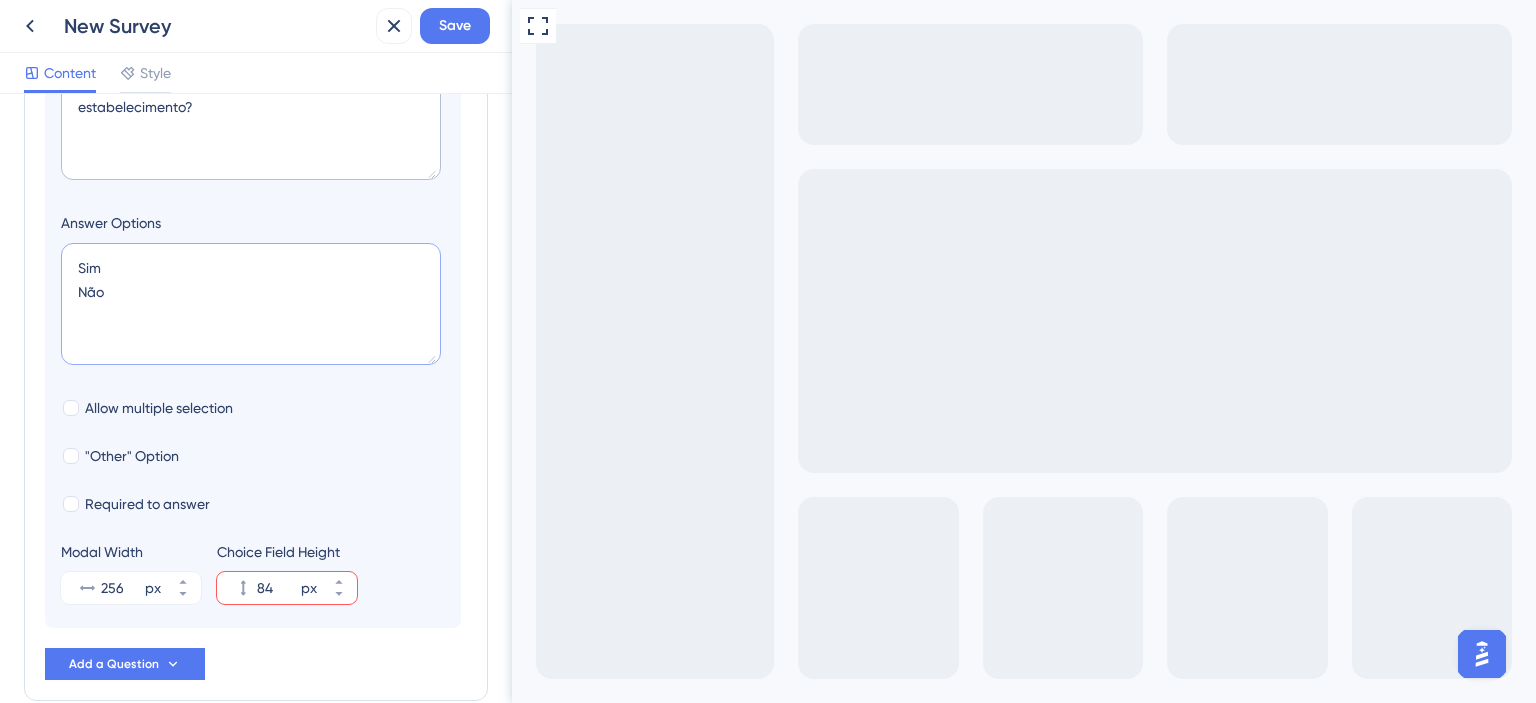 scroll, scrollTop: 400, scrollLeft: 0, axis: vertical 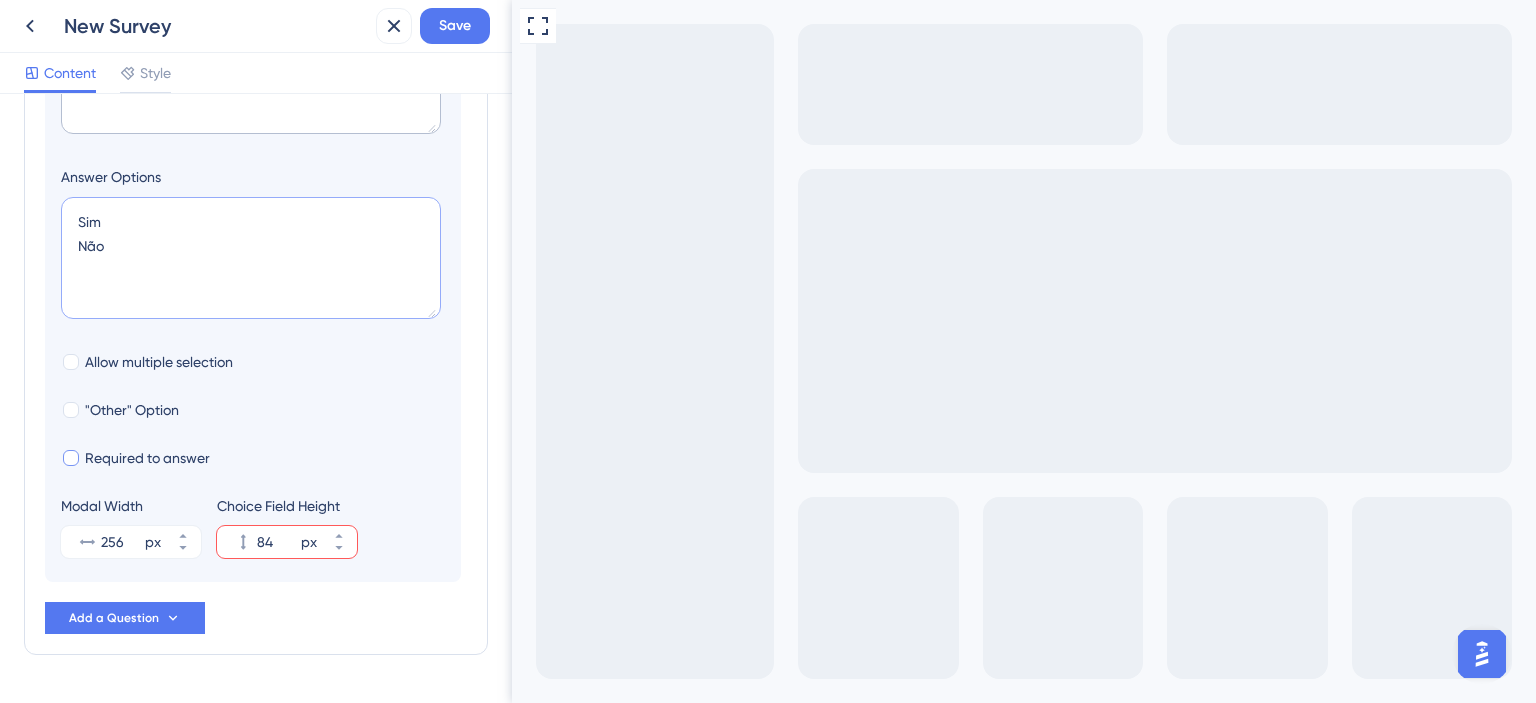 type on "Sim
Não" 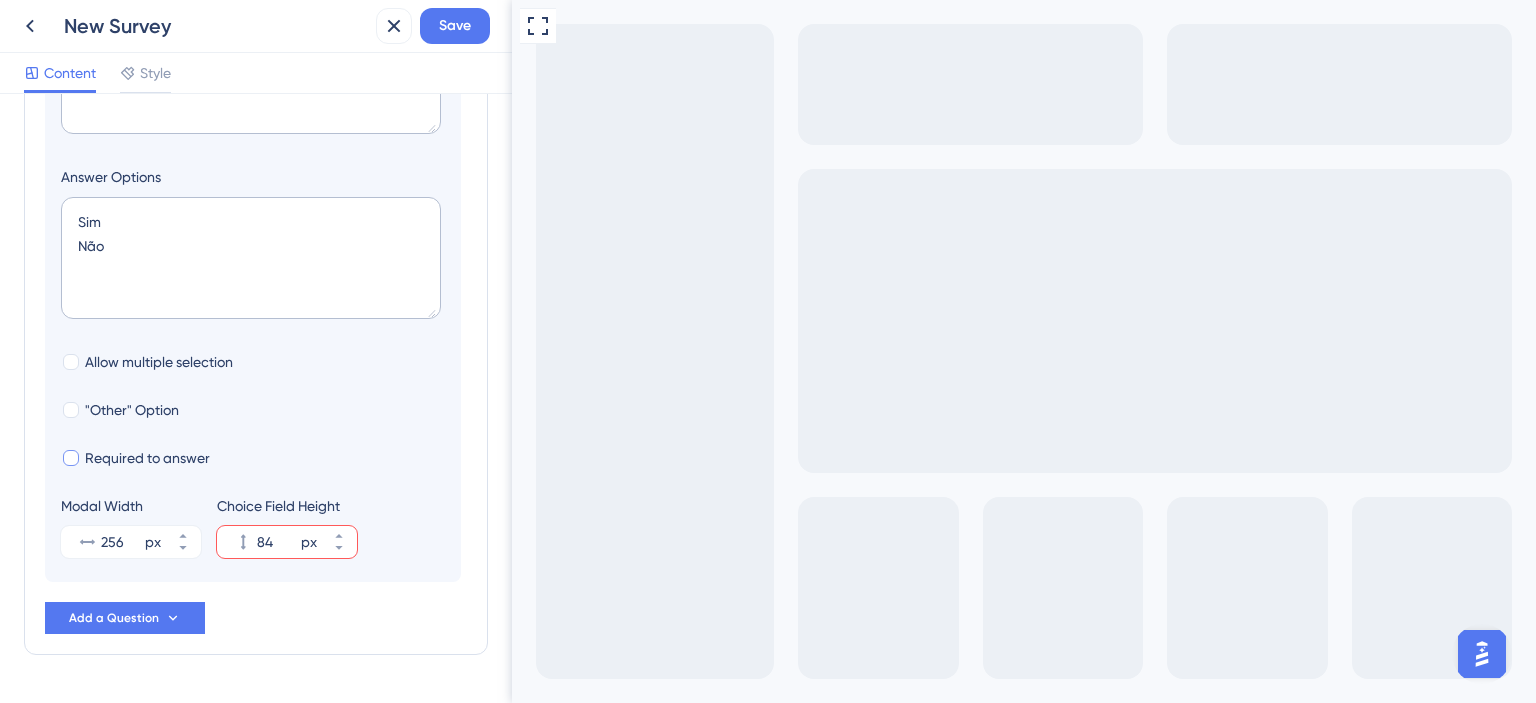 click on "Required to answer" at bounding box center (147, 458) 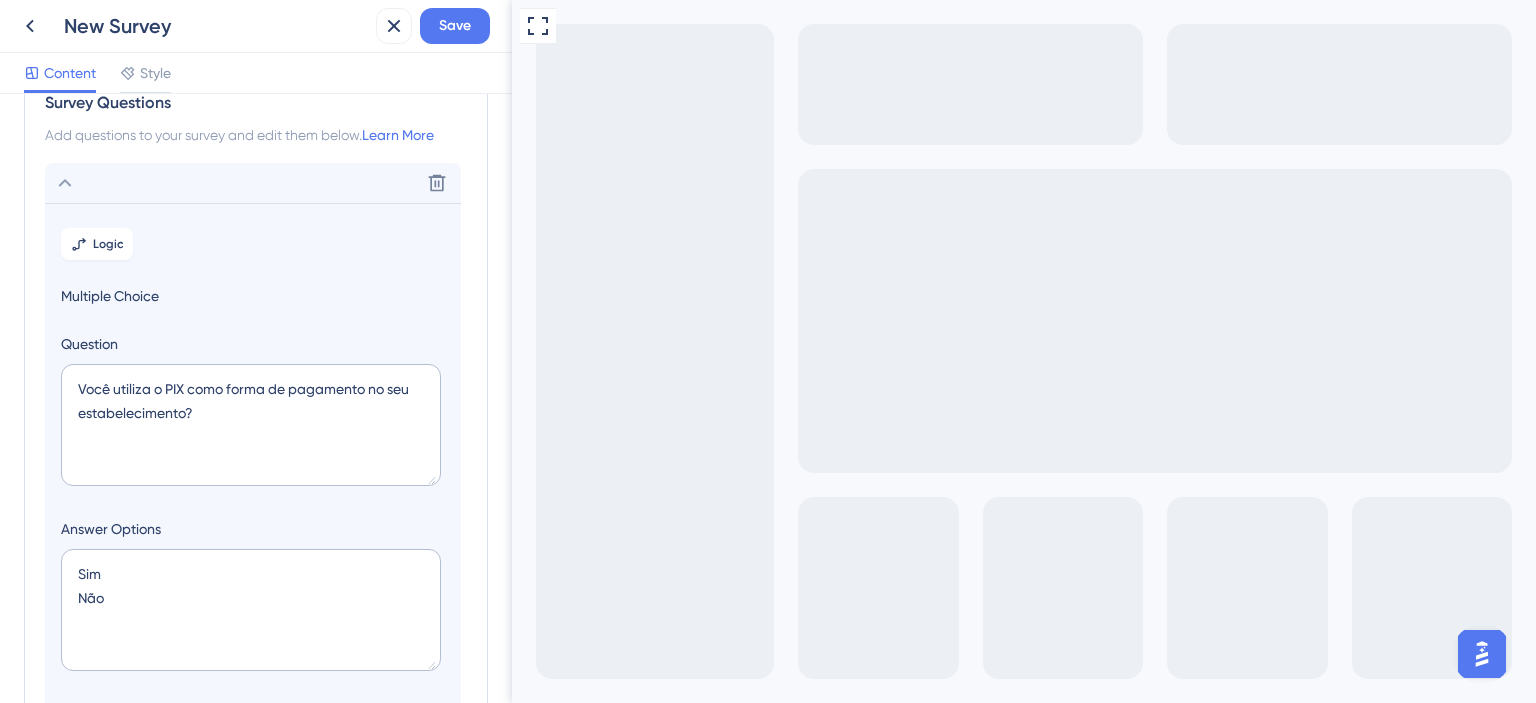scroll, scrollTop: 0, scrollLeft: 0, axis: both 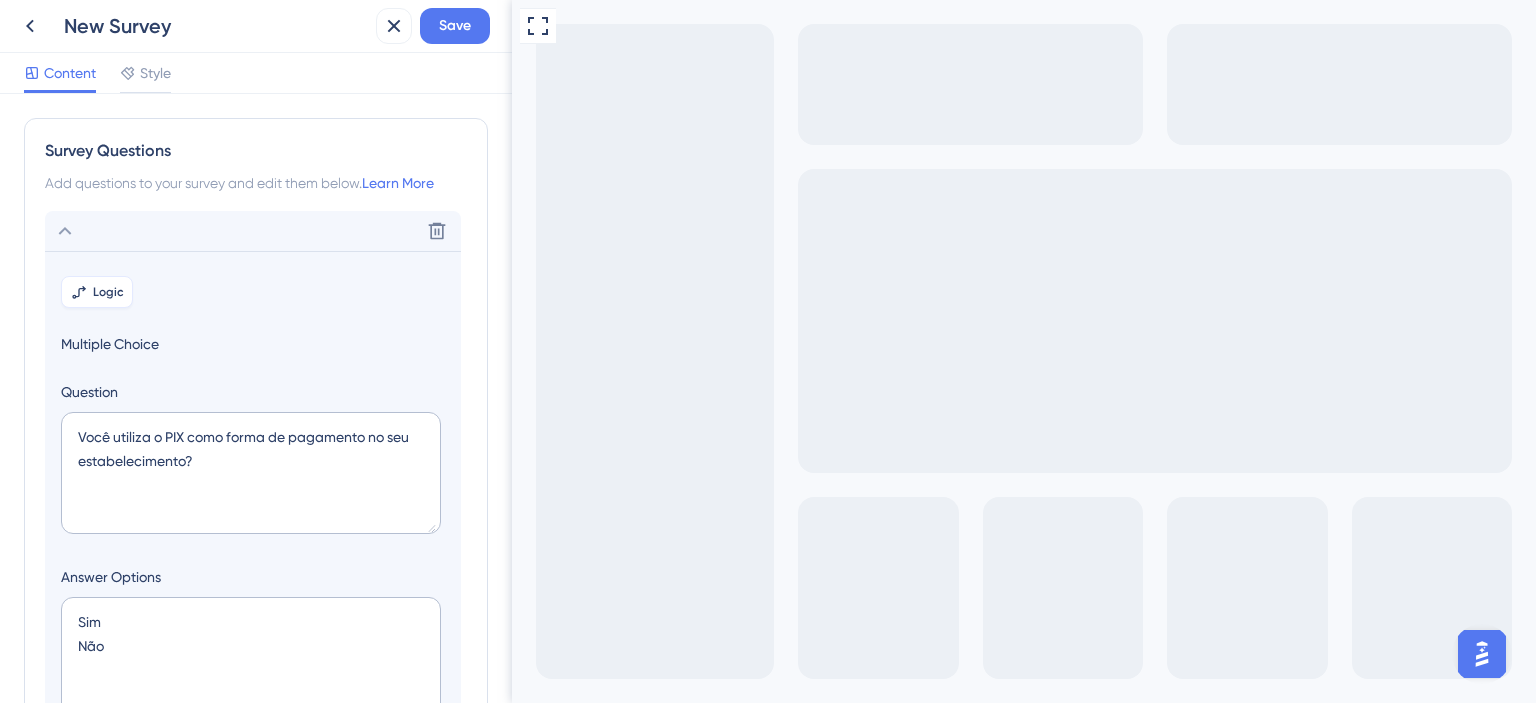 click on "Logic" at bounding box center [108, 292] 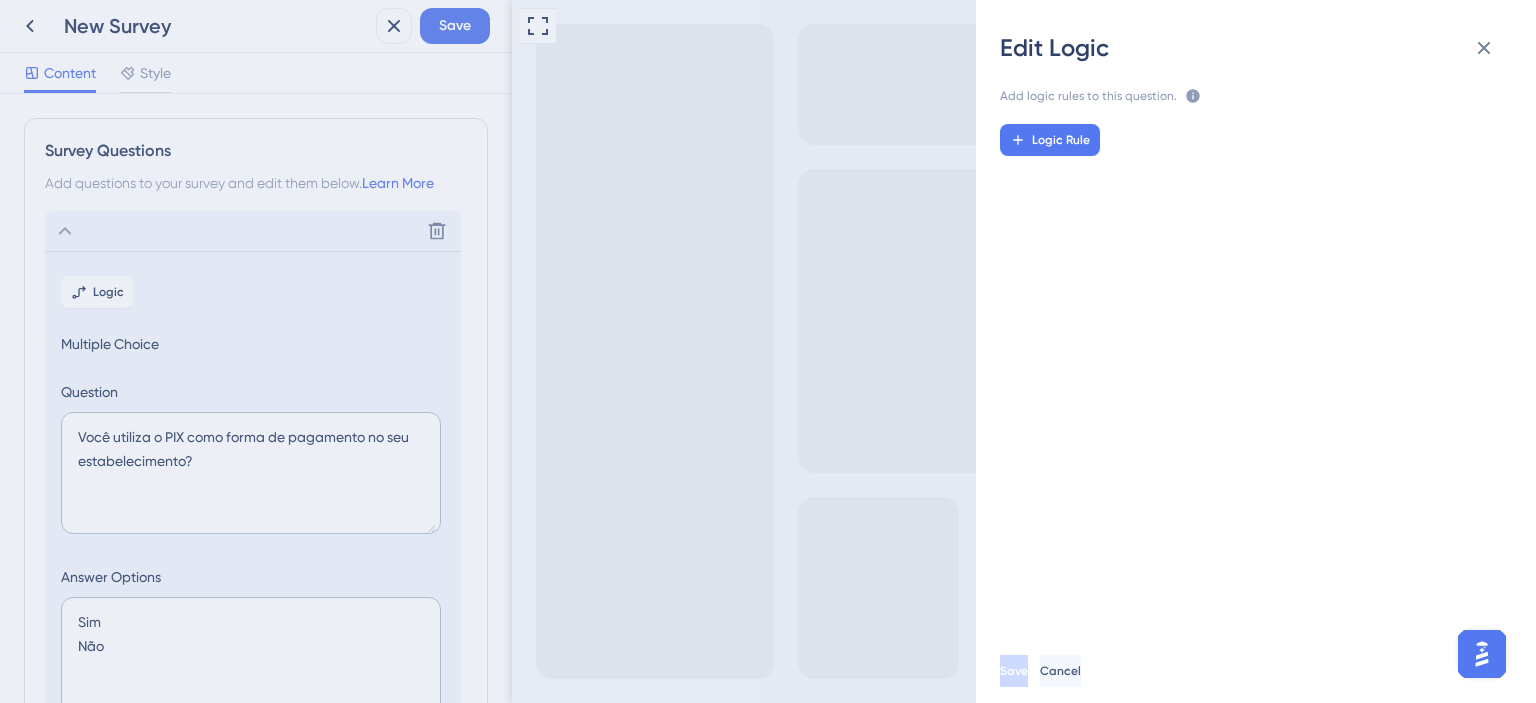 click on "Logic Rule" at bounding box center [1264, 365] 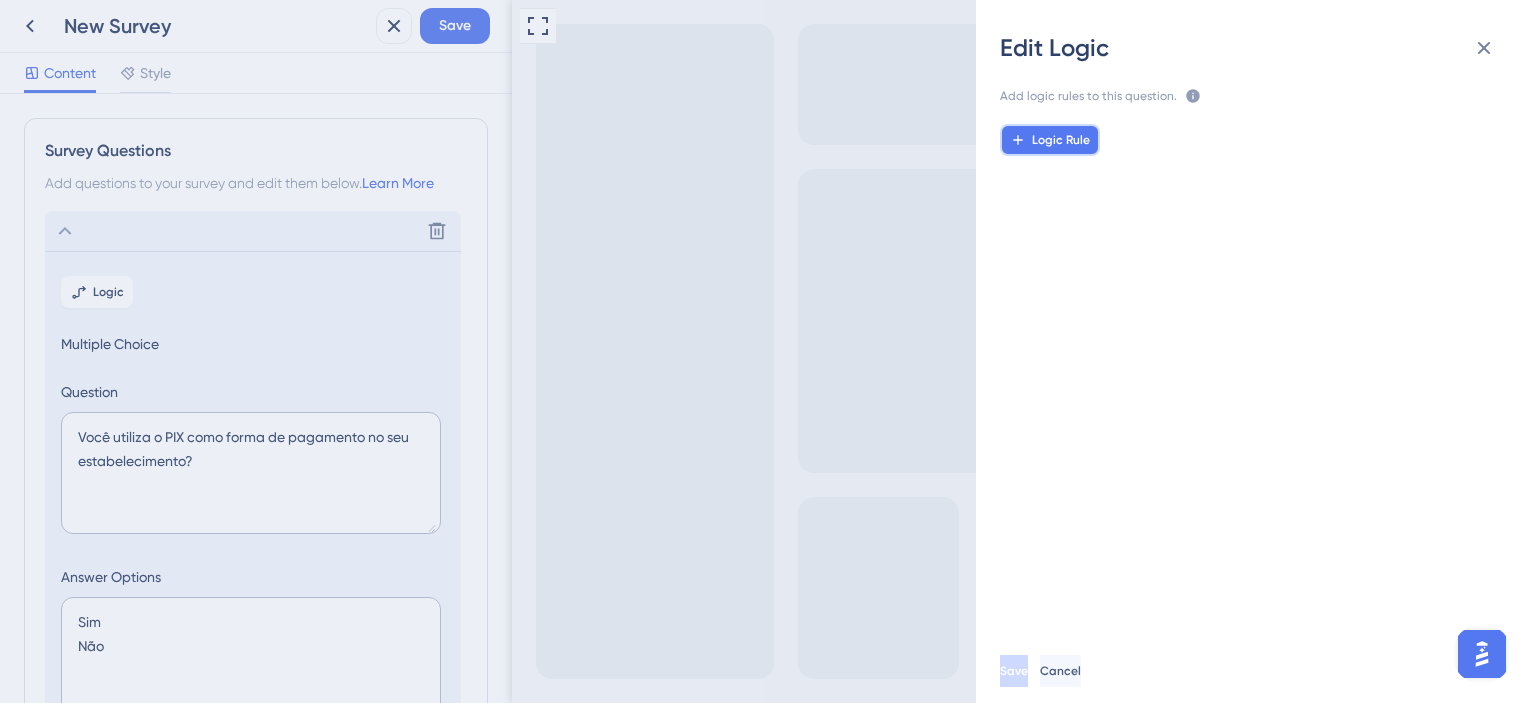 click on "Logic Rule" at bounding box center [1061, 140] 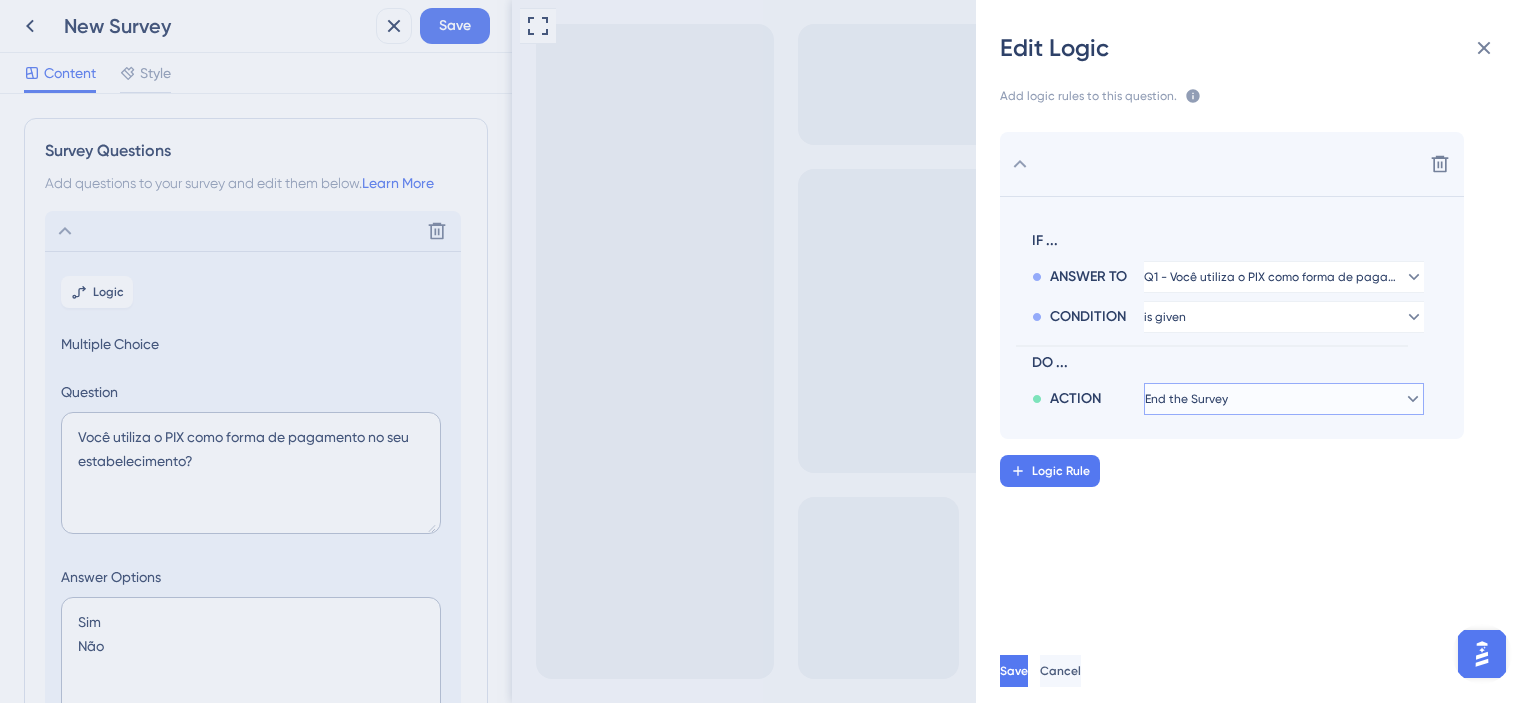 click on "End the Survey" at bounding box center (1284, 399) 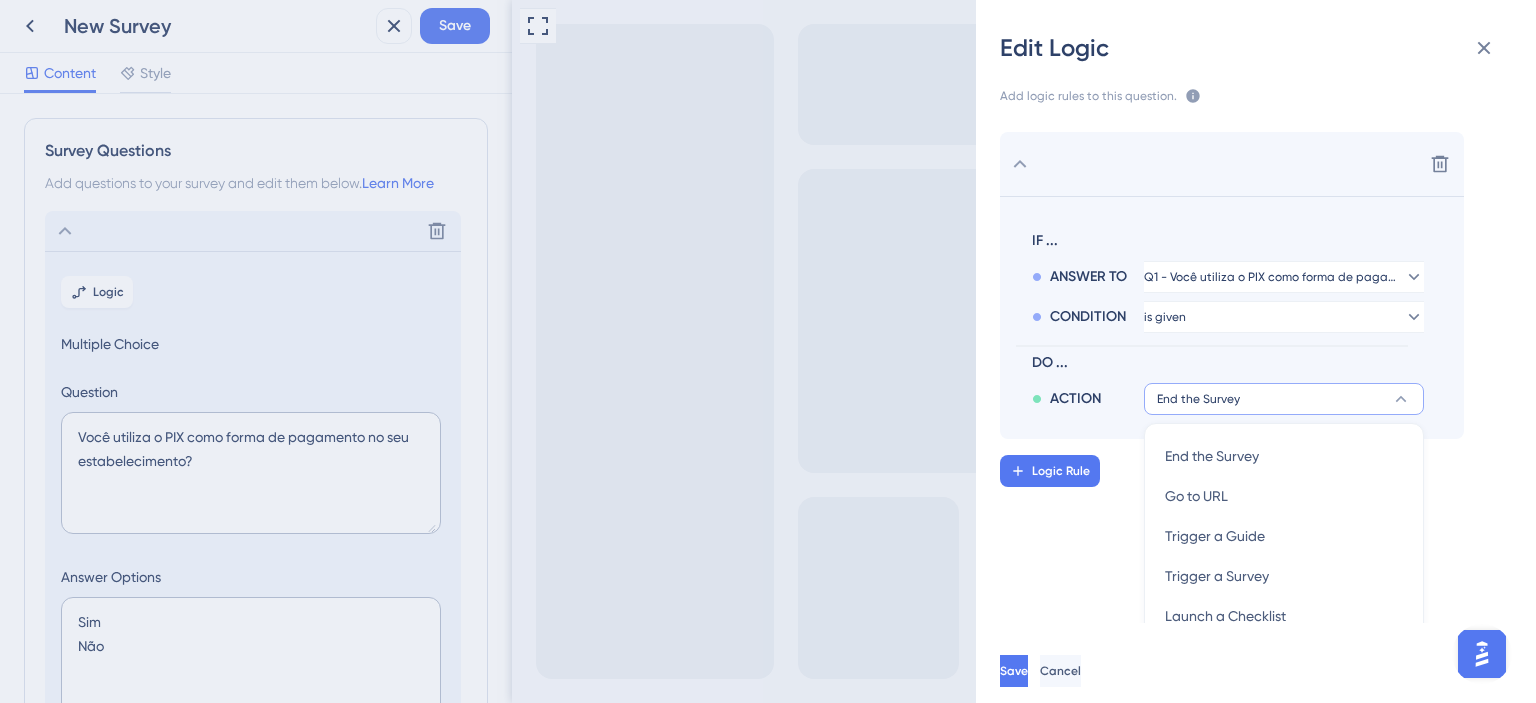 scroll, scrollTop: 104, scrollLeft: 0, axis: vertical 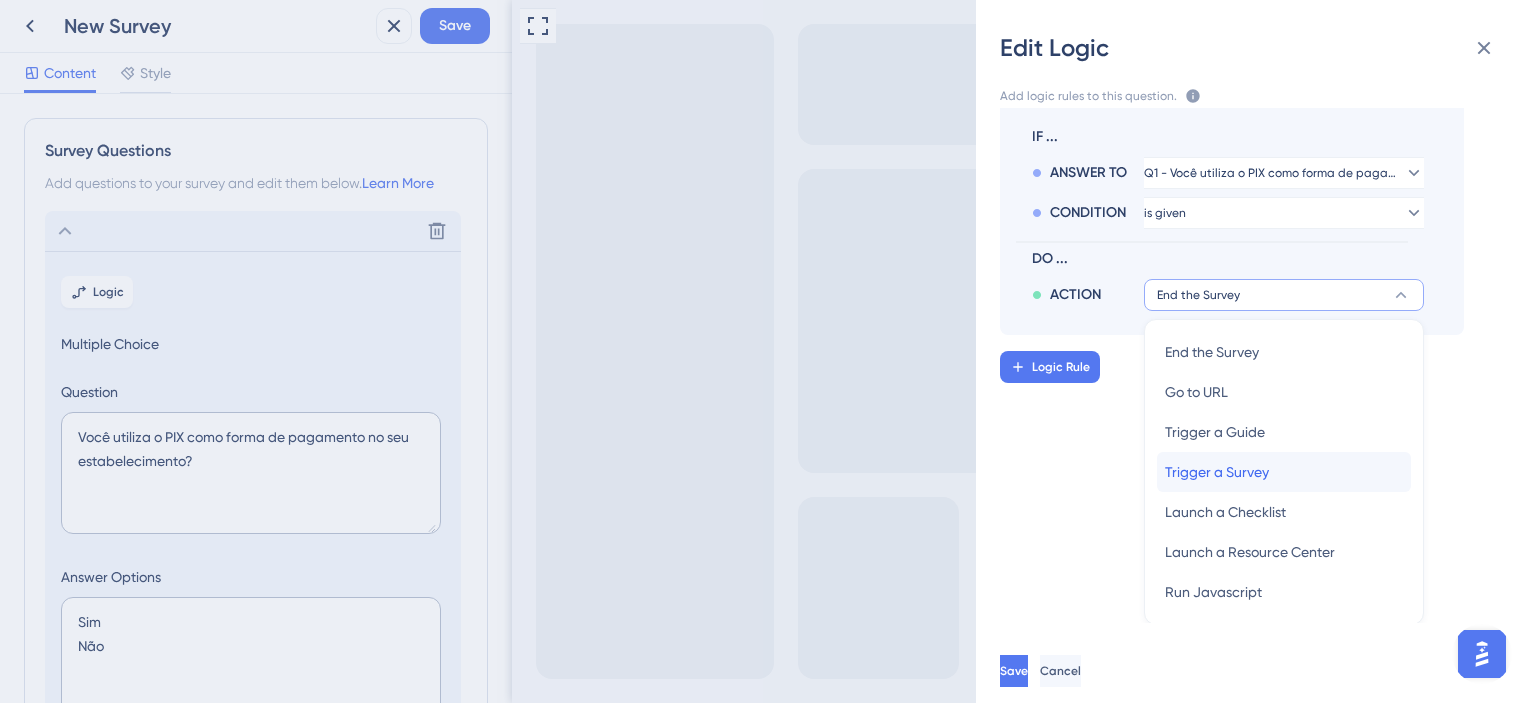 click on "Trigger a Survey Trigger a Survey" at bounding box center (1284, 472) 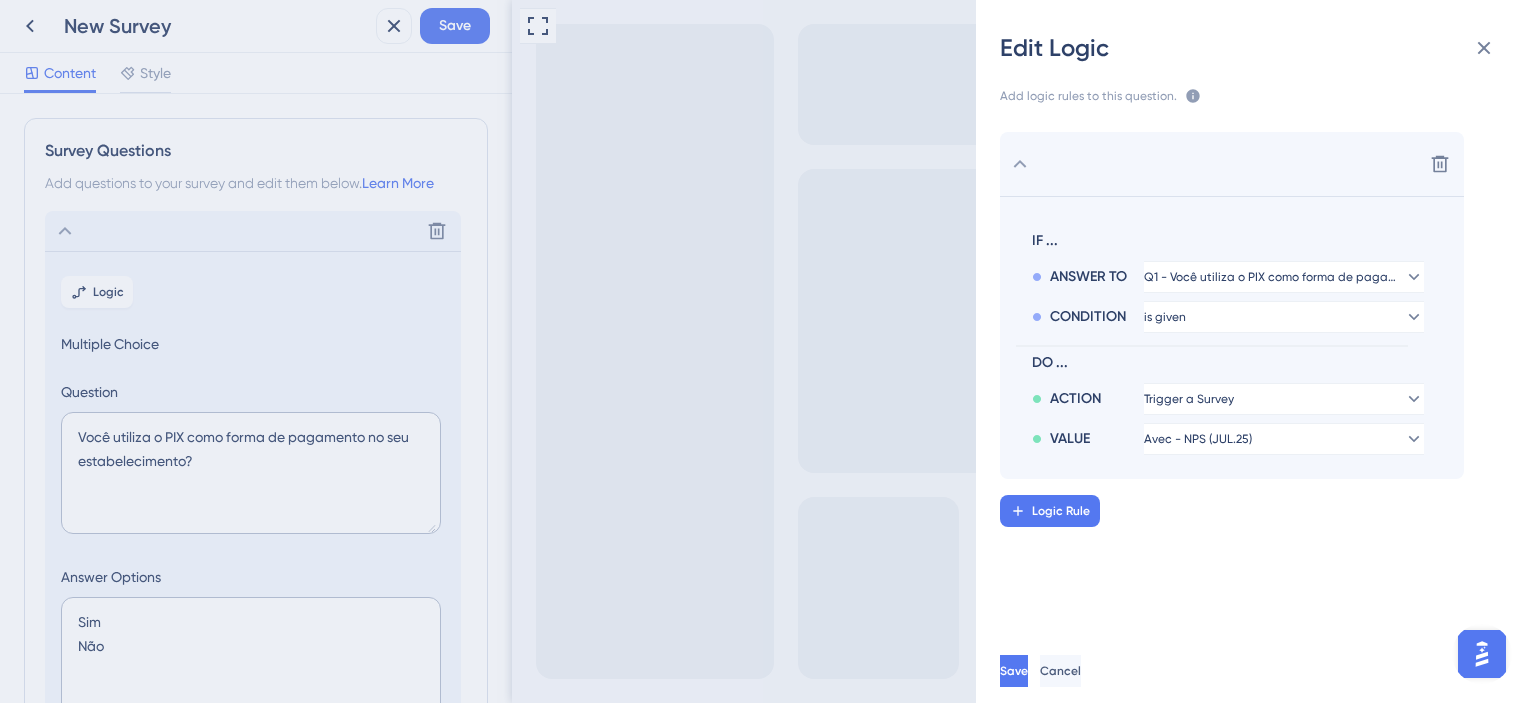 scroll, scrollTop: 0, scrollLeft: 0, axis: both 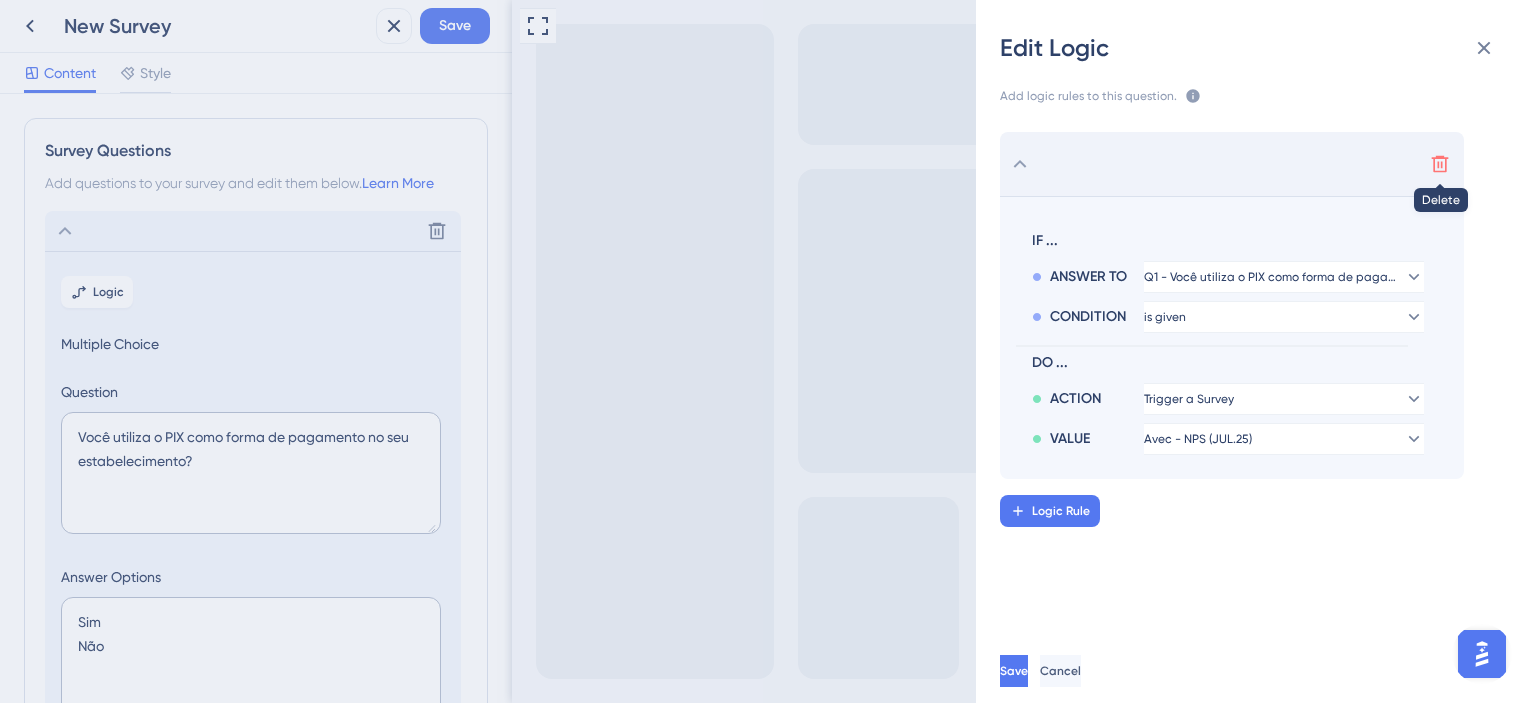 click at bounding box center [1440, 164] 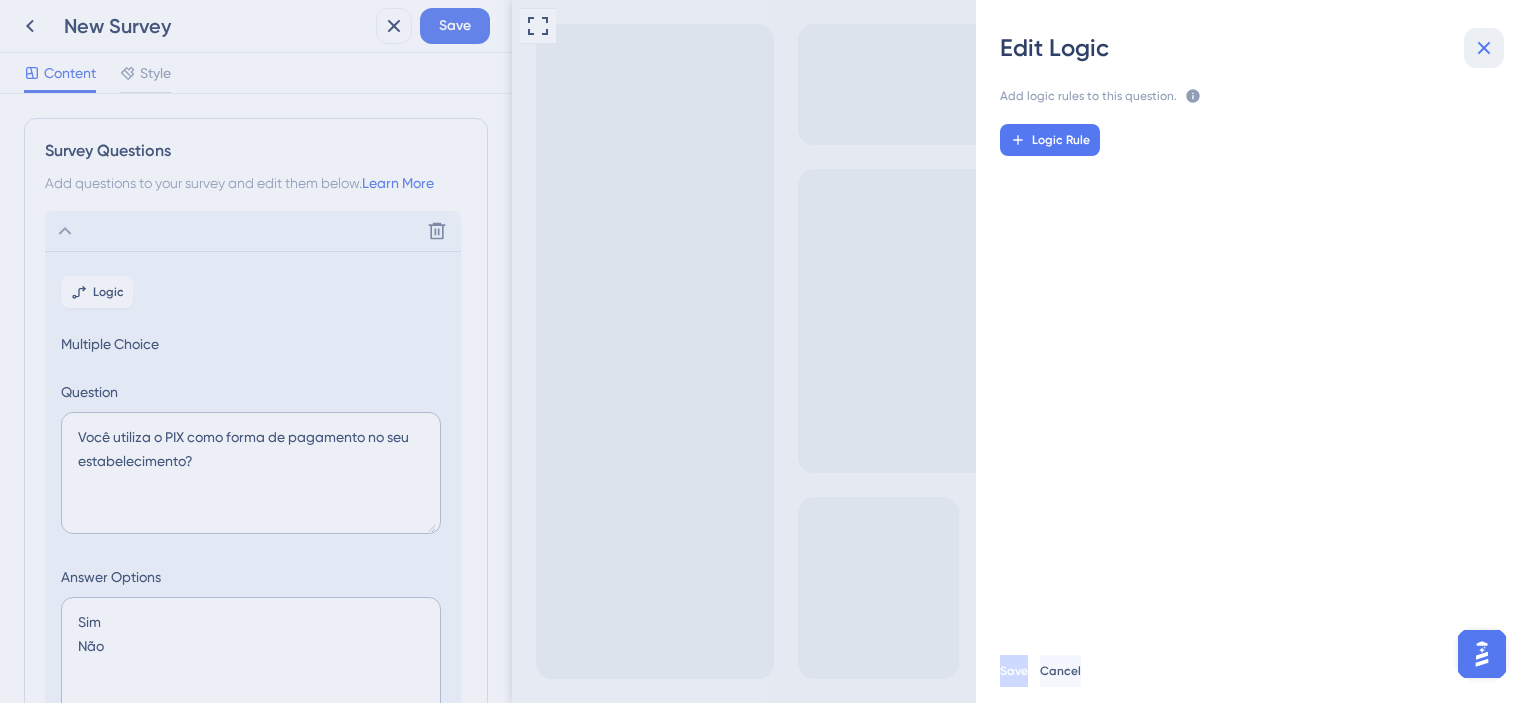 click 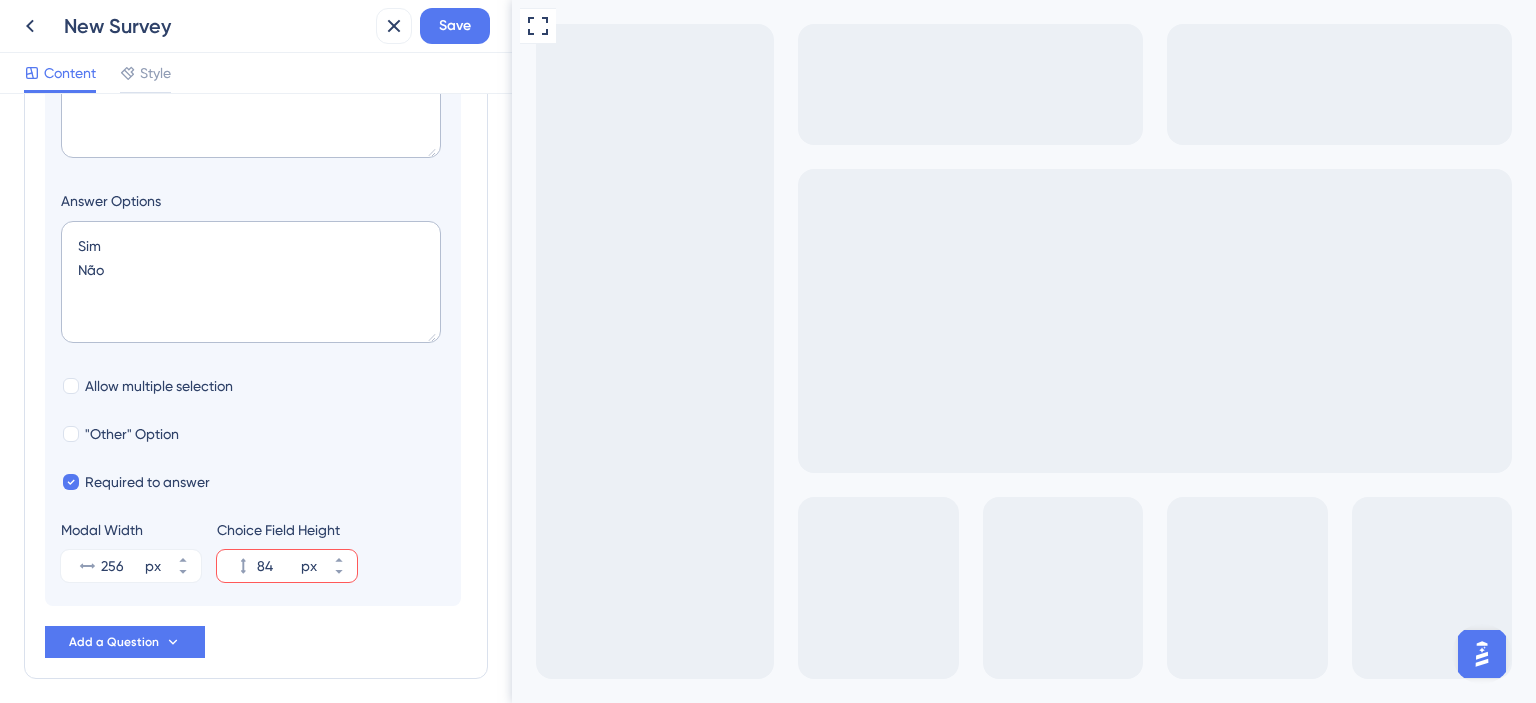 scroll, scrollTop: 454, scrollLeft: 0, axis: vertical 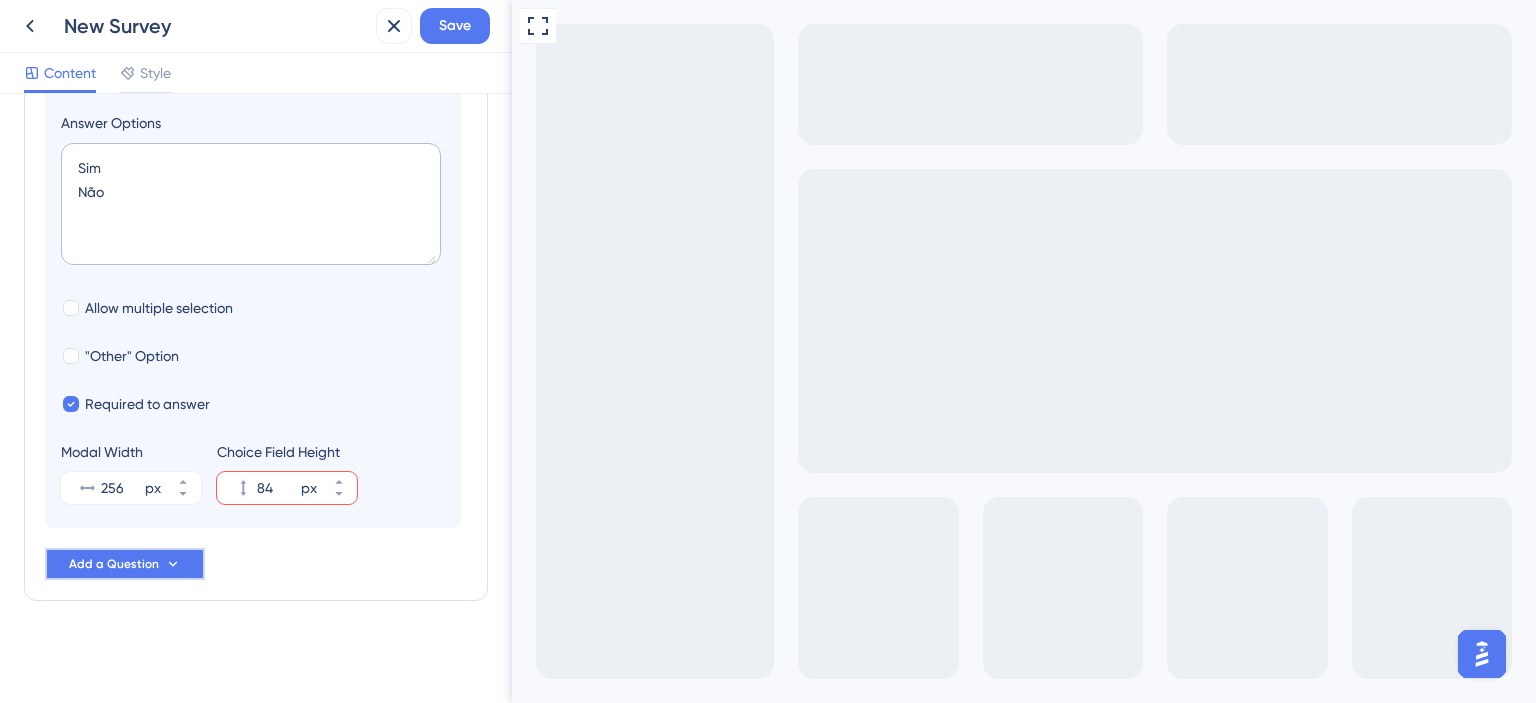 click on "Add a Question" at bounding box center (125, 564) 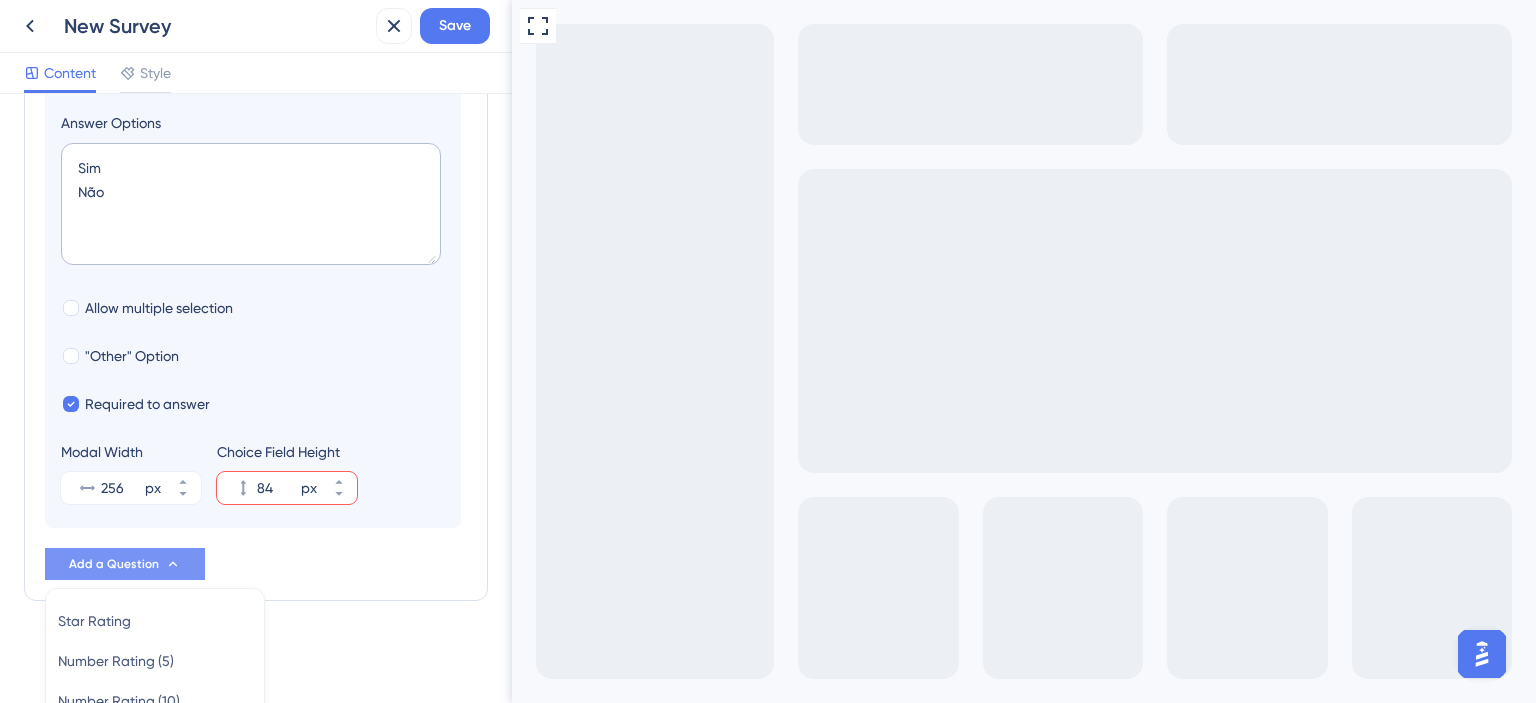 scroll, scrollTop: 763, scrollLeft: 0, axis: vertical 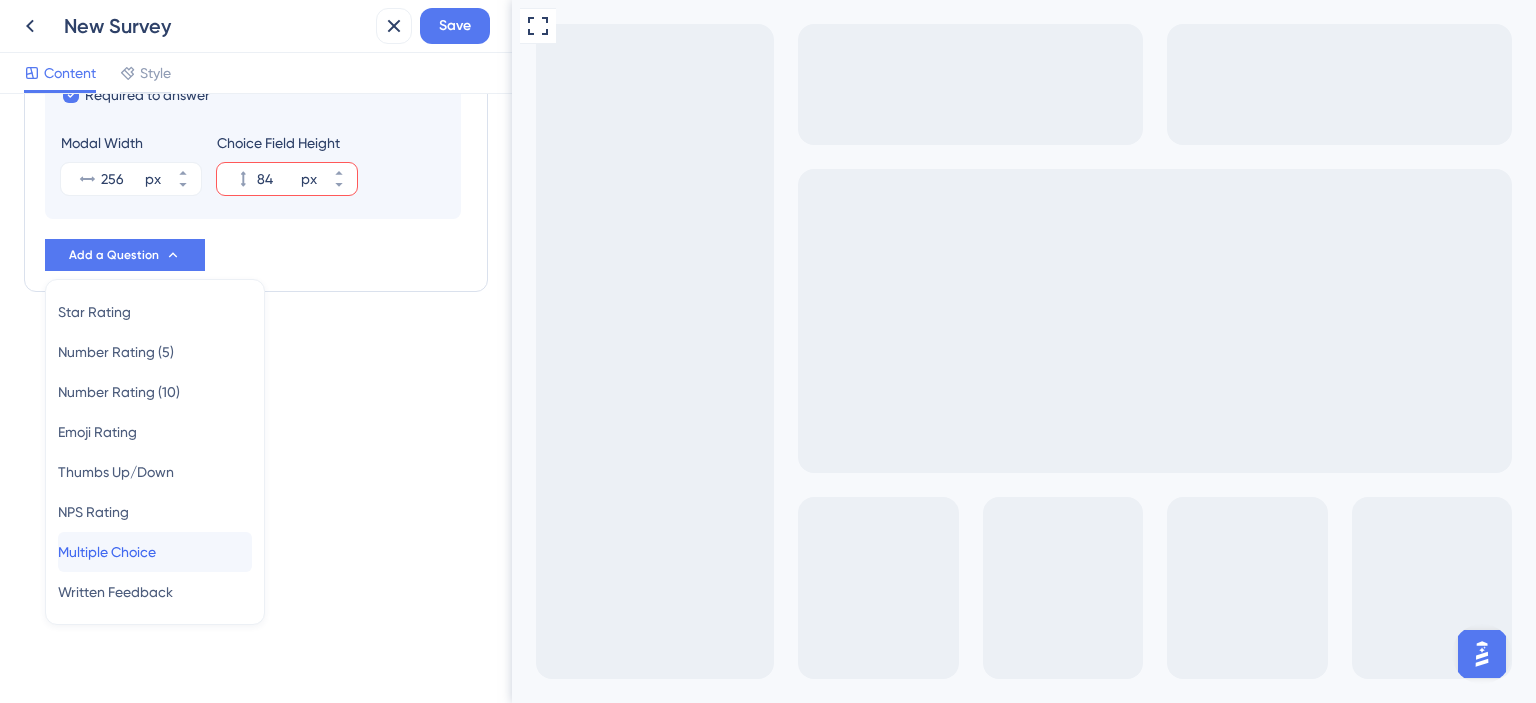 click on "Multiple Choice" at bounding box center (107, 552) 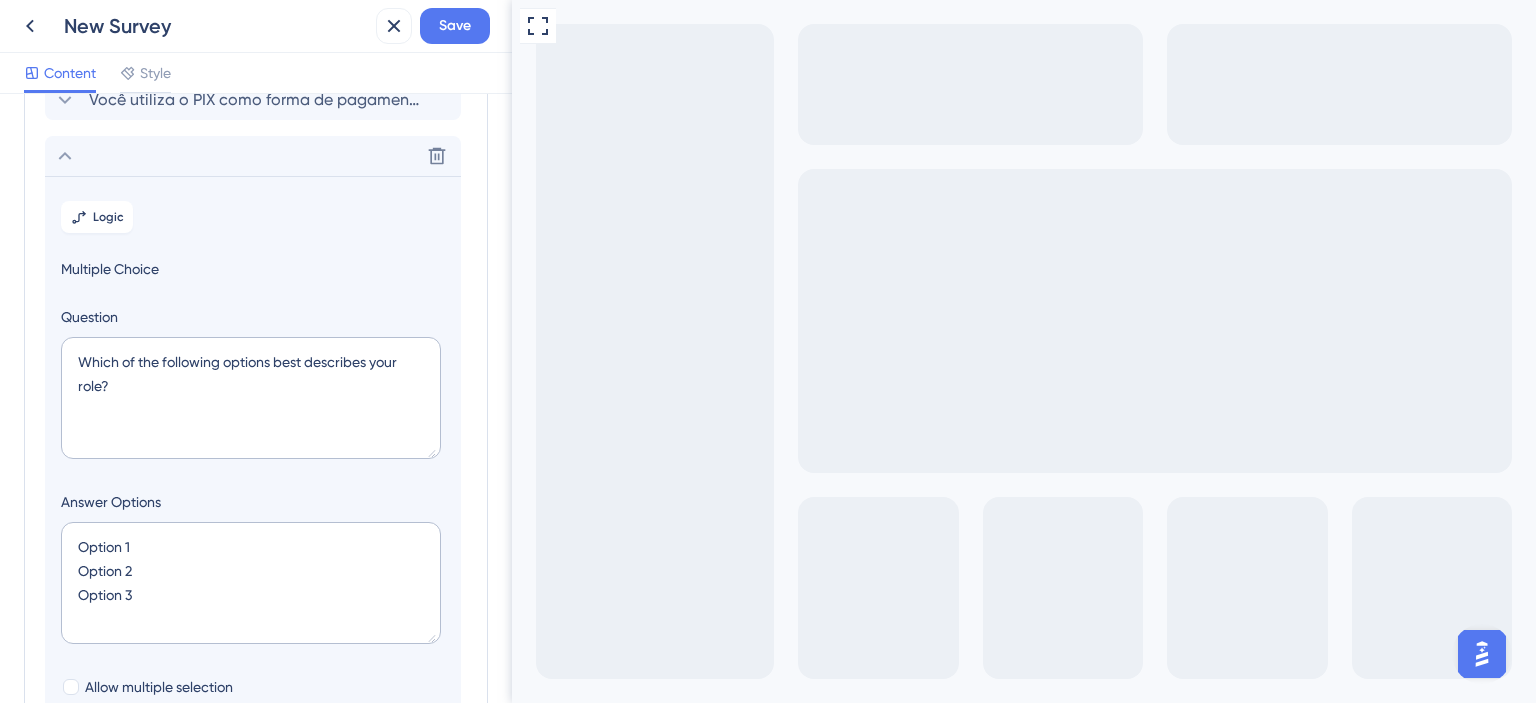 scroll, scrollTop: 200, scrollLeft: 0, axis: vertical 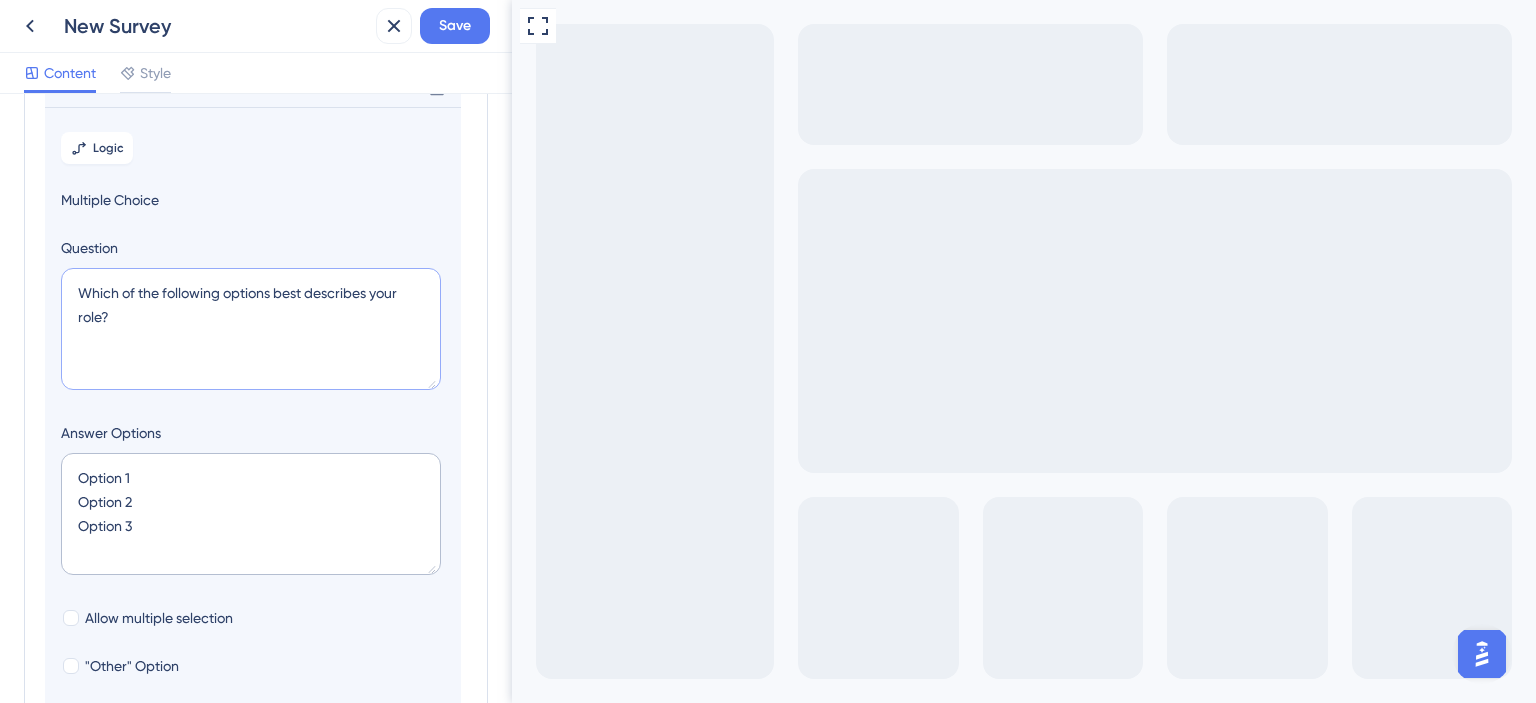 drag, startPoint x: 132, startPoint y: 347, endPoint x: 40, endPoint y: 271, distance: 119.331474 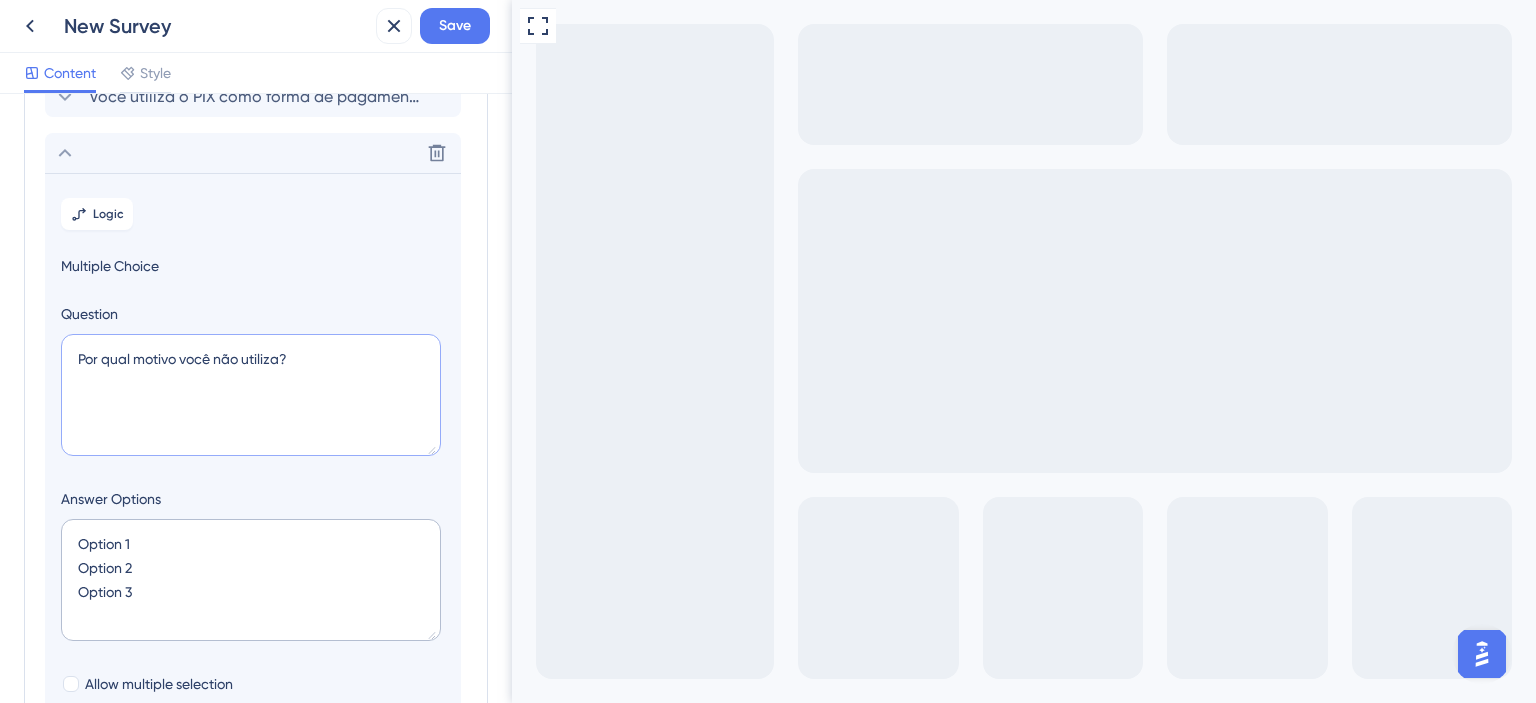 scroll, scrollTop: 0, scrollLeft: 0, axis: both 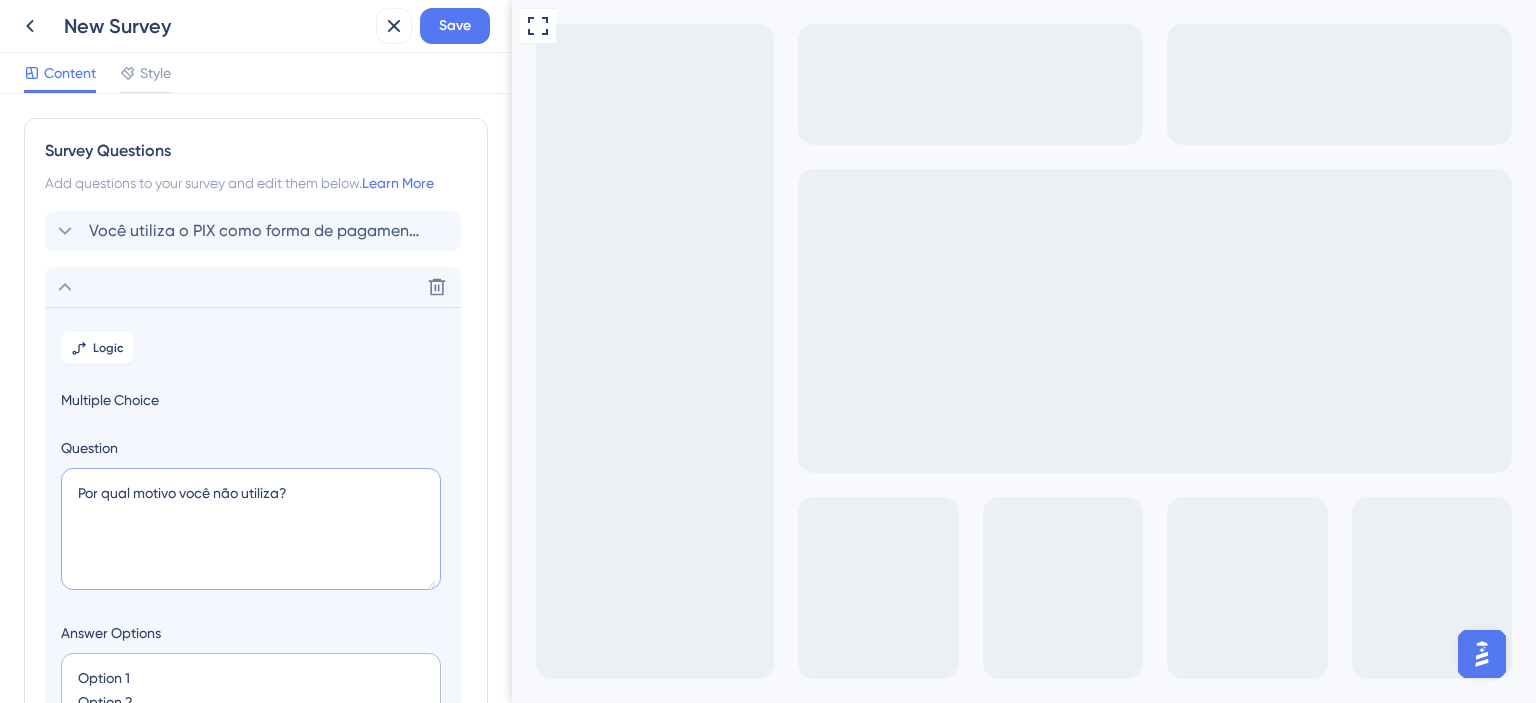 drag, startPoint x: 322, startPoint y: 501, endPoint x: 0, endPoint y: 474, distance: 323.13 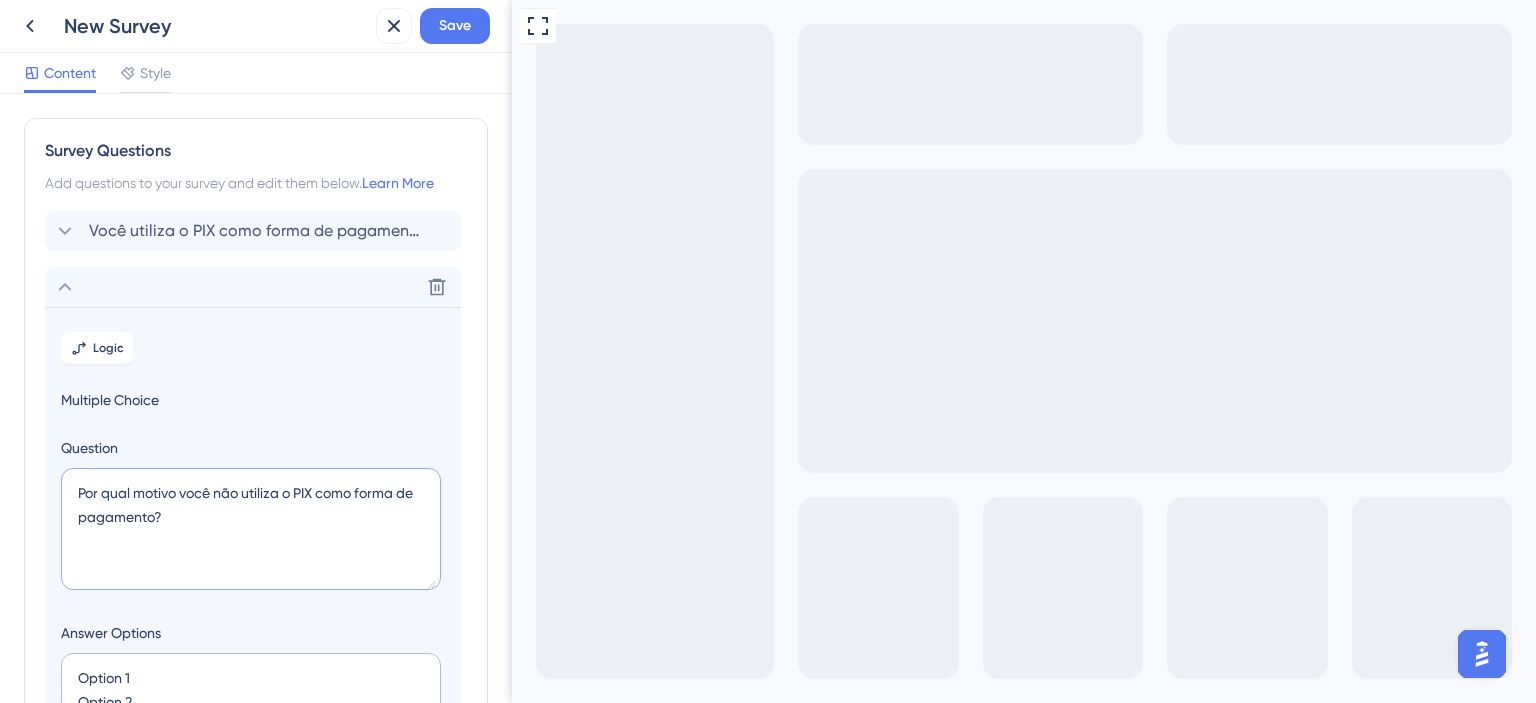 type on "Por qual motivo você não utiliza o PIX como forma de pagamento?" 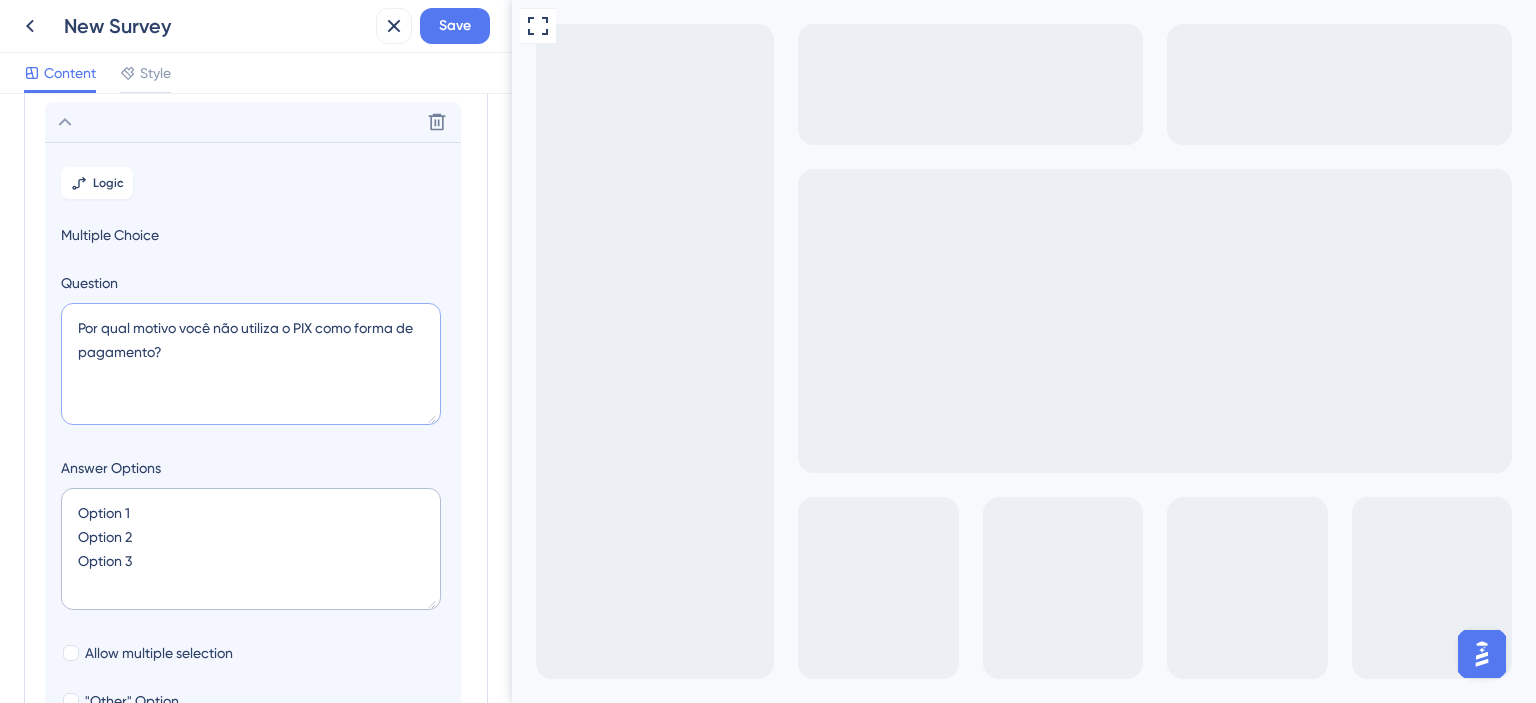 scroll, scrollTop: 300, scrollLeft: 0, axis: vertical 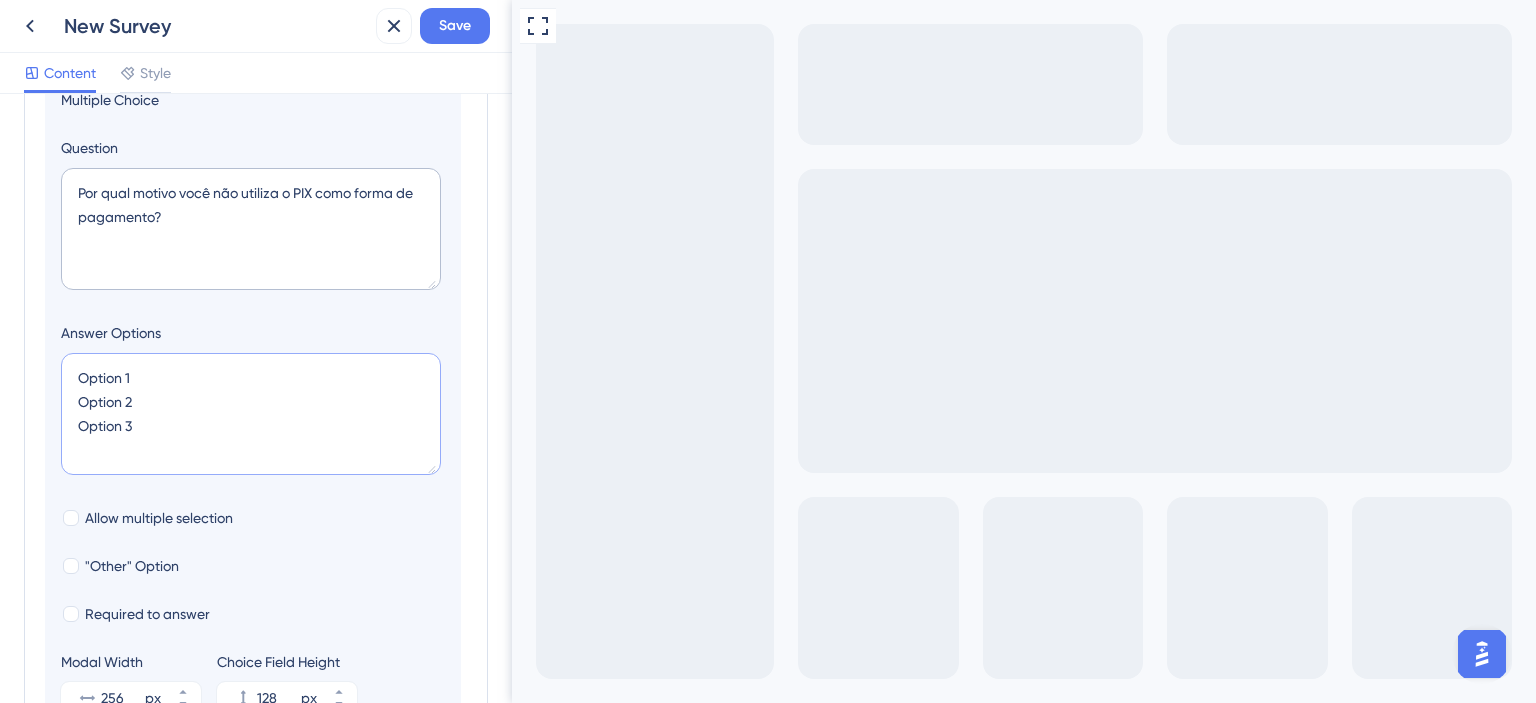drag, startPoint x: 144, startPoint y: 387, endPoint x: 57, endPoint y: 383, distance: 87.0919 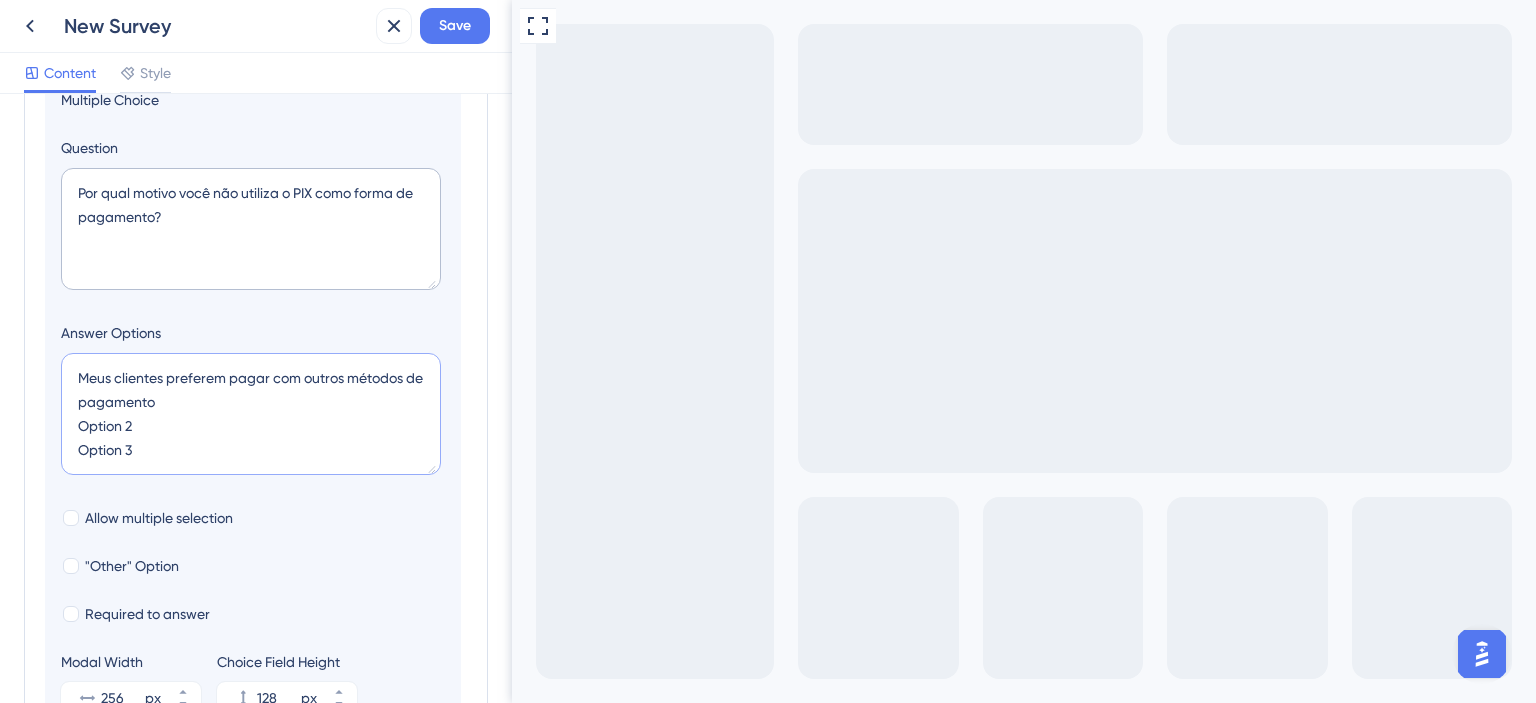 drag, startPoint x: 164, startPoint y: 421, endPoint x: 67, endPoint y: 428, distance: 97.25225 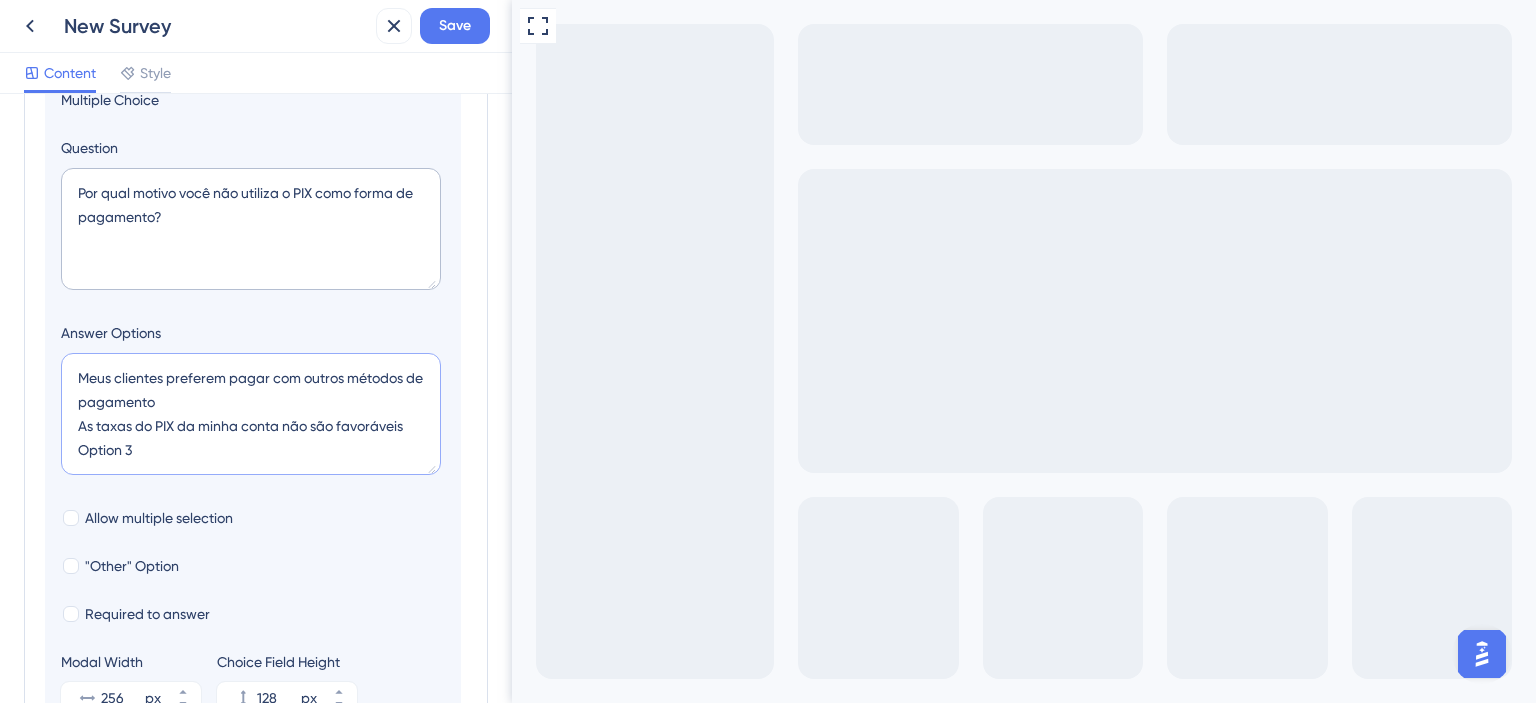 type on "Meus clientes preferem pagar com outros métodos de pagamento
As taxas do PIX da minha conta não são favoráveis
Option 3" 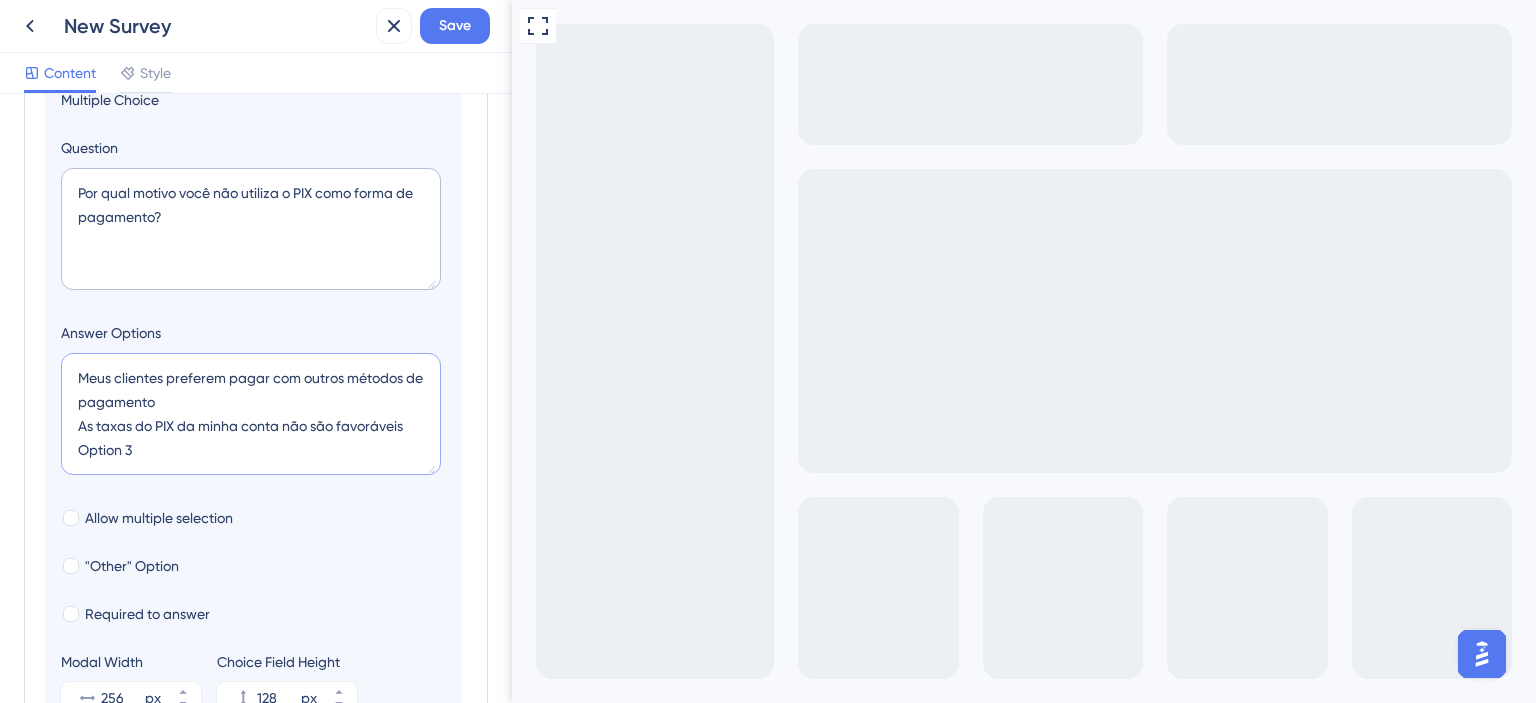 scroll, scrollTop: 400, scrollLeft: 0, axis: vertical 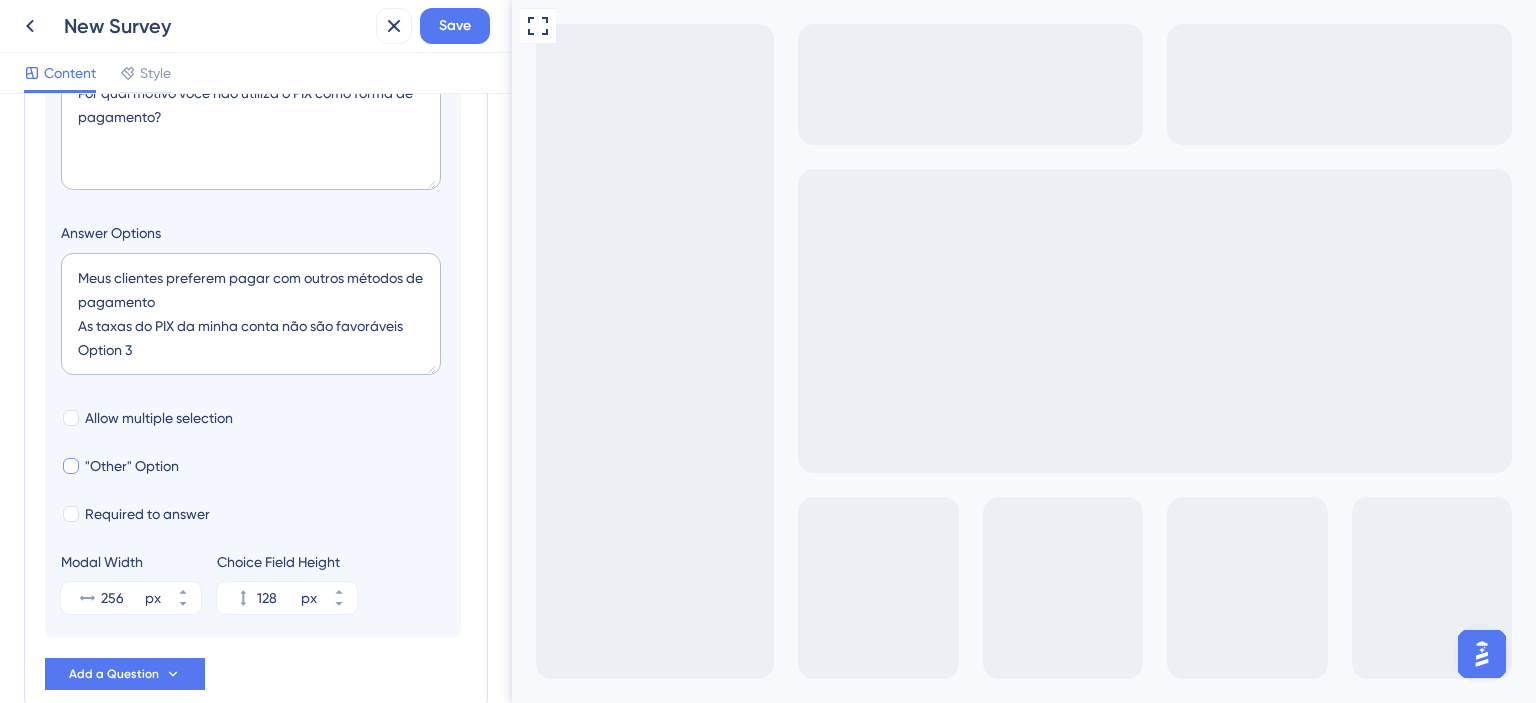 click at bounding box center [71, 466] 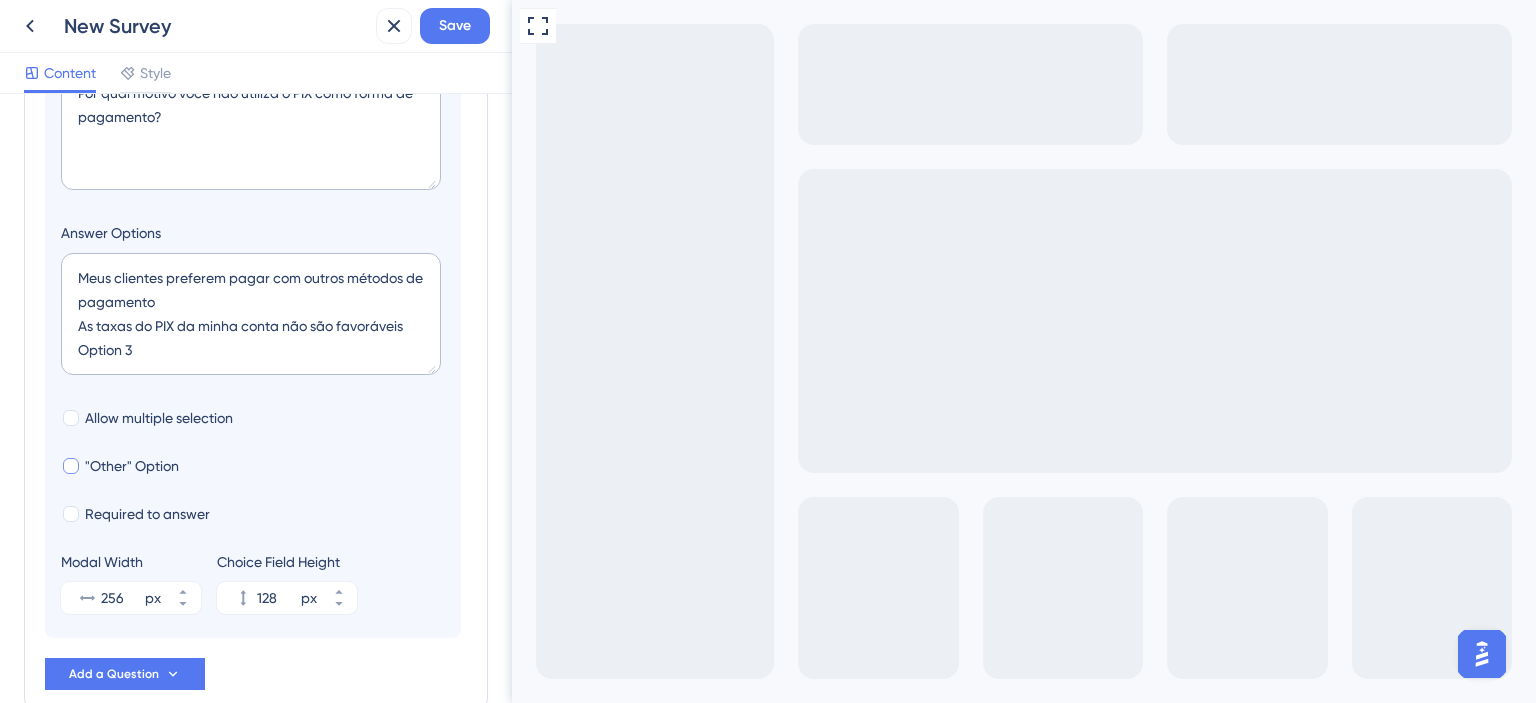 checkbox on "true" 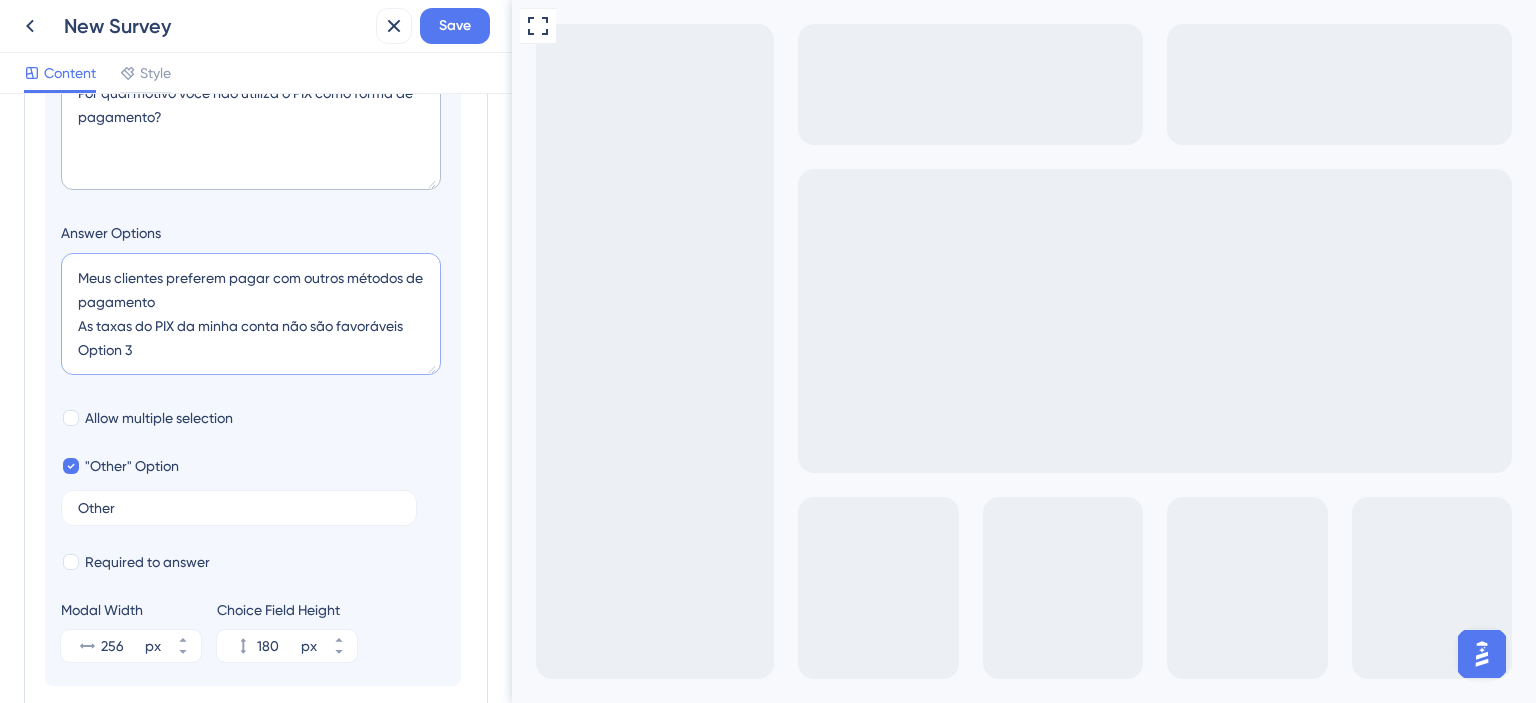 drag, startPoint x: 140, startPoint y: 346, endPoint x: 77, endPoint y: 343, distance: 63.07139 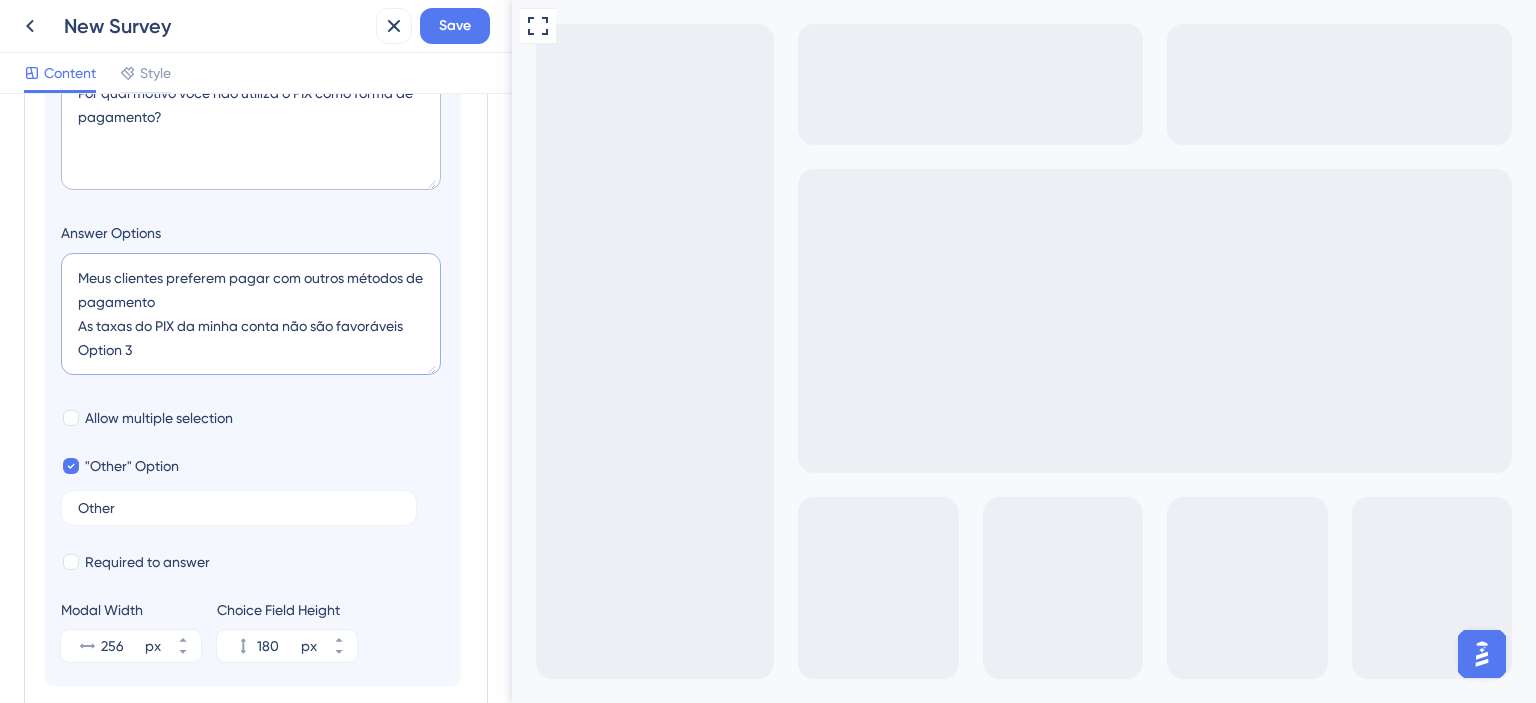 click on "Meus clientes preferem pagar com outros métodos de pagamento
As taxas do PIX da minha conta não são favoráveis
Option 3" at bounding box center [251, 314] 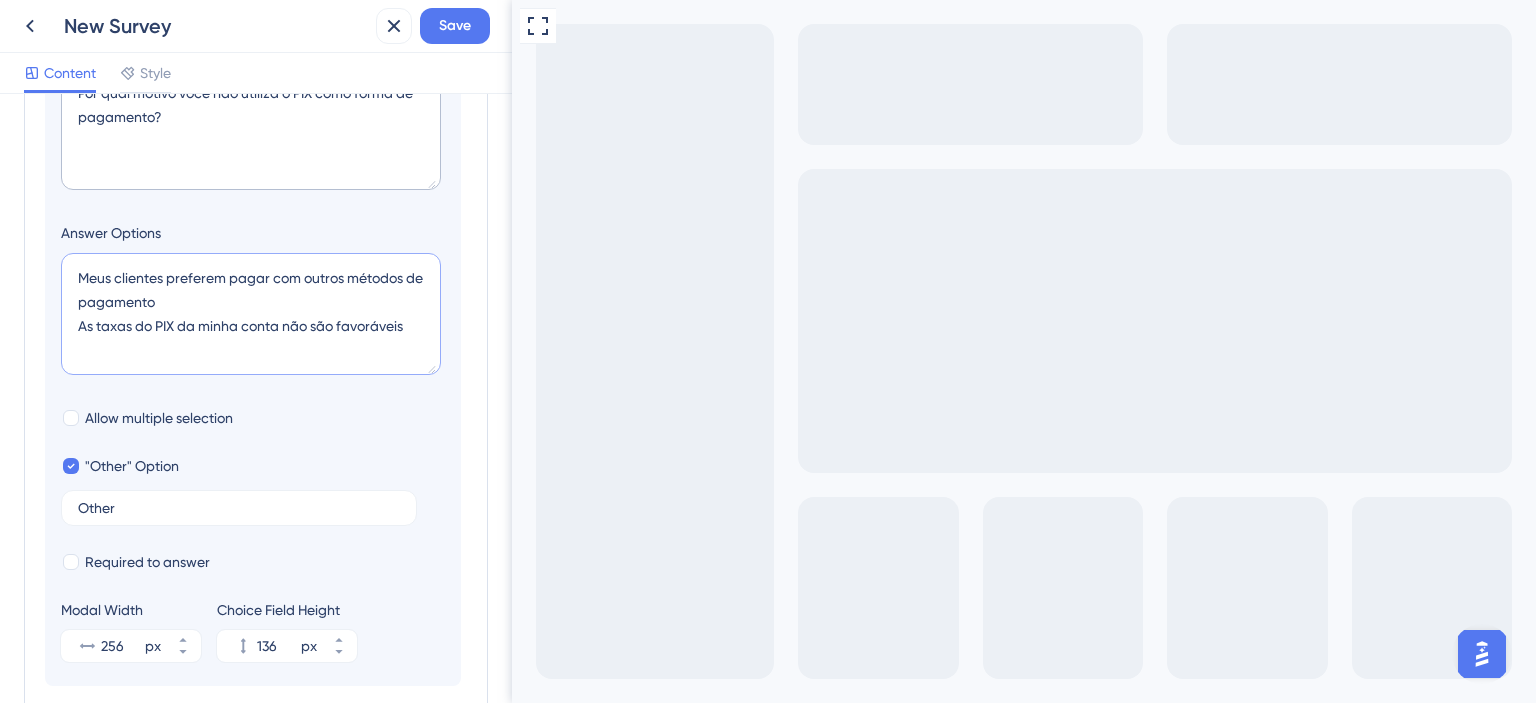 scroll, scrollTop: 500, scrollLeft: 0, axis: vertical 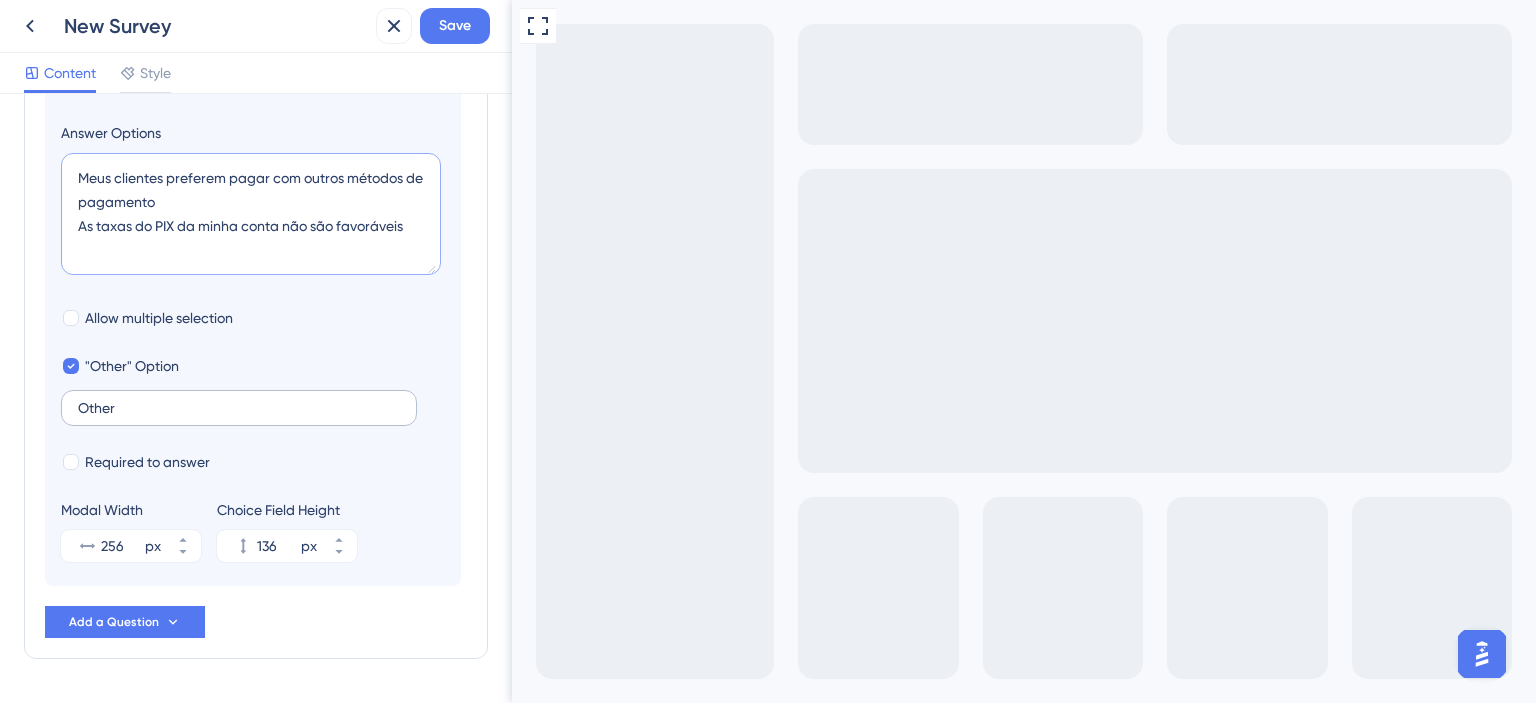 type on "Meus clientes preferem pagar com outros métodos de pagamento
As taxas do PIX da minha conta não são favoráveis" 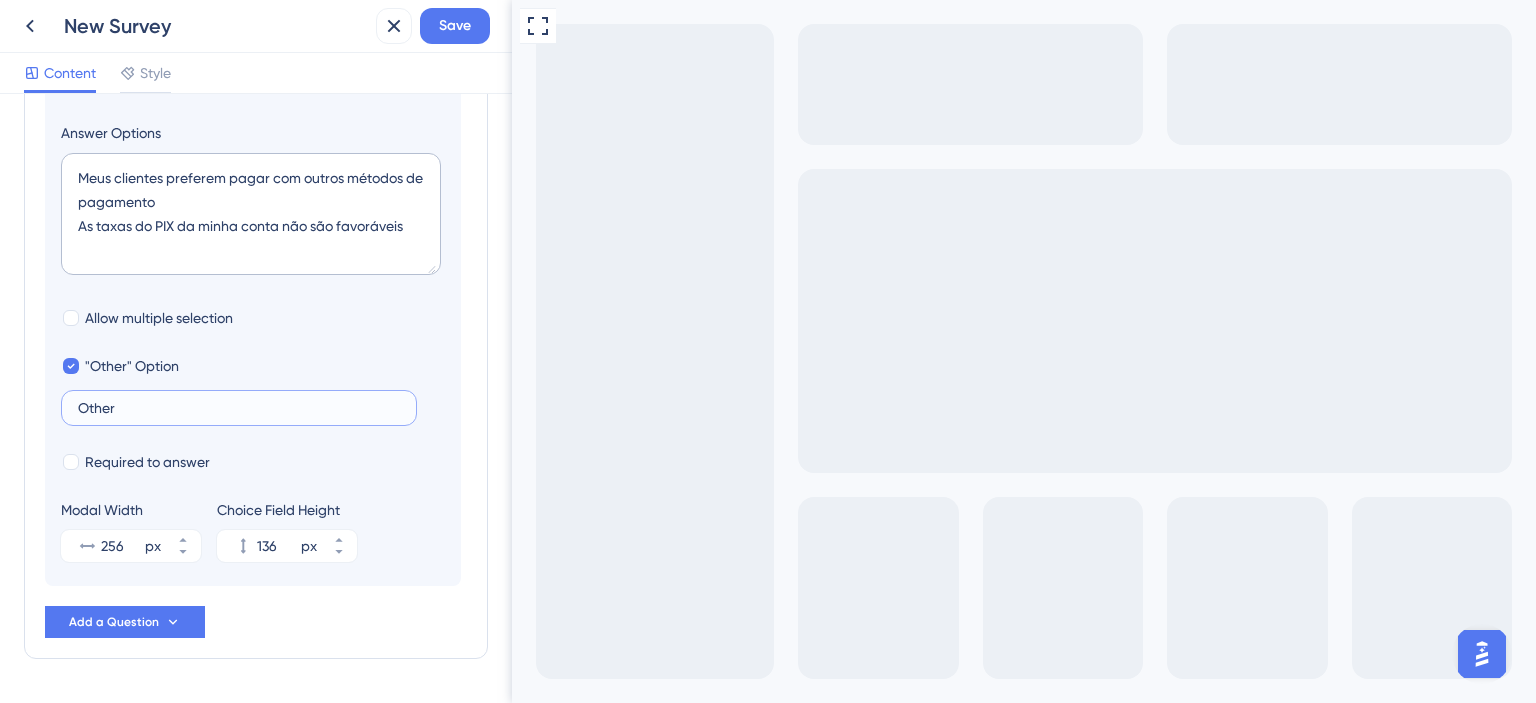 drag, startPoint x: 123, startPoint y: 403, endPoint x: 48, endPoint y: 405, distance: 75.026665 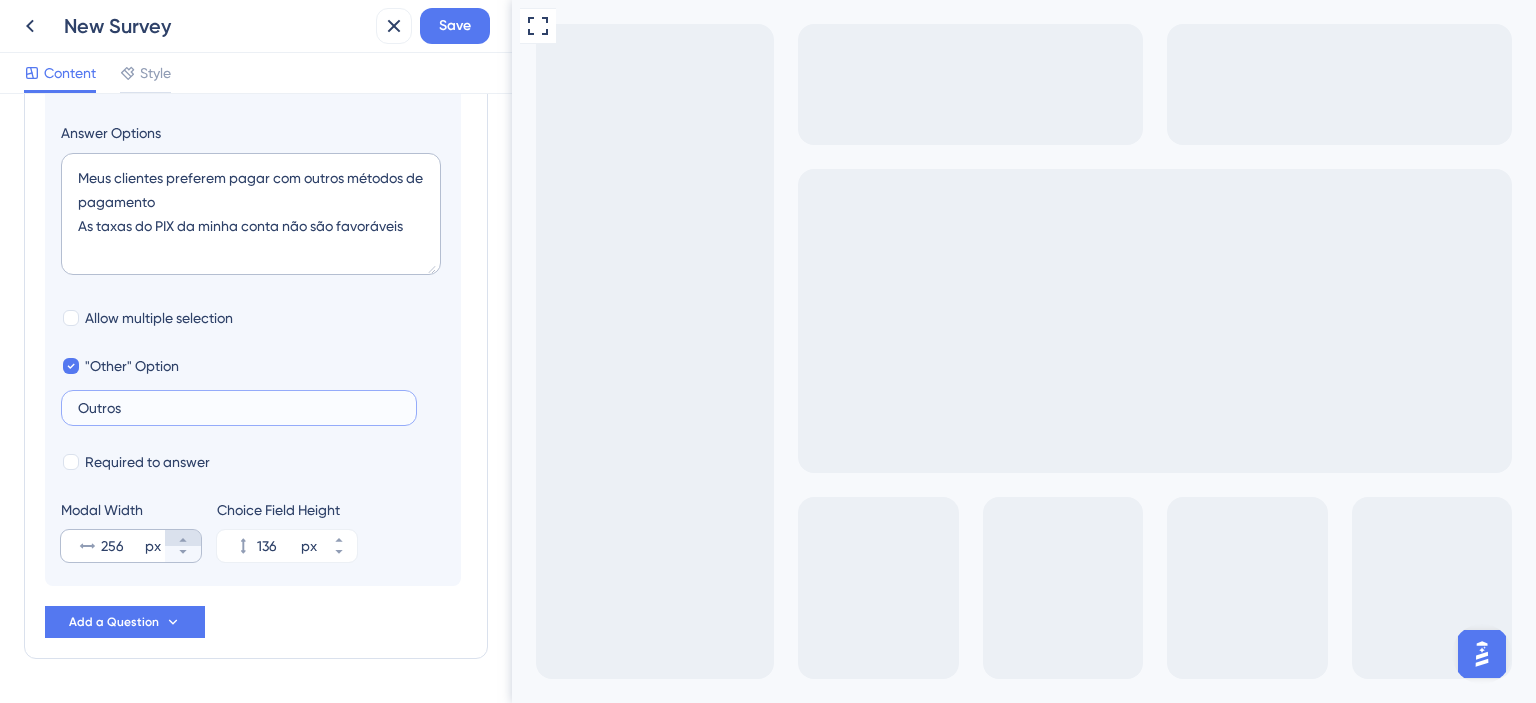 type on "Outros" 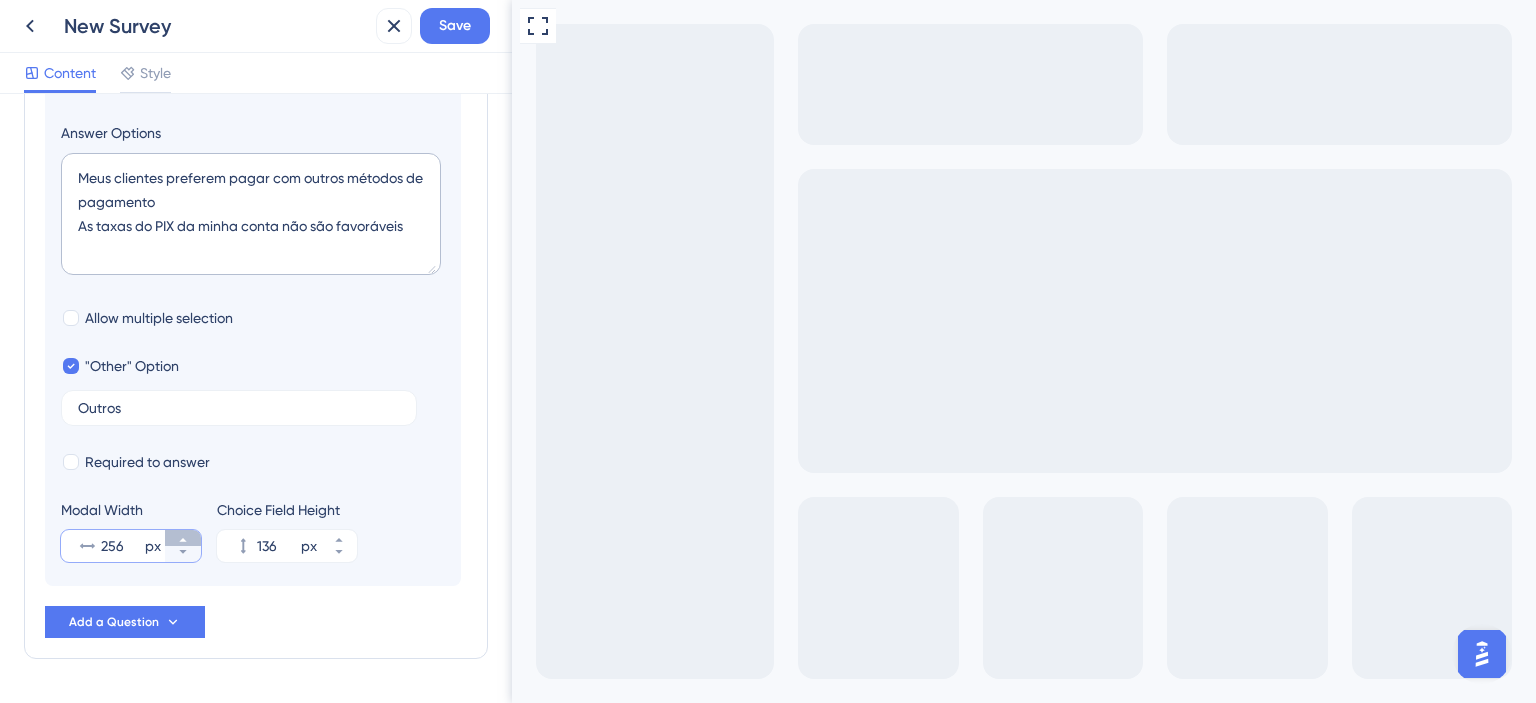 click on "256 px" at bounding box center [183, 538] 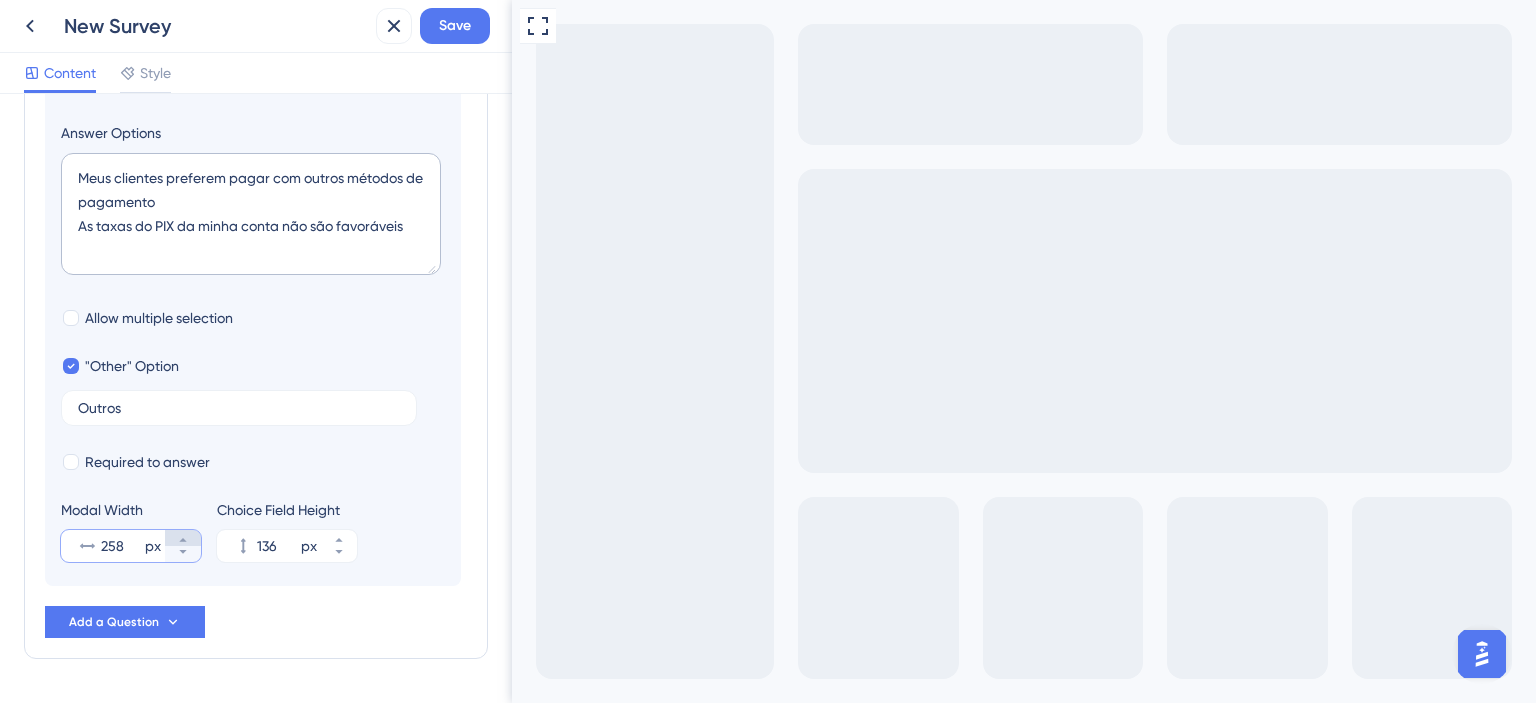 click on "258 px" at bounding box center (183, 538) 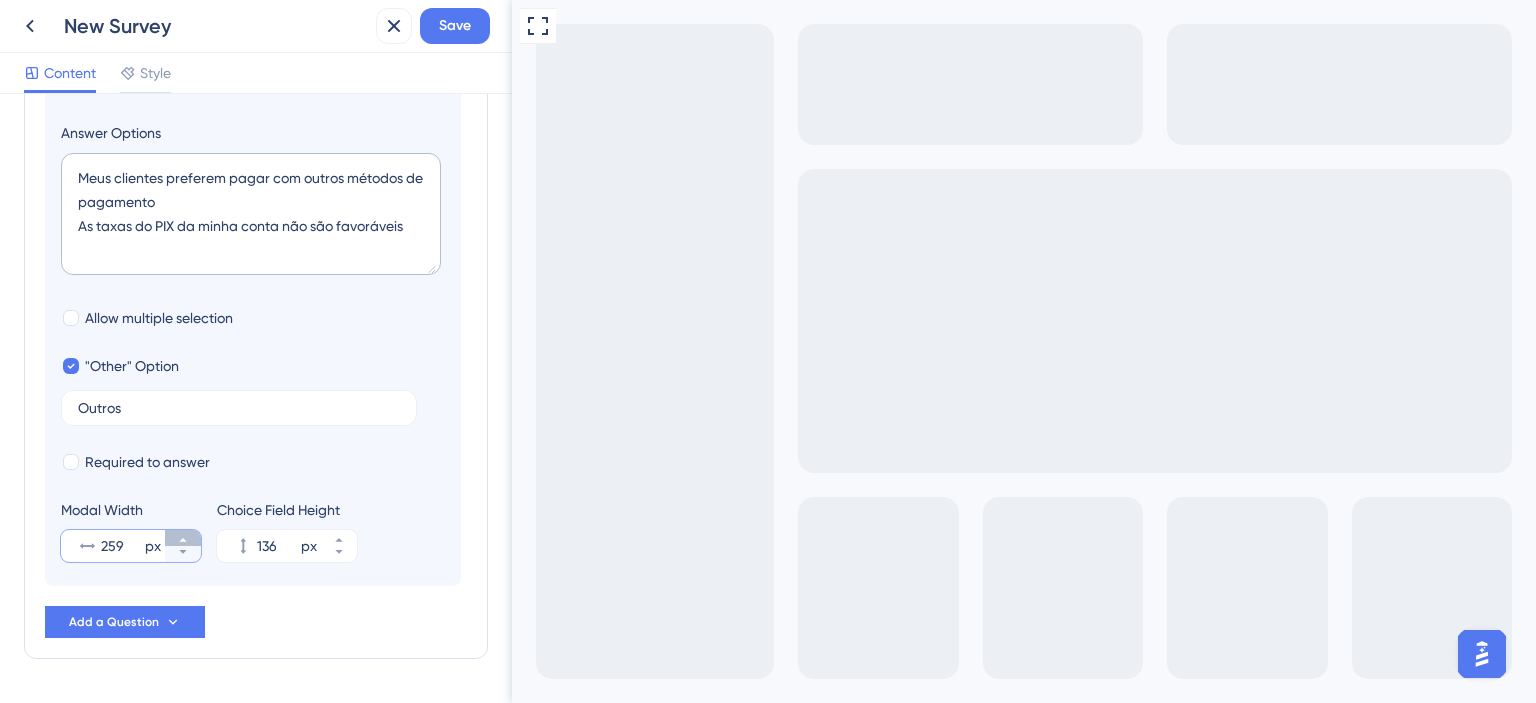 click on "259 px" at bounding box center (183, 538) 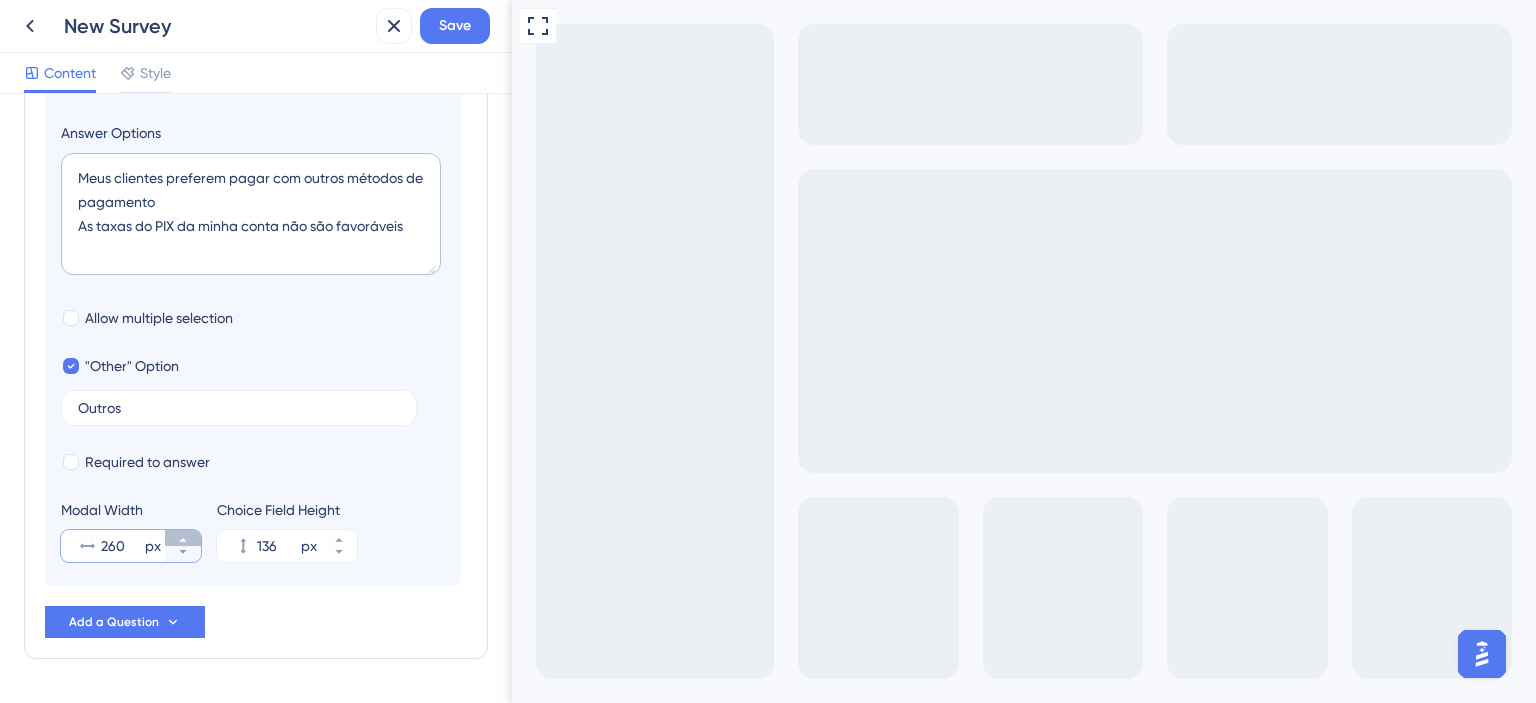 click on "260 px" at bounding box center (183, 538) 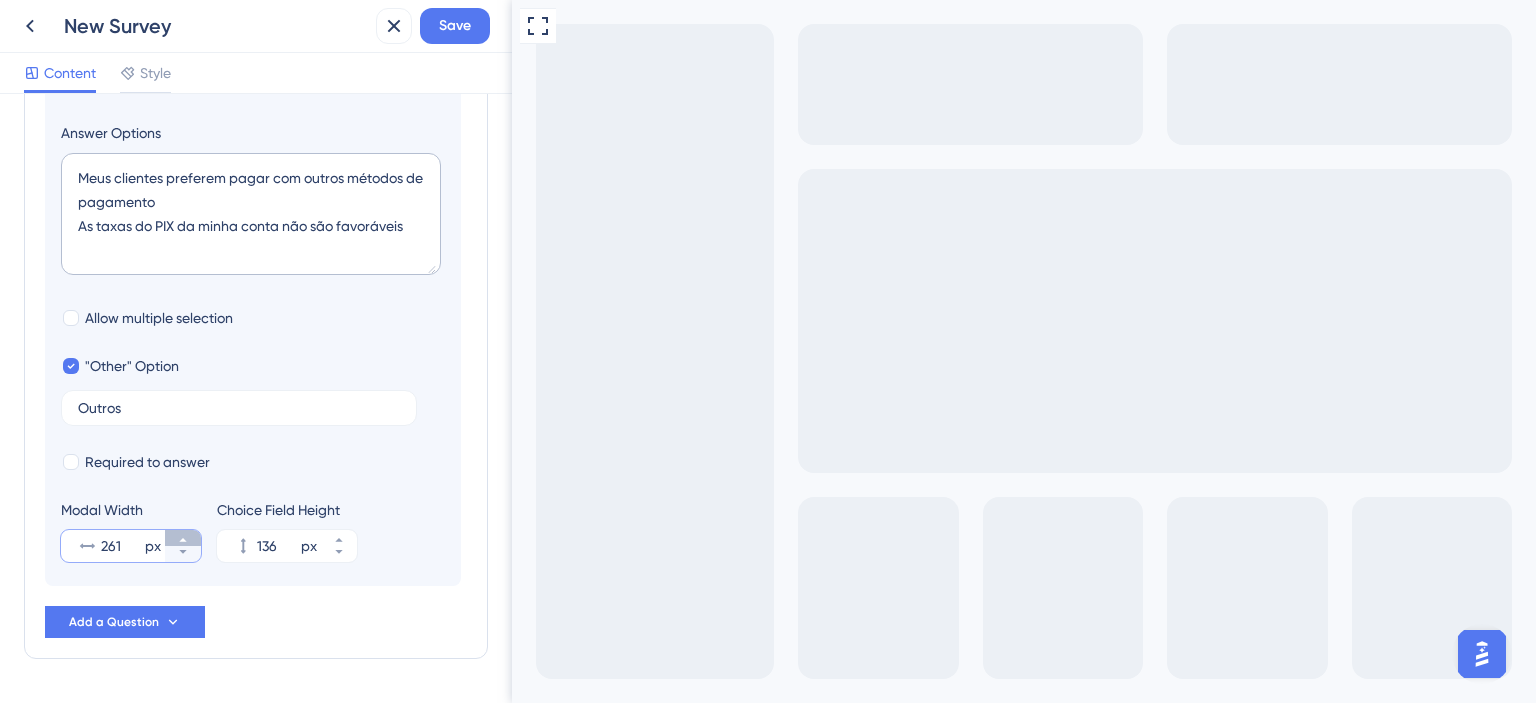click on "261 px" at bounding box center [183, 538] 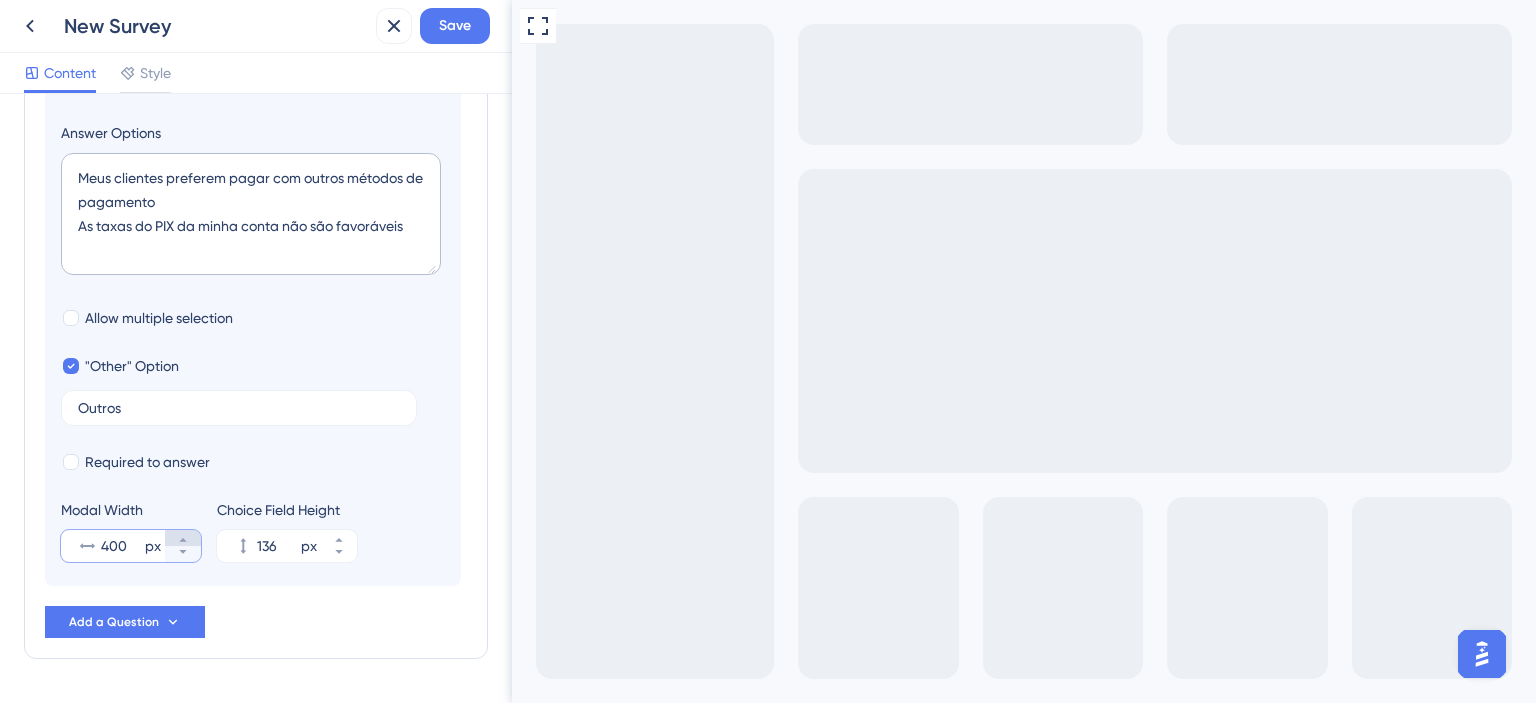 click on "400 px" at bounding box center [183, 538] 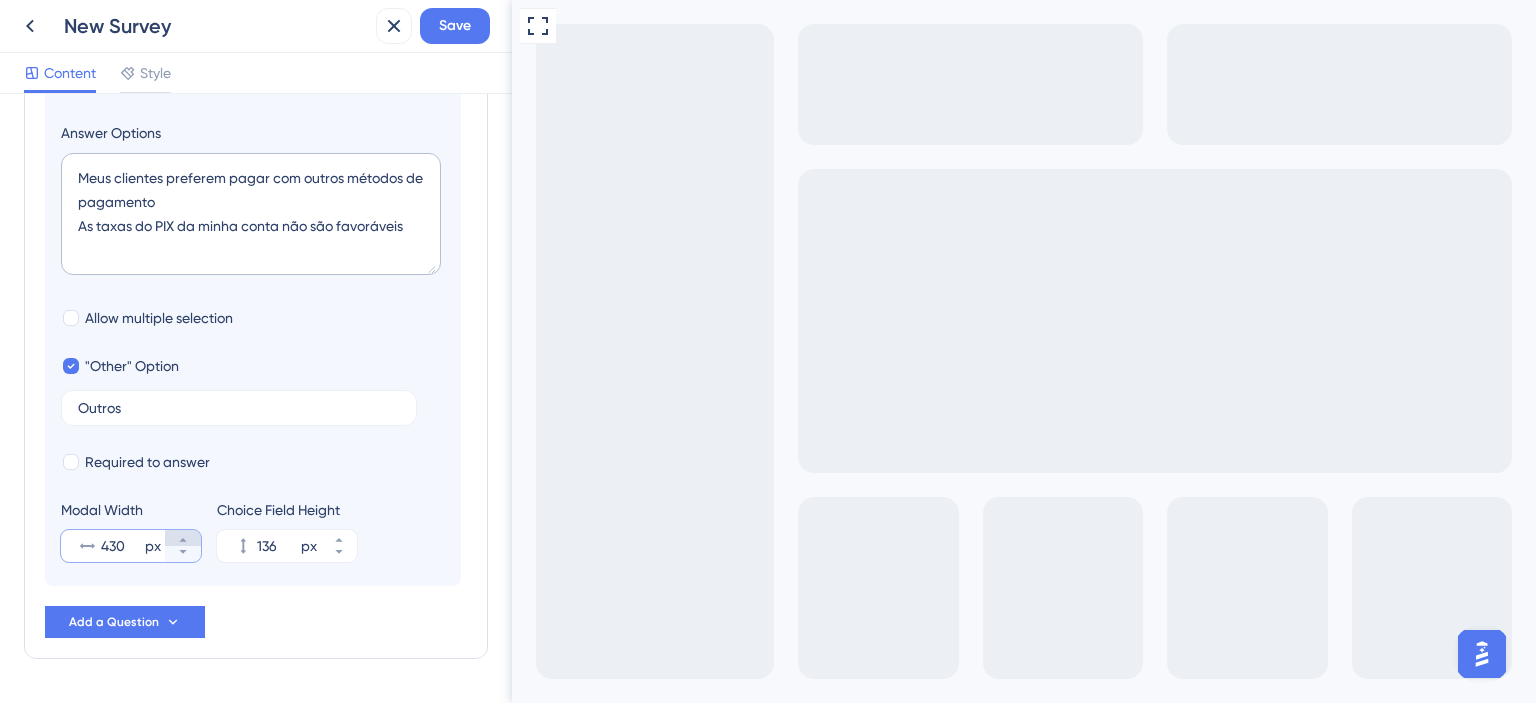click on "430 px" at bounding box center [183, 538] 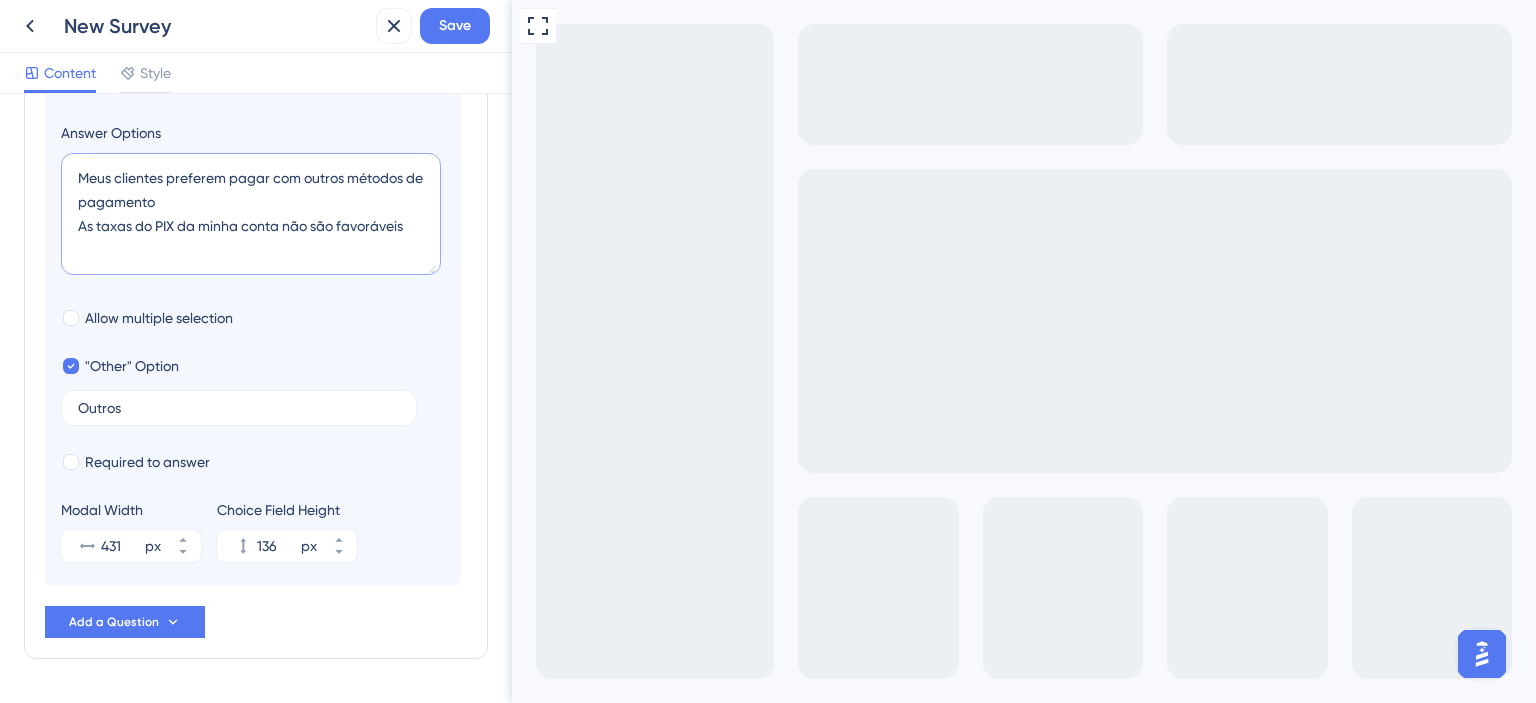 drag, startPoint x: 342, startPoint y: 176, endPoint x: 412, endPoint y: 184, distance: 70.45566 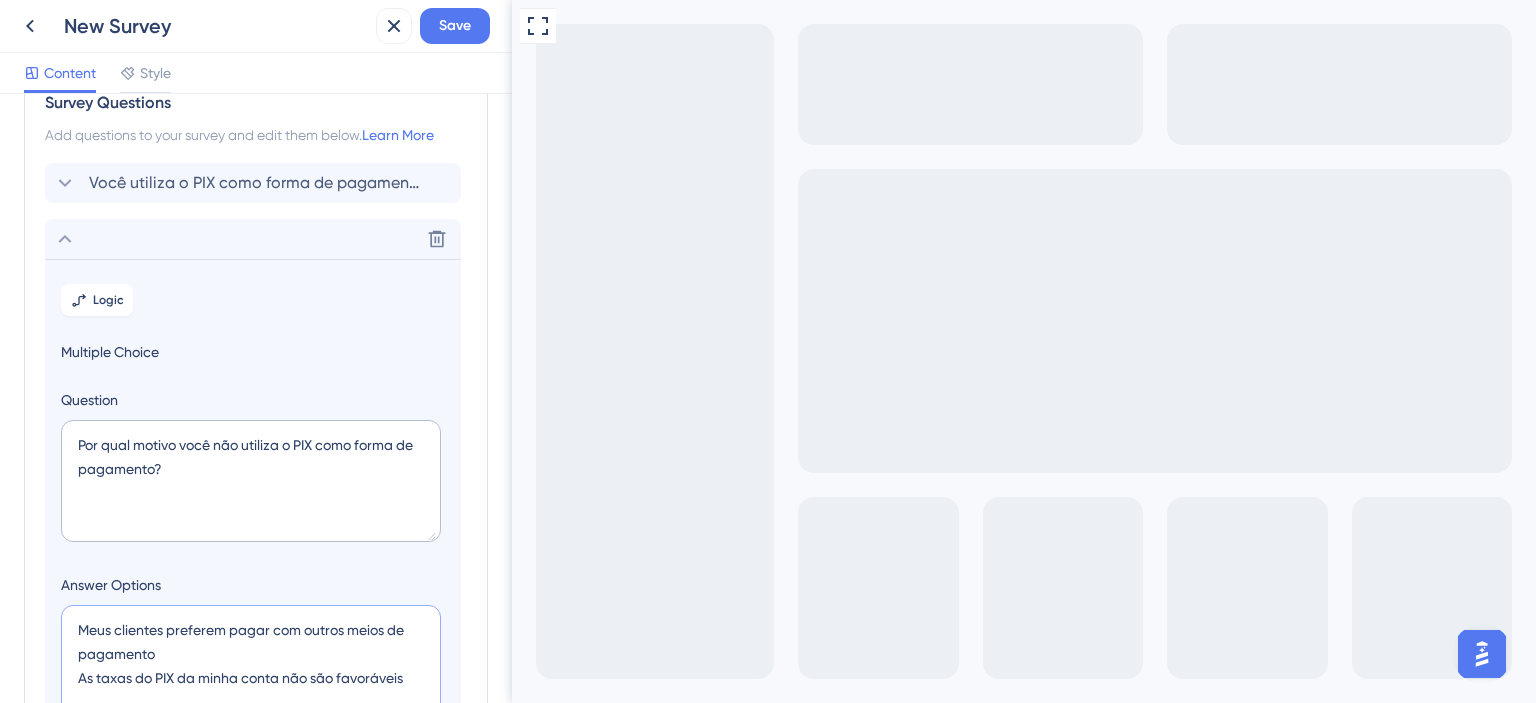 scroll, scrollTop: 0, scrollLeft: 0, axis: both 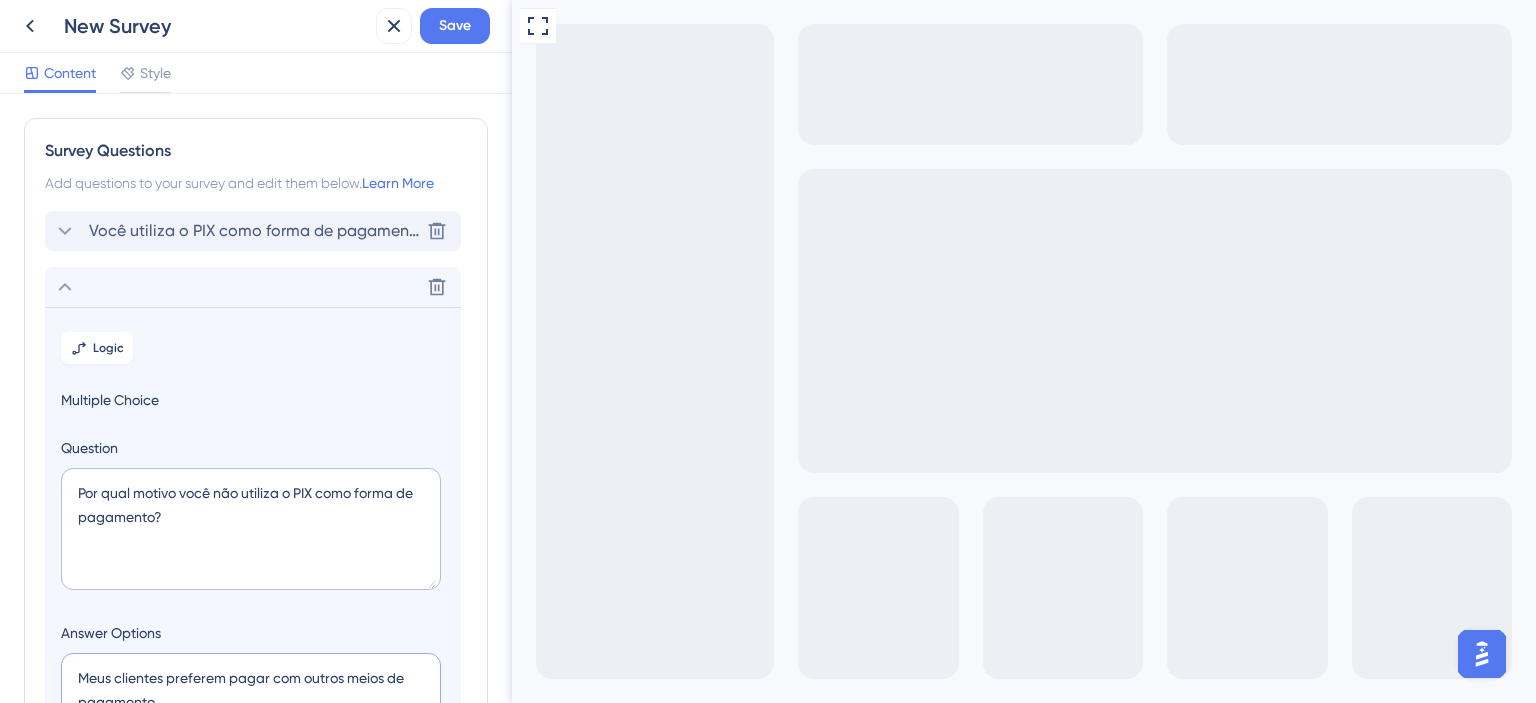 type on "Meus clientes preferem pagar com outros meios de pagamento
As taxas do PIX da minha conta não são favoráveis" 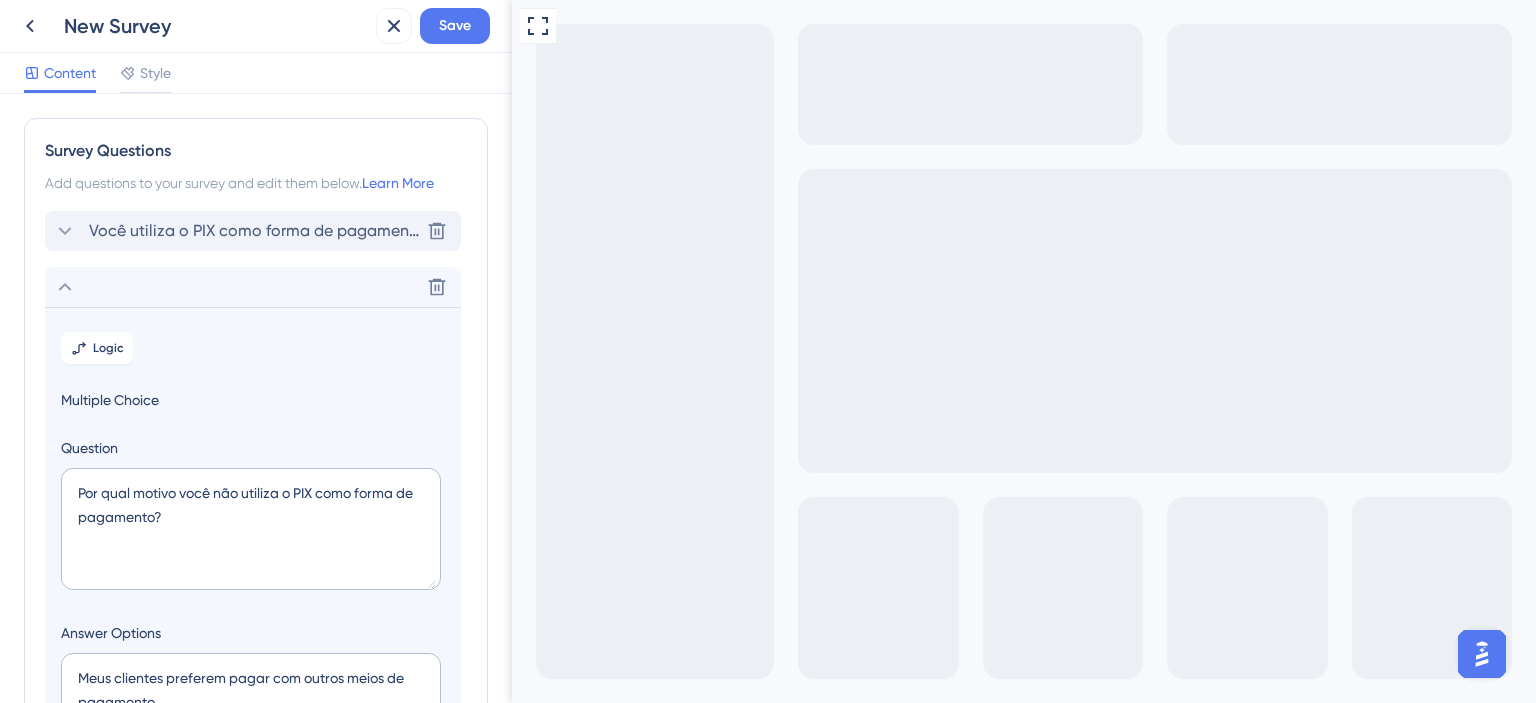 click on "Você utiliza o PIX como forma de pagamento no seu estabelecimento?" at bounding box center [254, 231] 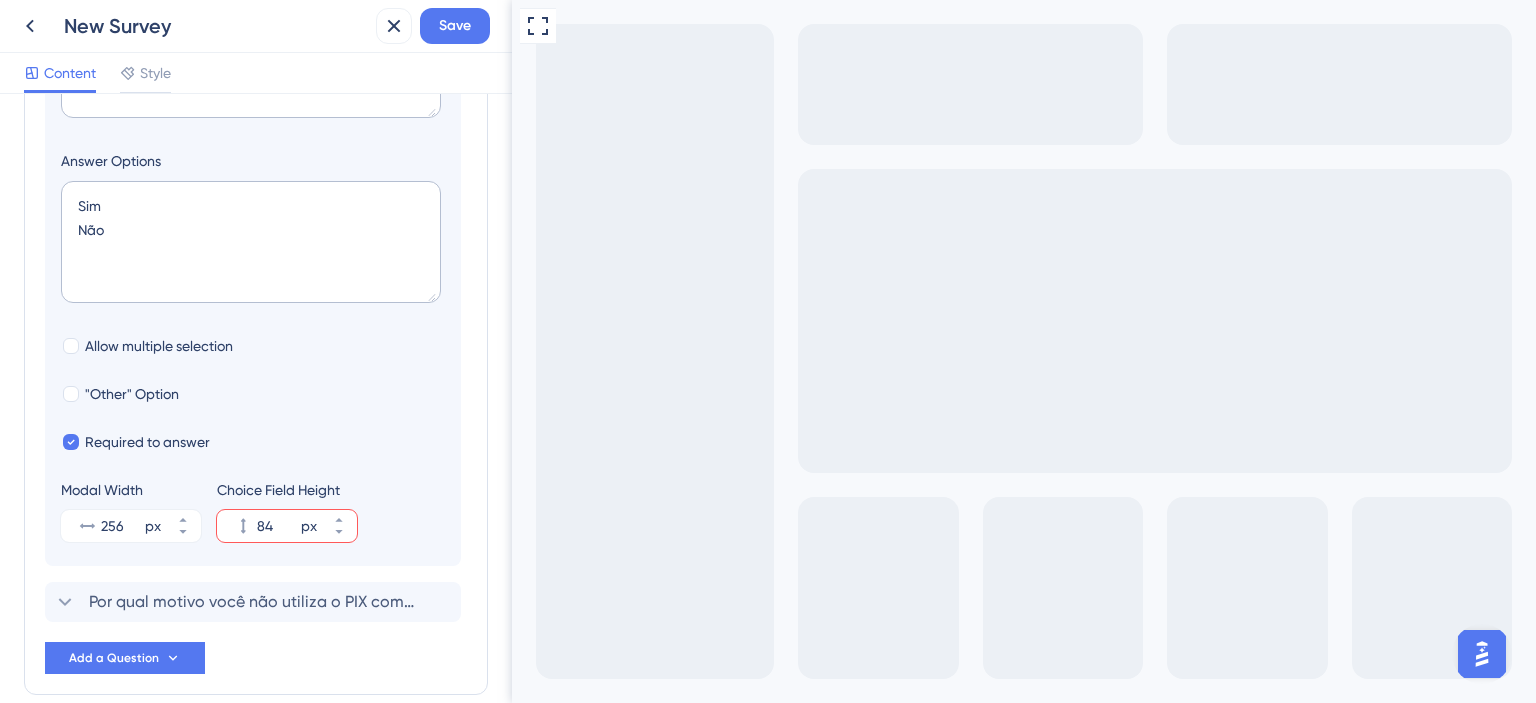 scroll, scrollTop: 116, scrollLeft: 0, axis: vertical 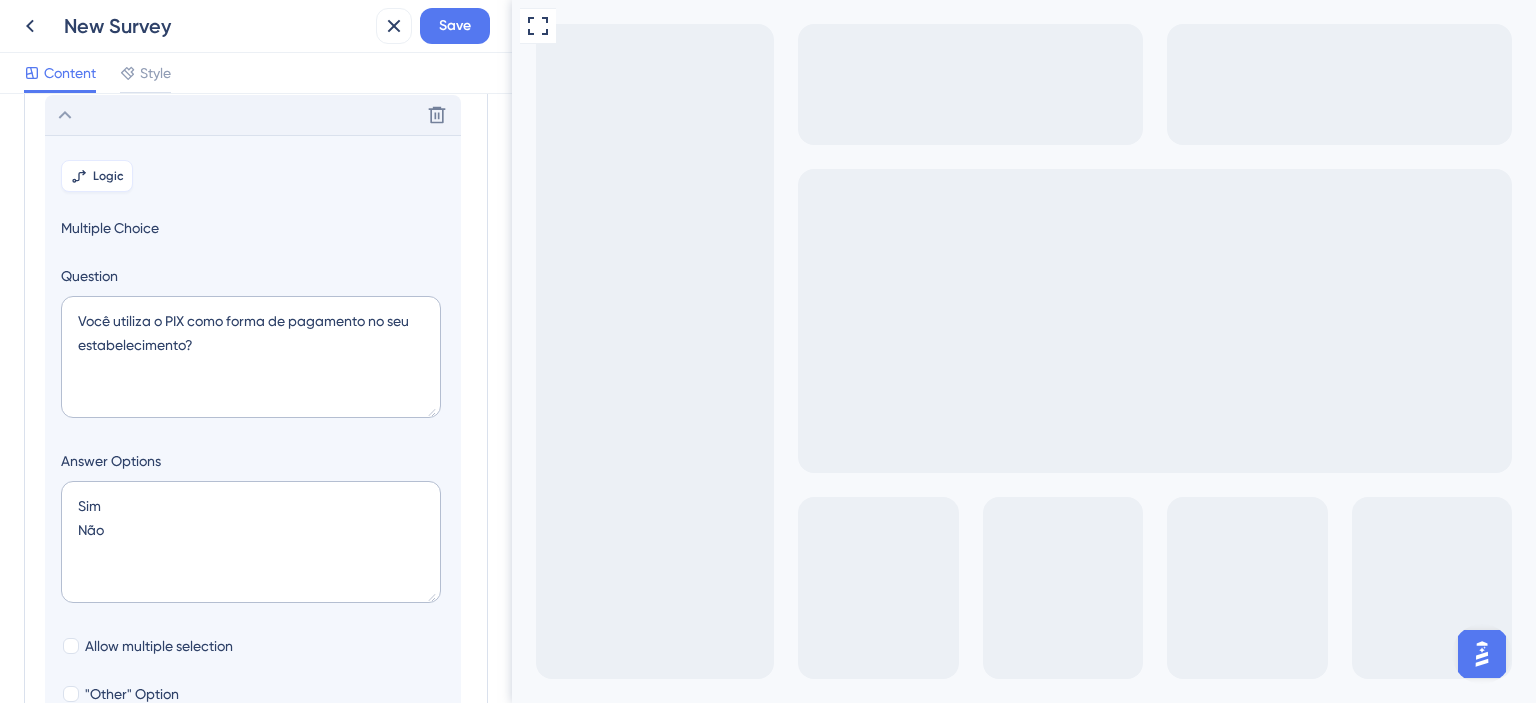 click 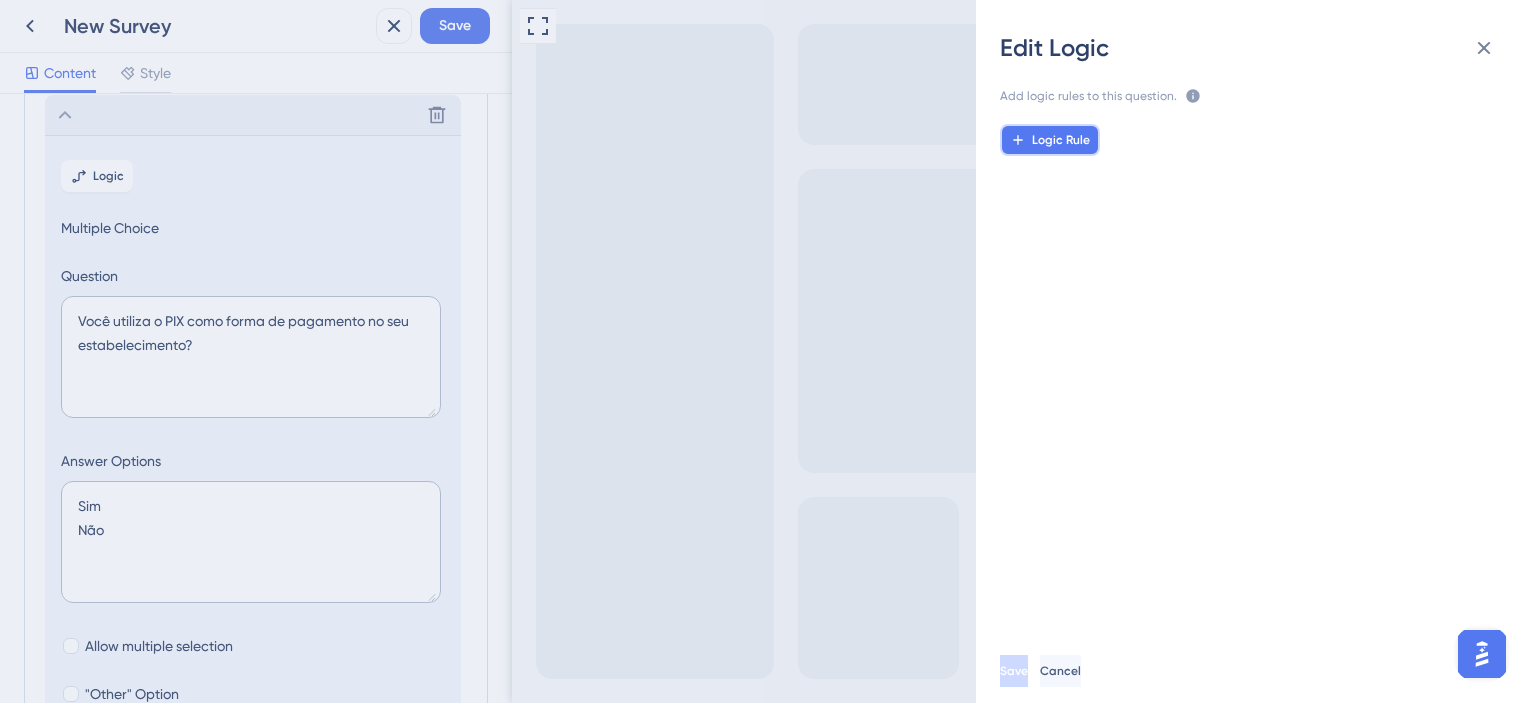 click on "Logic Rule" at bounding box center (1061, 140) 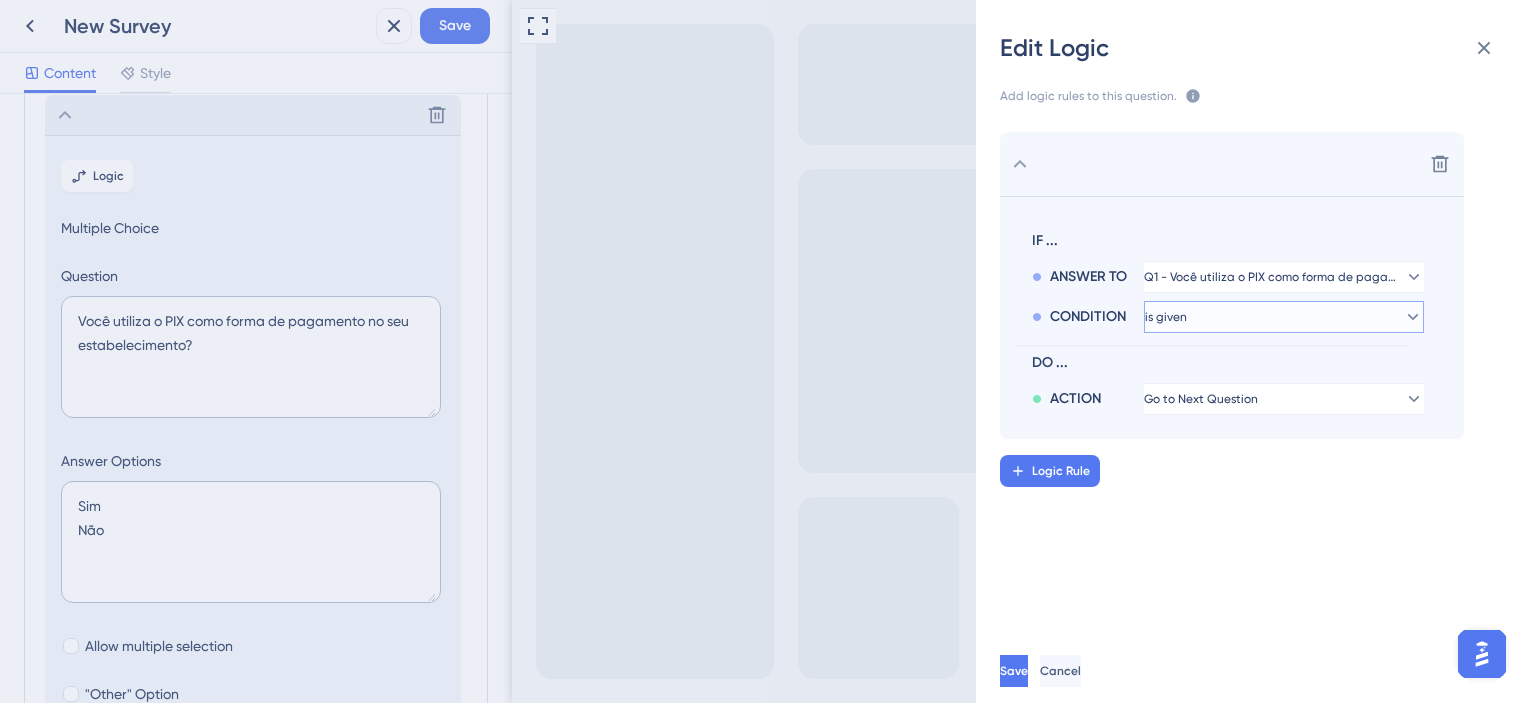 click on "is given" at bounding box center [1284, 277] 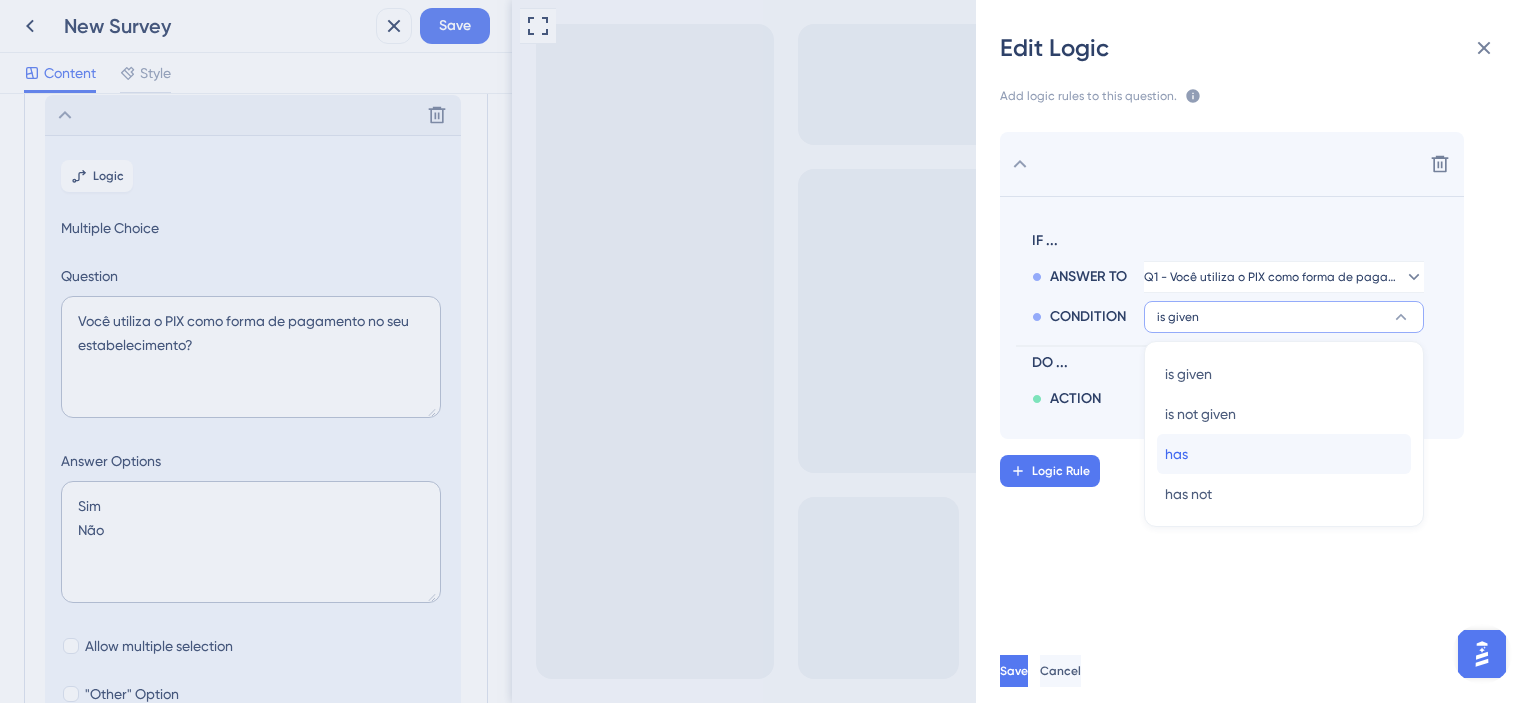 click on "has has" at bounding box center (1284, 454) 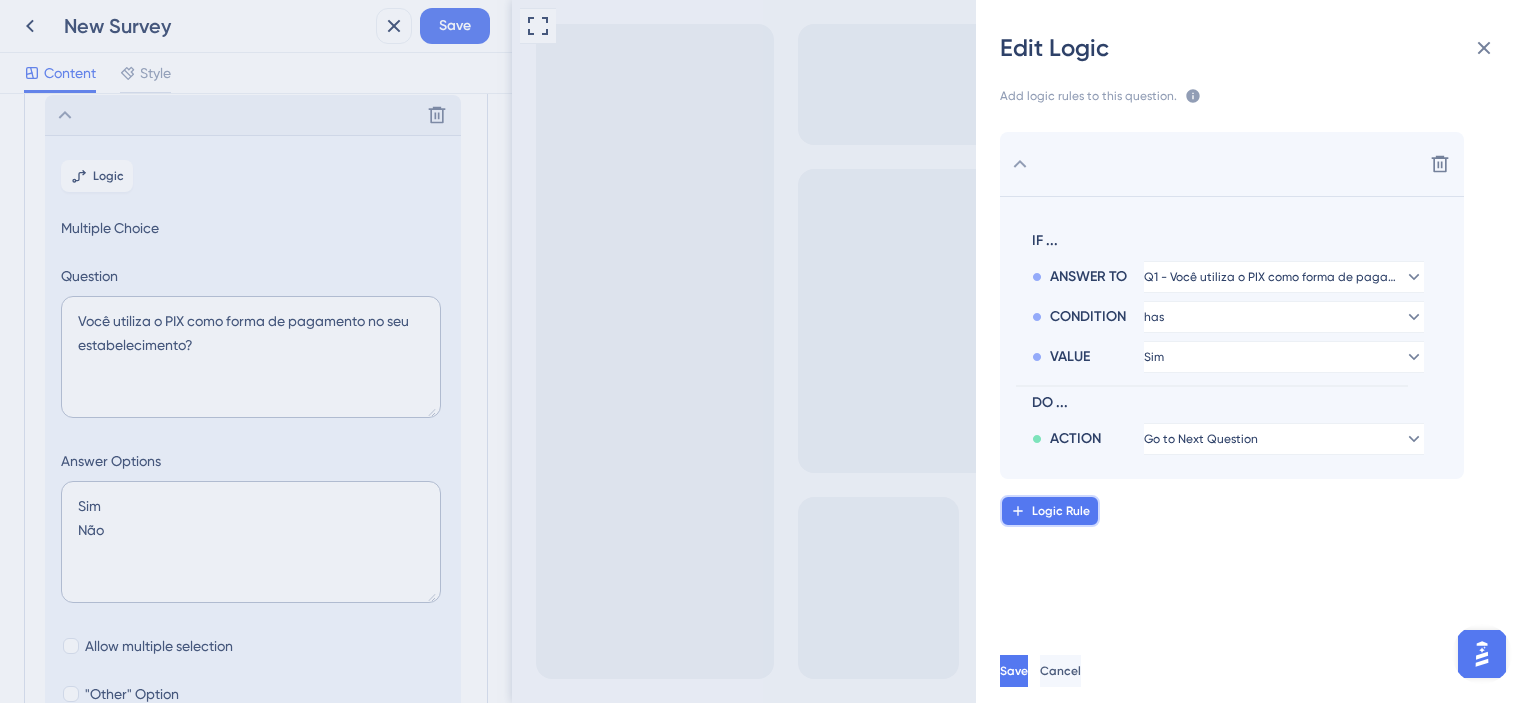 click on "Logic Rule" at bounding box center [1061, 511] 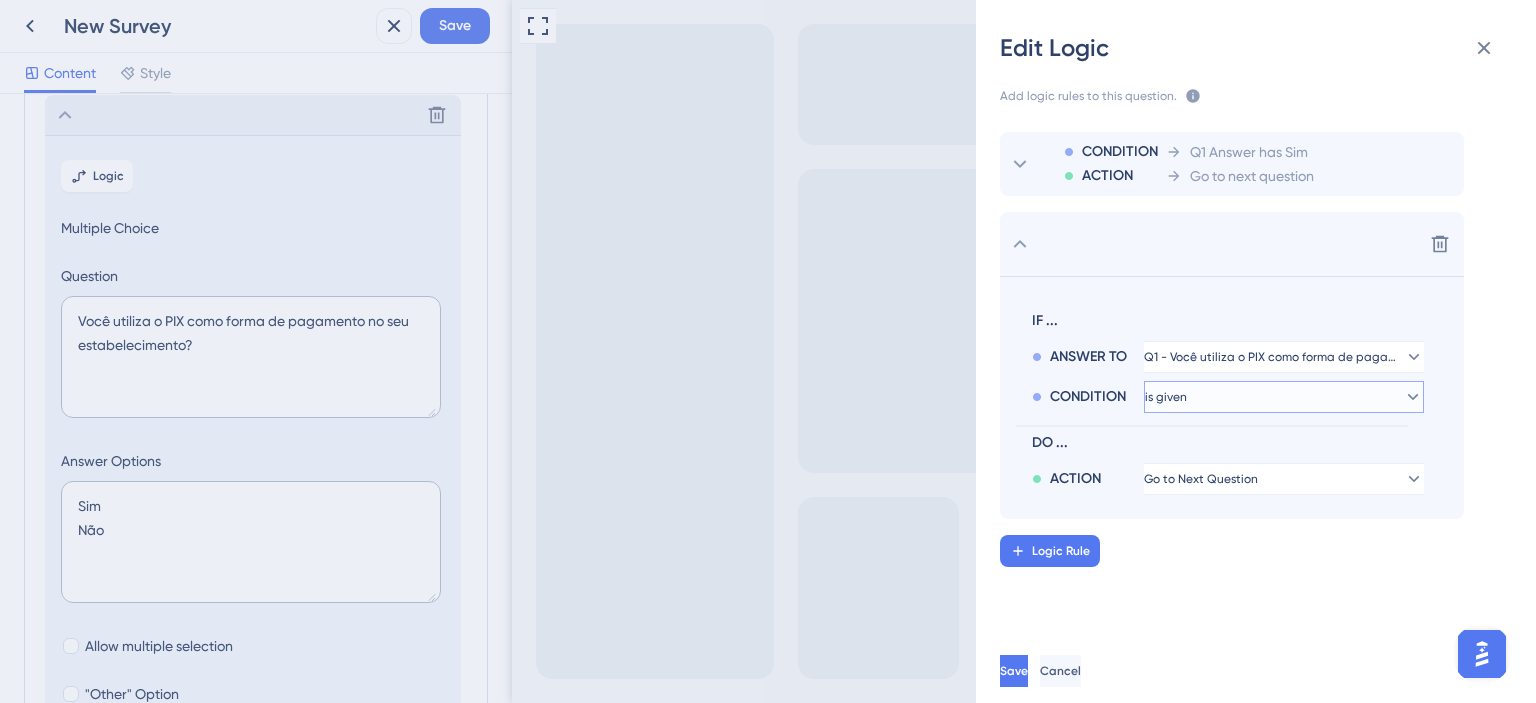 click on "is given" at bounding box center [1284, 357] 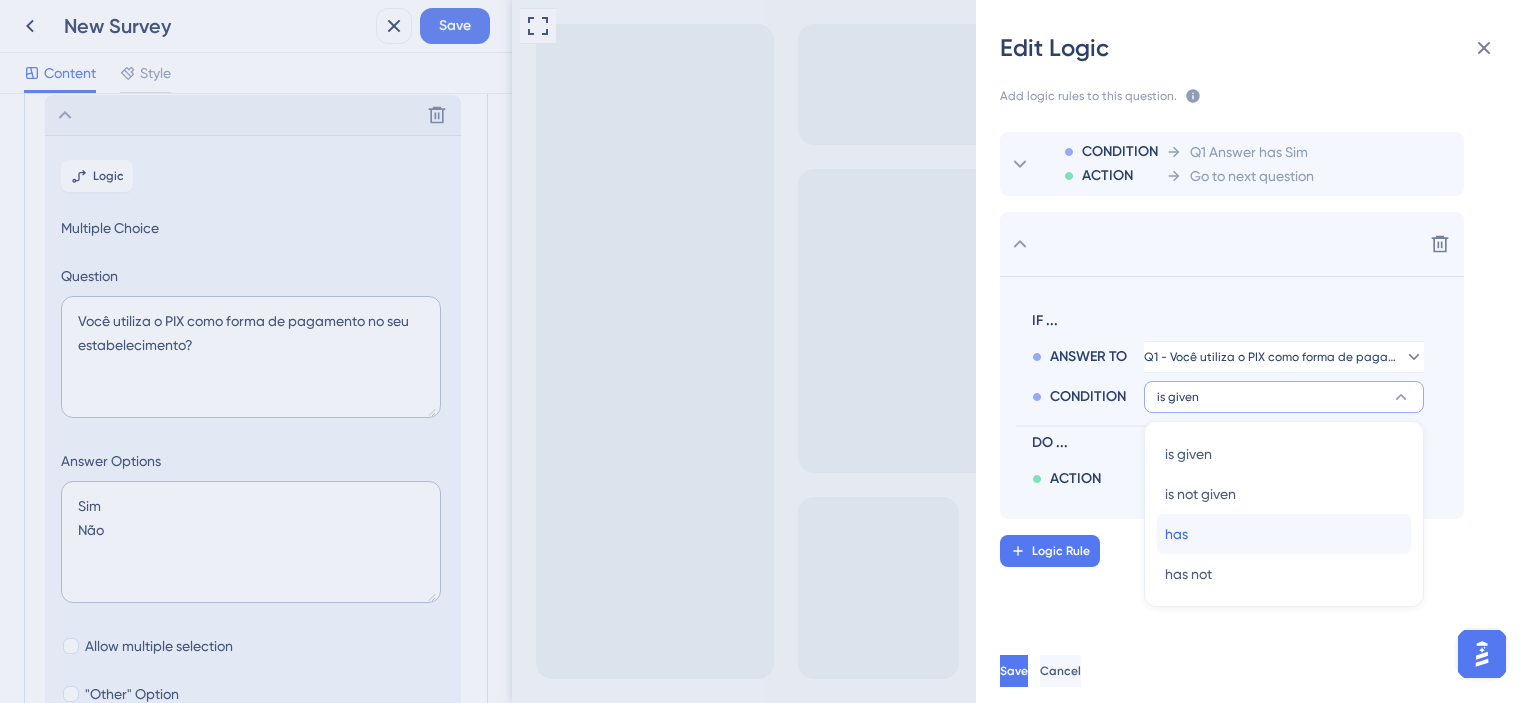 click on "has" at bounding box center (1176, 534) 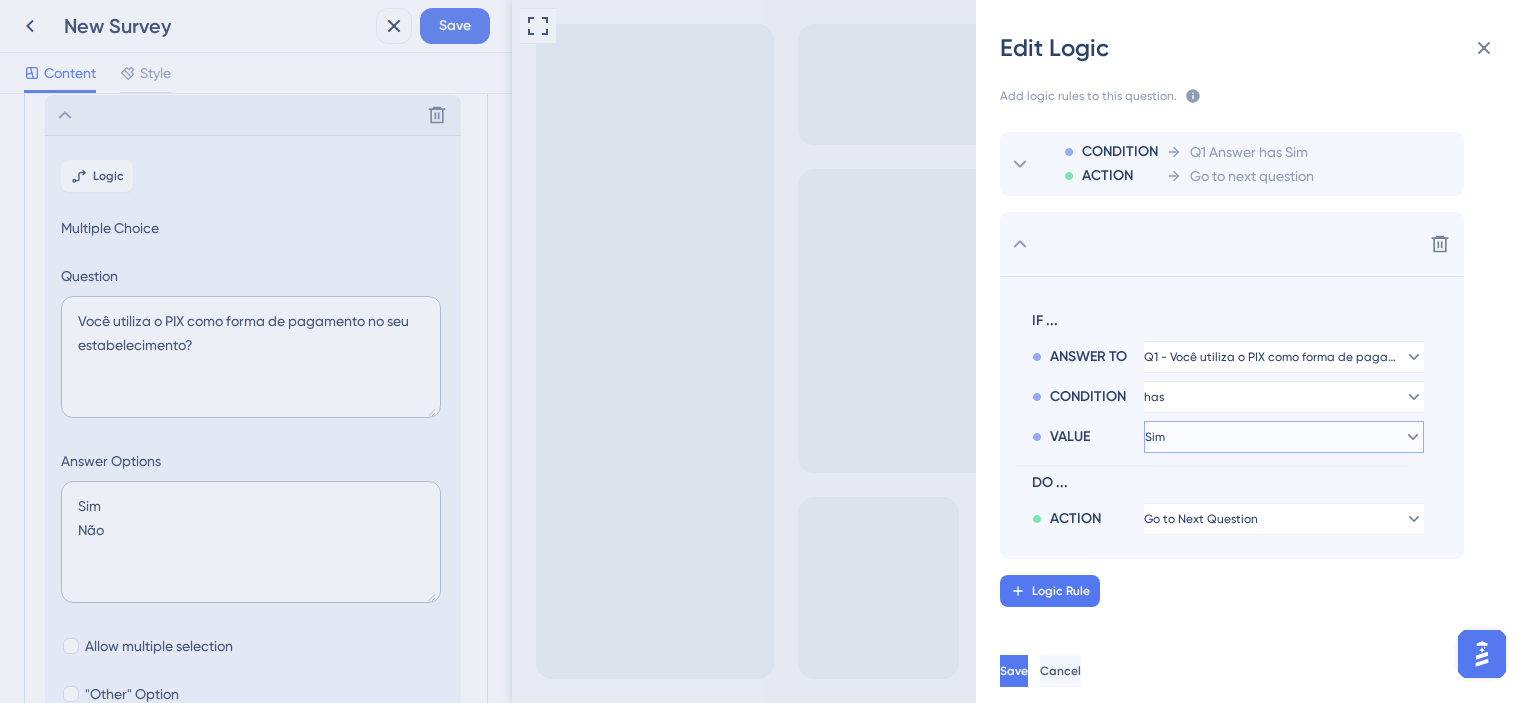 click on "Sim" at bounding box center (1284, 357) 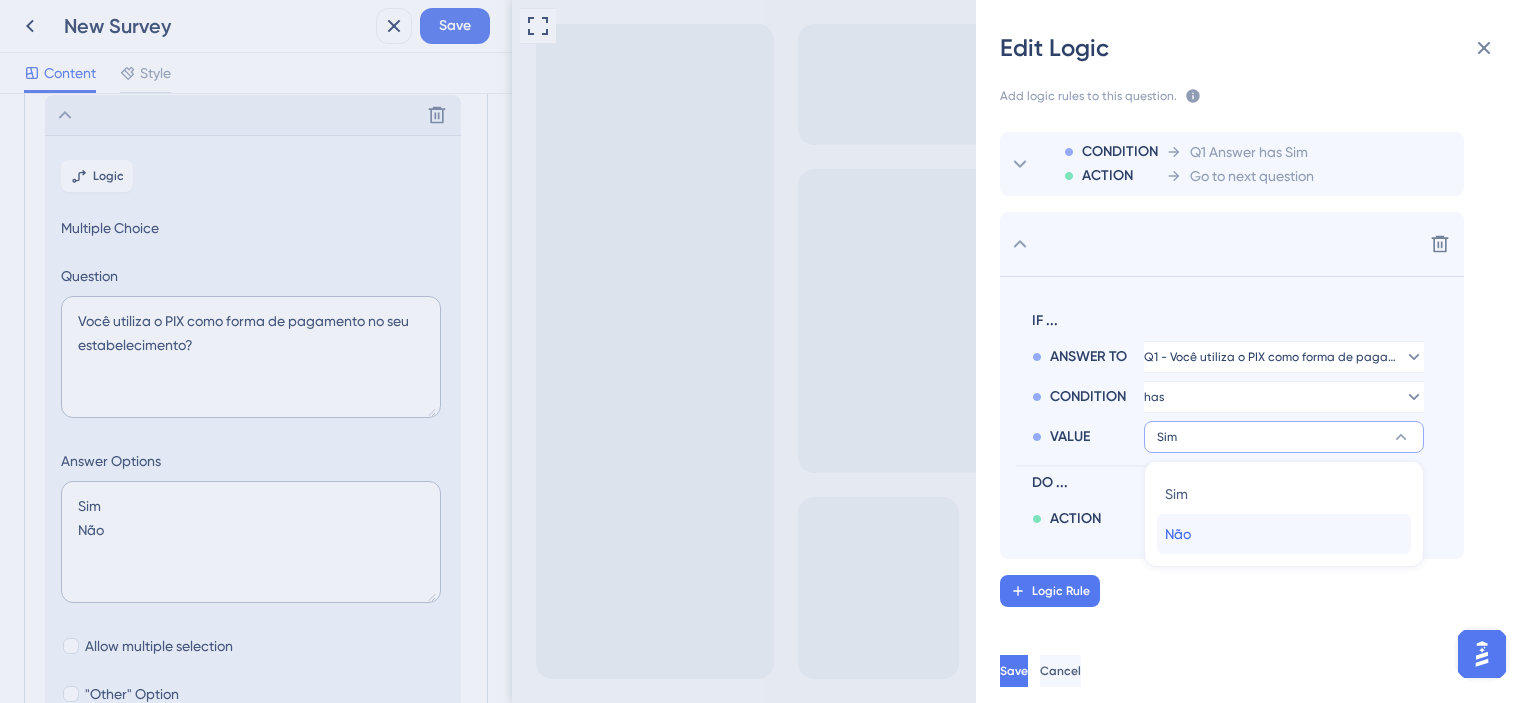click on "Não Não" at bounding box center [1284, 534] 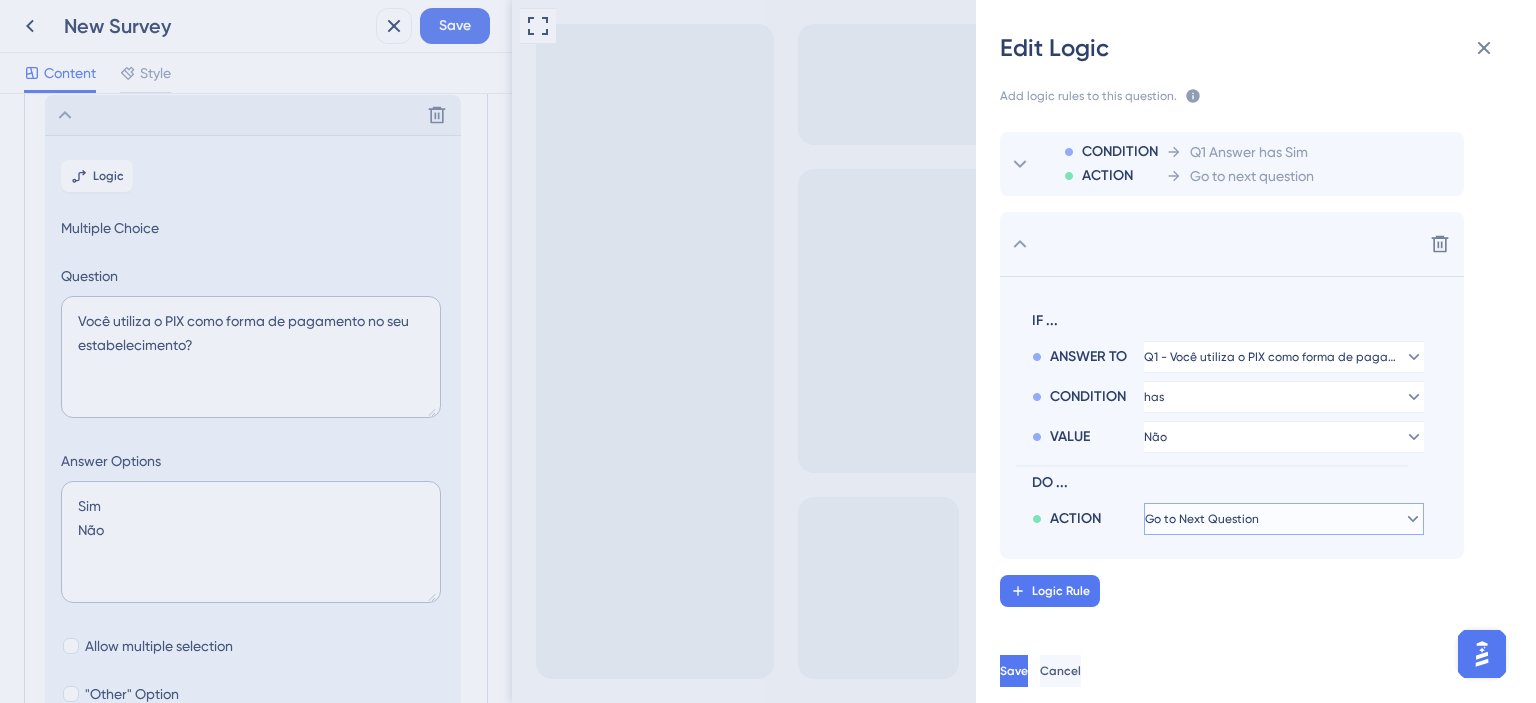 click on "Go to Next Question" at bounding box center (1202, 519) 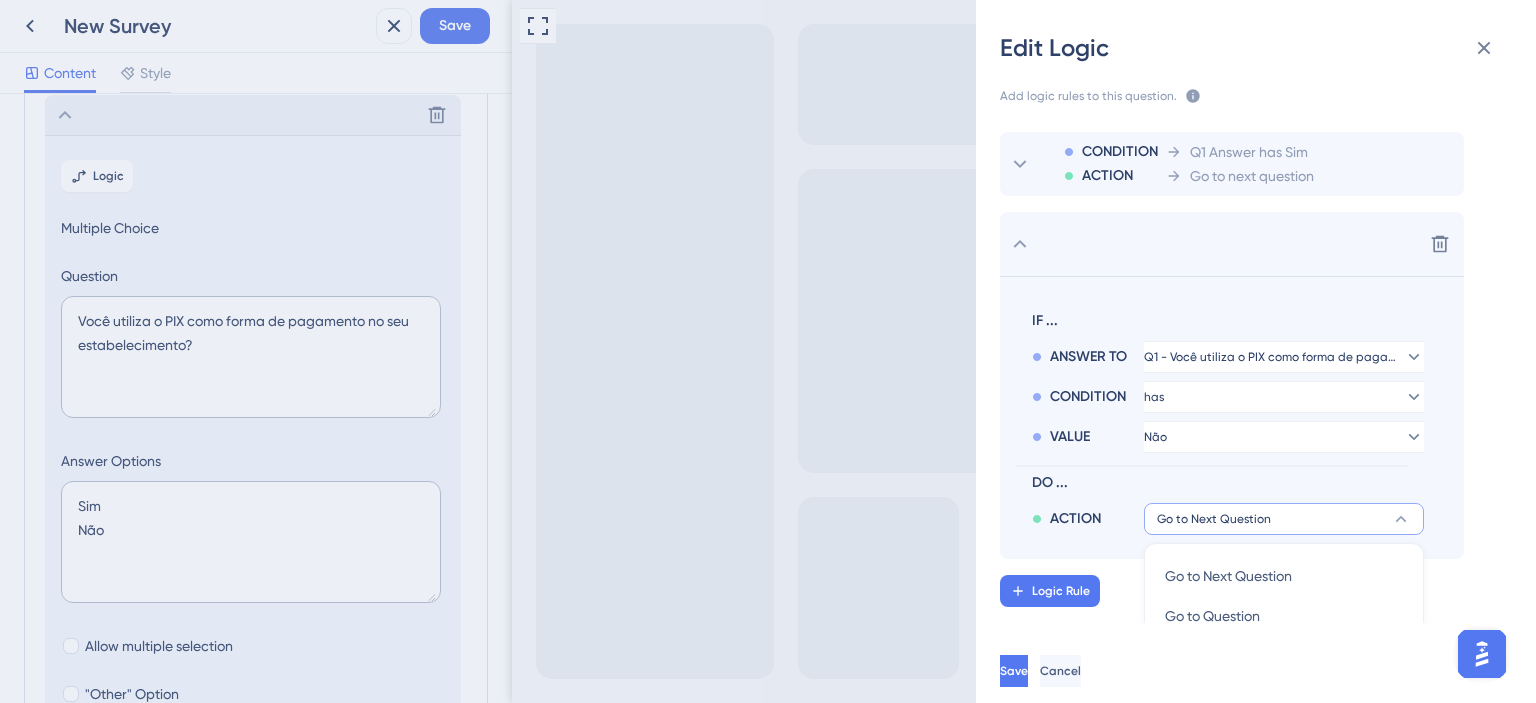 scroll, scrollTop: 304, scrollLeft: 0, axis: vertical 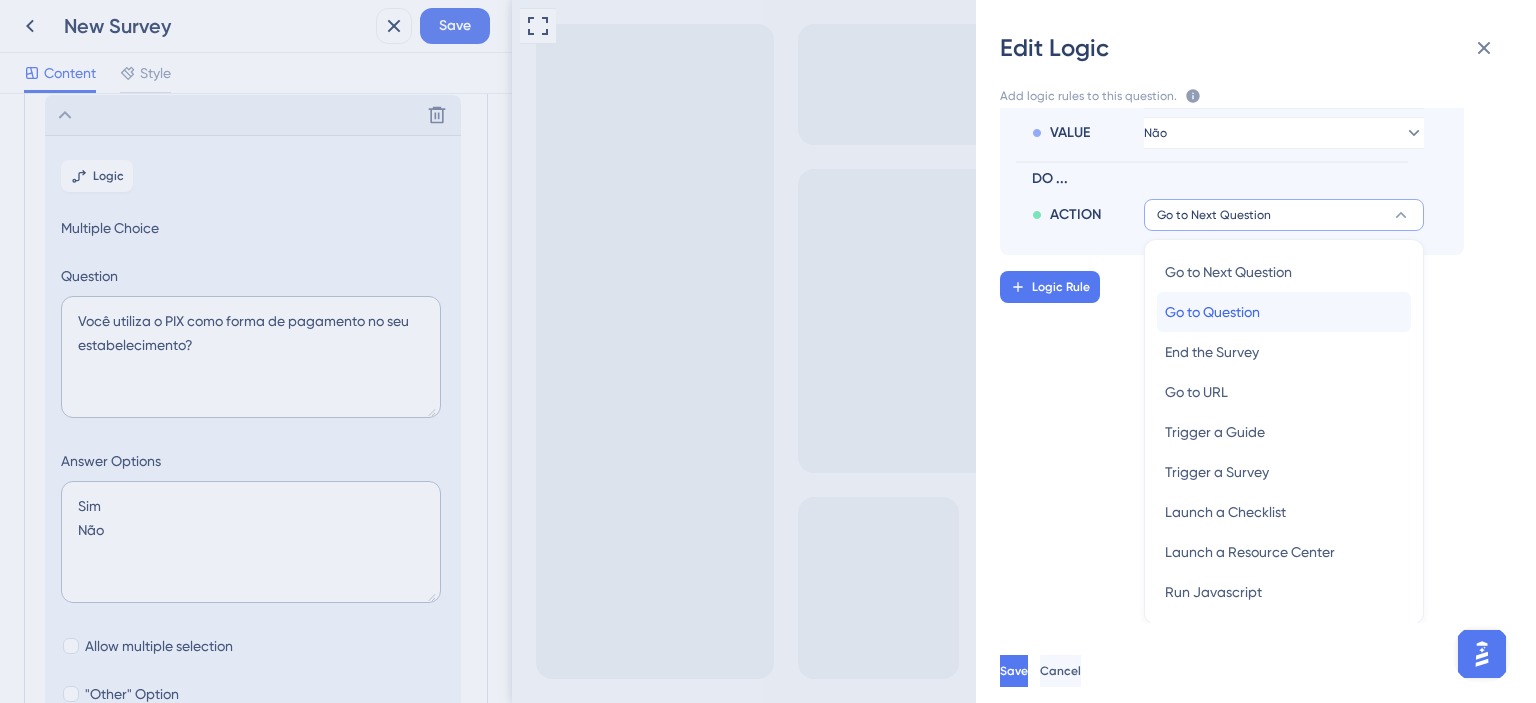 click on "Go to Question Go to Question" at bounding box center [1284, 312] 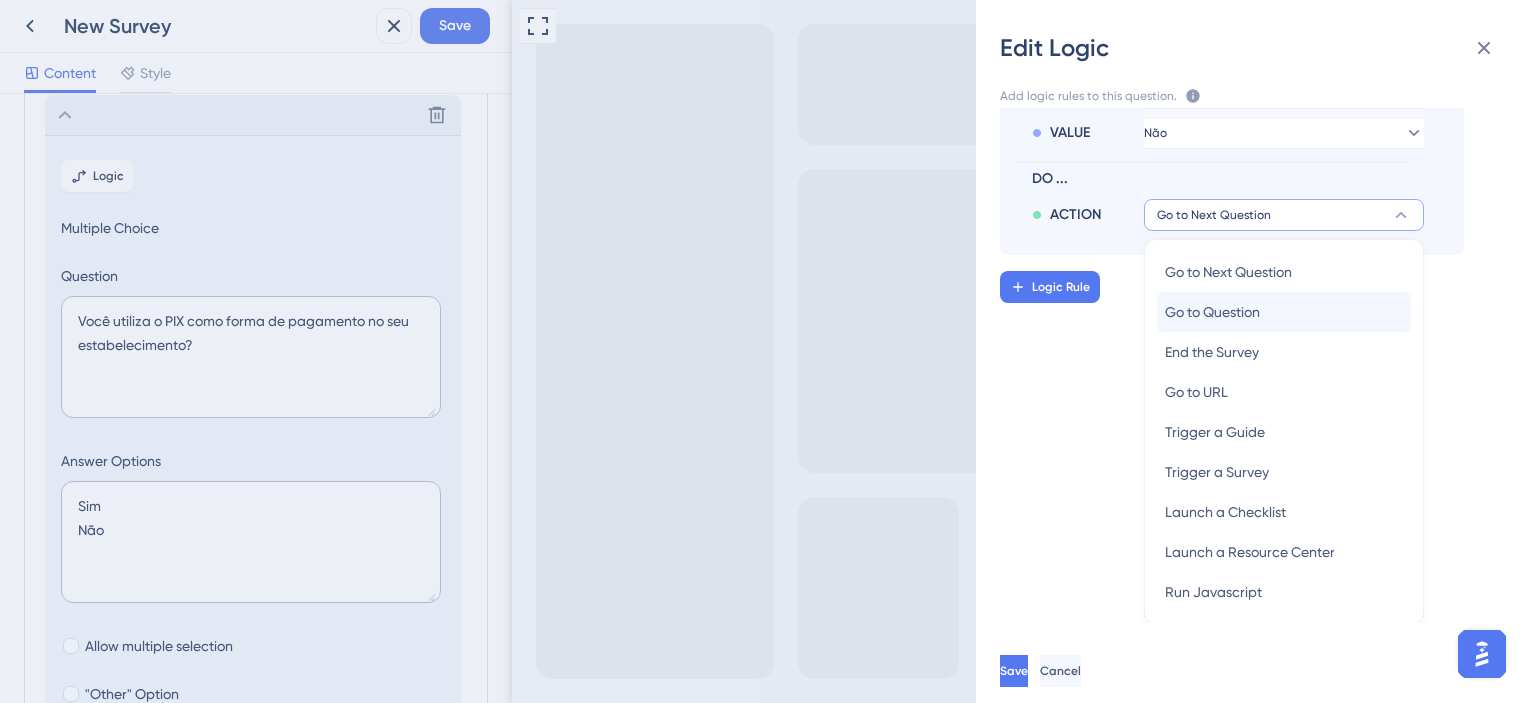 scroll, scrollTop: 23, scrollLeft: 0, axis: vertical 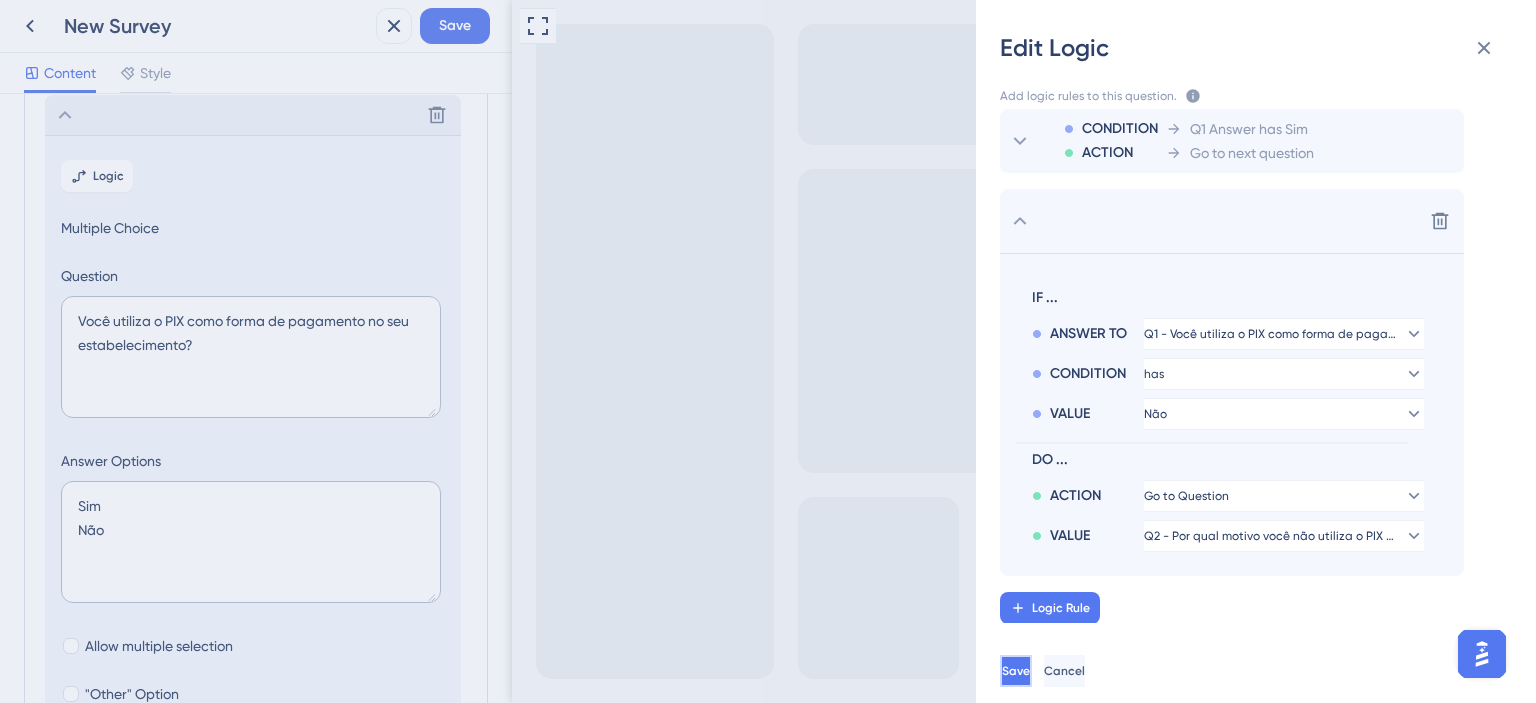 click on "Save" at bounding box center [1016, 671] 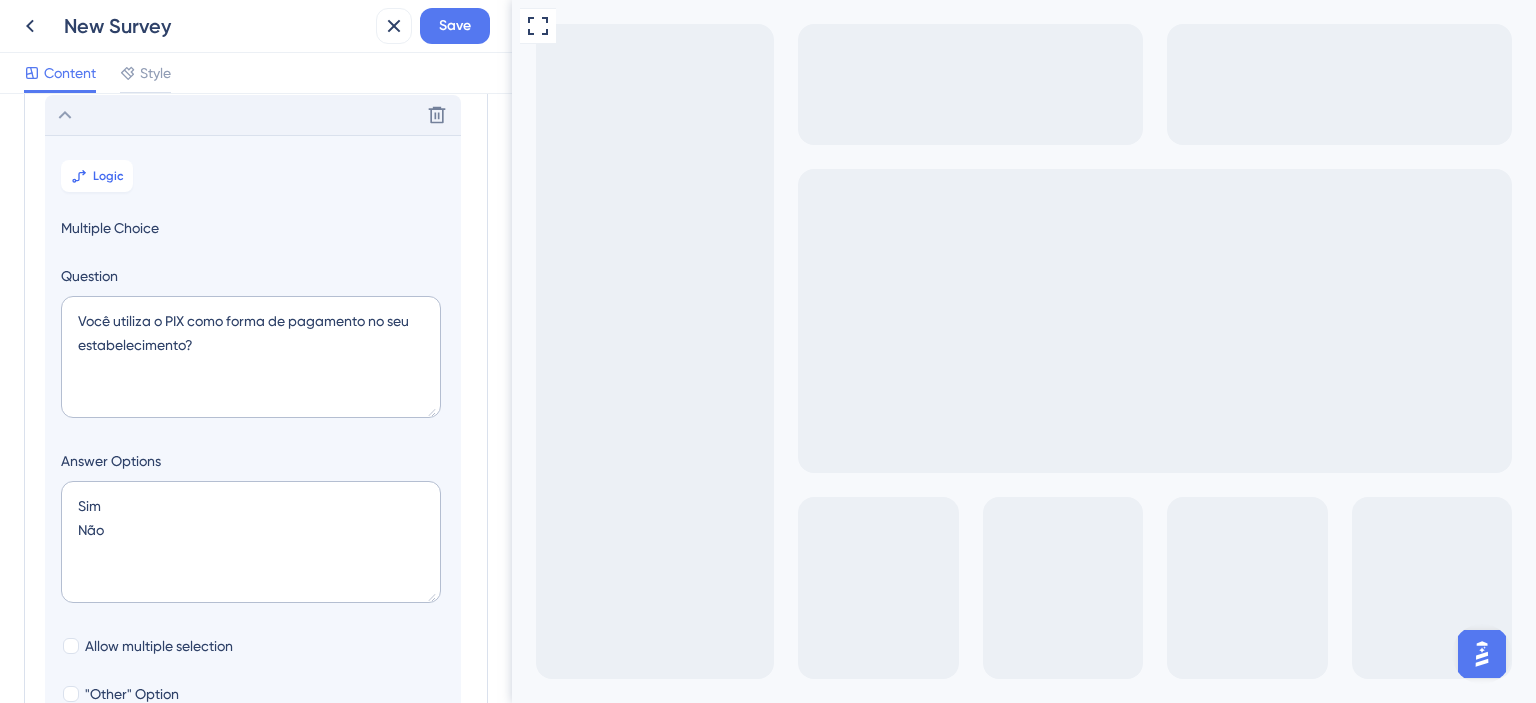 click on "Não" at bounding box center (640, 954) 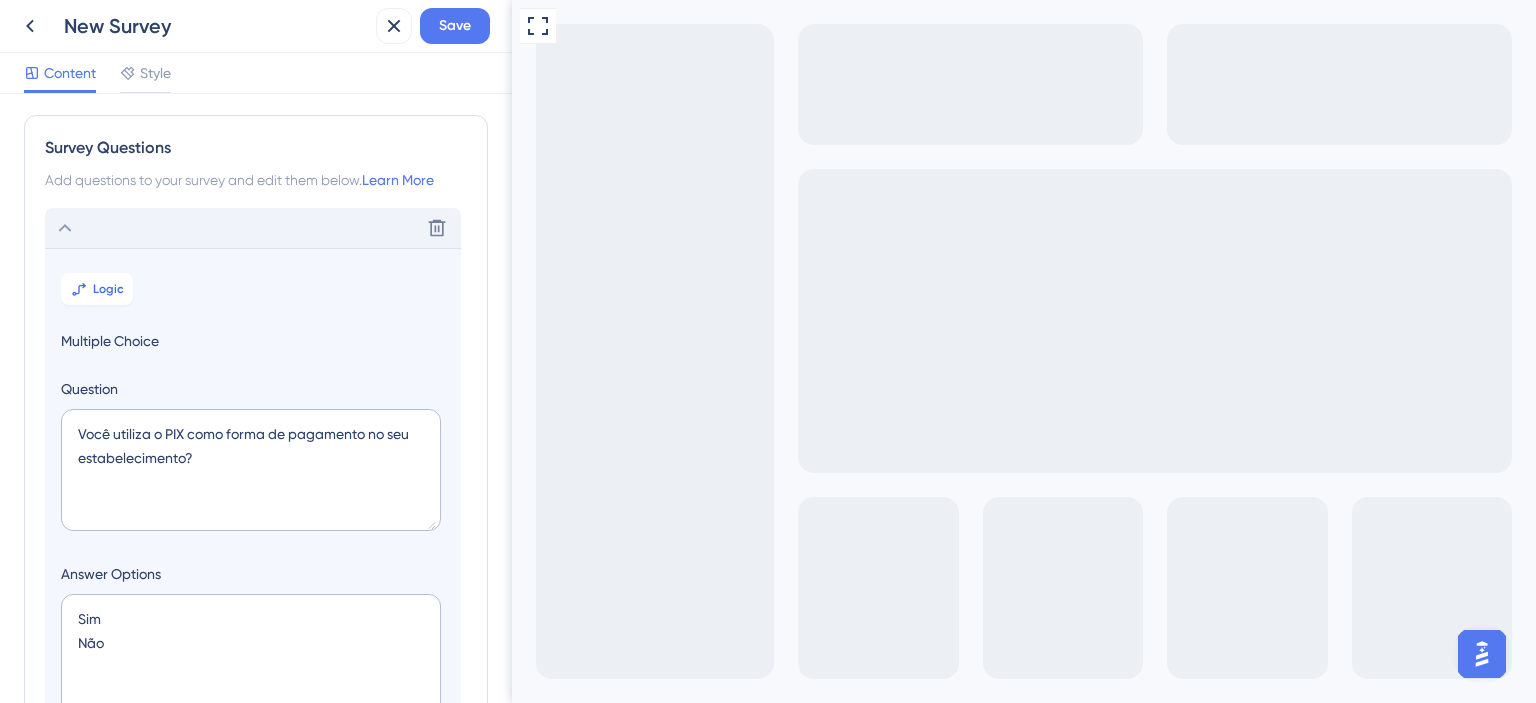 scroll, scrollTop: 0, scrollLeft: 0, axis: both 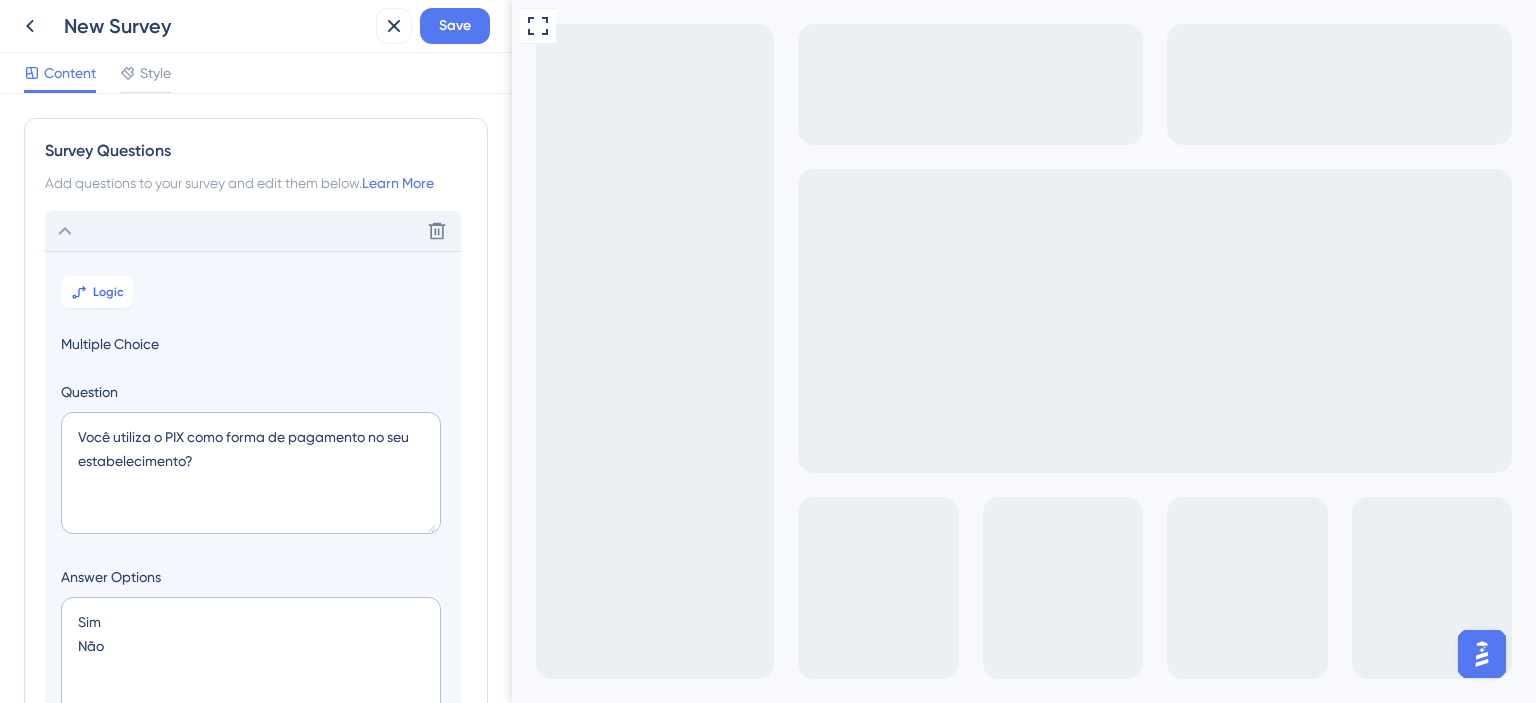 click on "Delete" at bounding box center [253, 231] 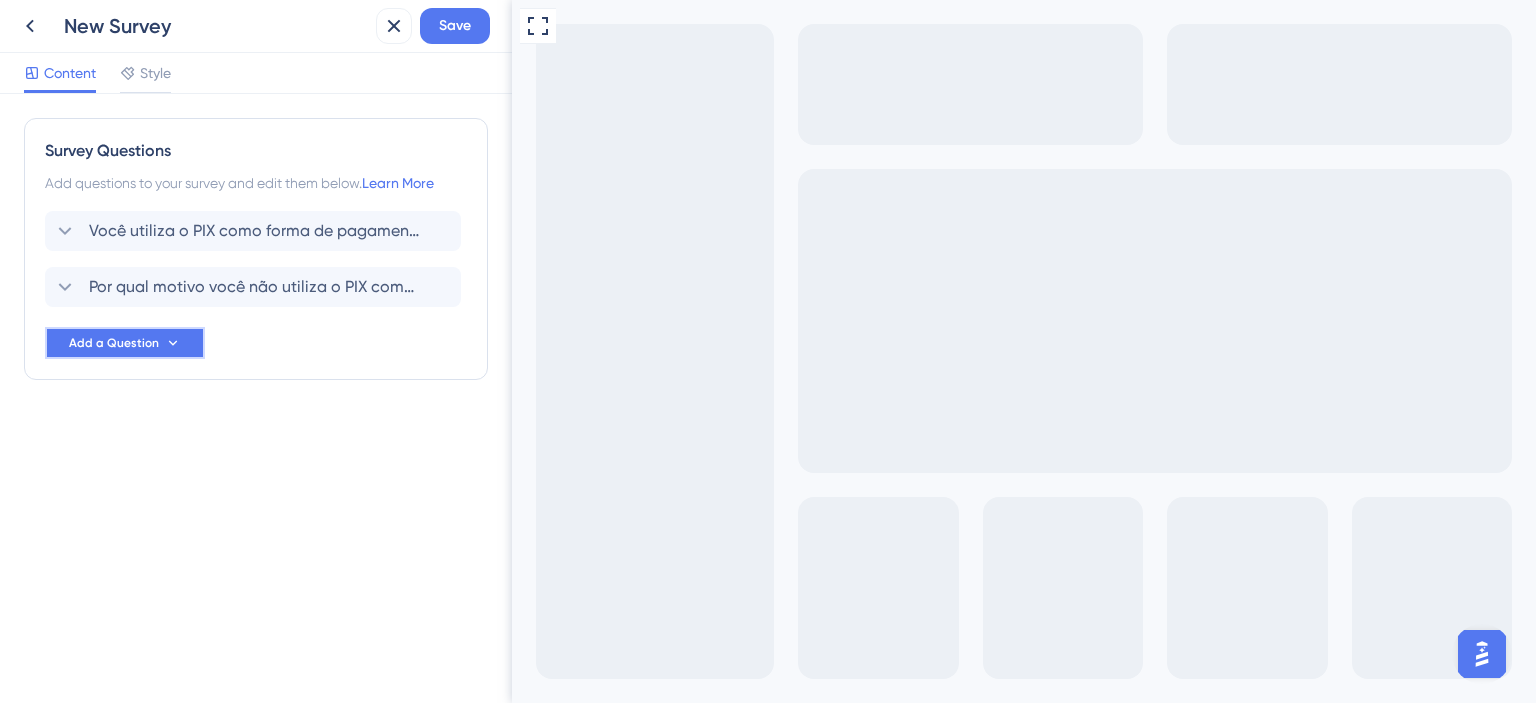 click on "Add a Question" at bounding box center (125, 343) 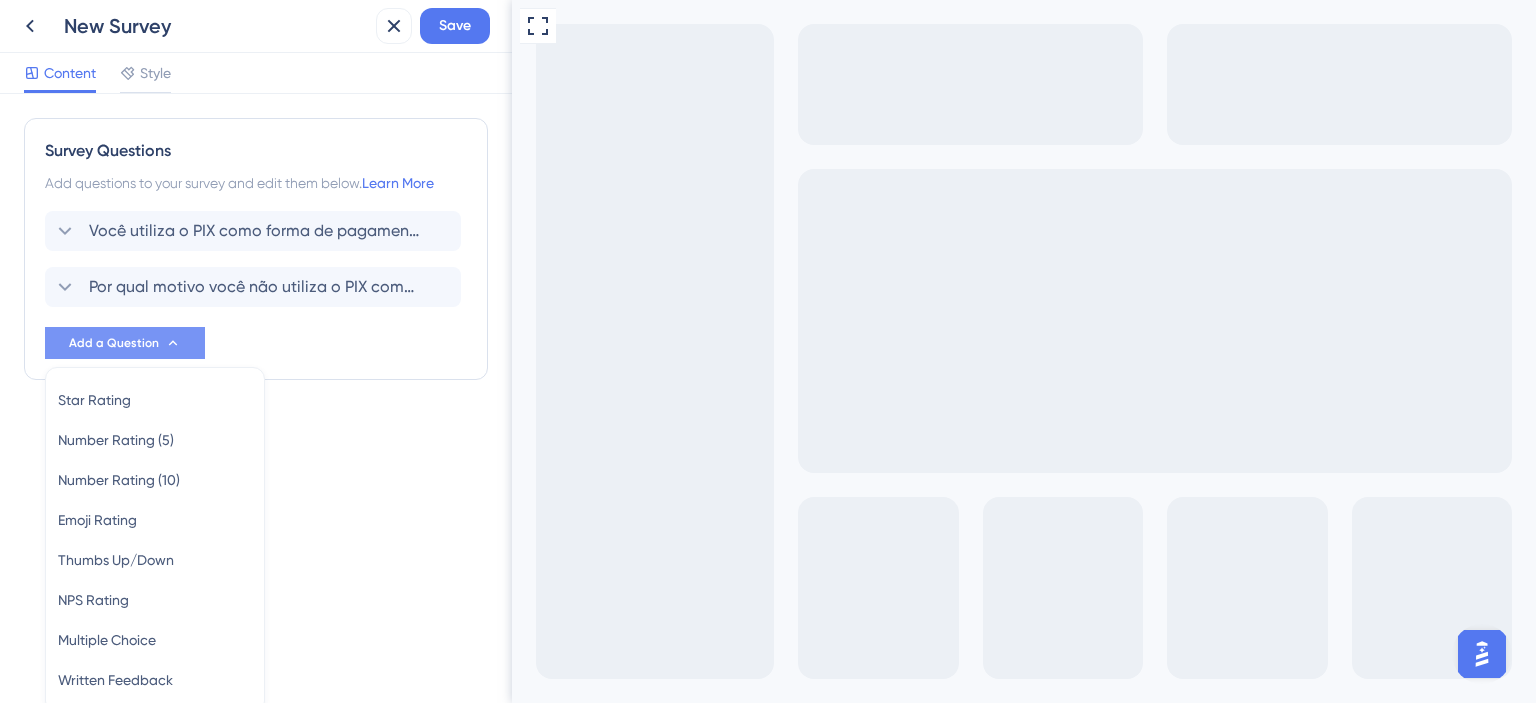 scroll, scrollTop: 88, scrollLeft: 0, axis: vertical 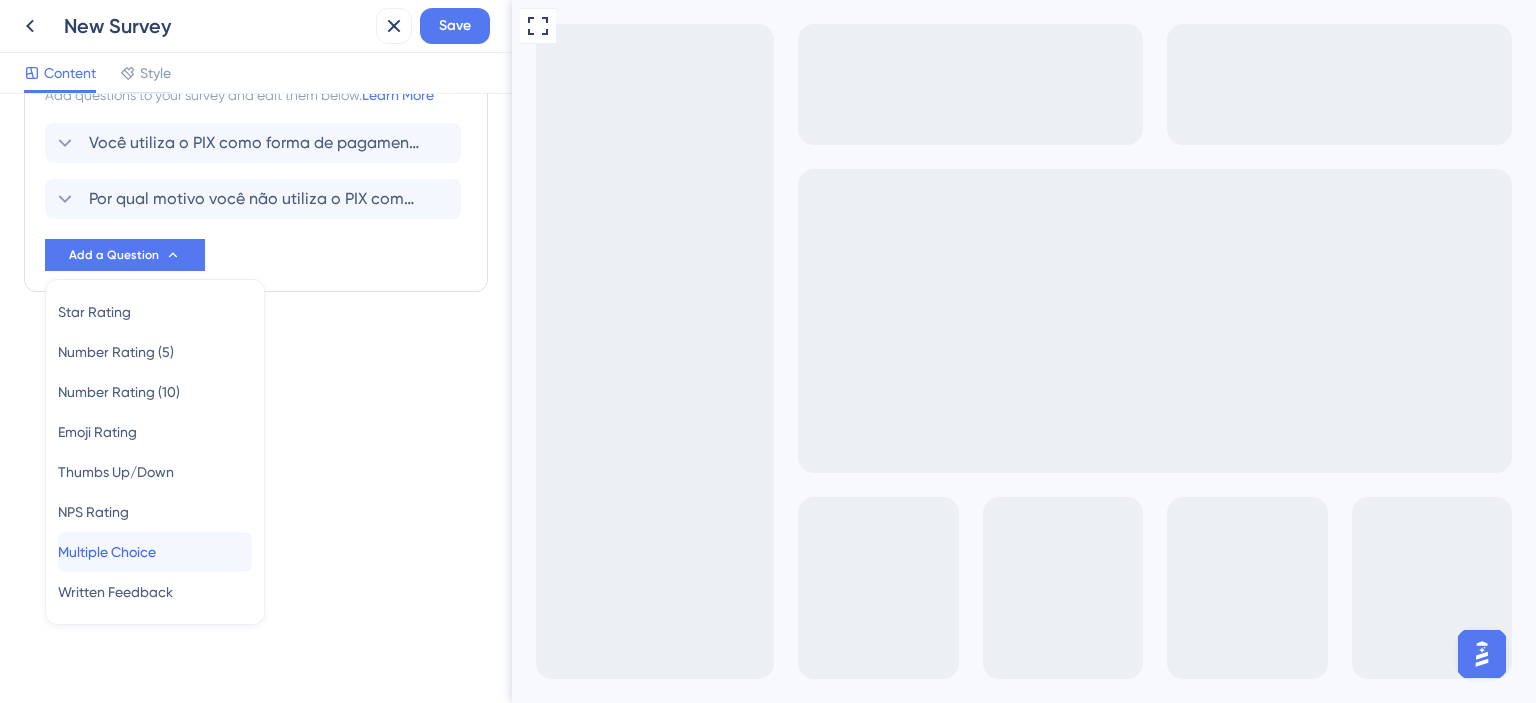 click on "Multiple Choice" at bounding box center [107, 552] 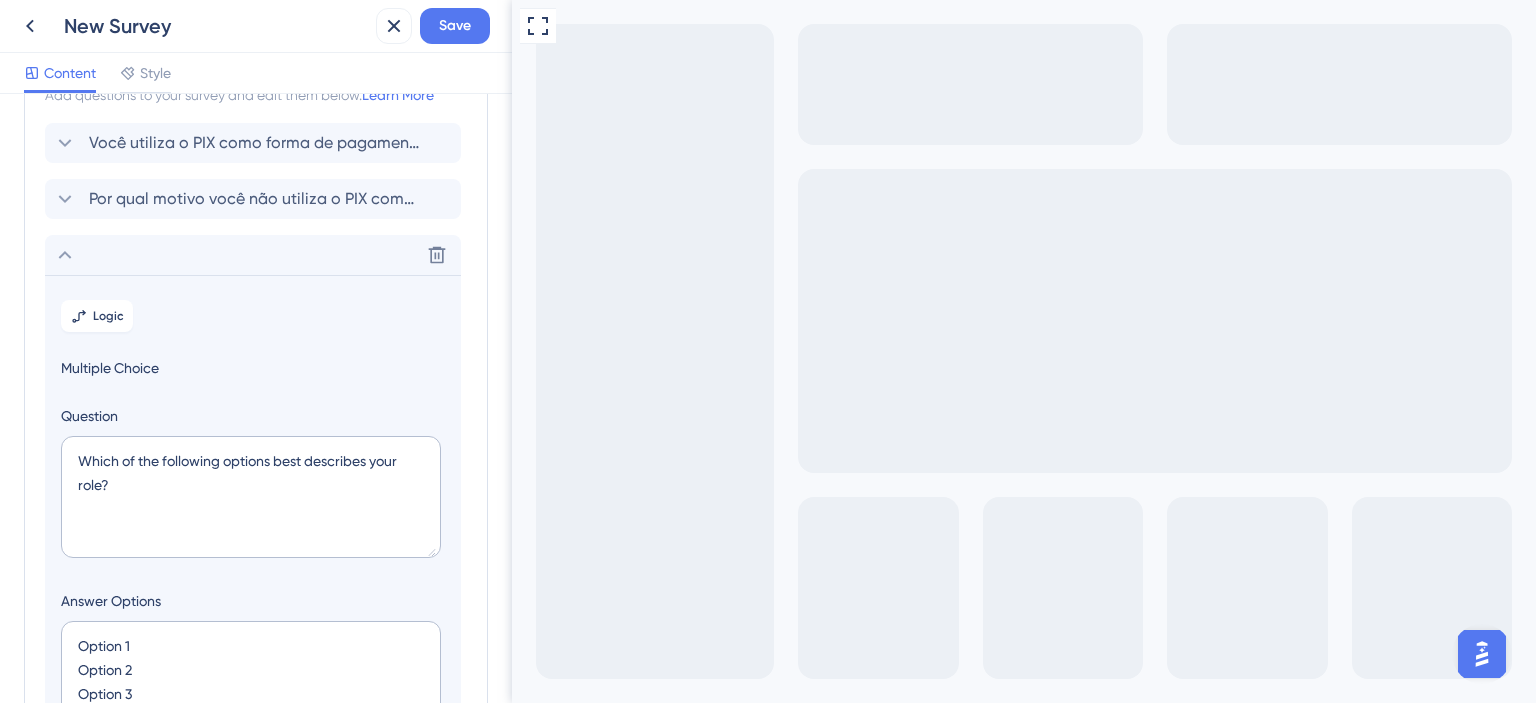 scroll, scrollTop: 228, scrollLeft: 0, axis: vertical 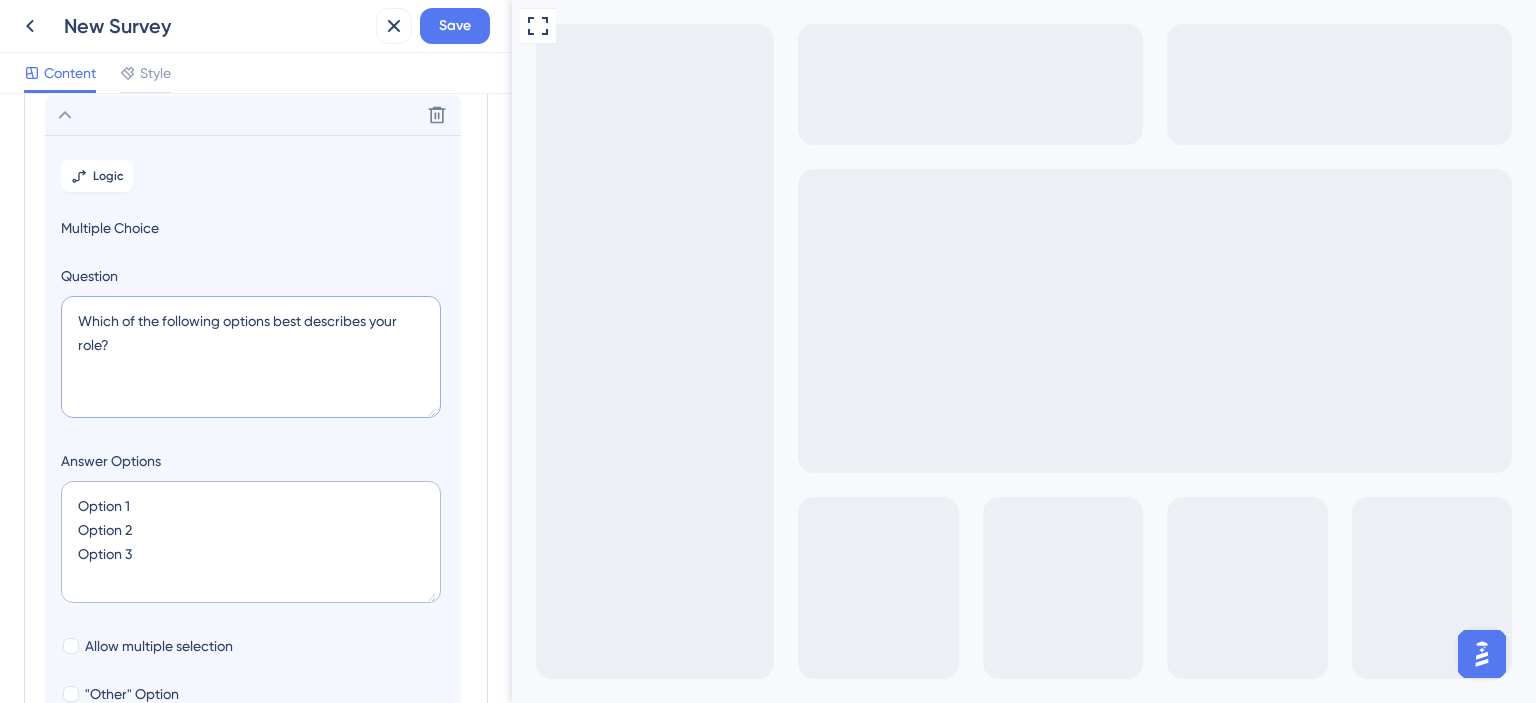 click on "Which of the following options best describes your role?" at bounding box center [251, 357] 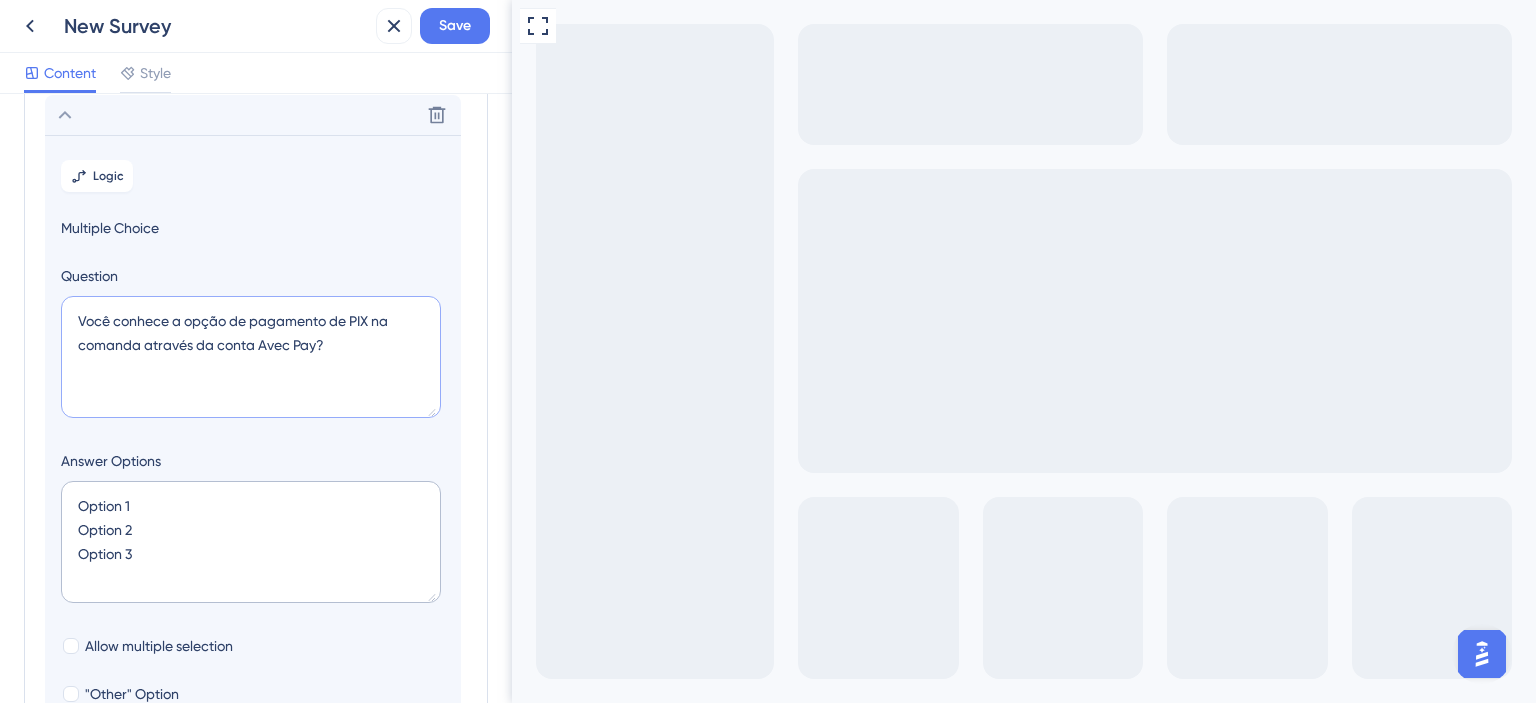 type on "Você conhece a opção de pagamento de PIX na comanda através da conta Avec Pay?" 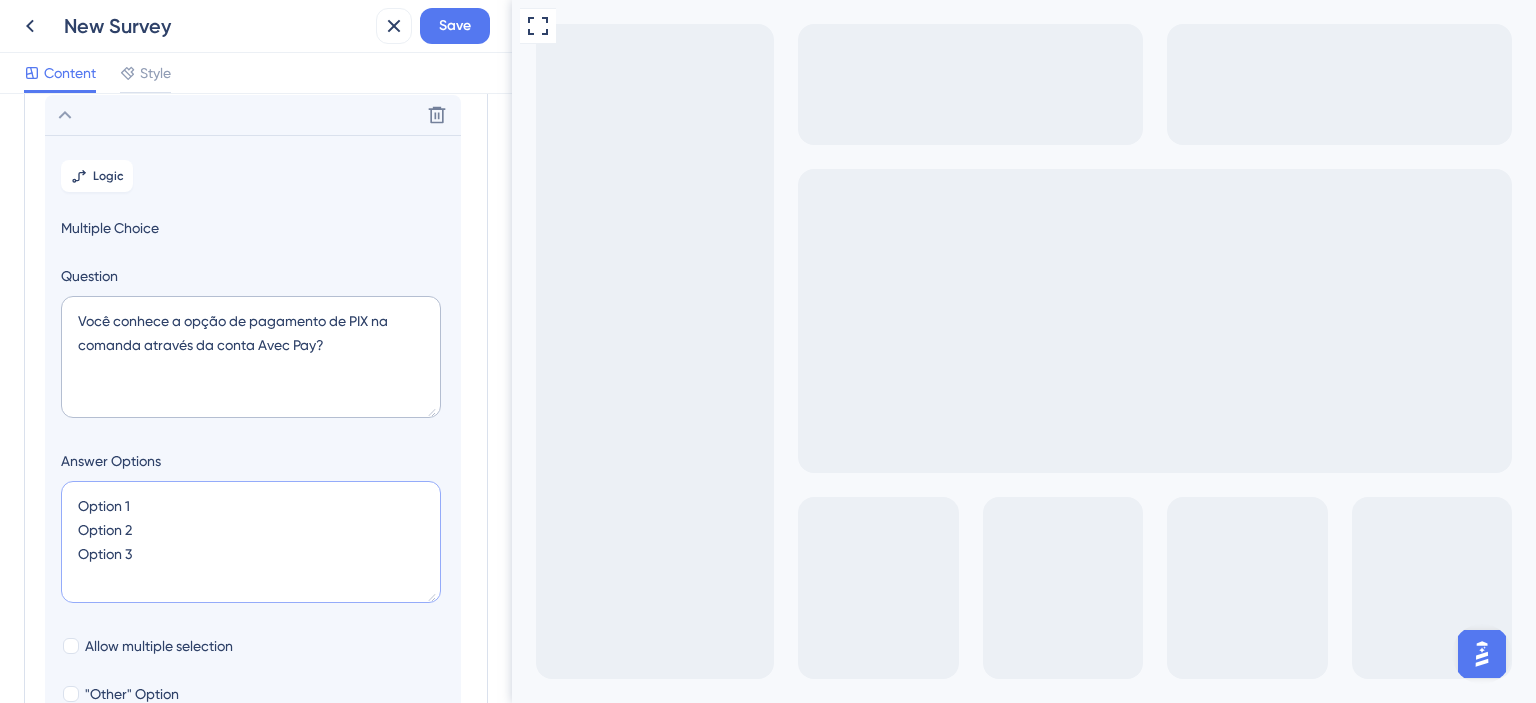 click on "Option 1
Option 2
Option 3" at bounding box center (251, 542) 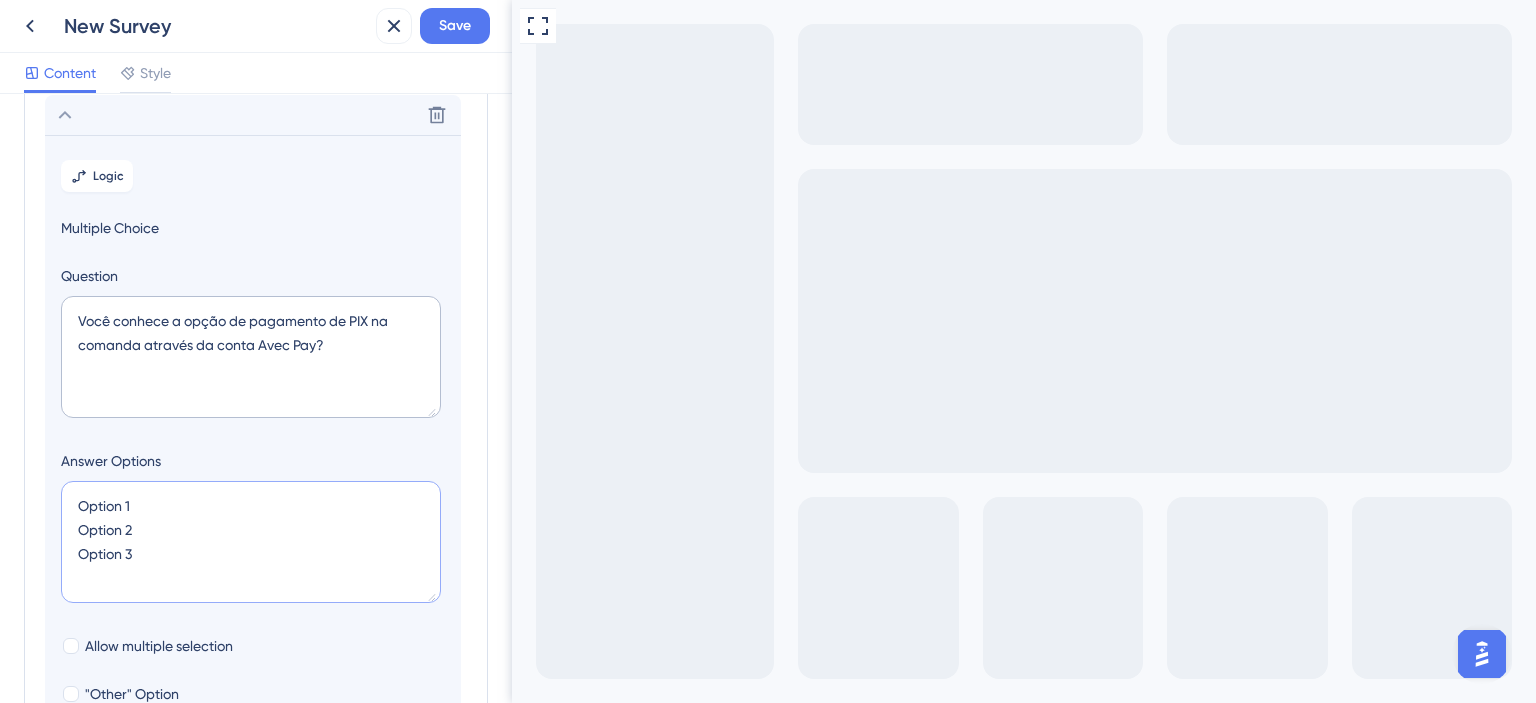 drag, startPoint x: 150, startPoint y: 552, endPoint x: 58, endPoint y: 511, distance: 100.72239 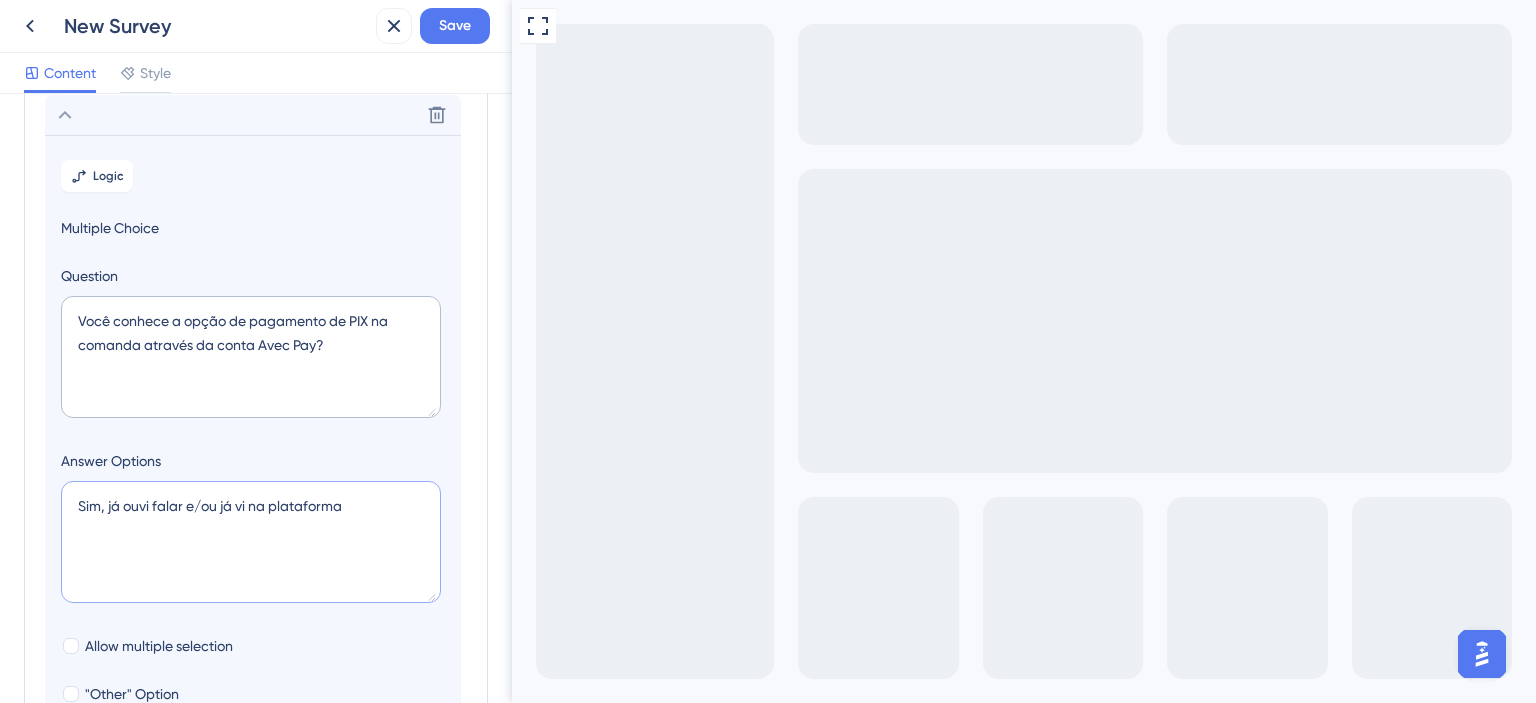 paste on "Não conhecia" 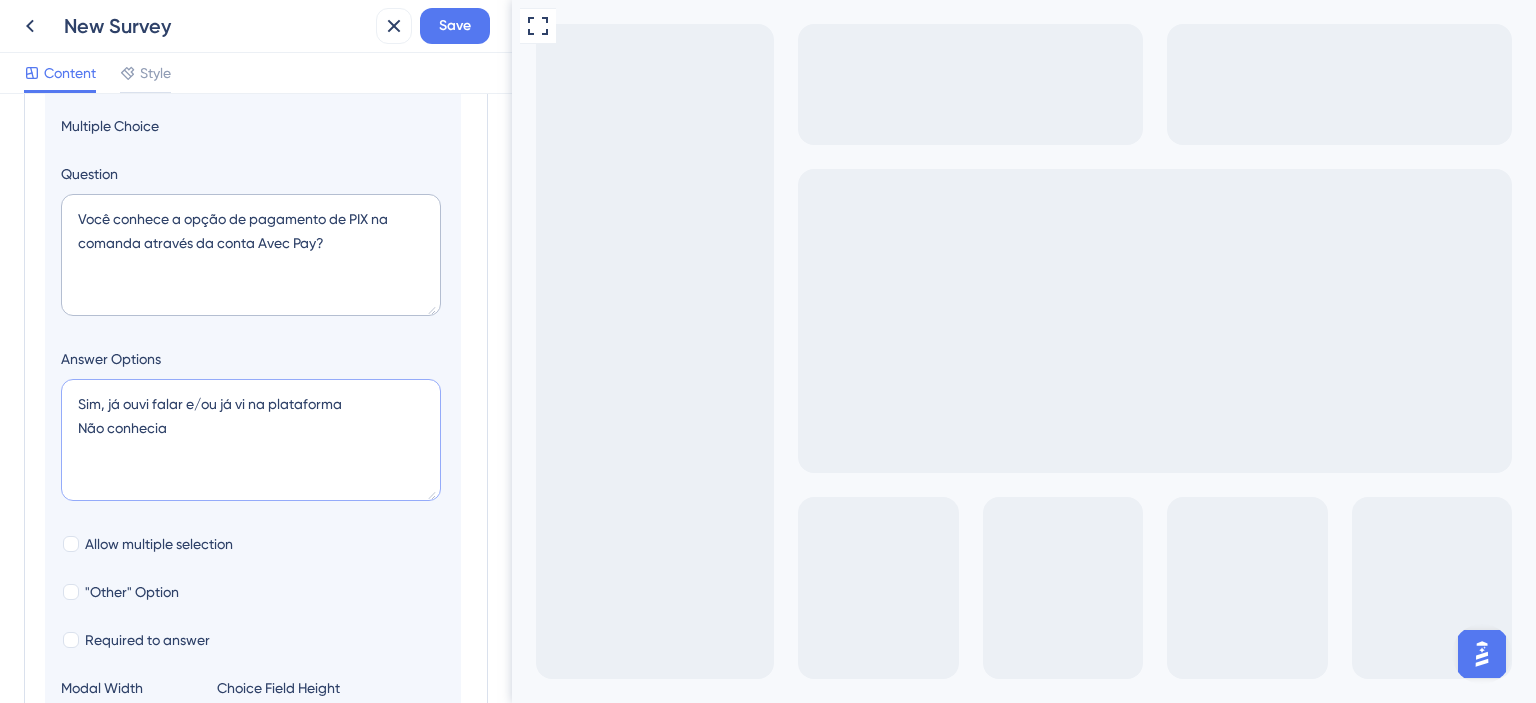 scroll, scrollTop: 328, scrollLeft: 0, axis: vertical 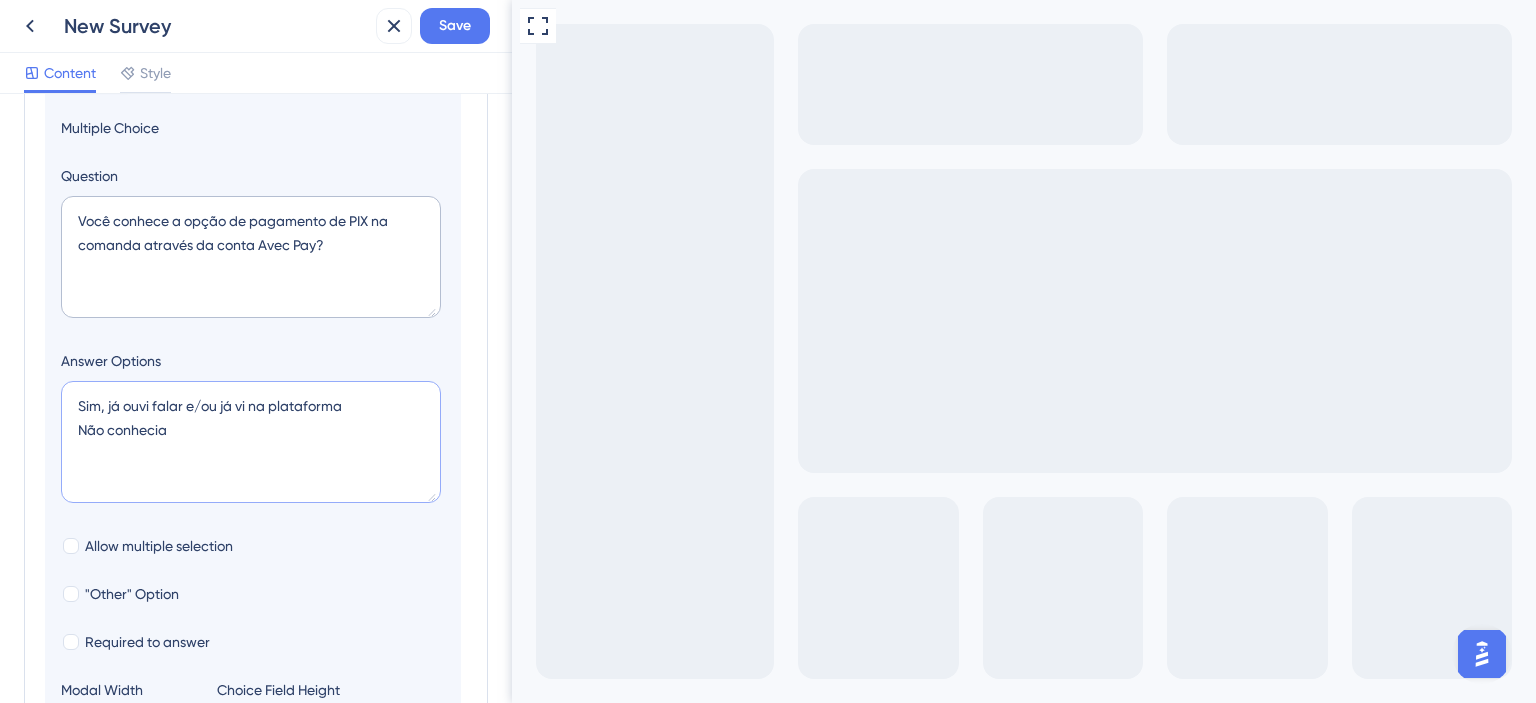 drag, startPoint x: 183, startPoint y: 403, endPoint x: 373, endPoint y: 405, distance: 190.01053 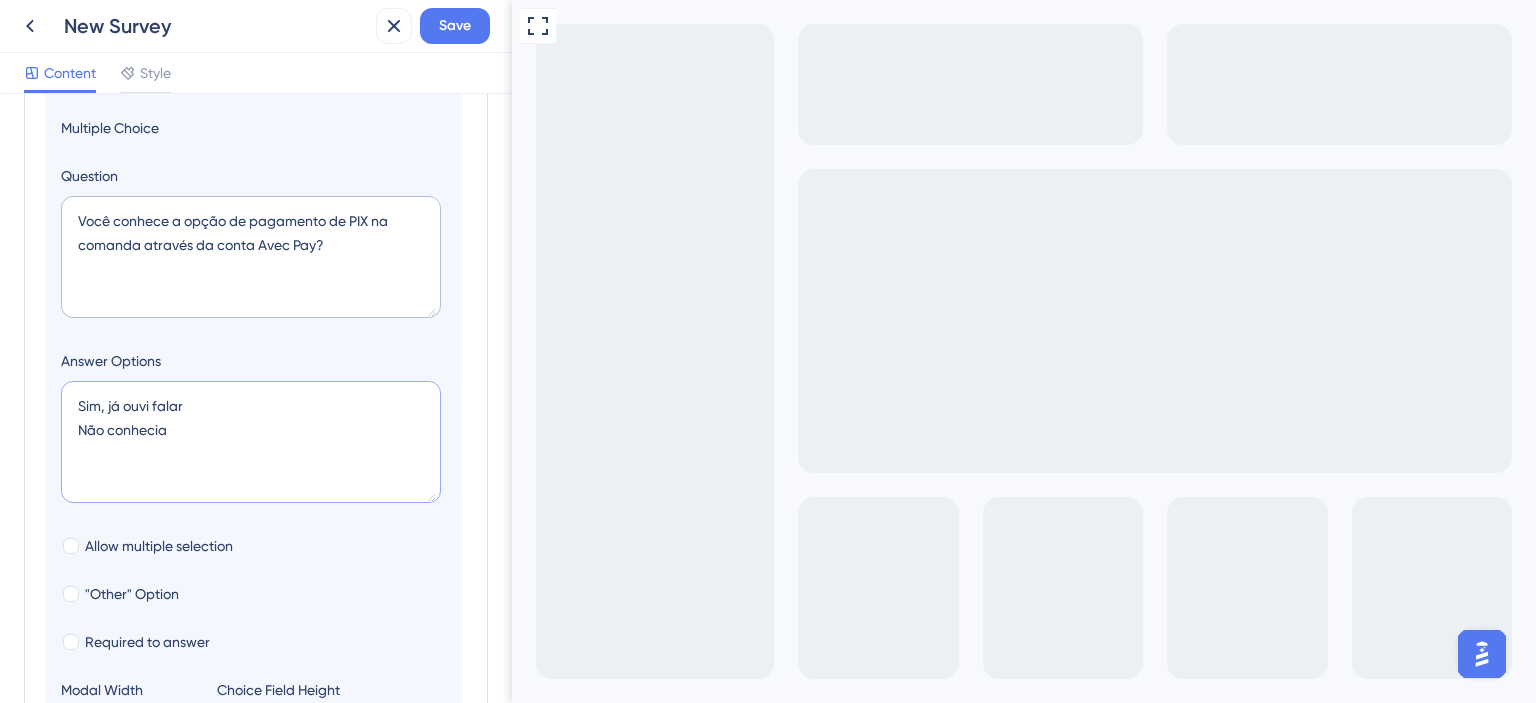drag, startPoint x: 239, startPoint y: 407, endPoint x: 104, endPoint y: 403, distance: 135.05925 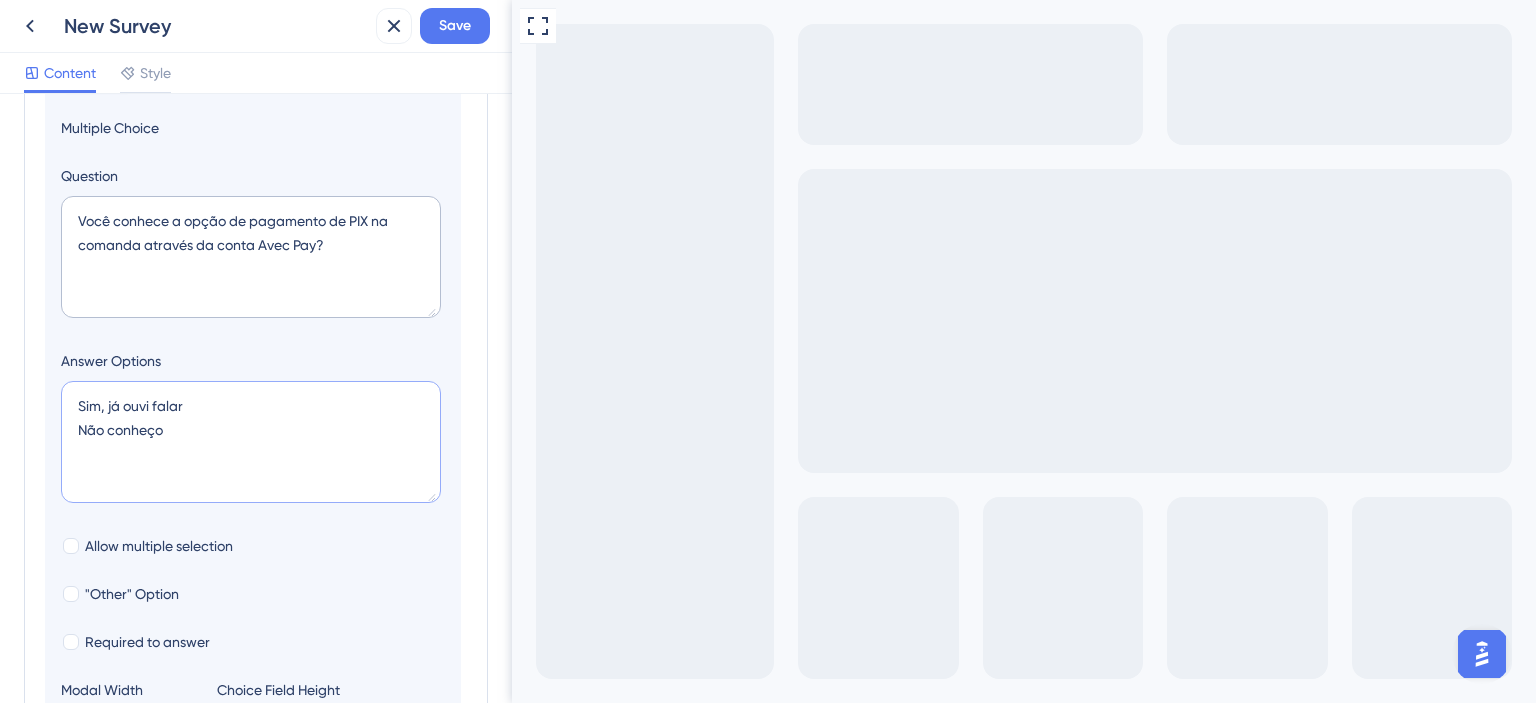 click on "Sim, já ouvi falar
Não conheço" at bounding box center (251, 442) 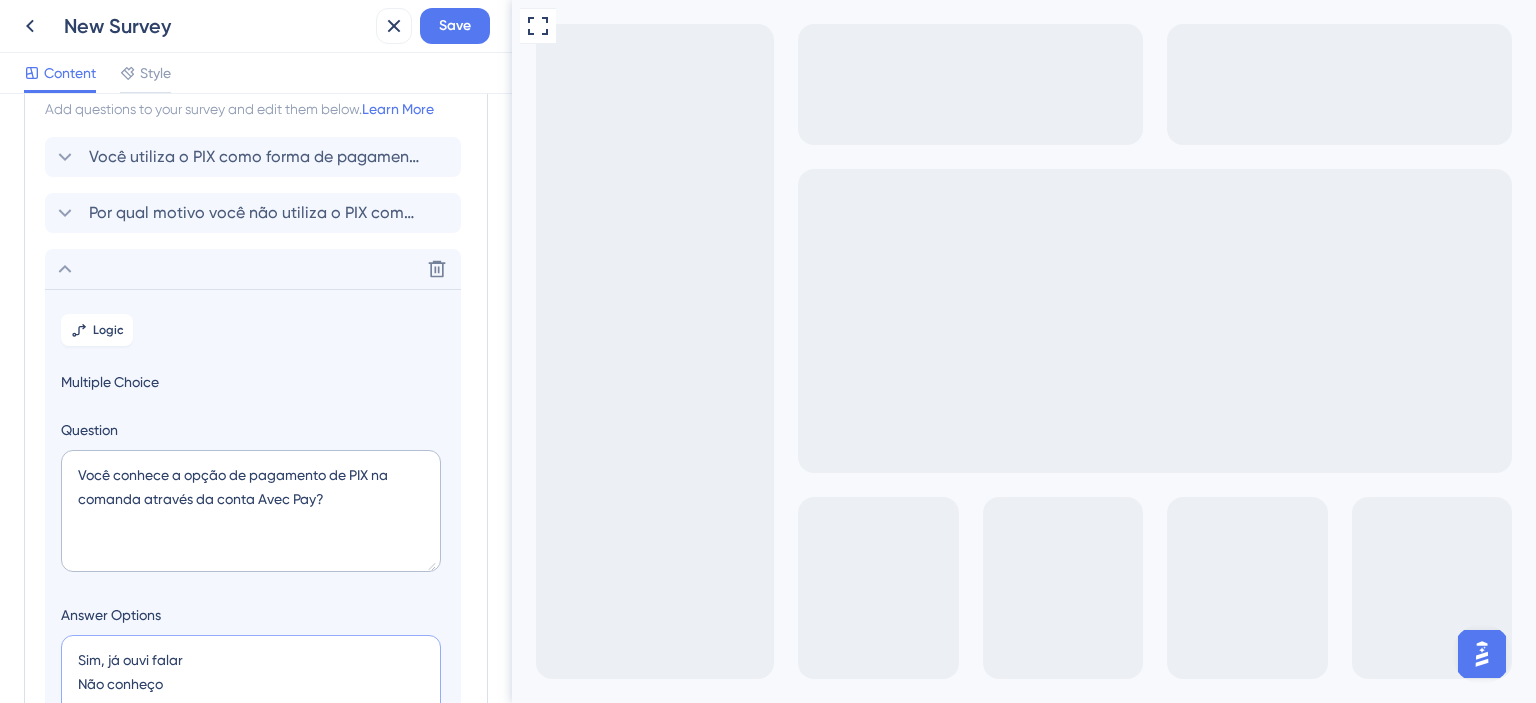 scroll, scrollTop: 28, scrollLeft: 0, axis: vertical 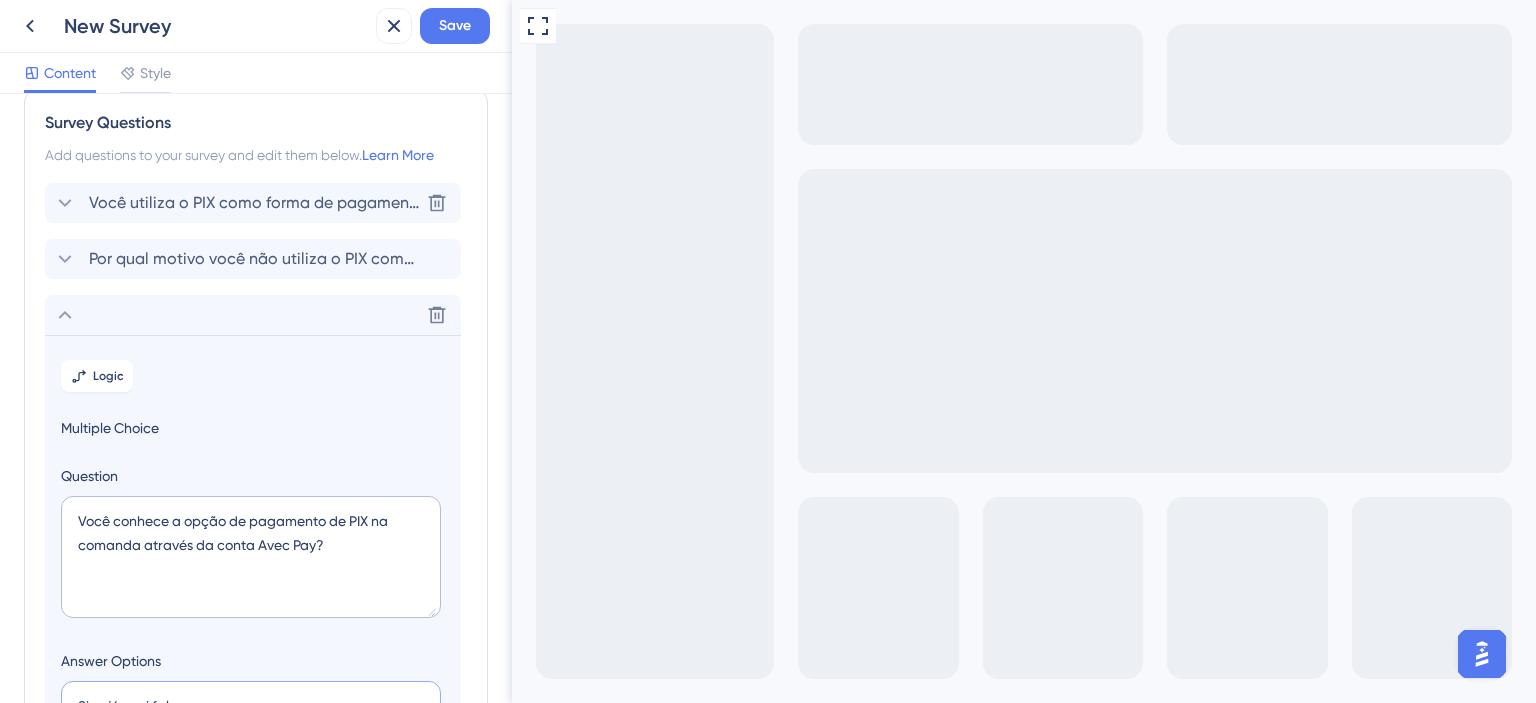 type on "Sim, já ouvi falar
Não conheço" 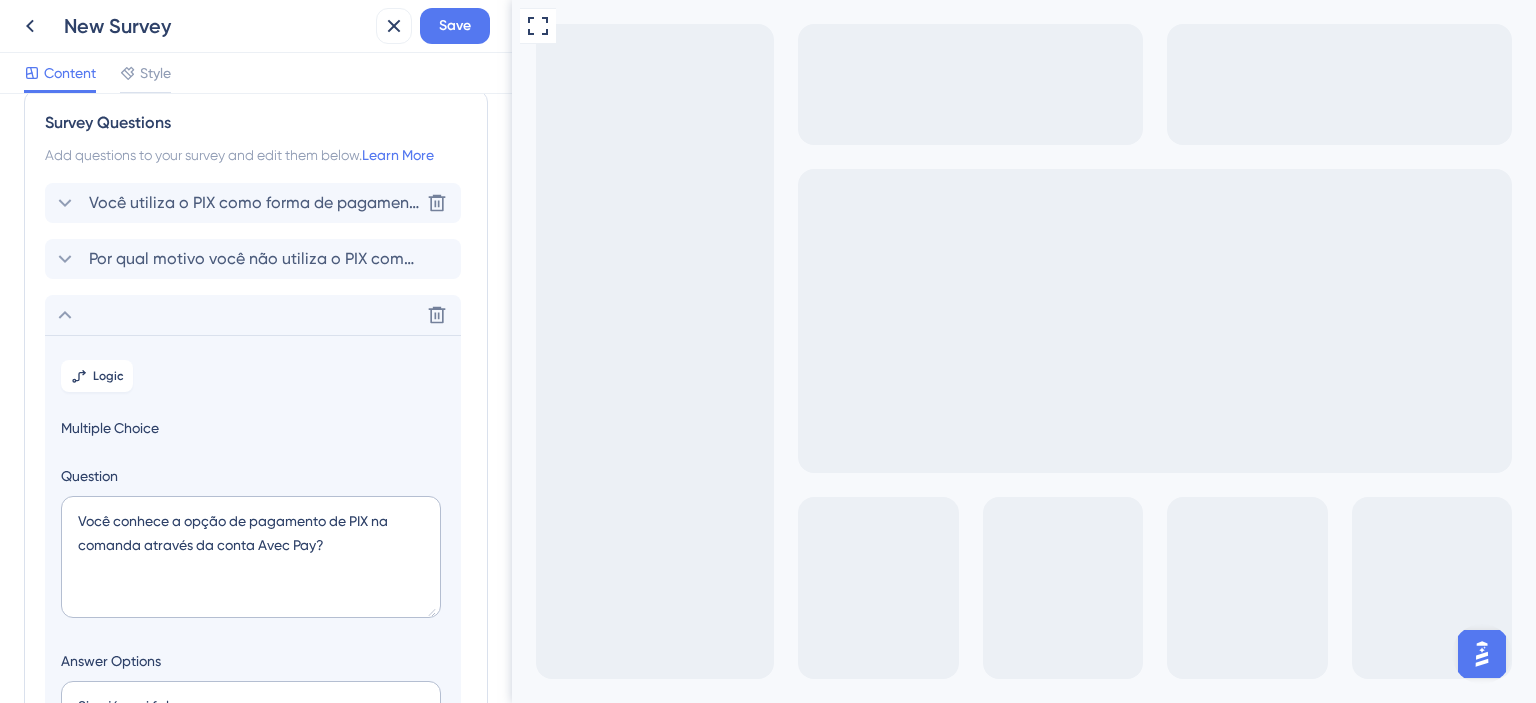 click on "Você utiliza o PIX como forma de pagamento no seu estabelecimento?" at bounding box center (254, 203) 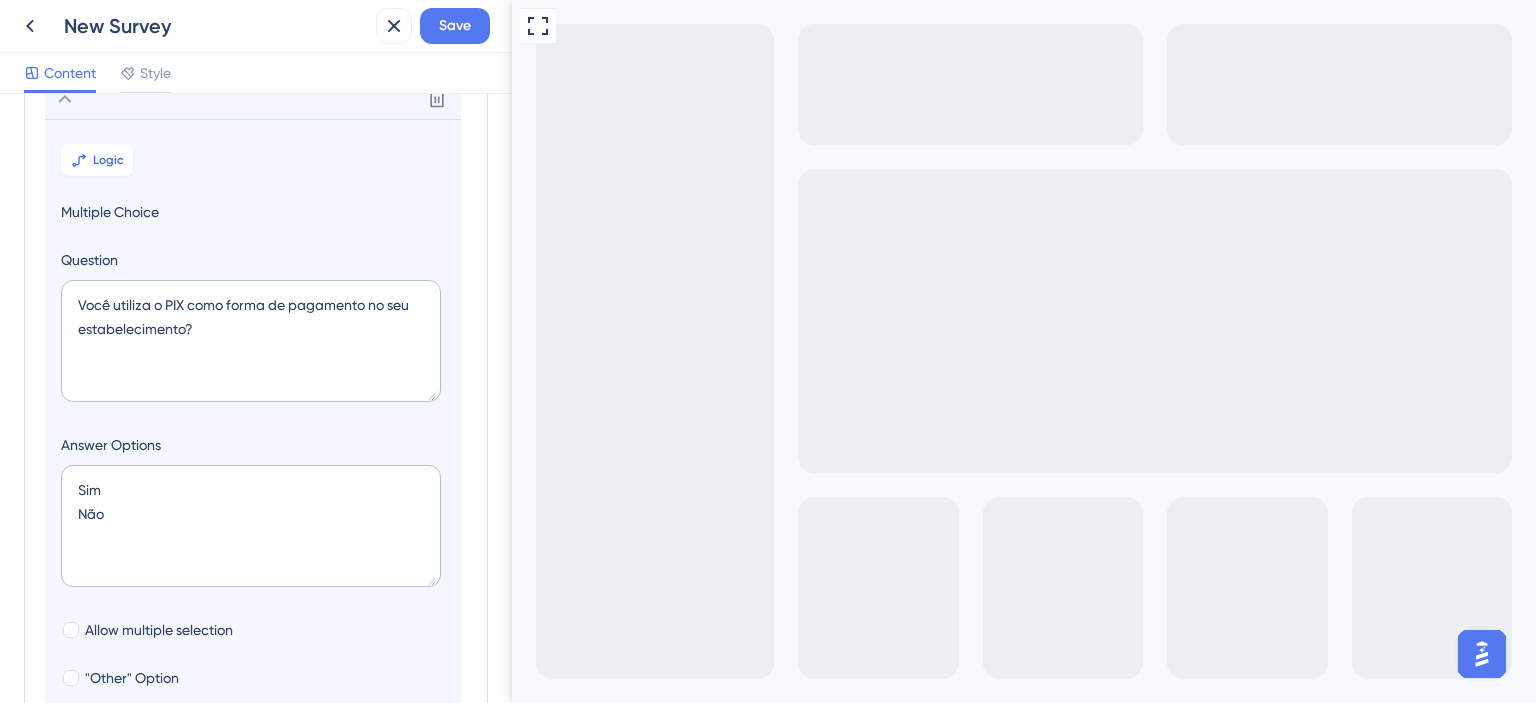 scroll, scrollTop: 16, scrollLeft: 0, axis: vertical 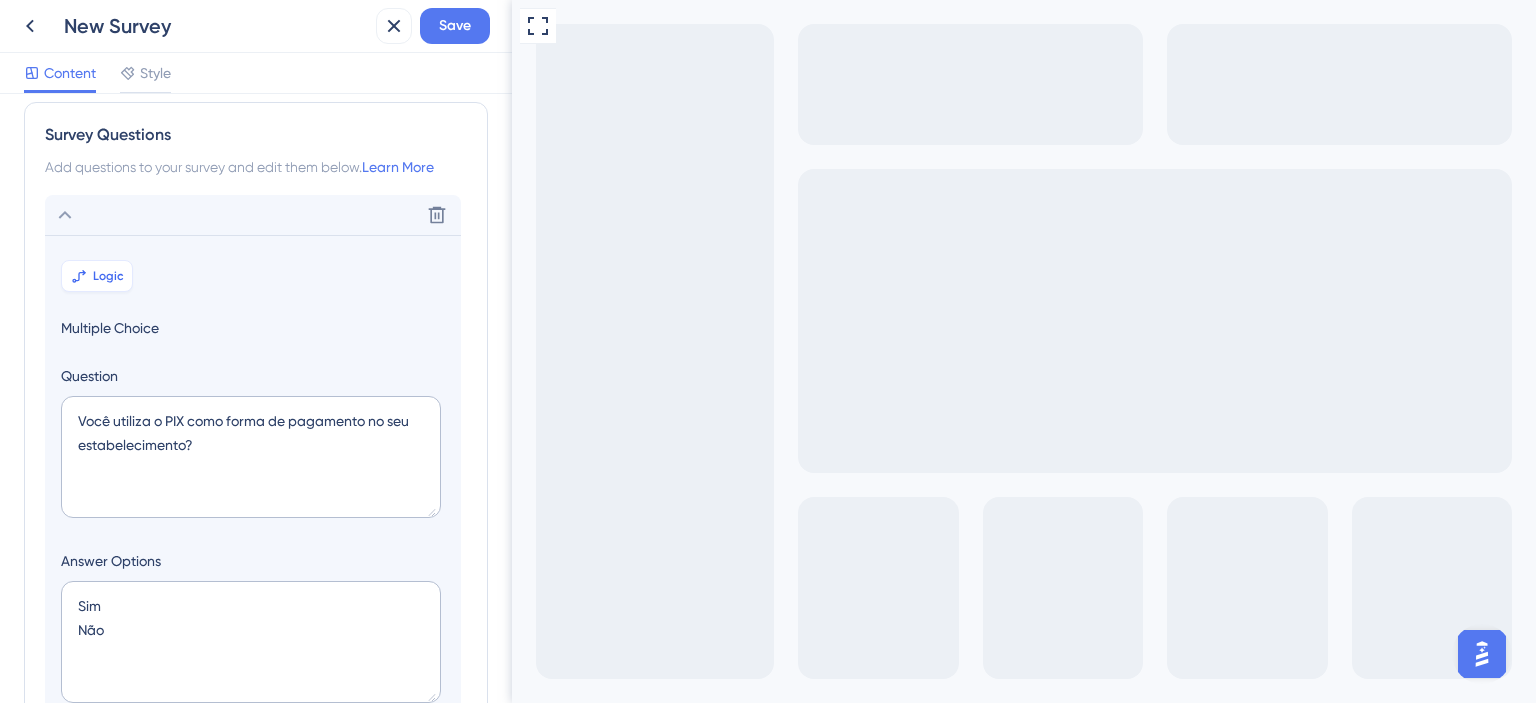 click 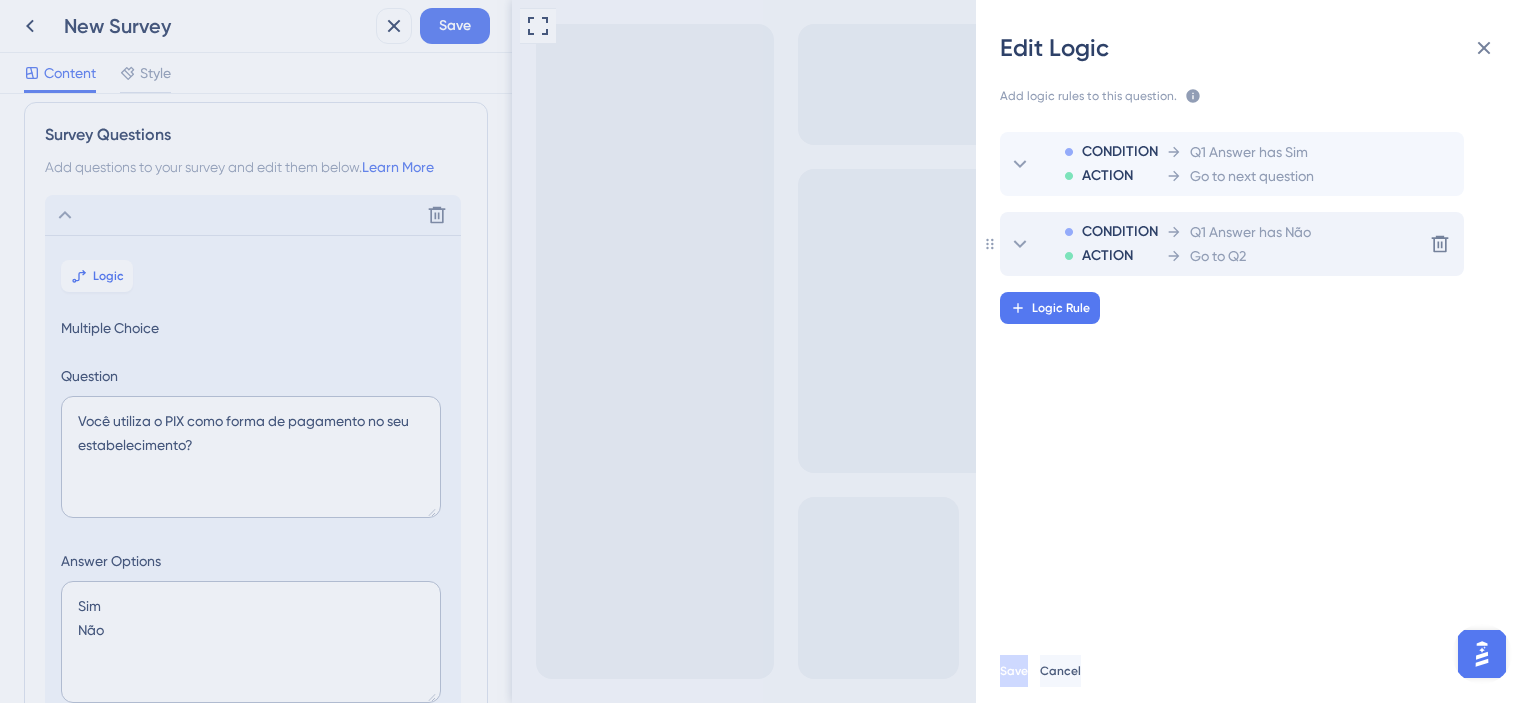 click on "Go to Q2" at bounding box center (1238, 256) 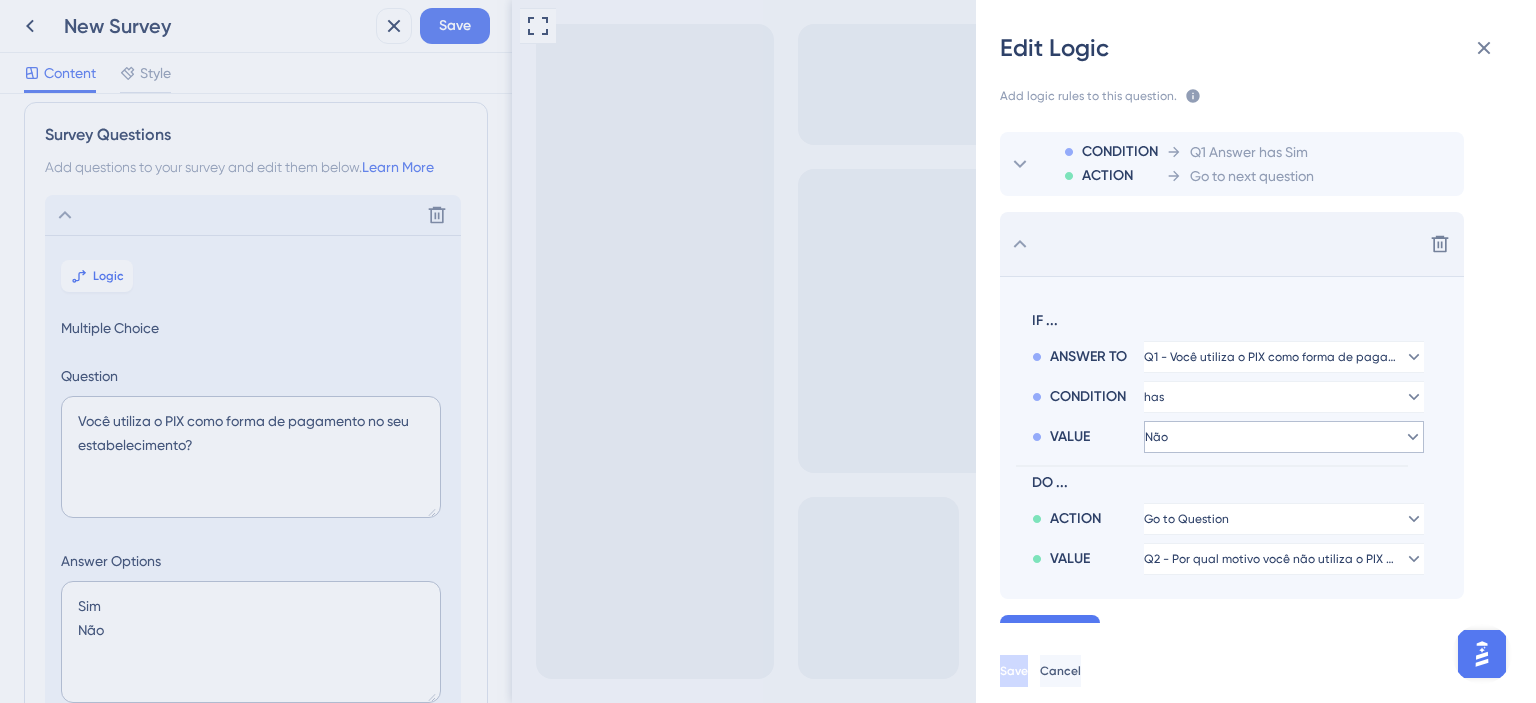 scroll, scrollTop: 23, scrollLeft: 0, axis: vertical 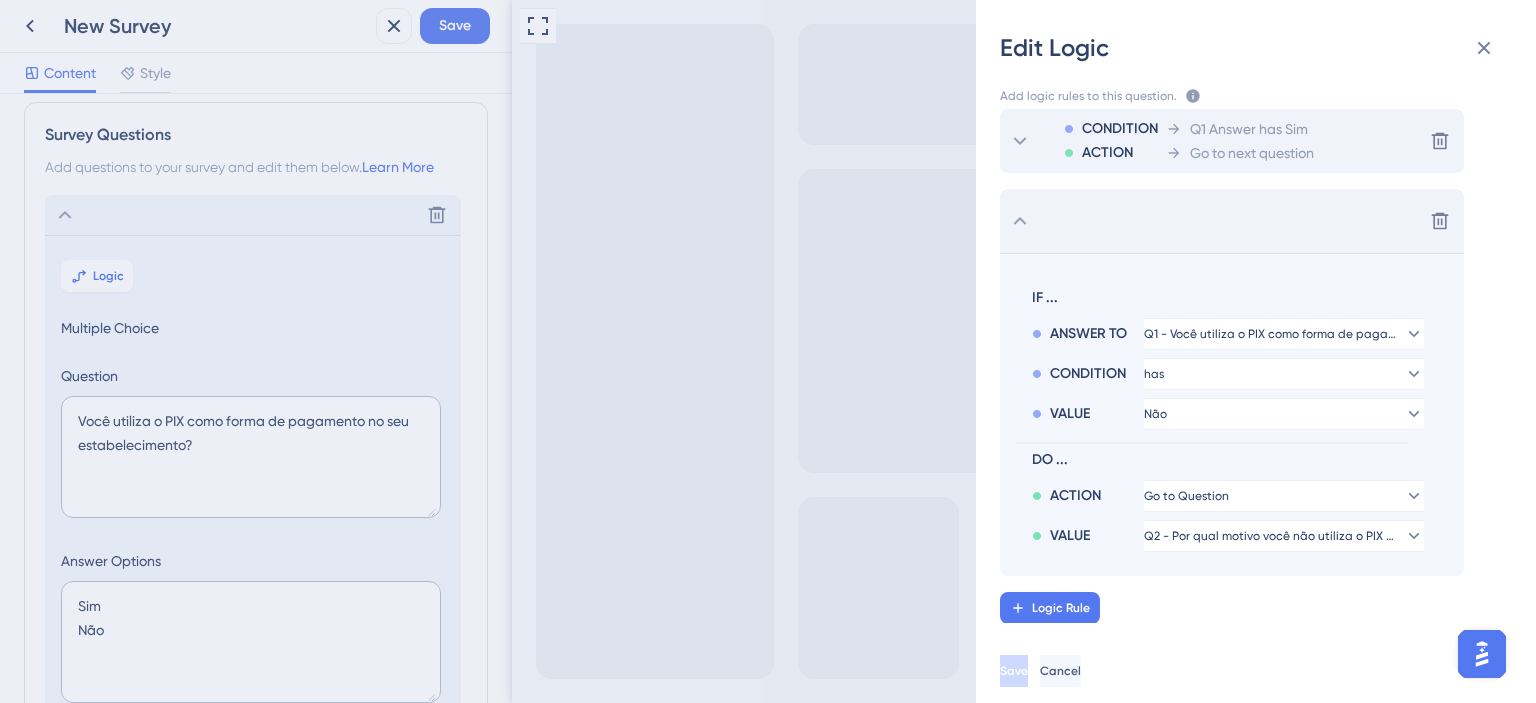 click on "Go to next question" at bounding box center (1252, 153) 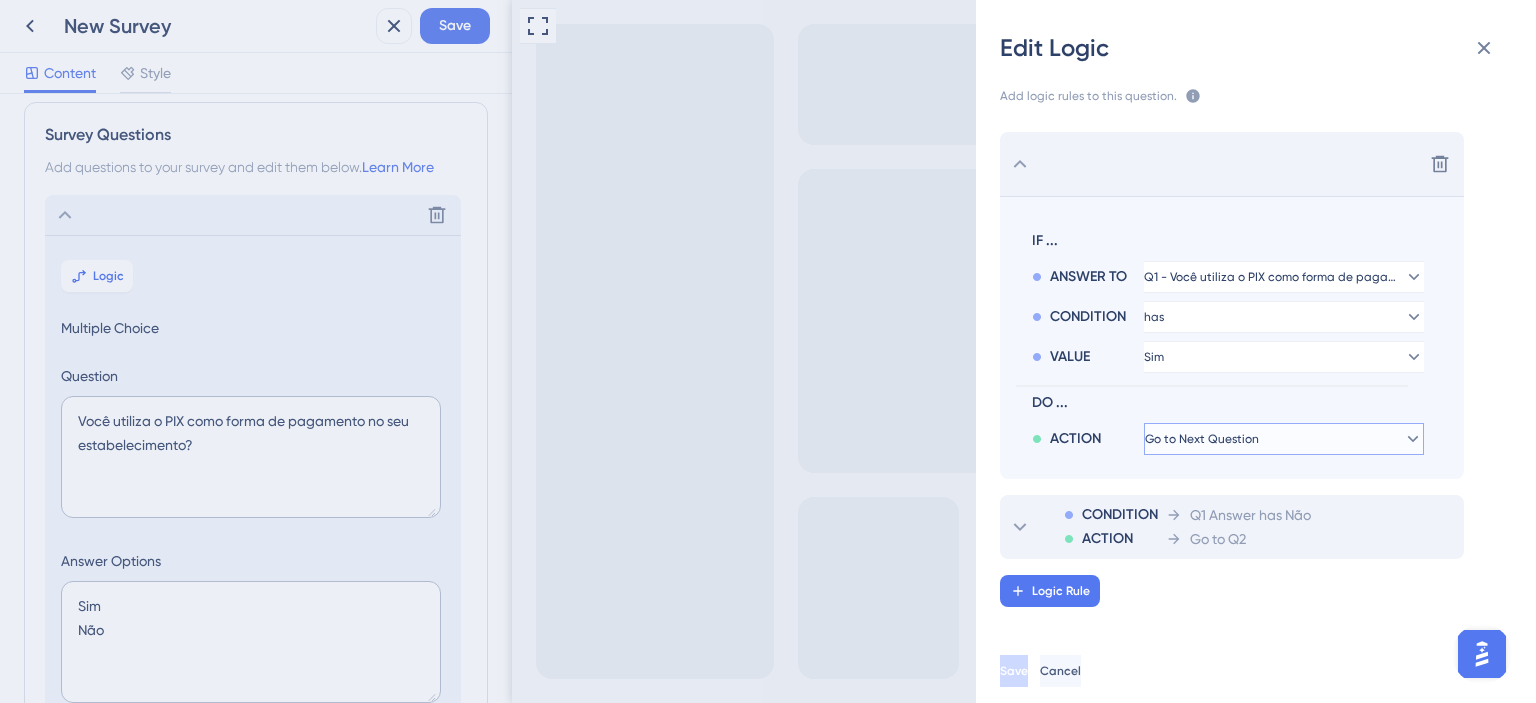 click on "Go to Next Question" at bounding box center (1202, 439) 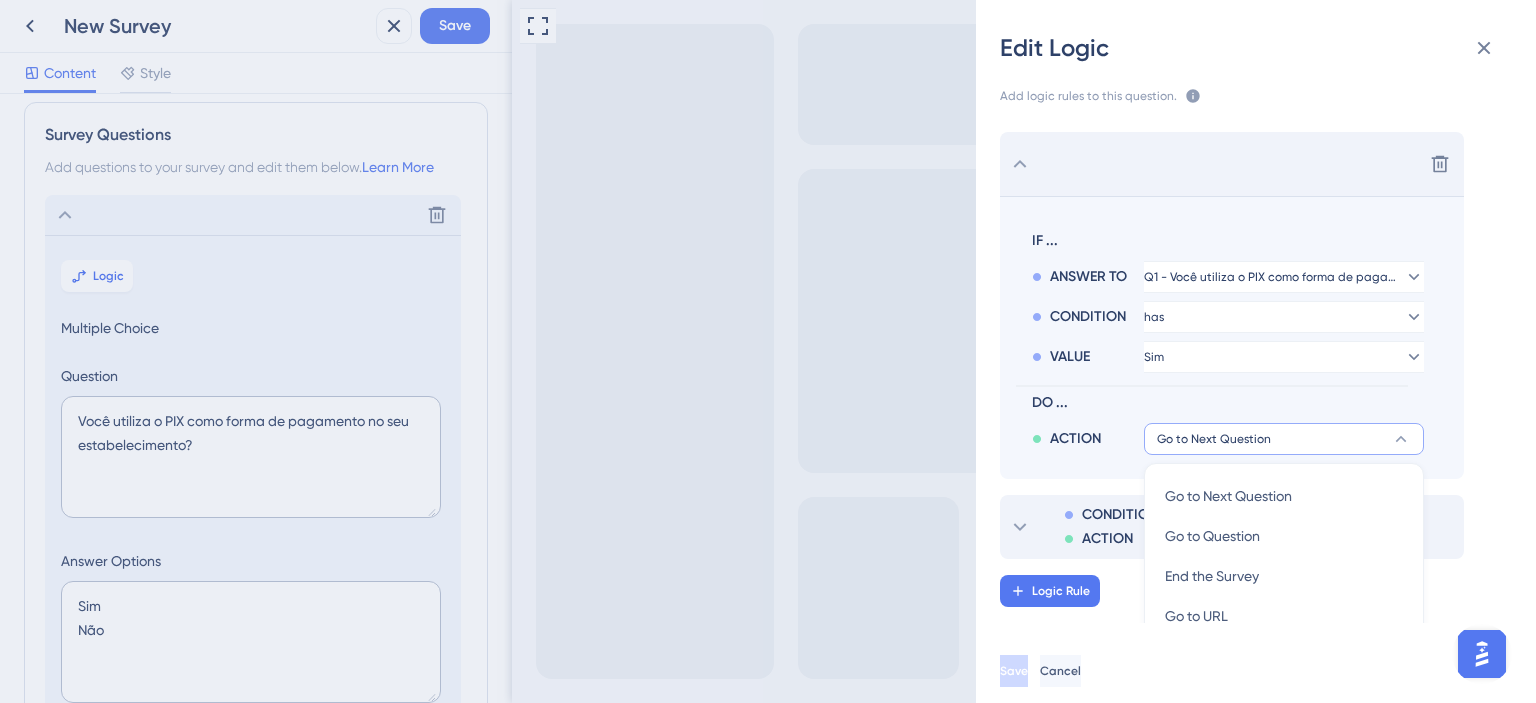 scroll, scrollTop: 224, scrollLeft: 0, axis: vertical 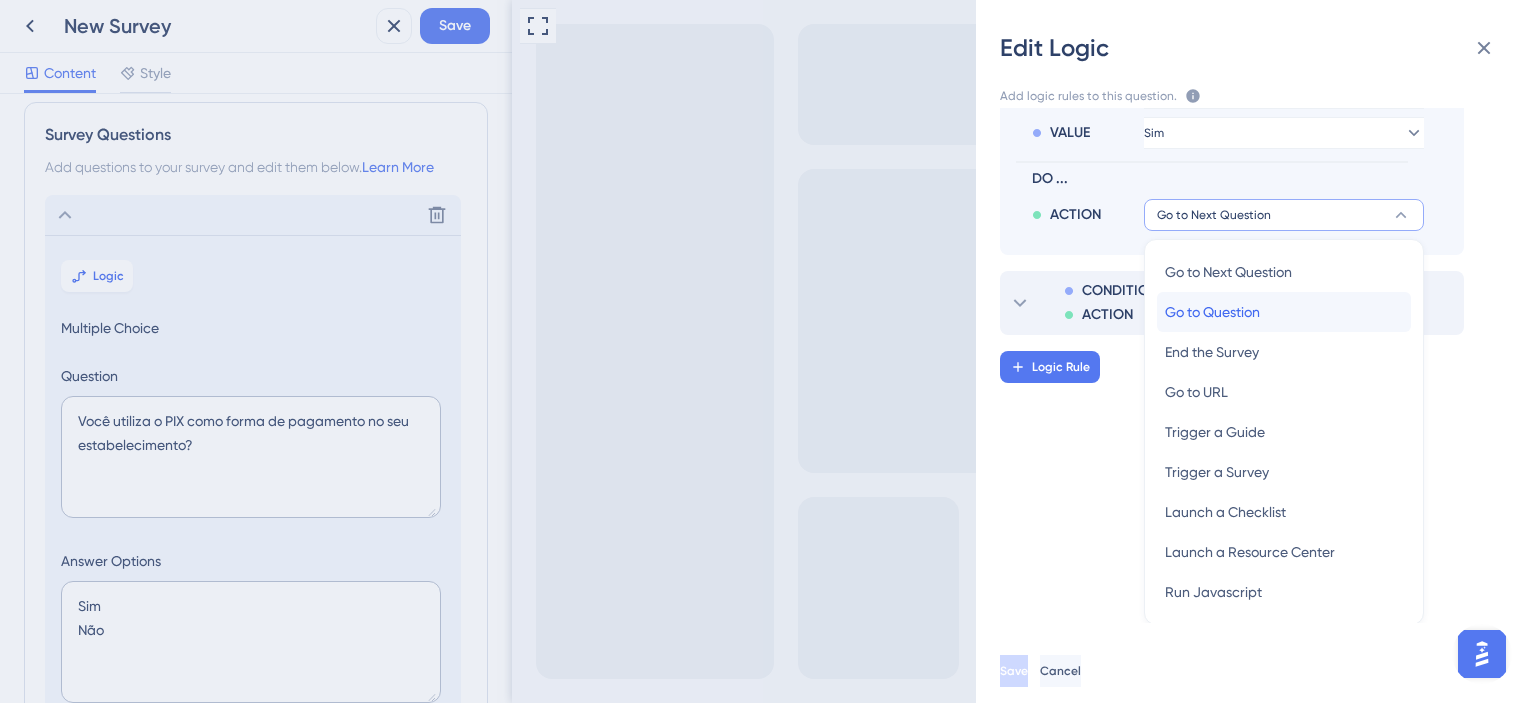 click on "Go to Question Go to Question" at bounding box center [1284, 312] 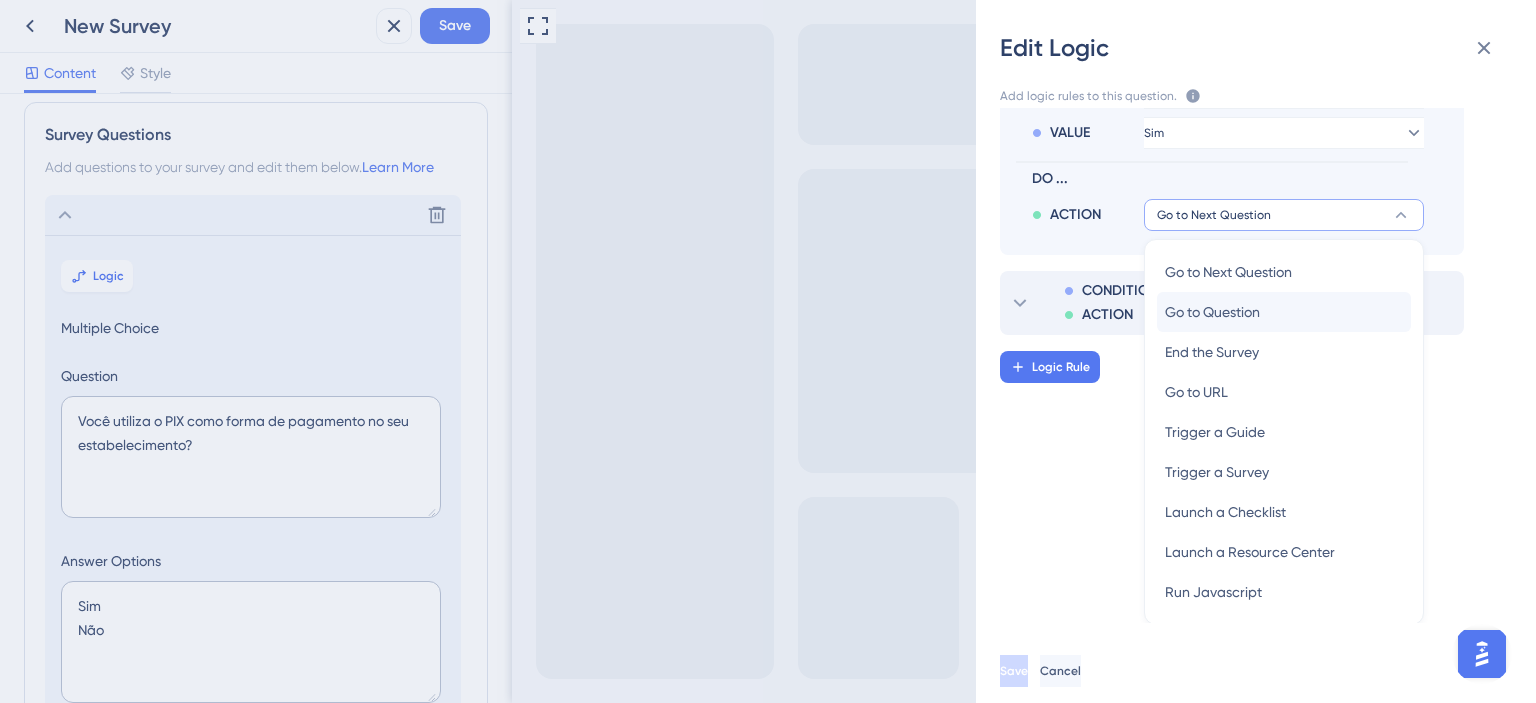 scroll, scrollTop: 23, scrollLeft: 0, axis: vertical 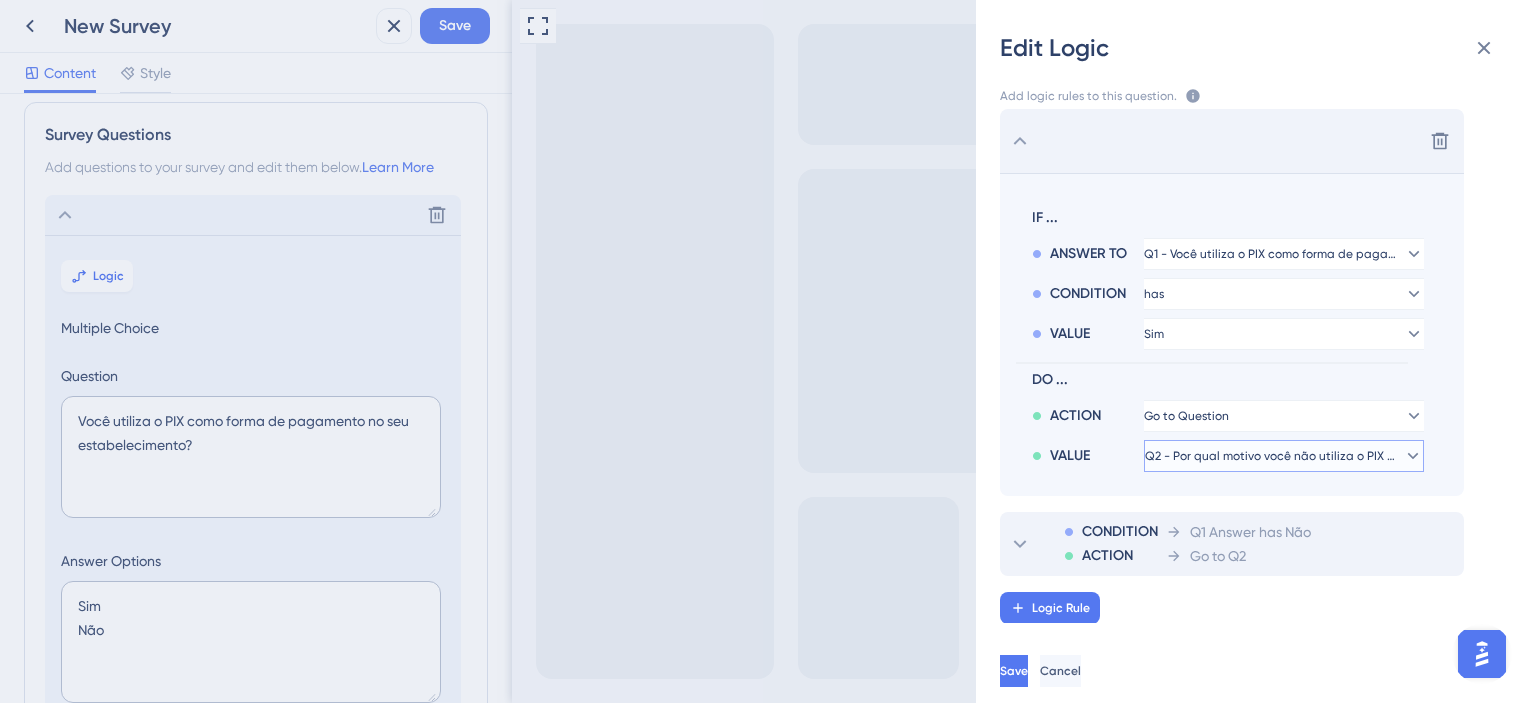 click on "Q2 - Por qual motivo você não utiliza o PIX como forma de pagamento?" at bounding box center [1284, 416] 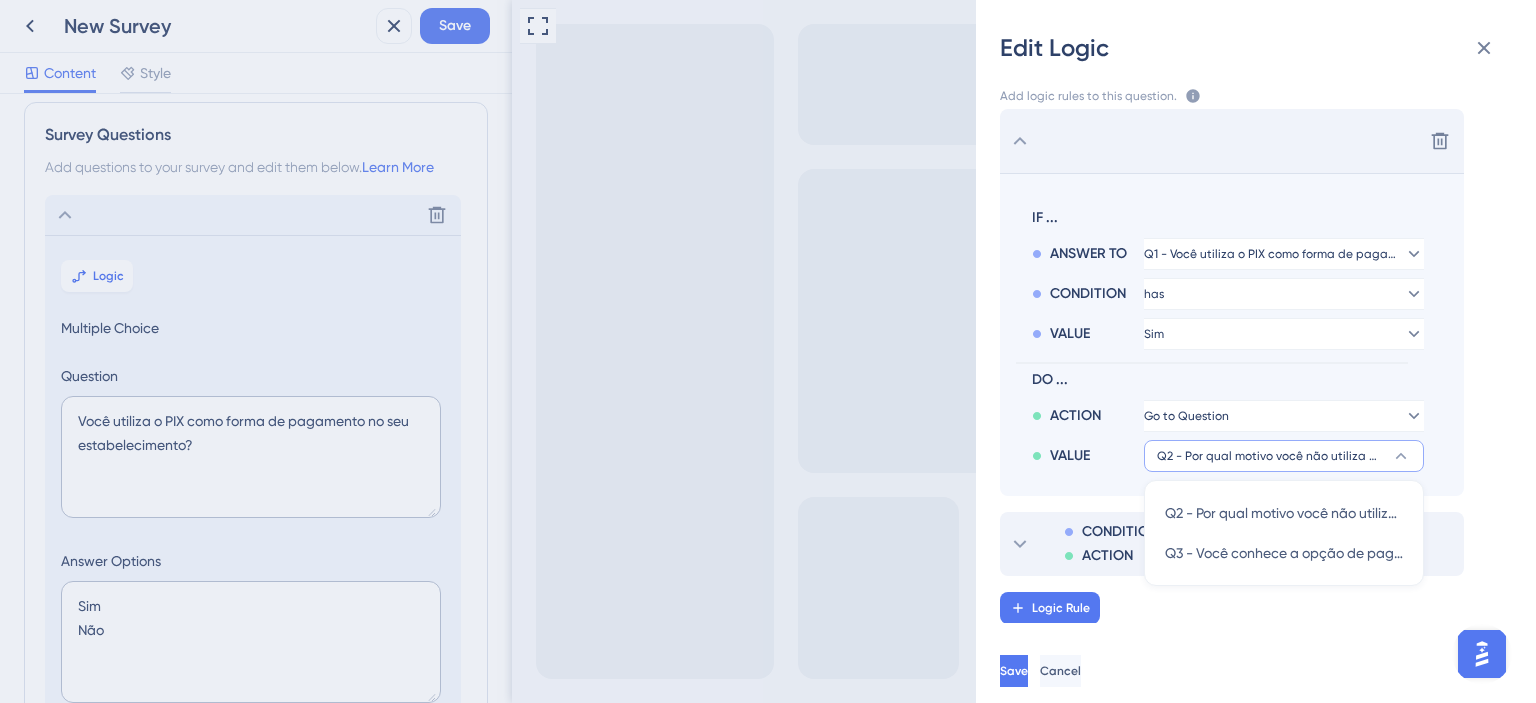 click on "Edit Logic Add logic rules to this question. The rules will apply after this question is answered The priority will be based on the order you set here  If no rule is set or no rule applies, the next question will be shown Learn More Delete IF ... ANSWER TO Q1 - Você utiliza o PIX como forma de pagamento no seu estabelecimento? CONDITION has VALUE Sim DO ... ACTION Go to Question VALUE Q2 - Por qual motivo você não utiliza o PIX como forma de pagamento? Q2 - Por qual motivo você não utiliza o PIX como forma de pagamento? Q2 - Por qual motivo você não utiliza o PIX como forma de pagamento? Q3 - Você conhece a opção de pagamento de PIX na comanda através da conta Avec Pay? Q3 - Você conhece a opção de pagamento de PIX na comanda através da conta Avec Pay? CONDITION ACTION Q1 Answer has Não Go to Q2 Logic Rule Save Cancel" at bounding box center [768, 351] 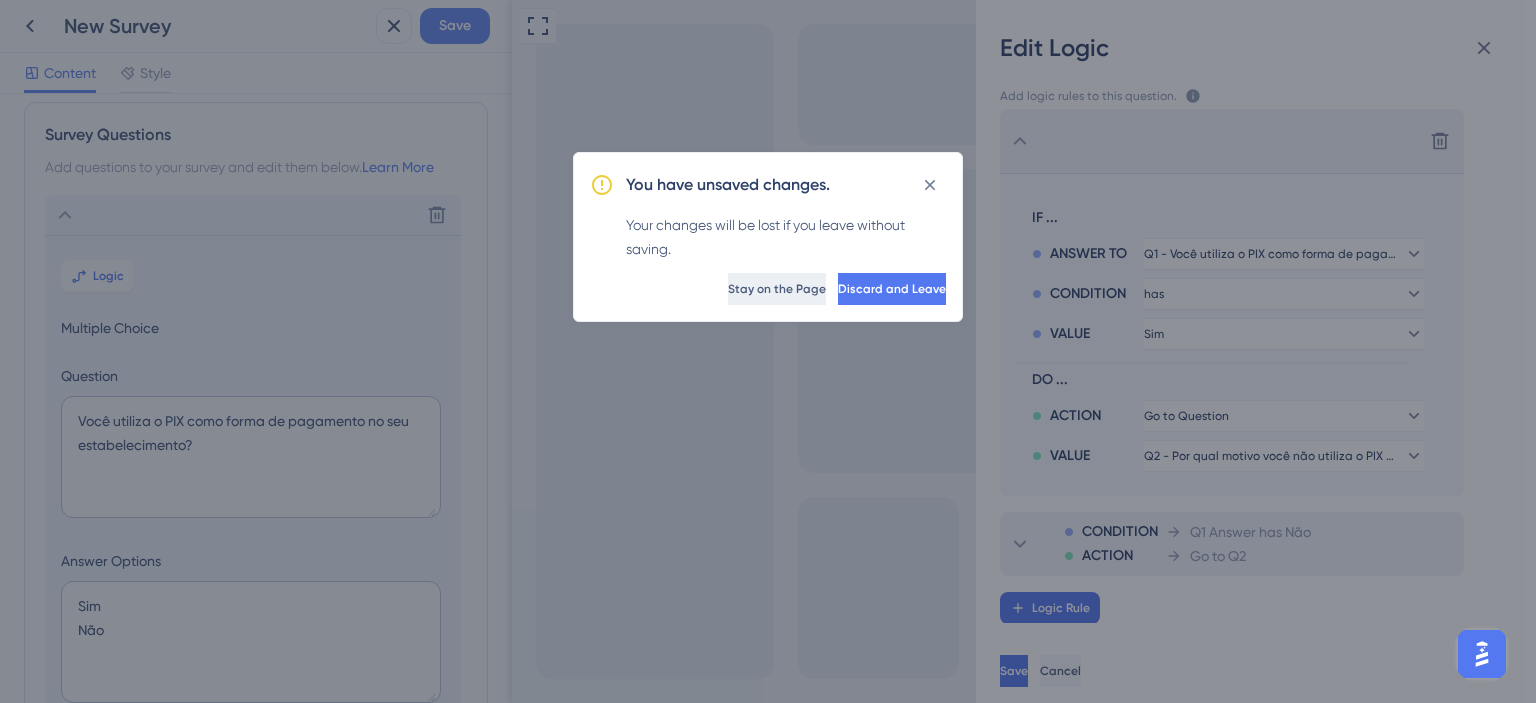 click on "Stay on the Page" at bounding box center (777, 289) 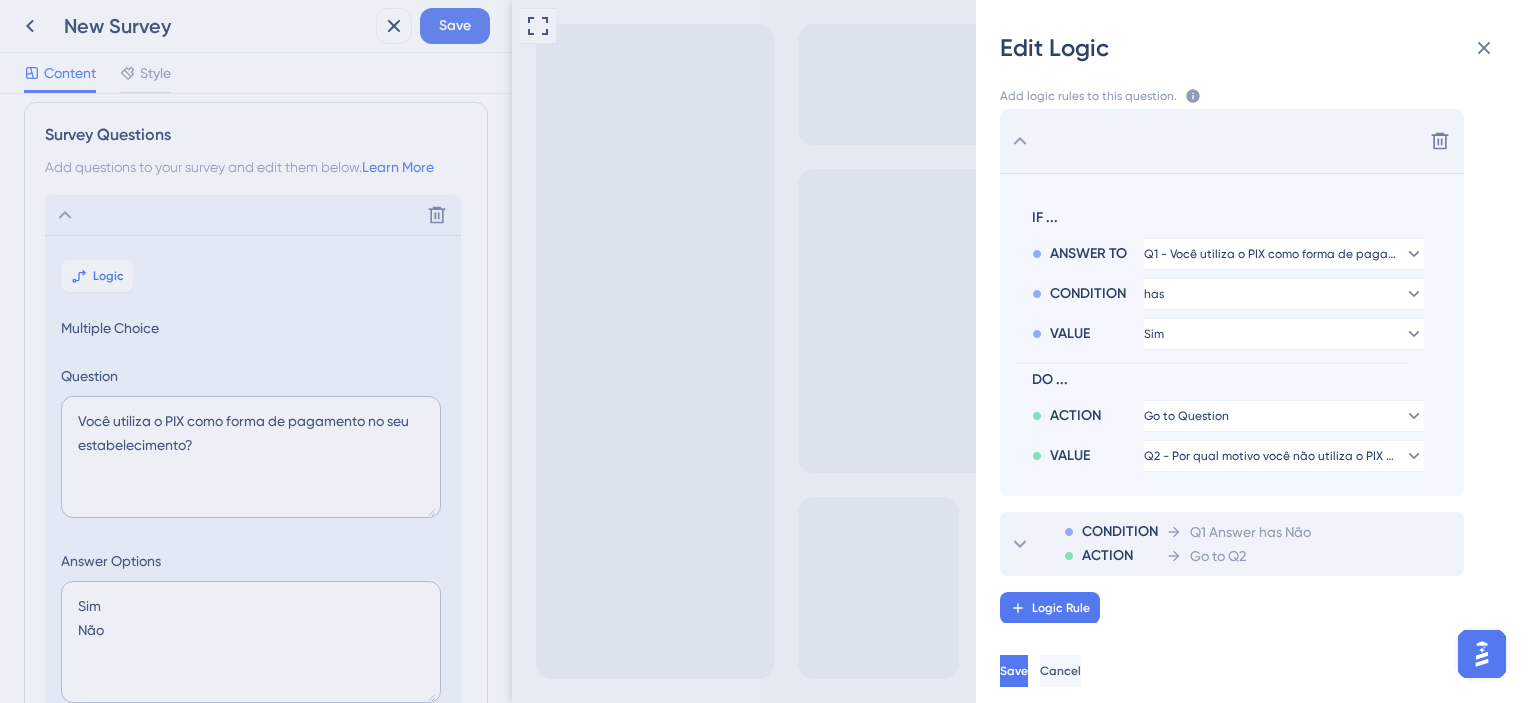 click on "Edit Logic Add logic rules to this question. The rules will apply after this question is answered The priority will be based on the order you set here  If no rule is set or no rule applies, the next question will be shown Learn More Delete IF ... ANSWER TO Q1 - Você utiliza o PIX como forma de pagamento no seu estabelecimento? CONDITION has VALUE Sim DO ... ACTION Go to Question VALUE Q2 - Por qual motivo você não utiliza o PIX como forma de pagamento? CONDITION ACTION Q1 Answer has Não Go to Q2 Logic Rule Save Cancel" at bounding box center [1256, 351] 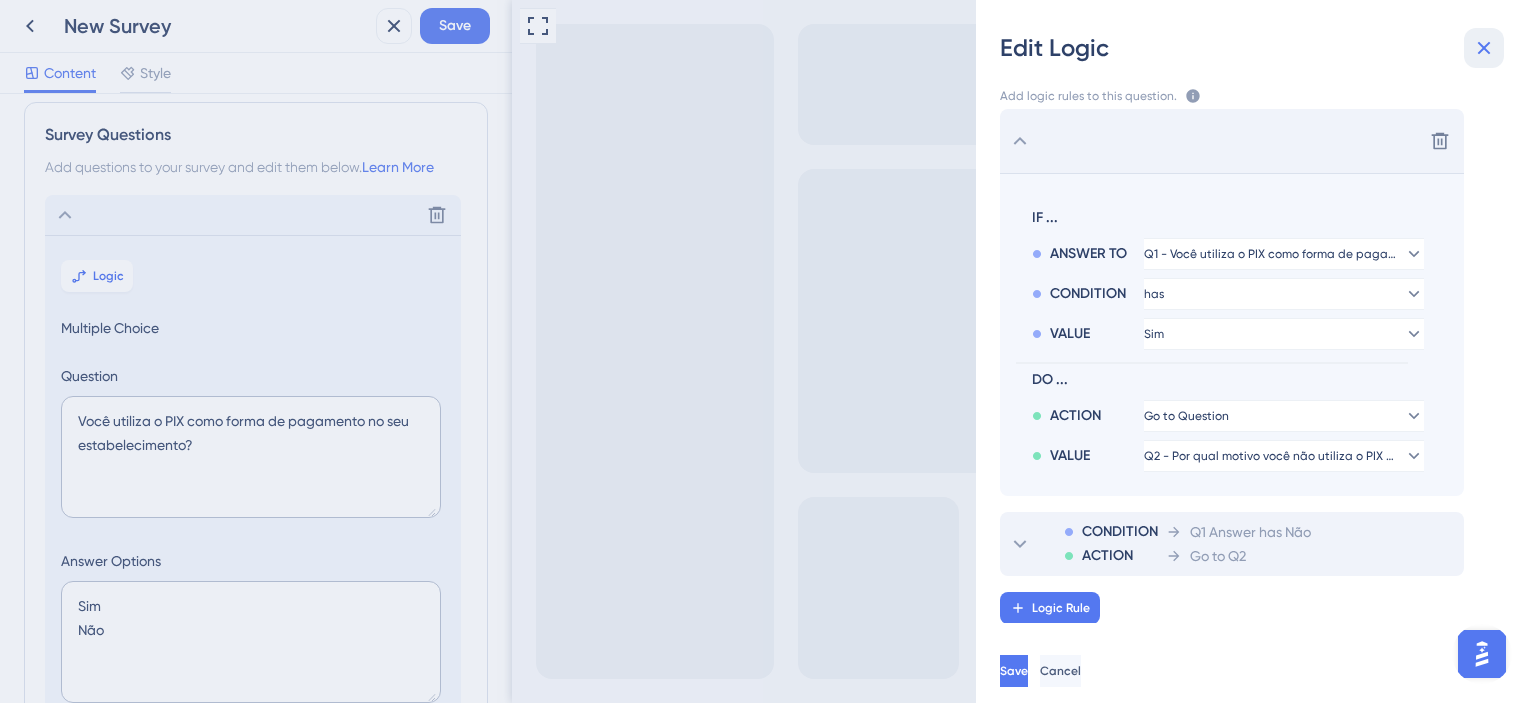 click at bounding box center [1484, 48] 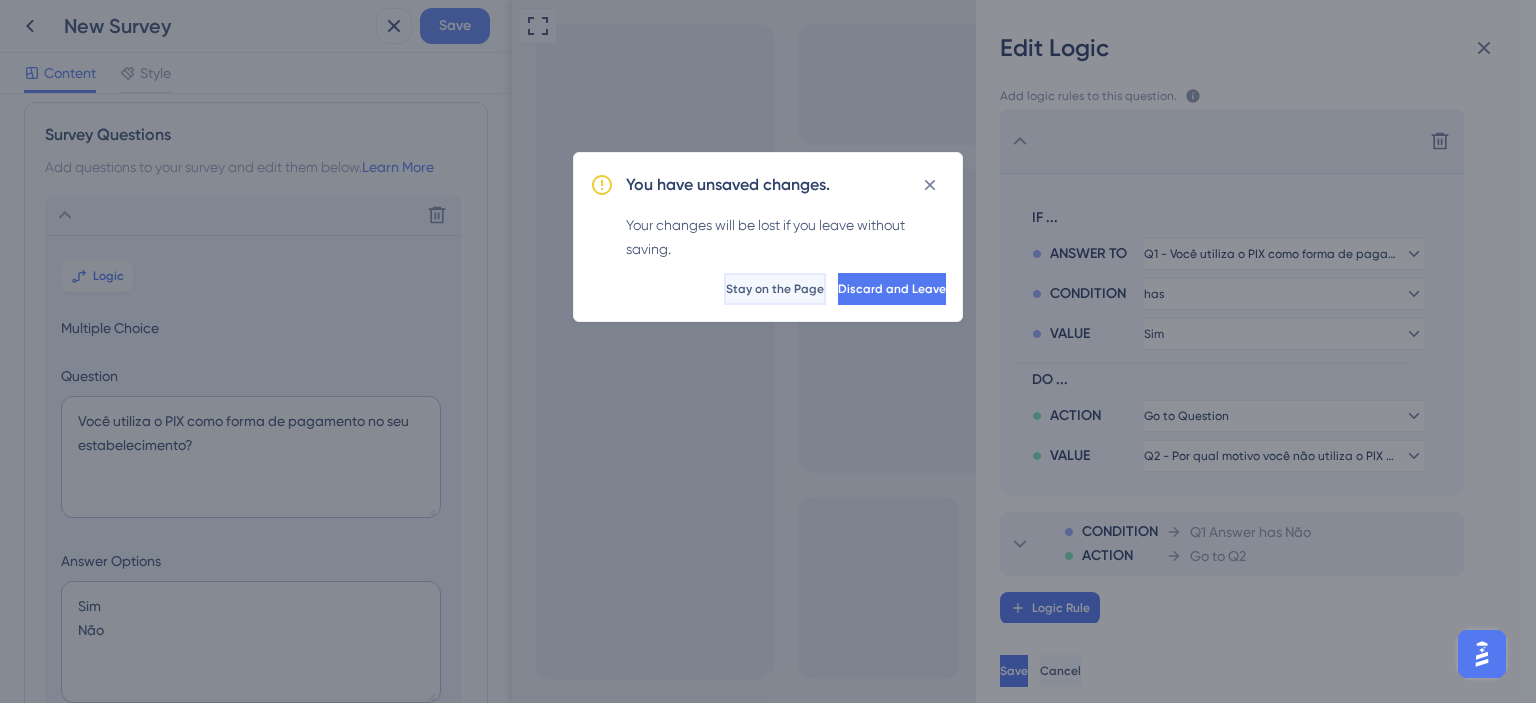 click on "Stay on the Page" at bounding box center [775, 289] 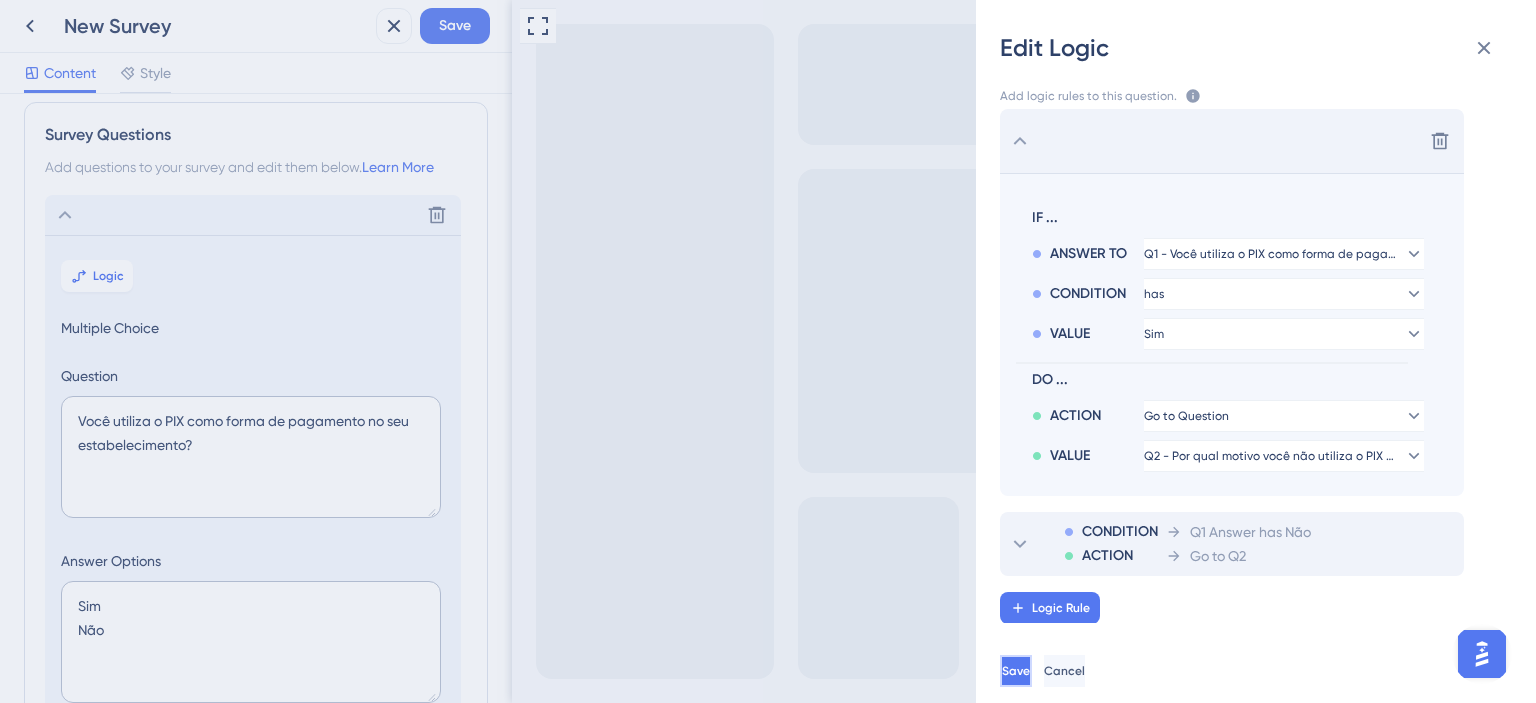 click on "Save" at bounding box center [1016, 671] 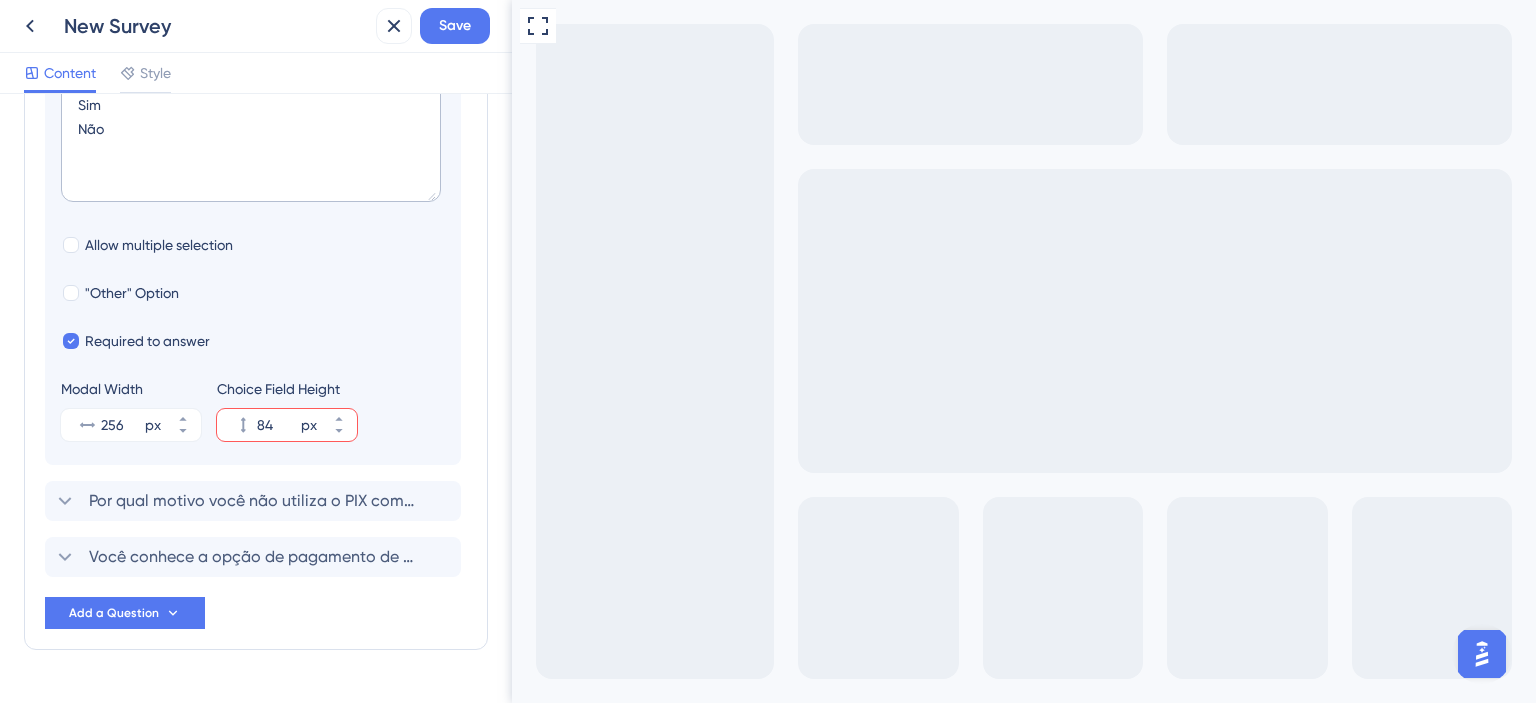 scroll, scrollTop: 566, scrollLeft: 0, axis: vertical 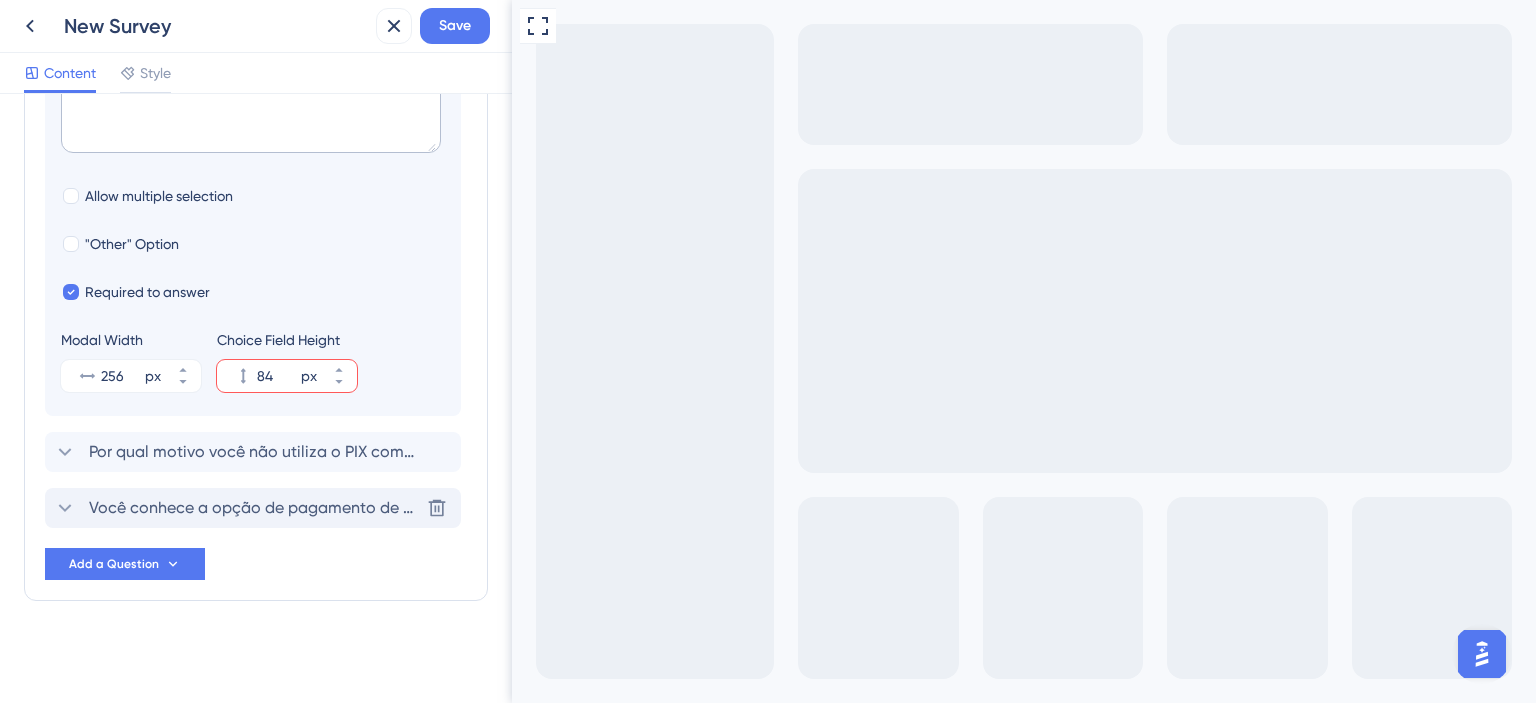 click on "Você conhece a opção de pagamento de PIX na comanda através da conta Avec Pay?" at bounding box center [254, 508] 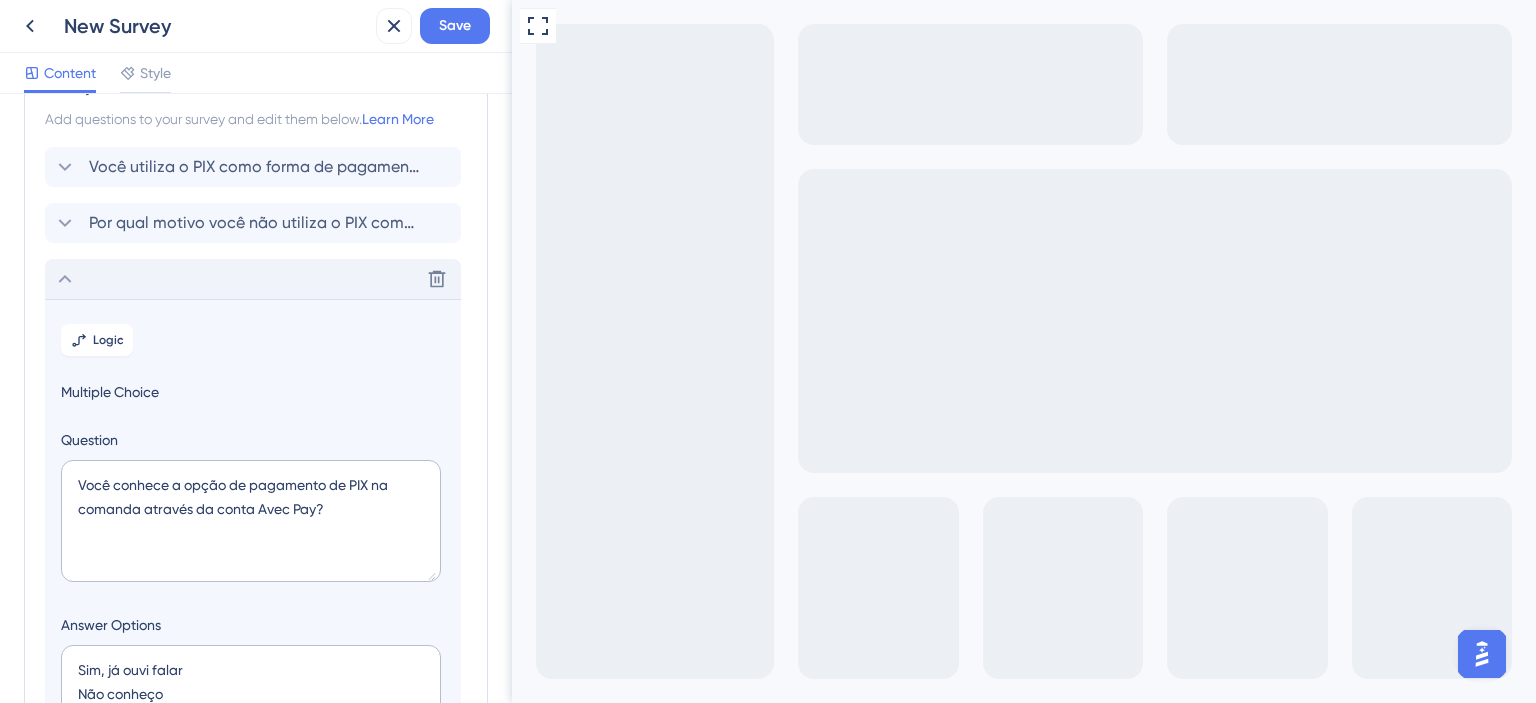 scroll, scrollTop: 0, scrollLeft: 0, axis: both 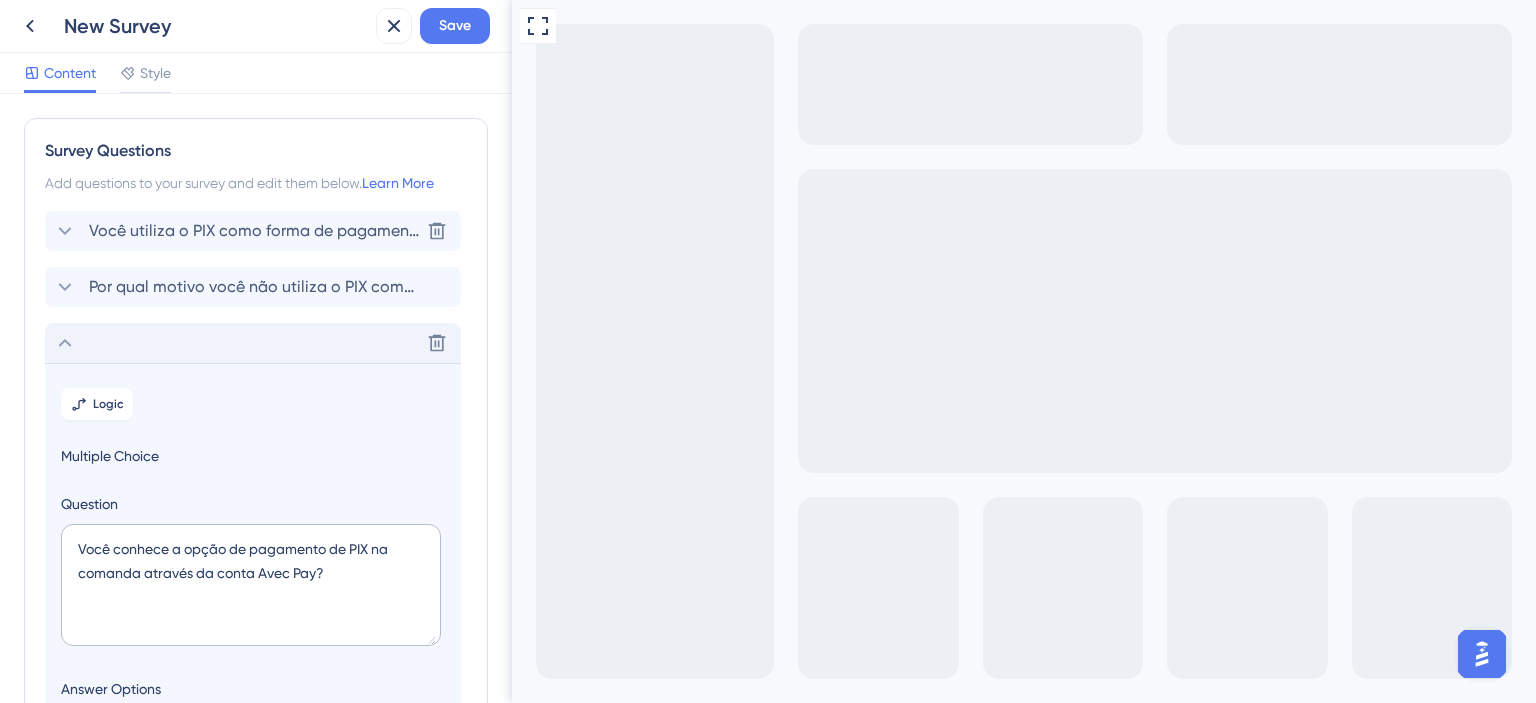 click on "Você utiliza o PIX como forma de pagamento no seu estabelecimento?" at bounding box center [254, 231] 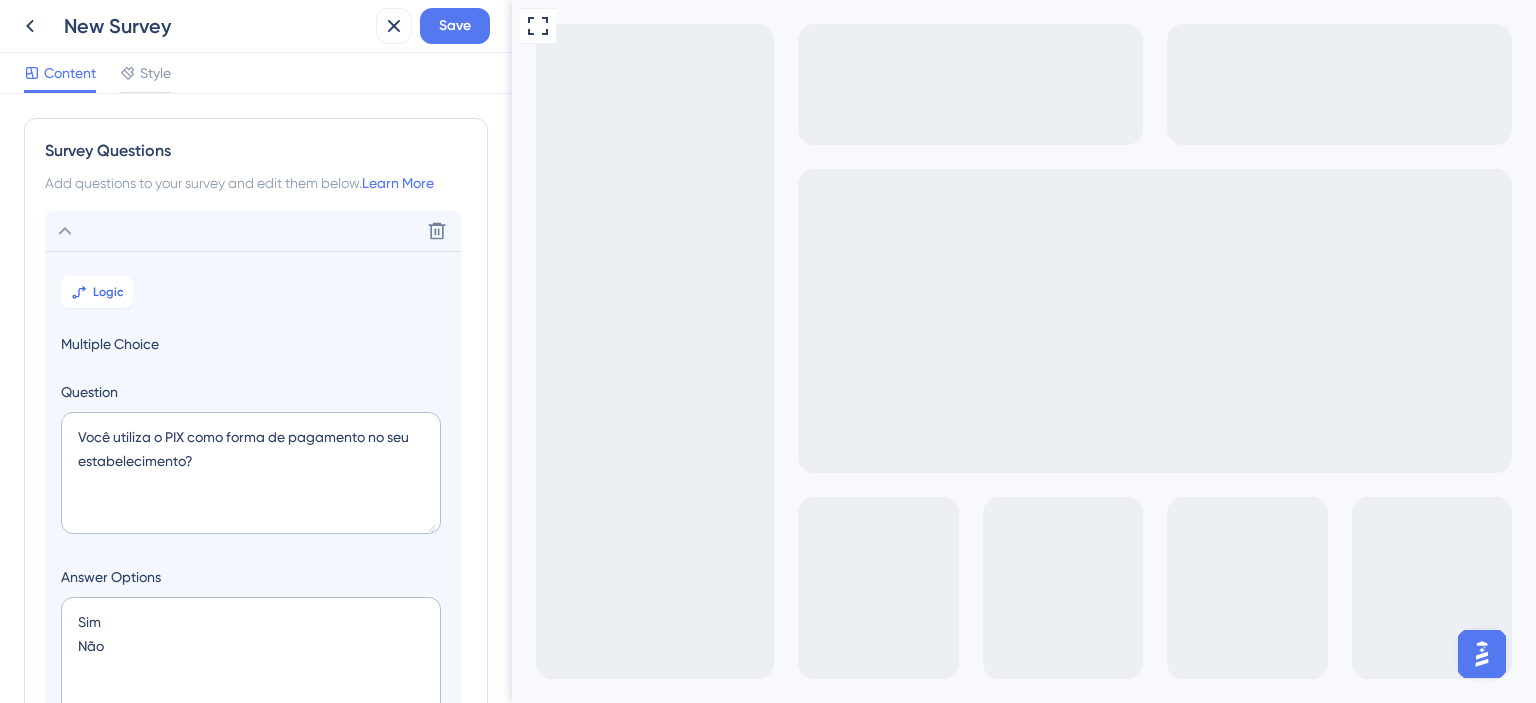 scroll, scrollTop: 116, scrollLeft: 0, axis: vertical 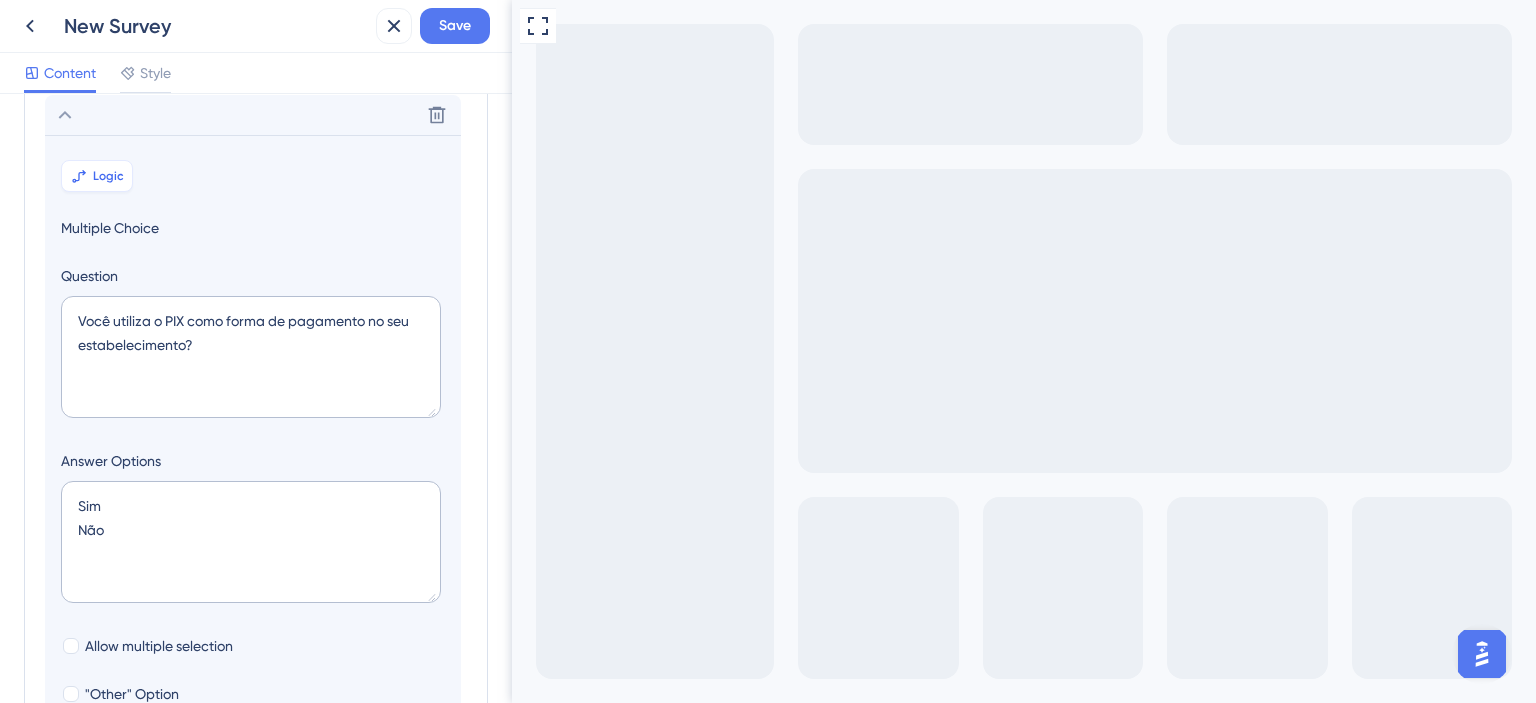 click 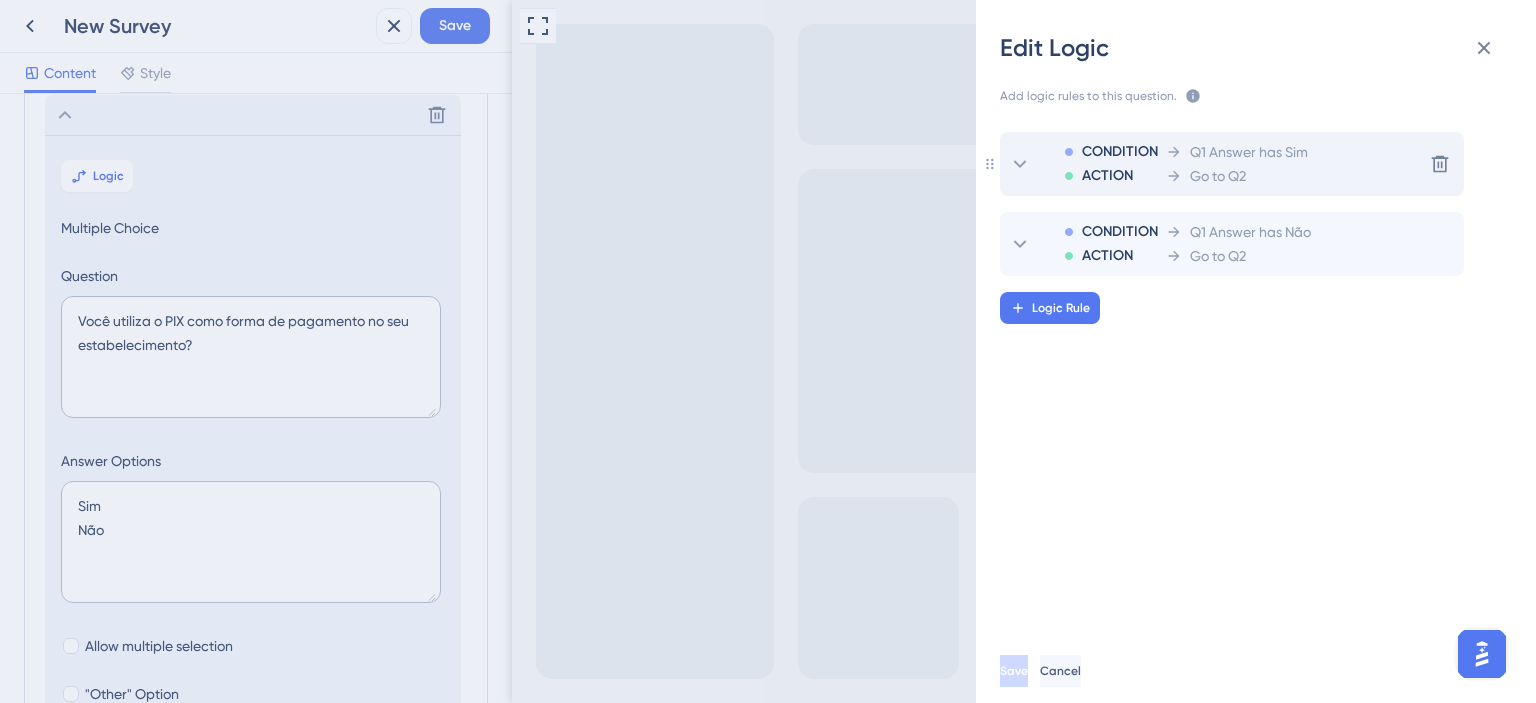 click on "Q1 Answer has Sim" at bounding box center (1249, 152) 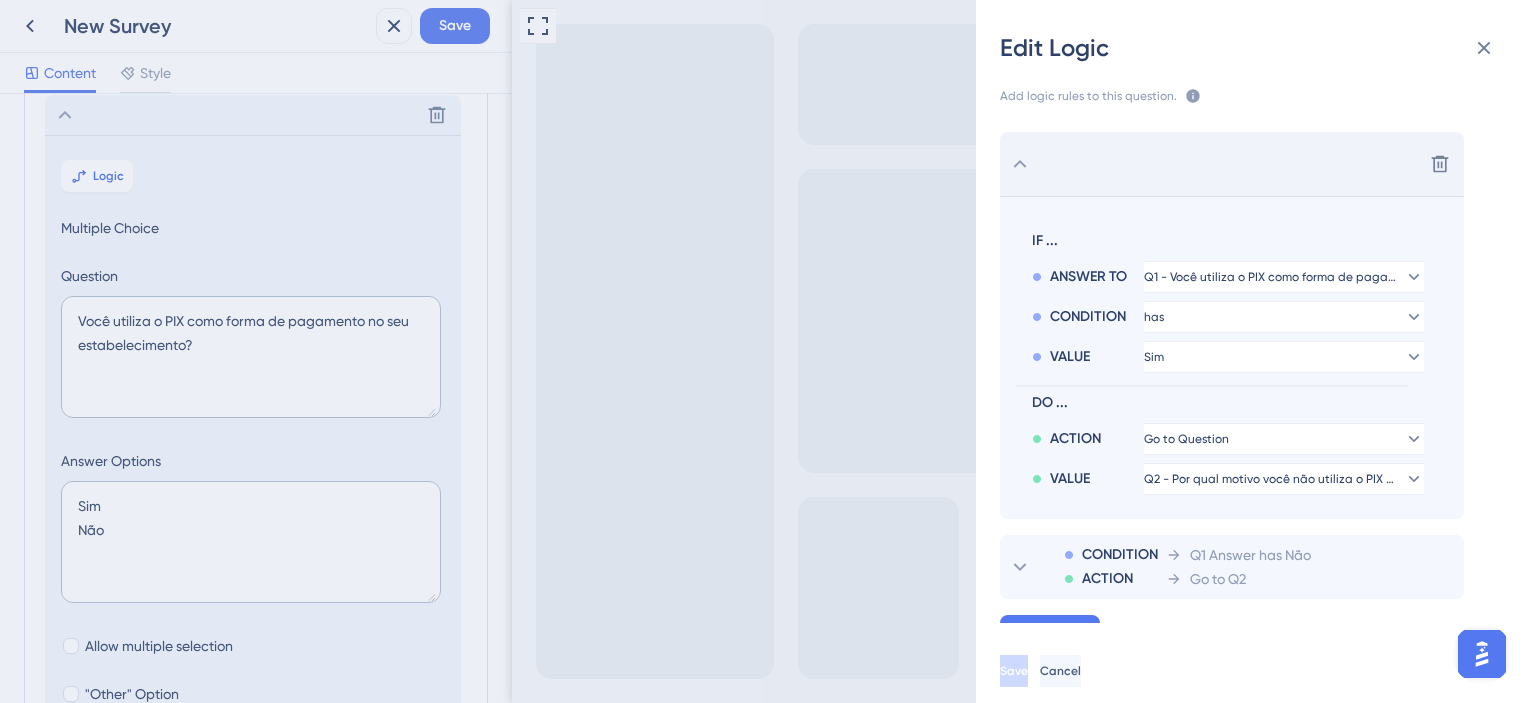 scroll, scrollTop: 23, scrollLeft: 0, axis: vertical 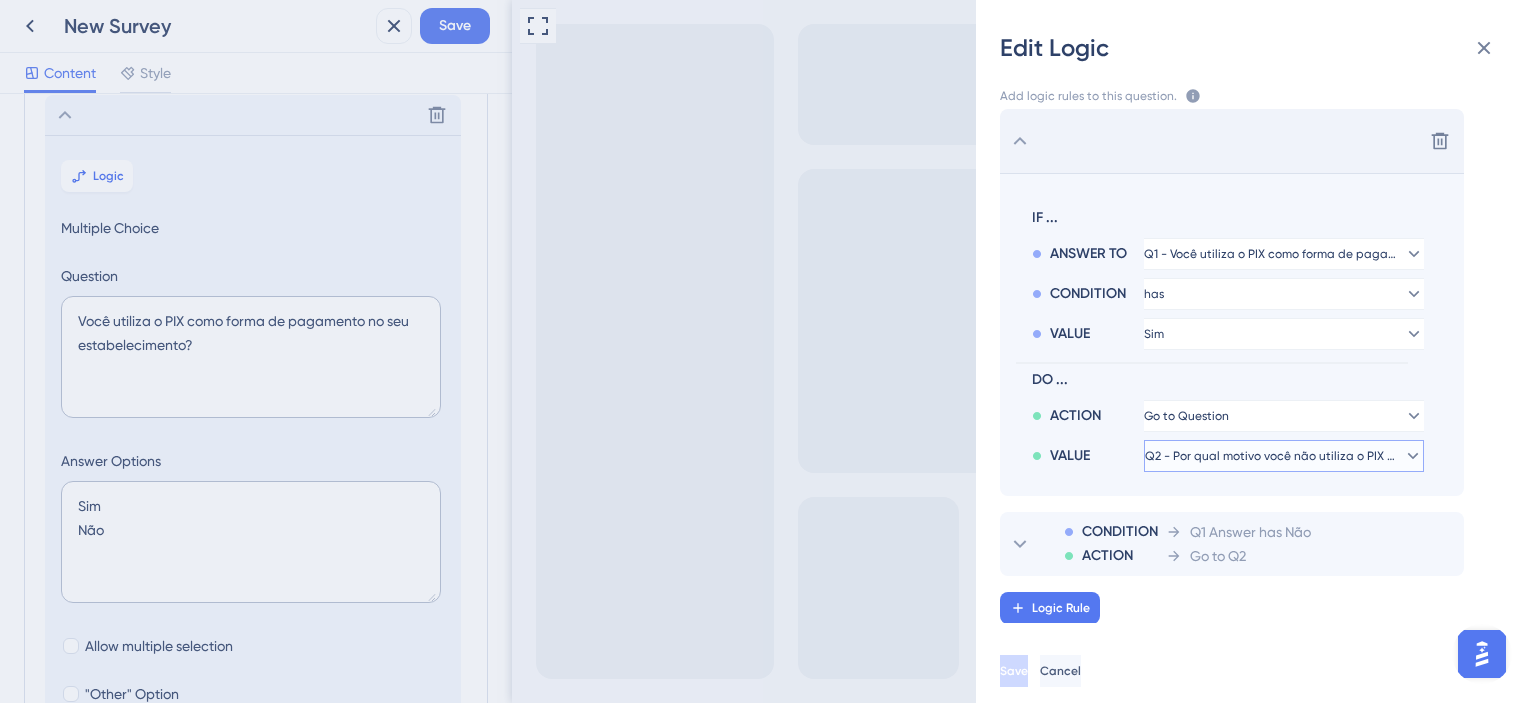 click on "Q2 - Por qual motivo você não utiliza o PIX como forma de pagamento?" at bounding box center (1186, 416) 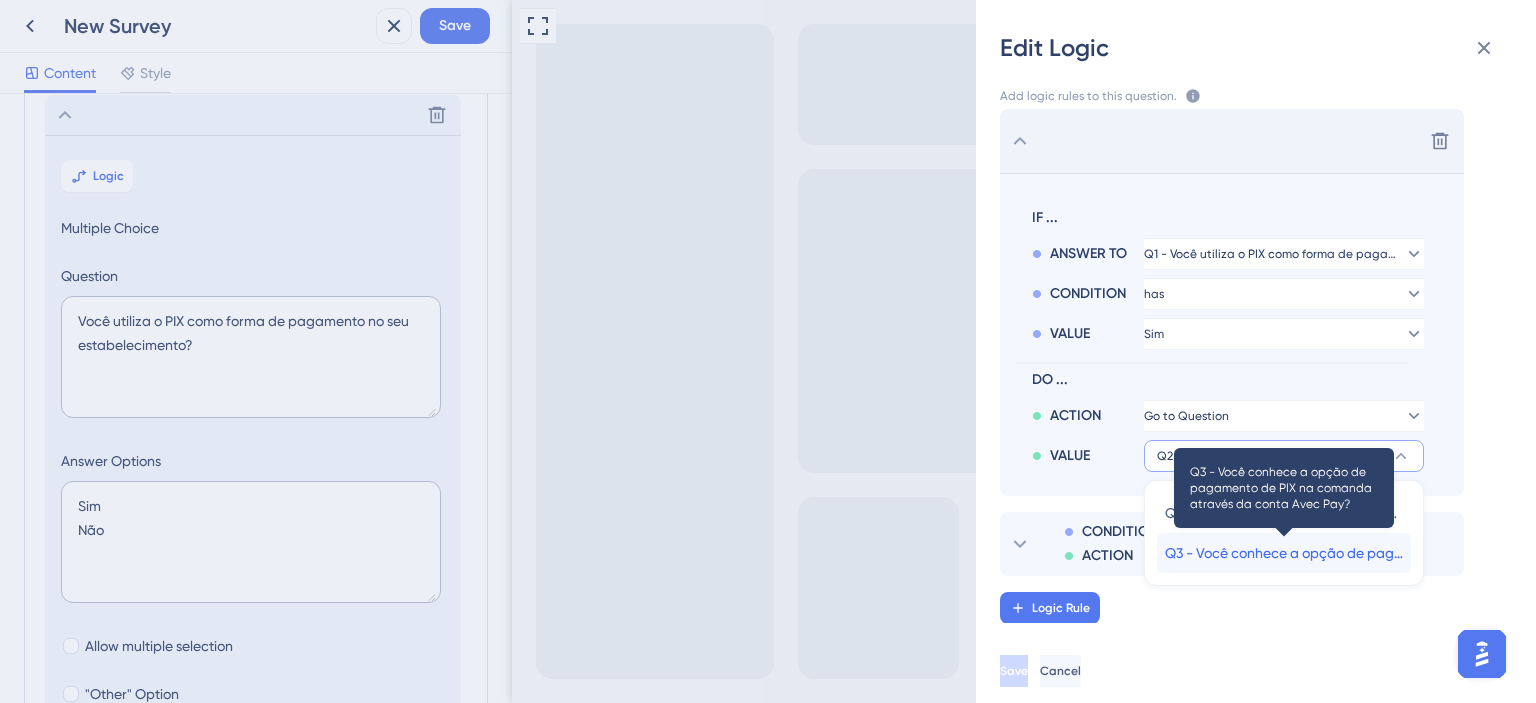 click on "Q3 - Você conhece a opção de pagamento de PIX na comanda através da conta Avec Pay?" at bounding box center [1284, 553] 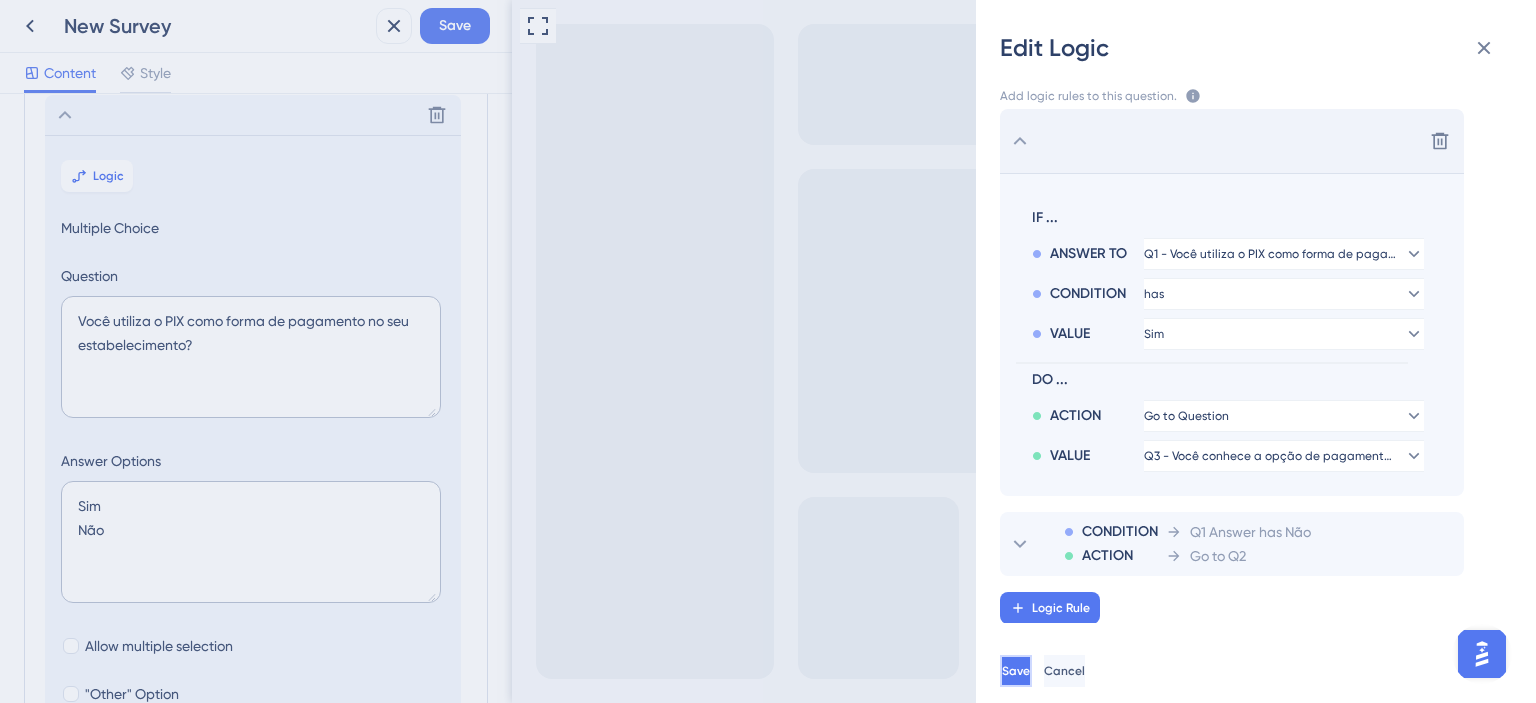 click on "Save" at bounding box center [1016, 671] 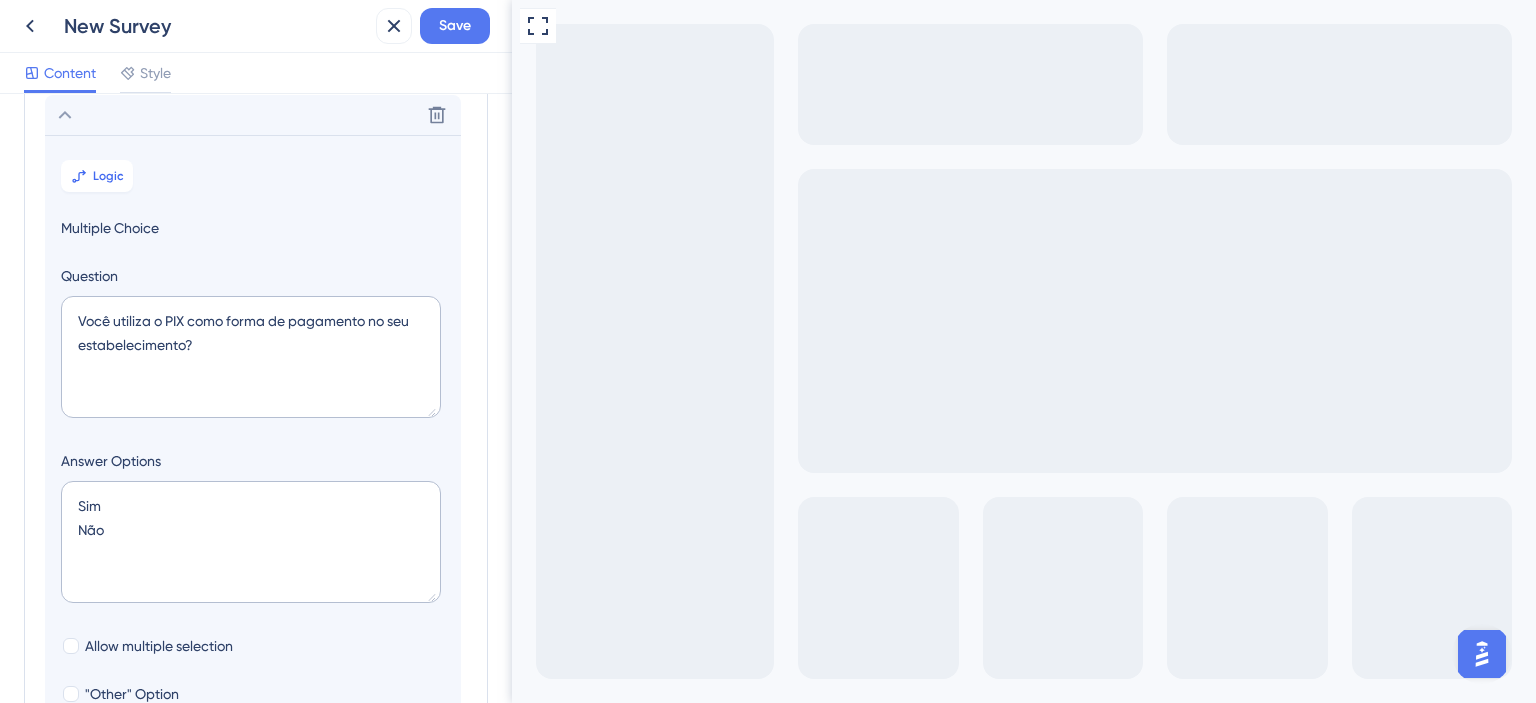 click on "Sim" at bounding box center (581, 912) 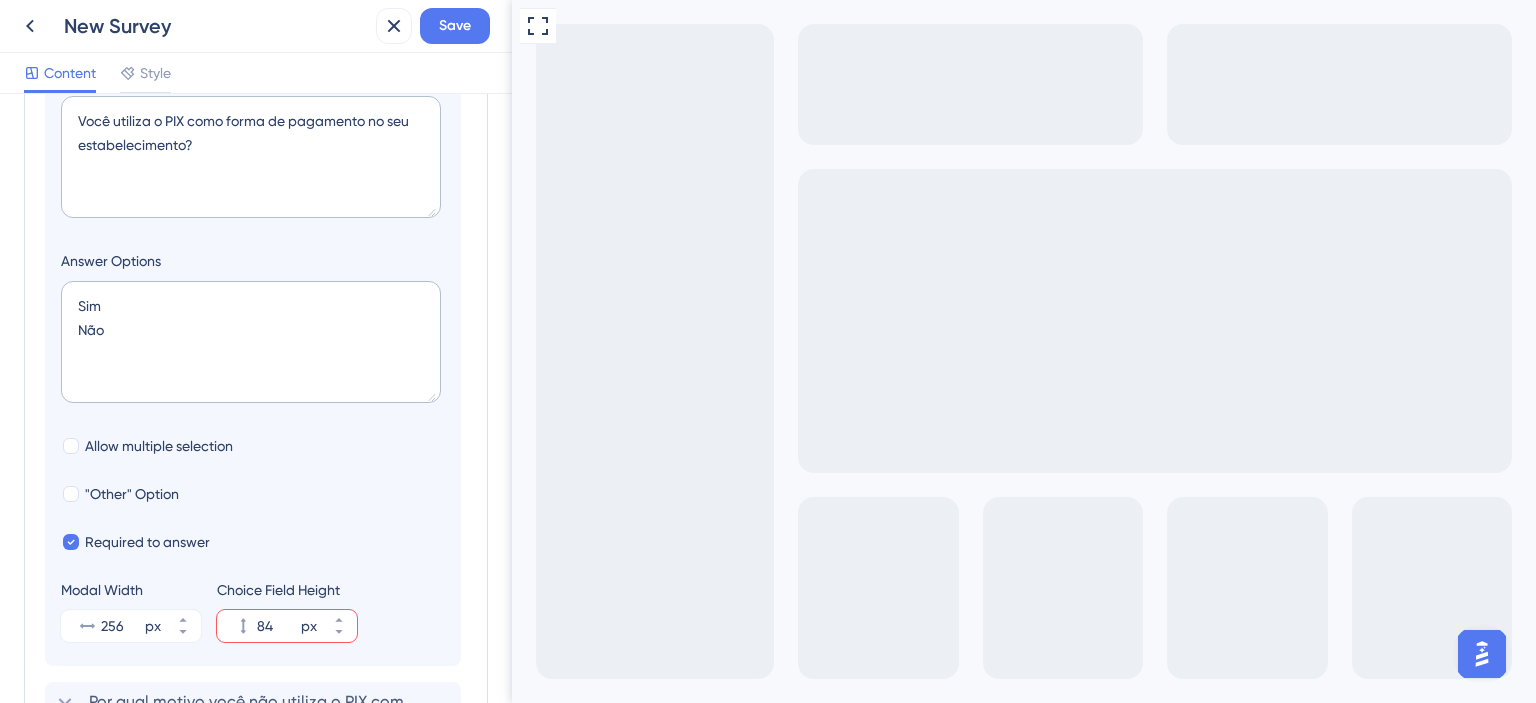 scroll, scrollTop: 416, scrollLeft: 0, axis: vertical 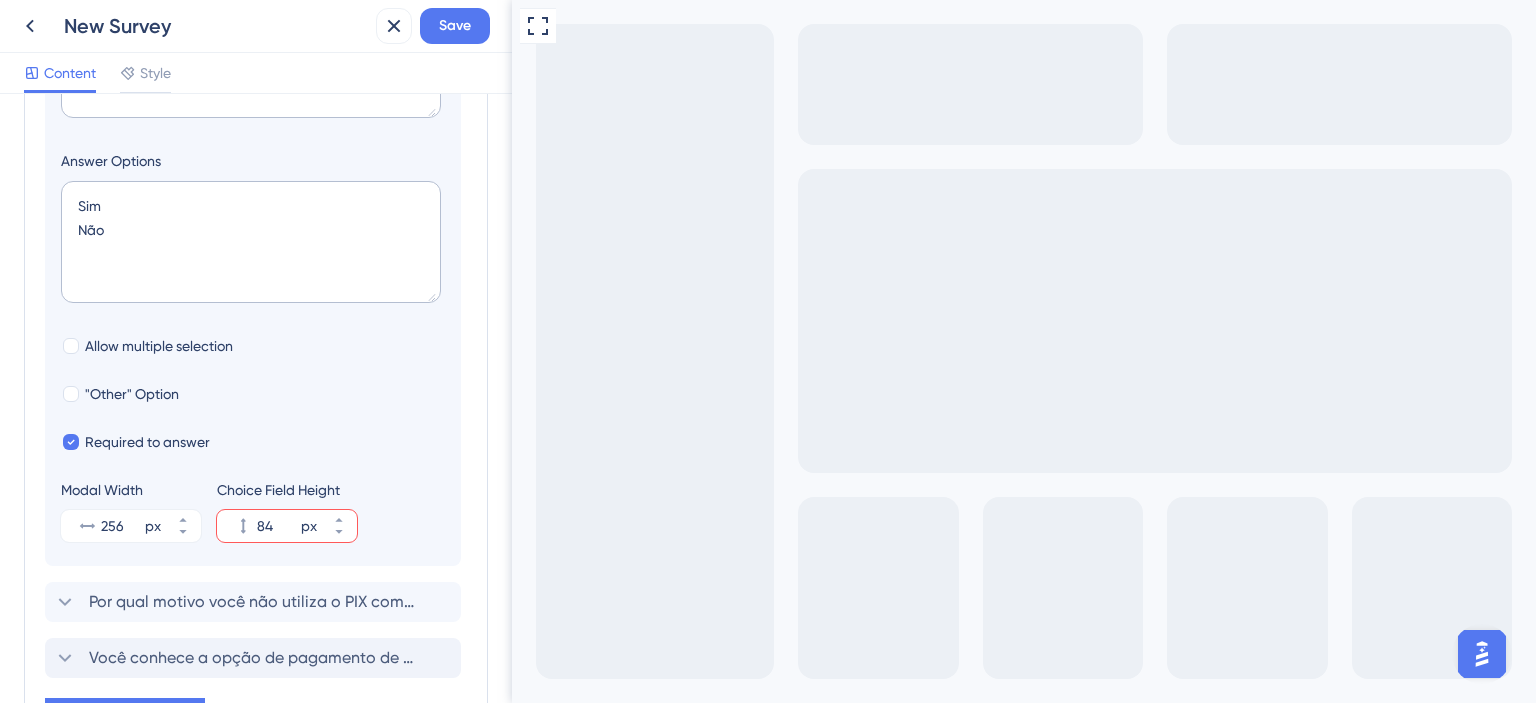 click 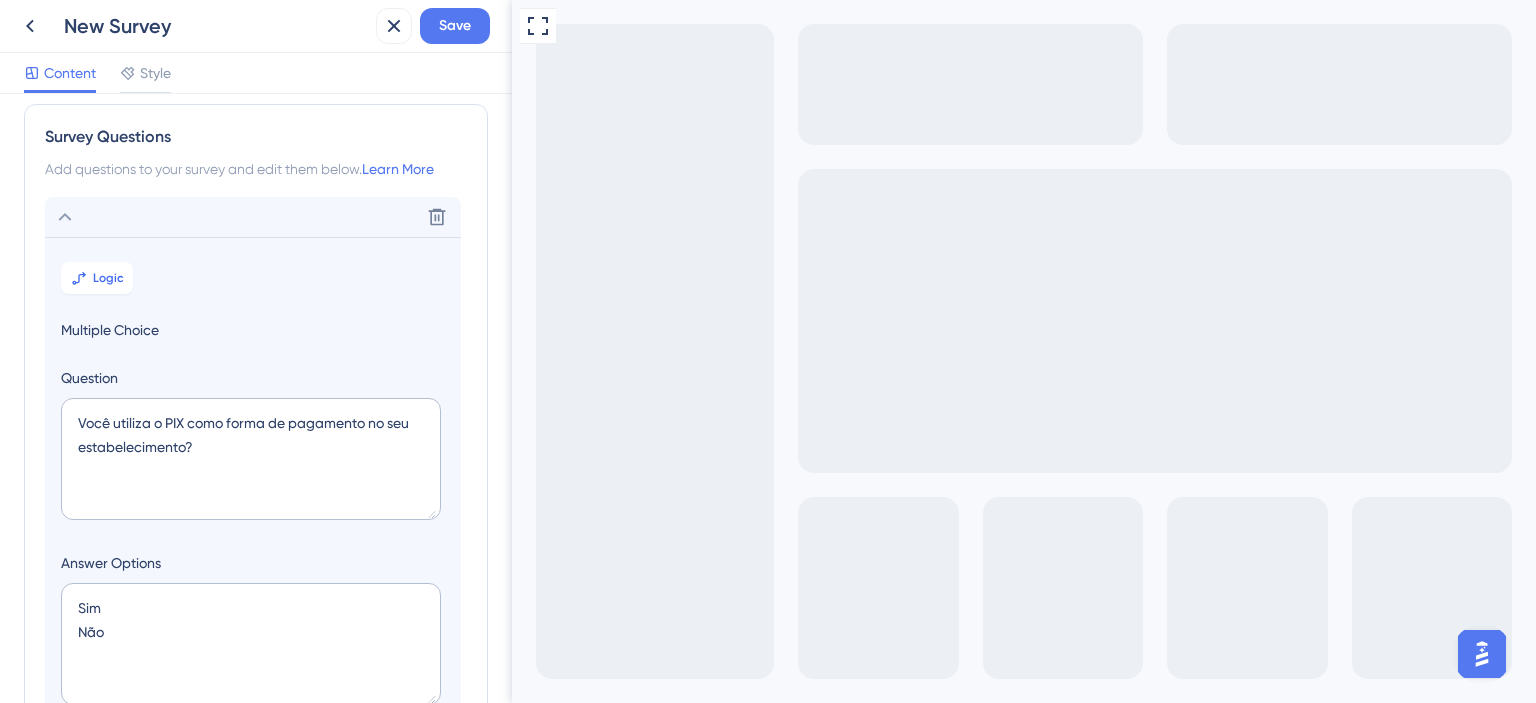 scroll, scrollTop: 0, scrollLeft: 0, axis: both 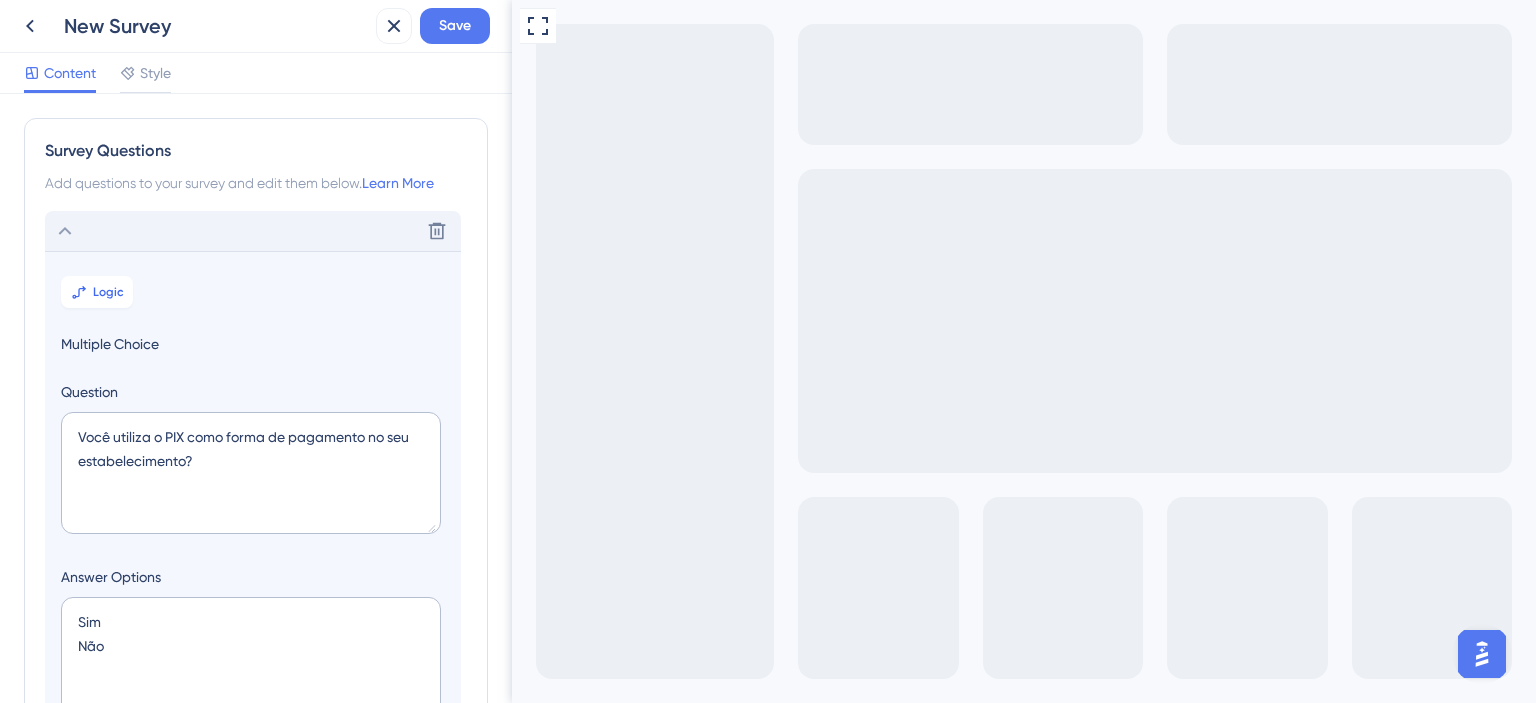 click on "Delete" at bounding box center (253, 231) 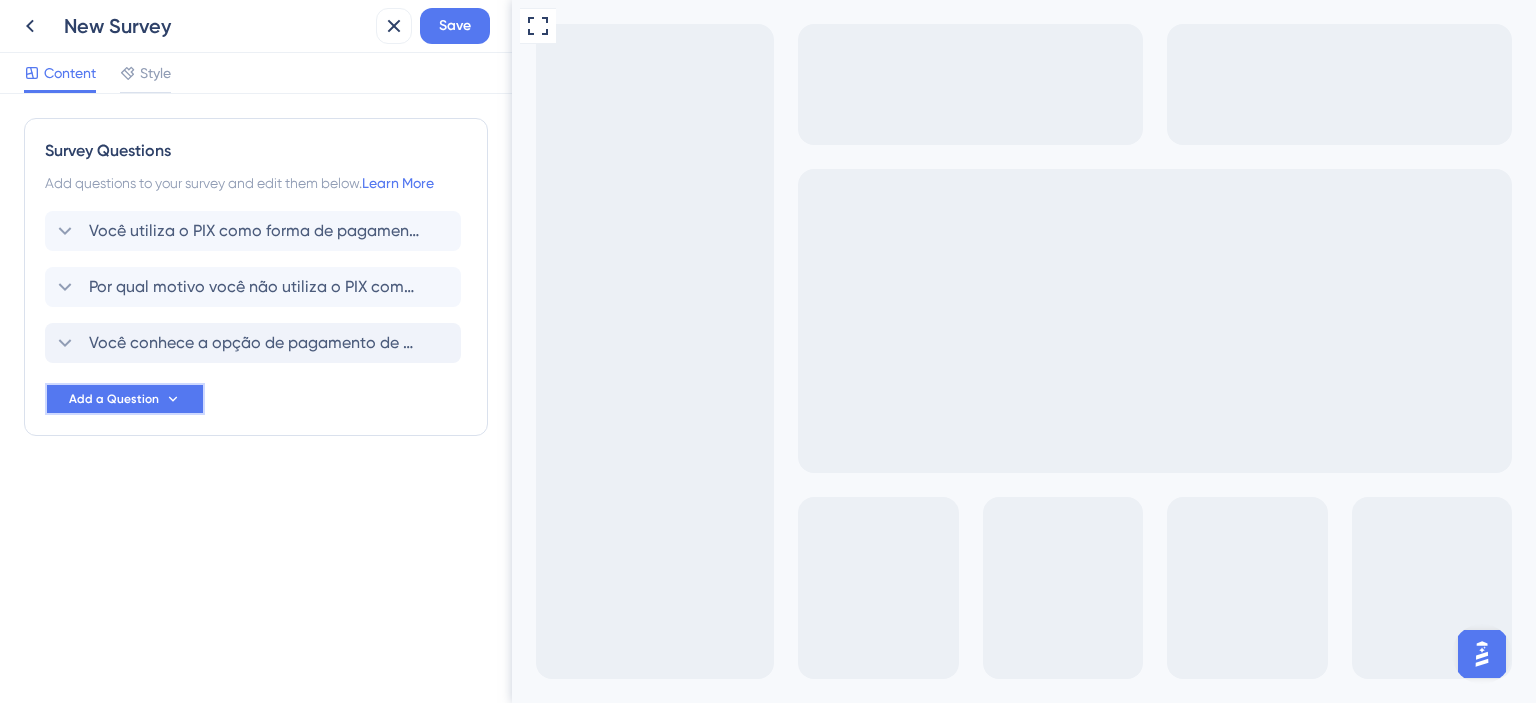 click on "Add a Question" at bounding box center (114, 399) 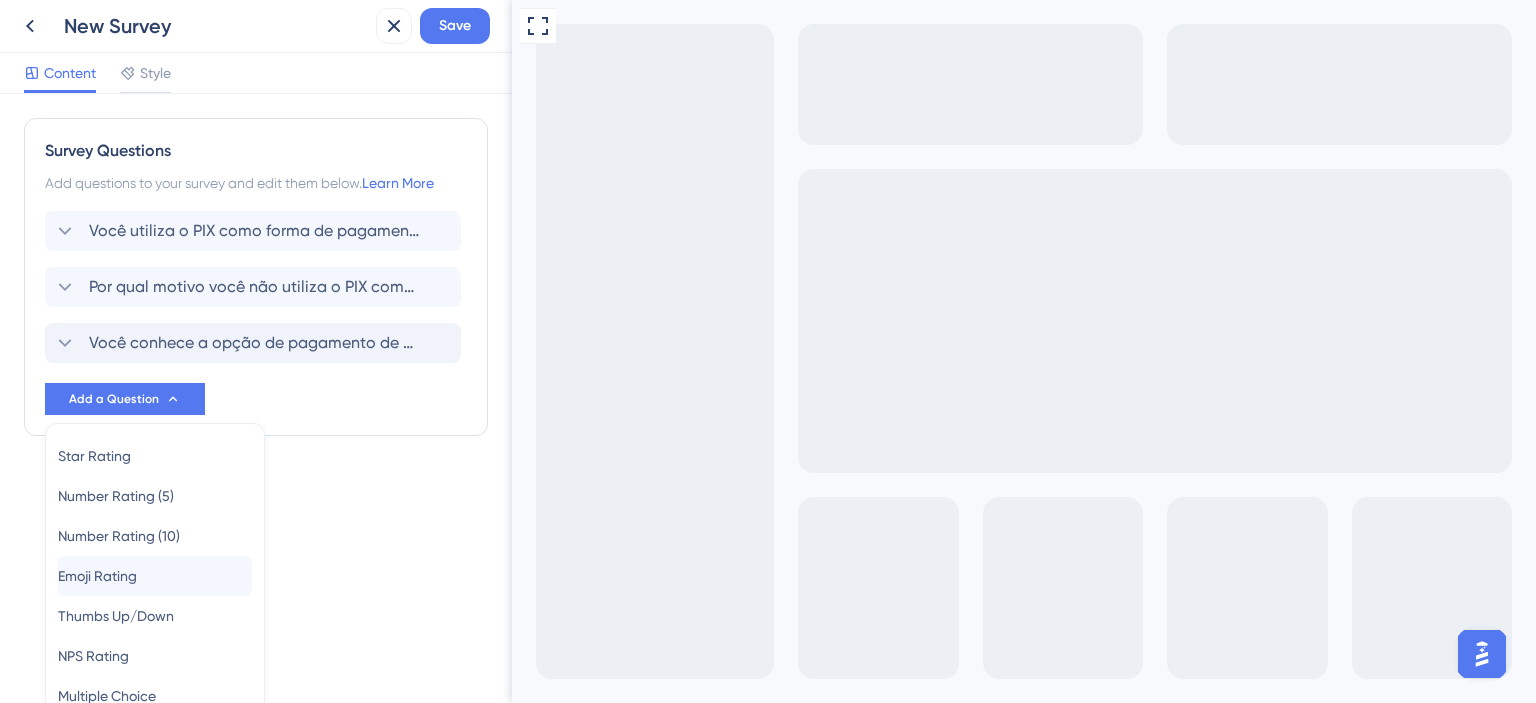 scroll, scrollTop: 144, scrollLeft: 0, axis: vertical 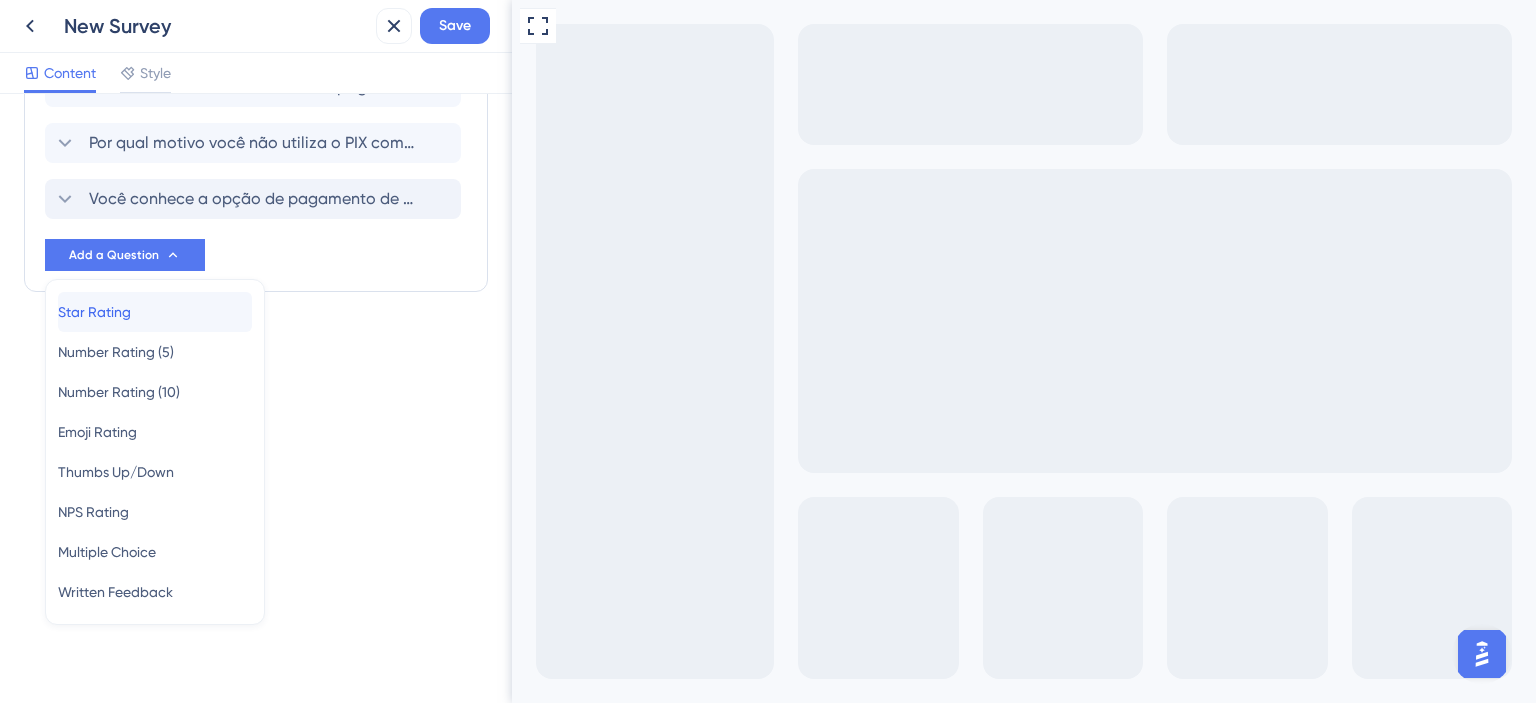 click on "Star Rating Star Rating" at bounding box center [155, 312] 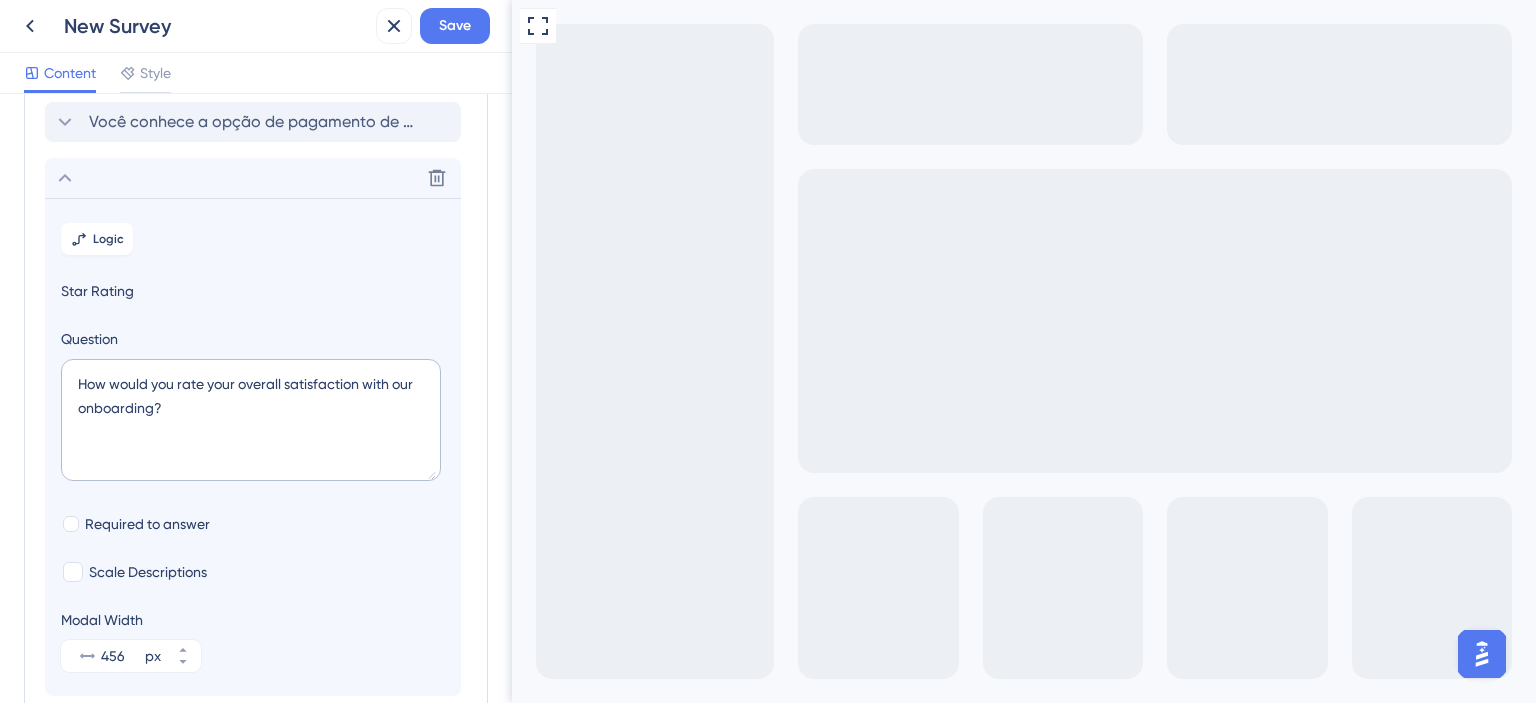 scroll, scrollTop: 284, scrollLeft: 0, axis: vertical 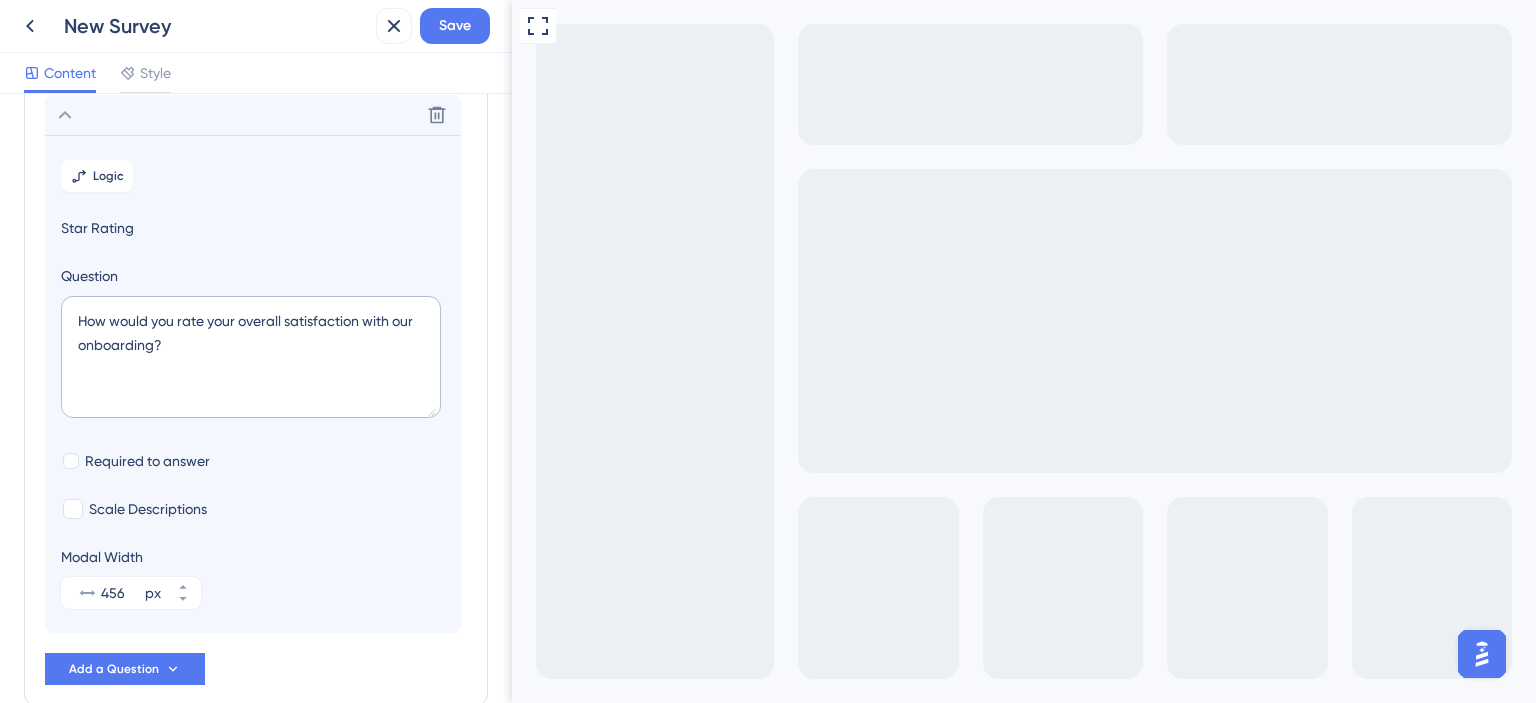 click on "Star Rating" at bounding box center [253, 228] 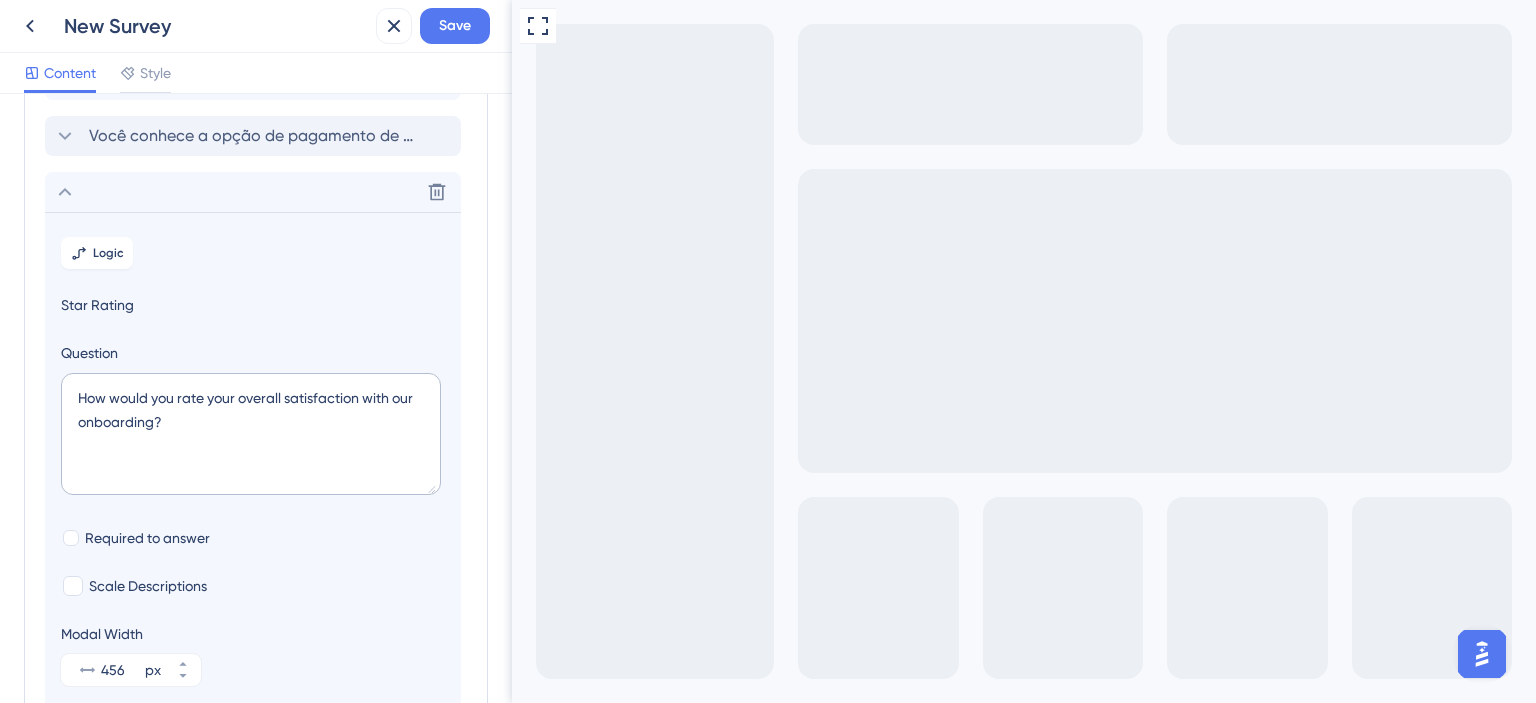scroll, scrollTop: 184, scrollLeft: 0, axis: vertical 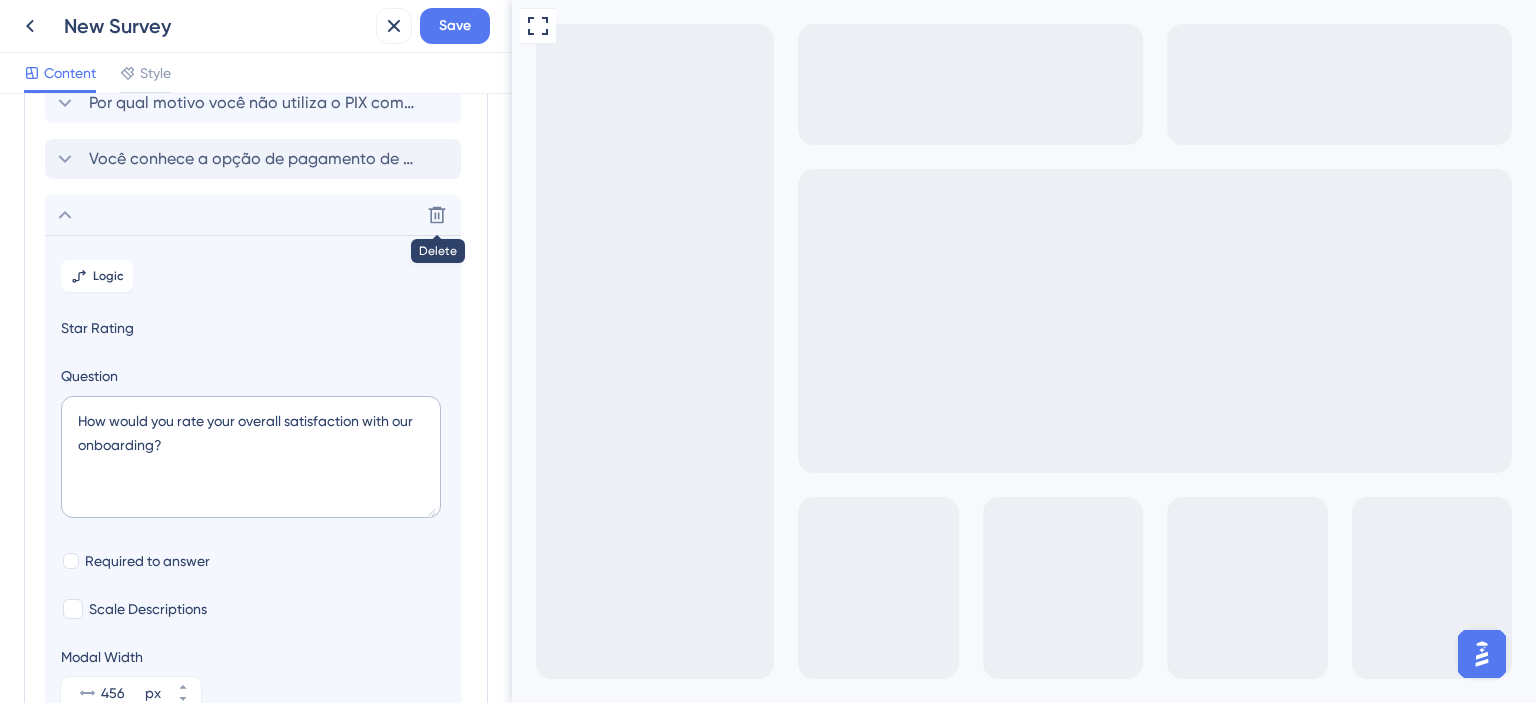 click at bounding box center [437, 215] 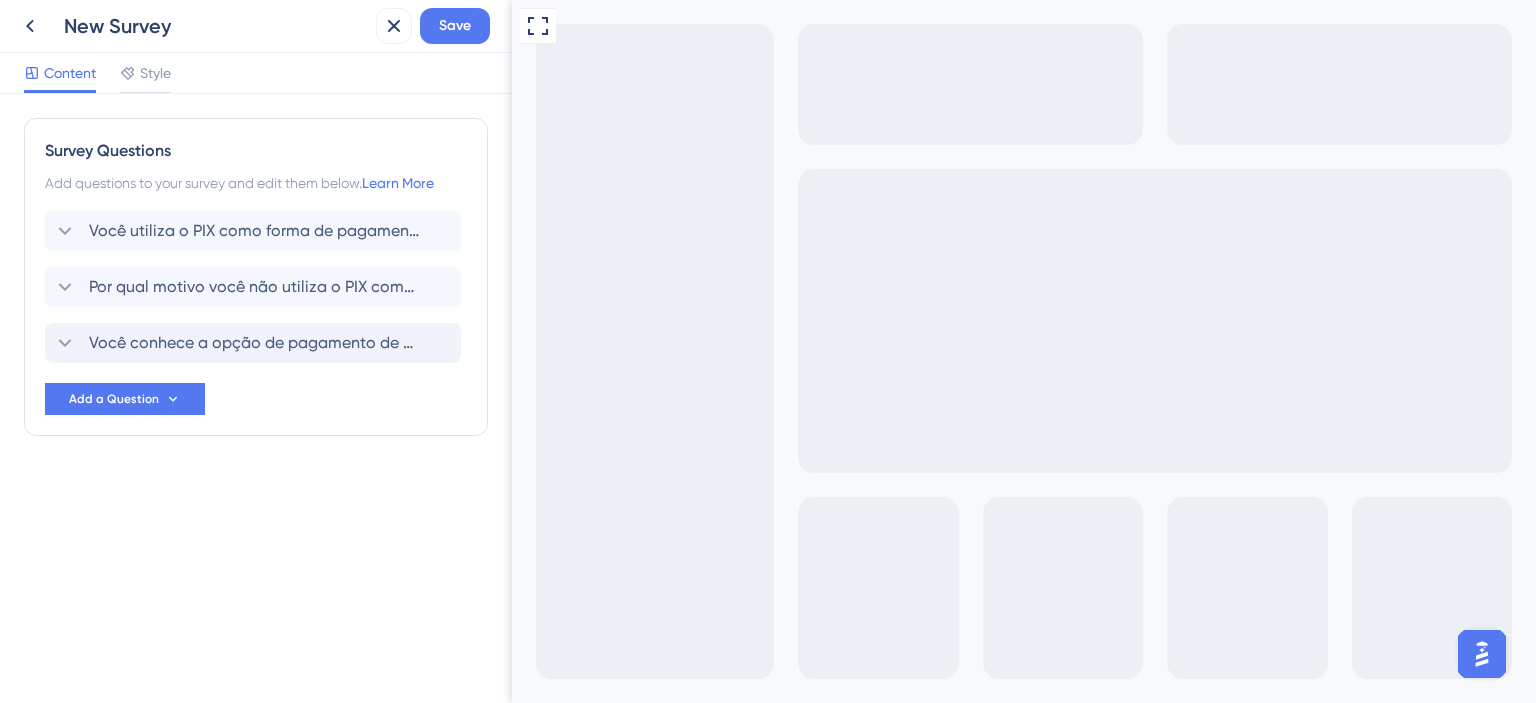 scroll, scrollTop: 0, scrollLeft: 0, axis: both 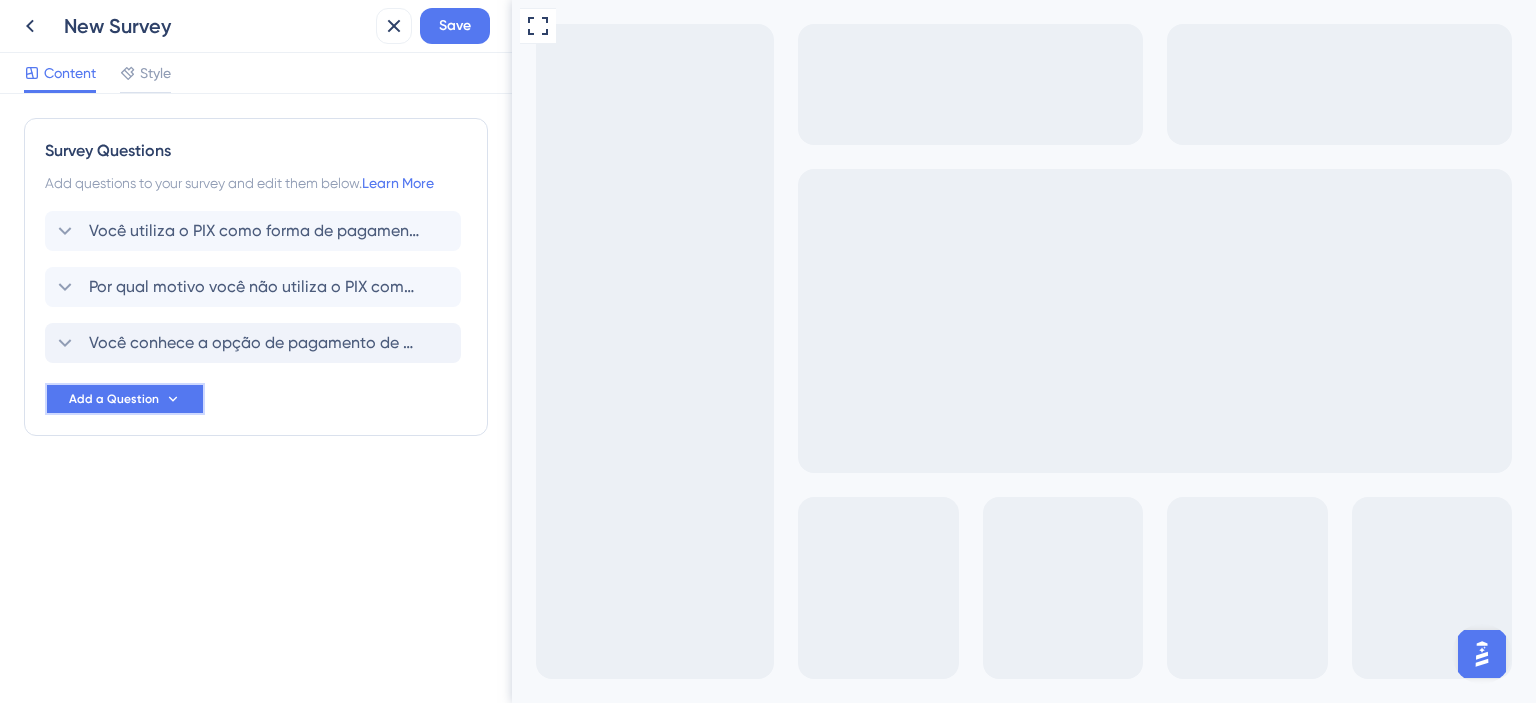 click on "Add a Question" at bounding box center (114, 399) 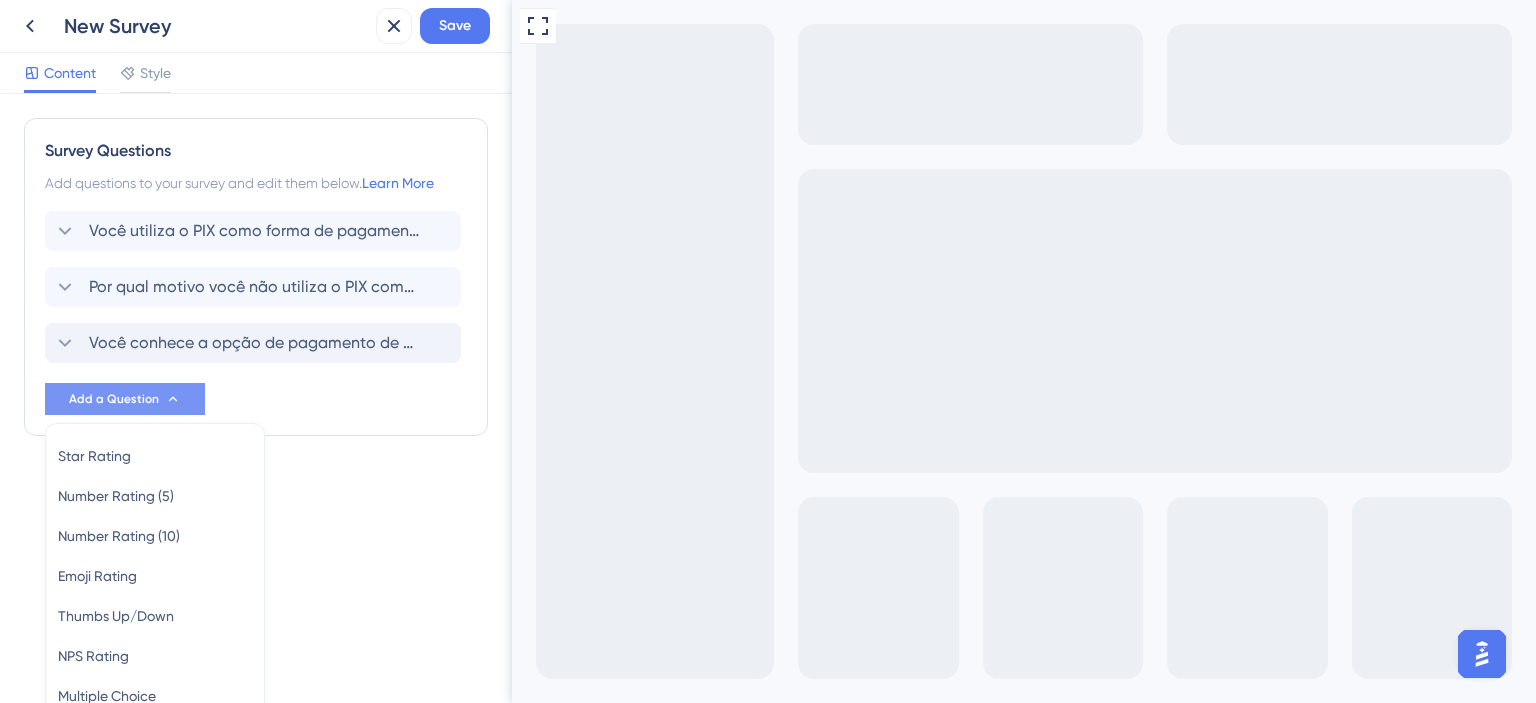 scroll, scrollTop: 144, scrollLeft: 0, axis: vertical 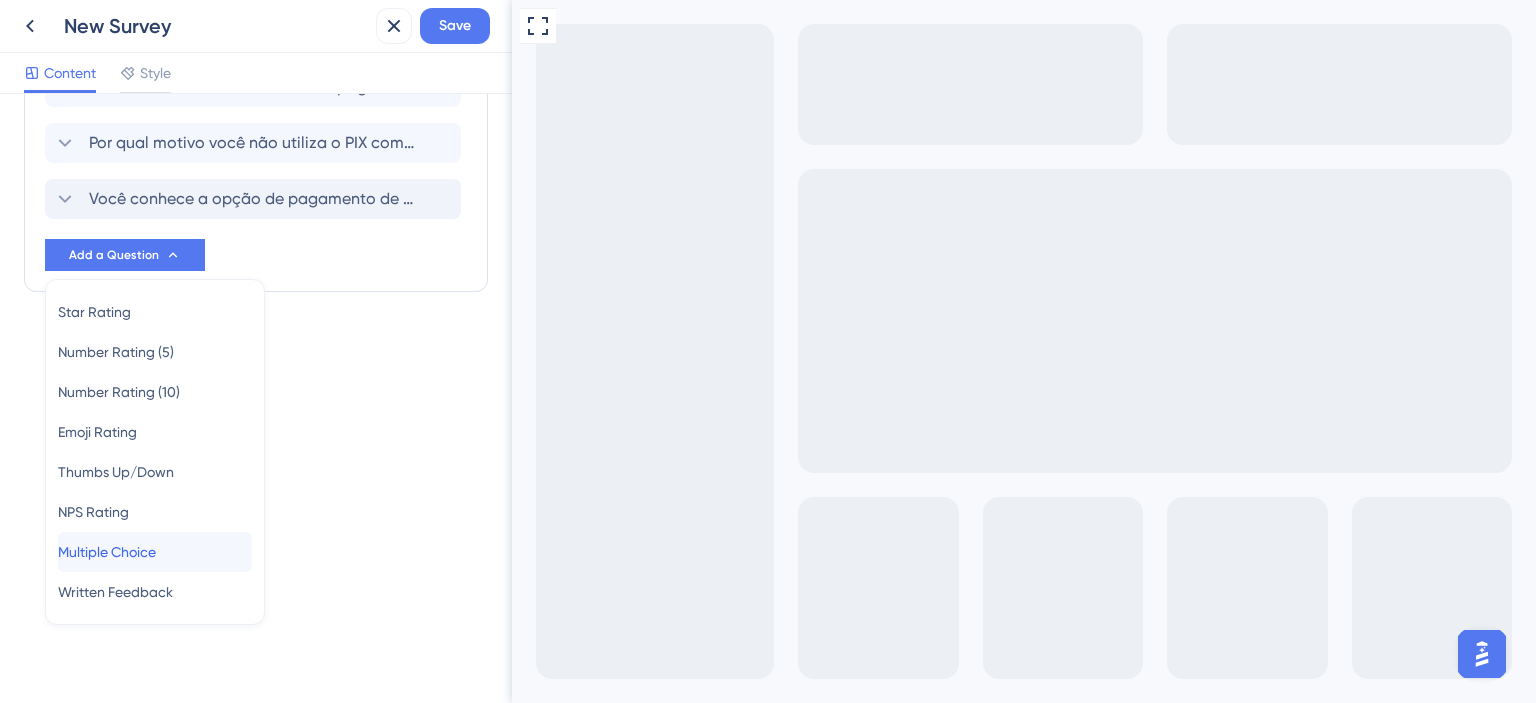 click on "Multiple Choice" at bounding box center [107, 552] 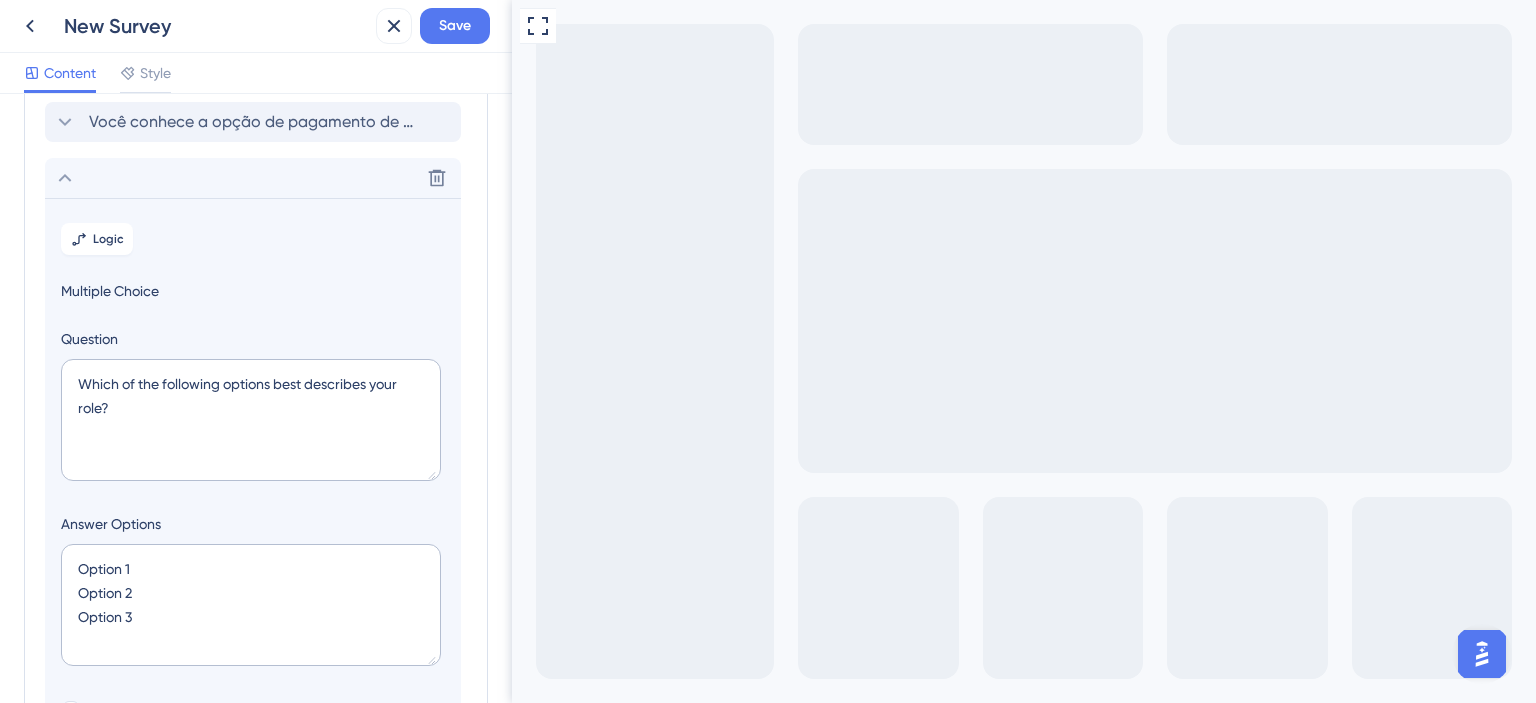scroll, scrollTop: 284, scrollLeft: 0, axis: vertical 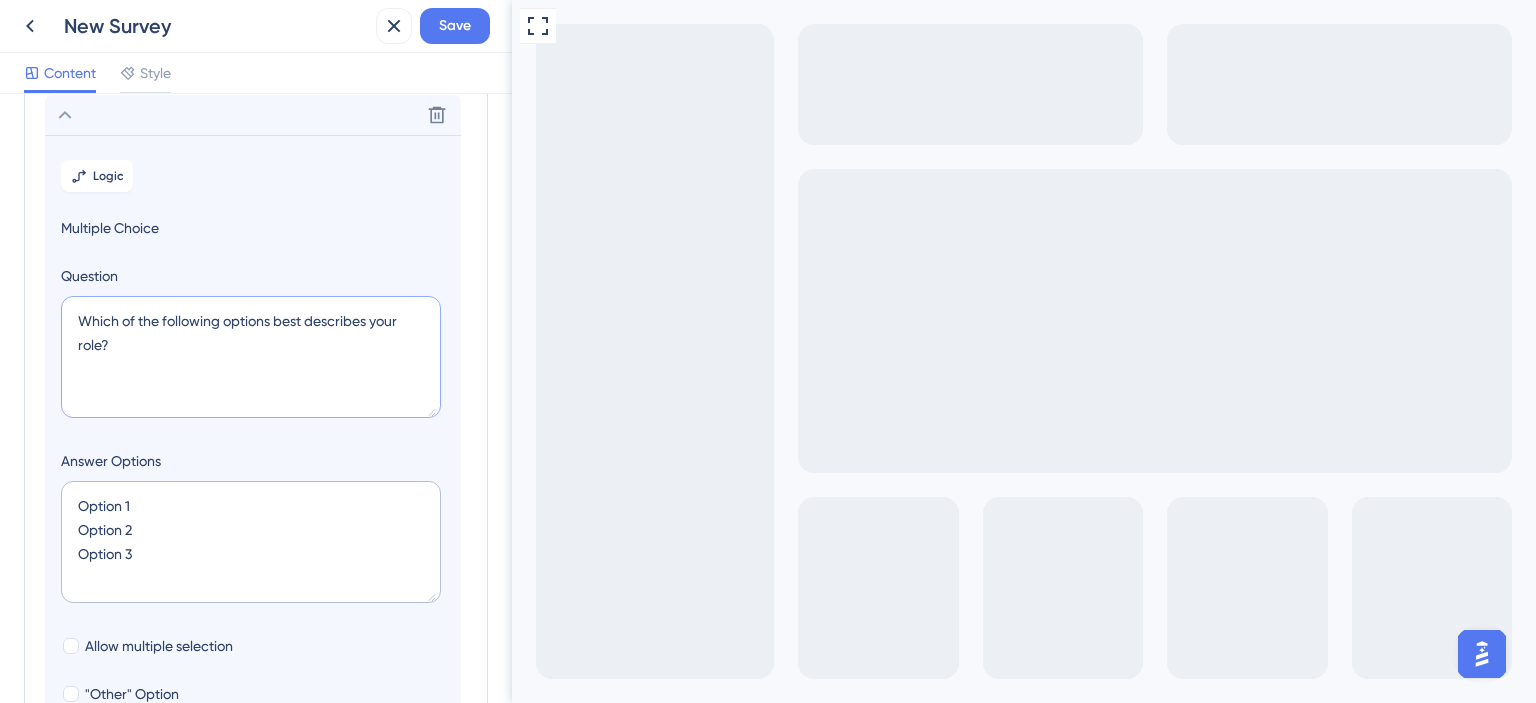 drag, startPoint x: 111, startPoint y: 346, endPoint x: 36, endPoint y: 273, distance: 104.66136 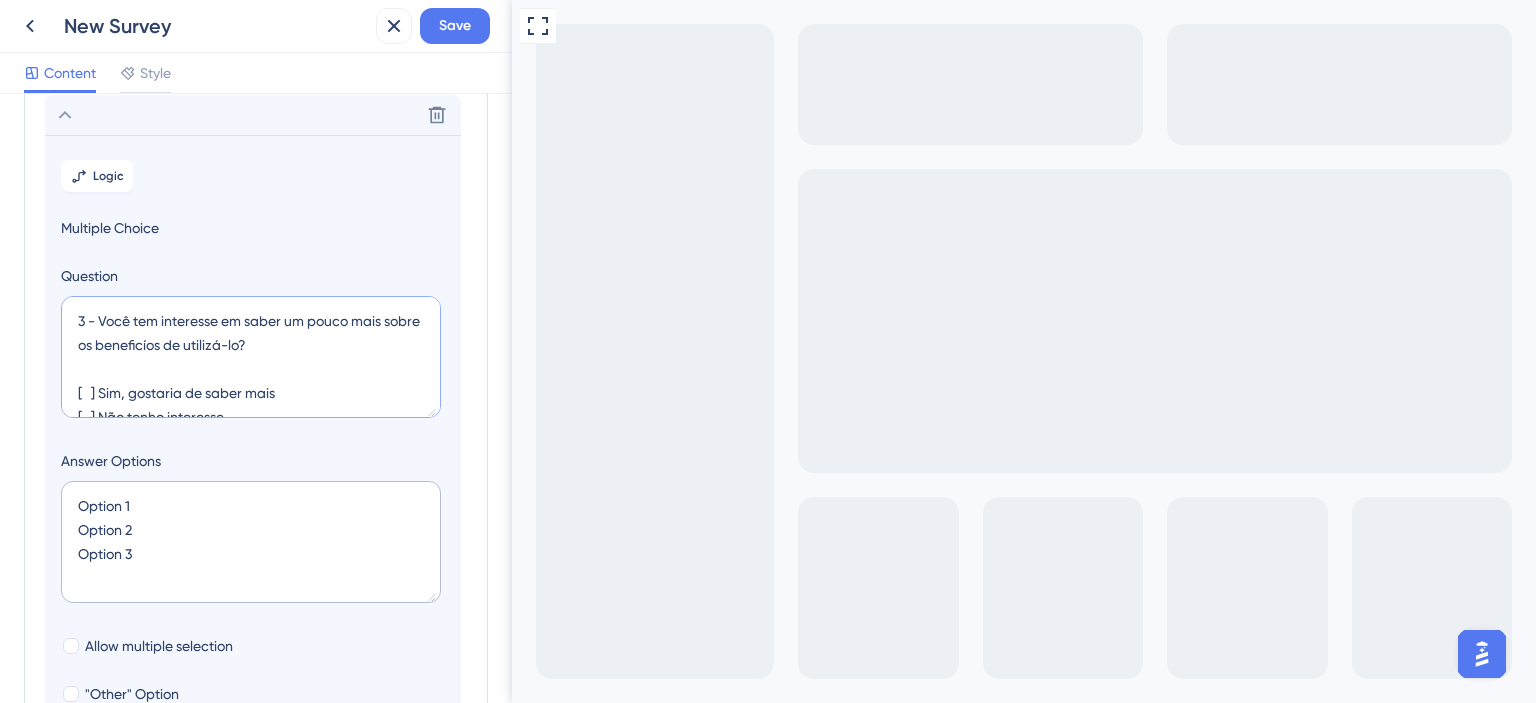 scroll, scrollTop: 8, scrollLeft: 0, axis: vertical 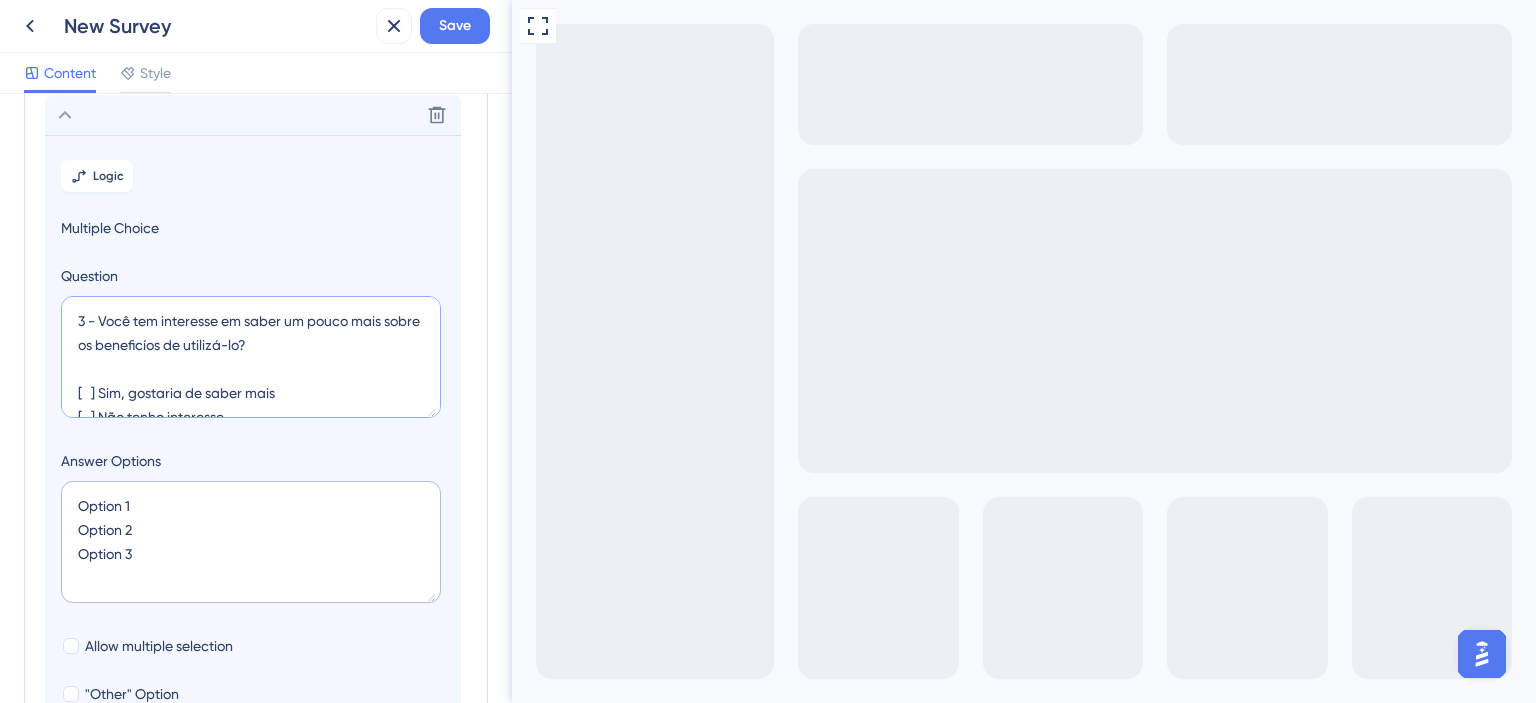drag, startPoint x: 102, startPoint y: 306, endPoint x: 60, endPoint y: 307, distance: 42.0119 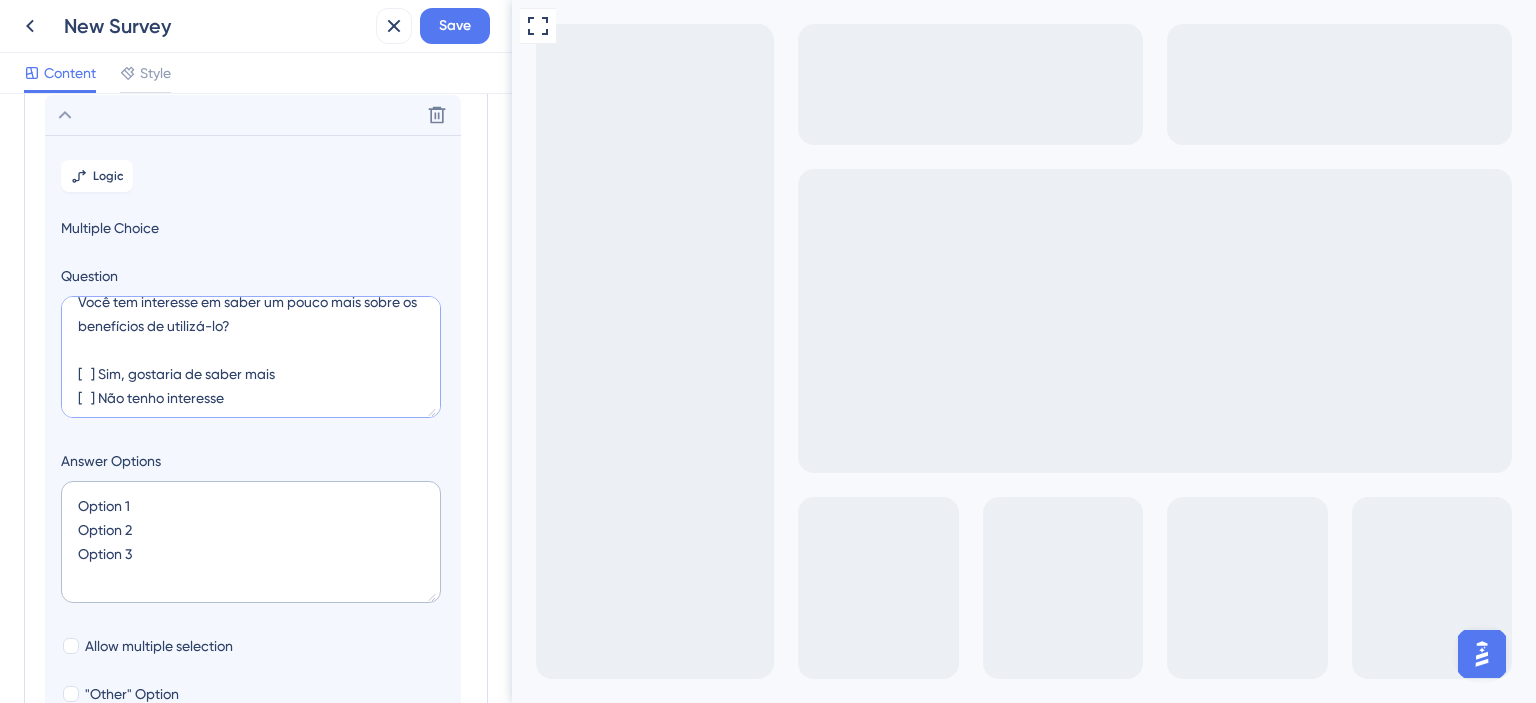 scroll, scrollTop: 24, scrollLeft: 0, axis: vertical 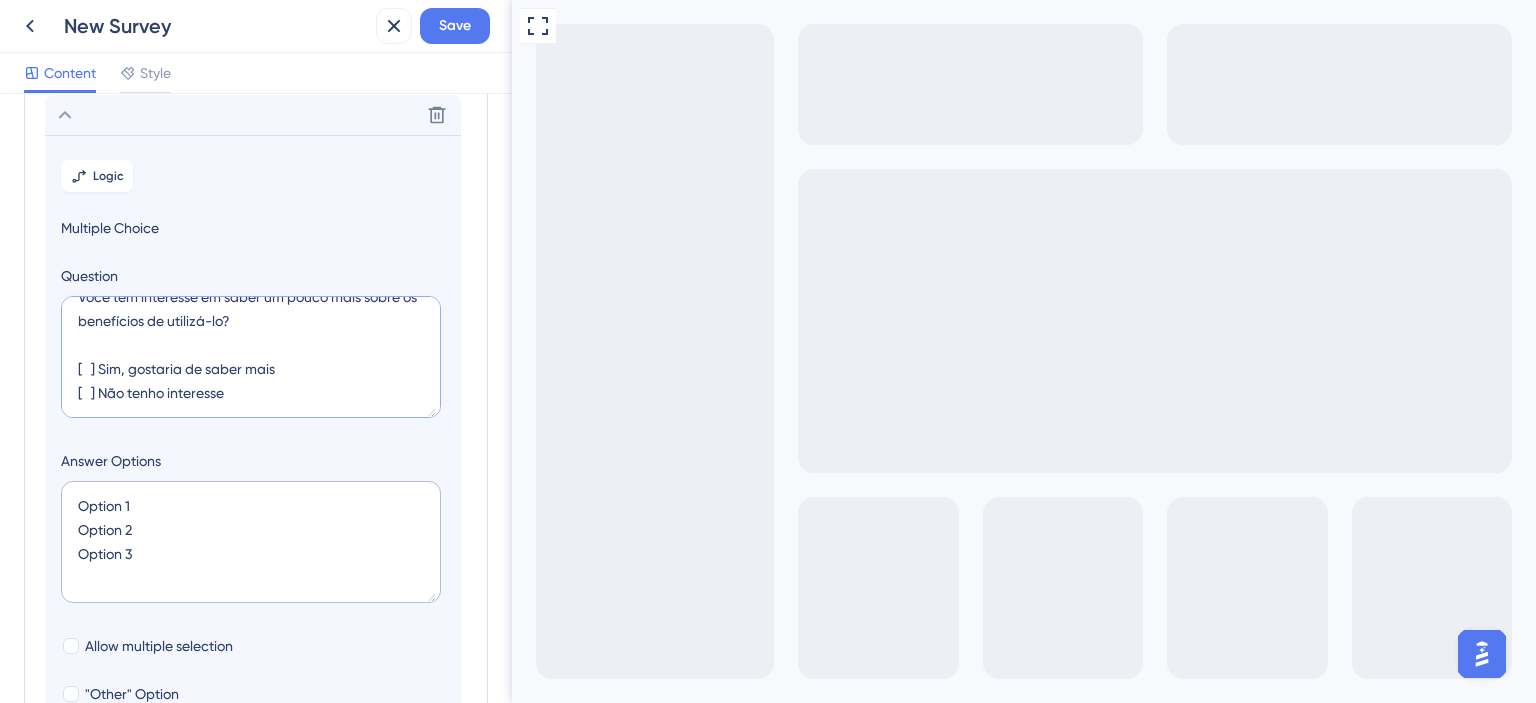 drag, startPoint x: 101, startPoint y: 369, endPoint x: 62, endPoint y: 358, distance: 40.5216 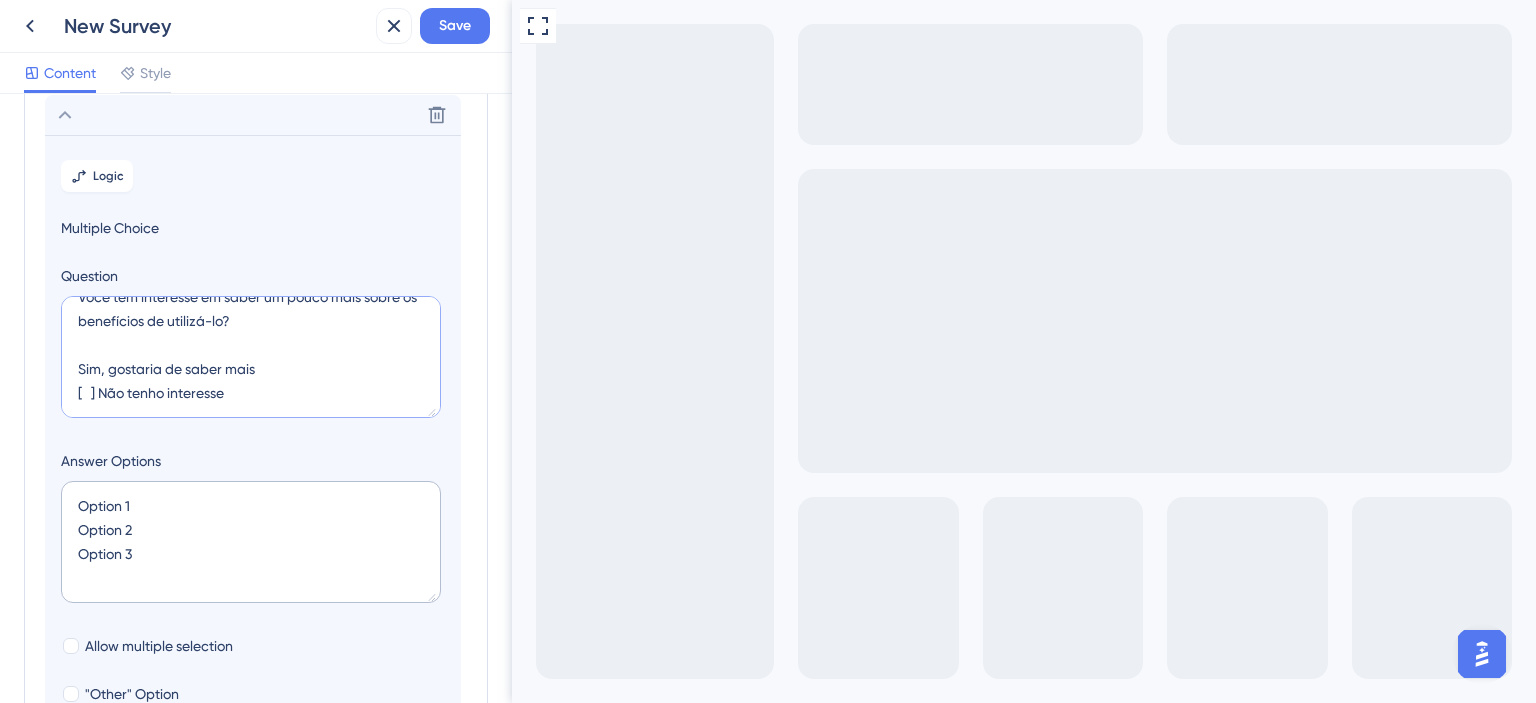 drag, startPoint x: 100, startPoint y: 392, endPoint x: 51, endPoint y: 394, distance: 49.0408 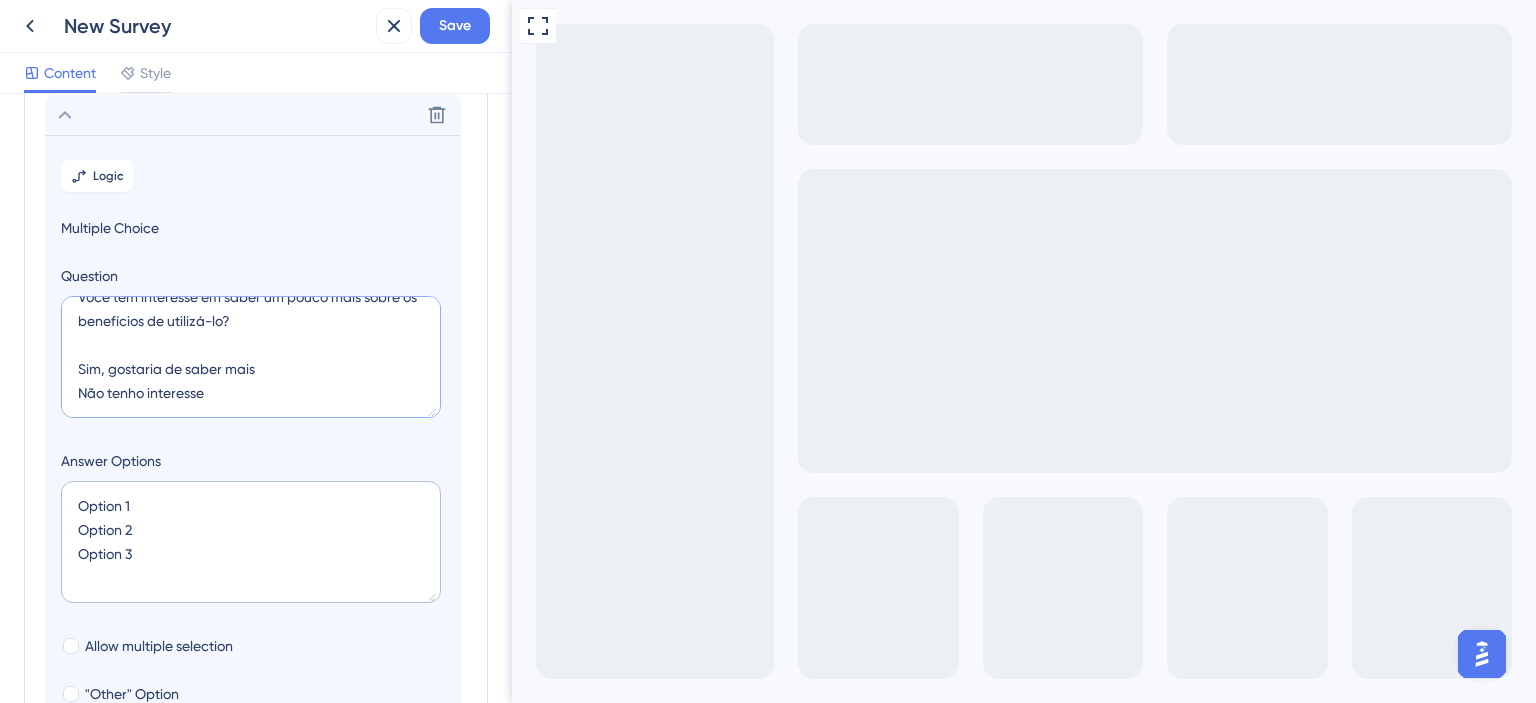 drag, startPoint x: 224, startPoint y: 403, endPoint x: 0, endPoint y: 359, distance: 228.28053 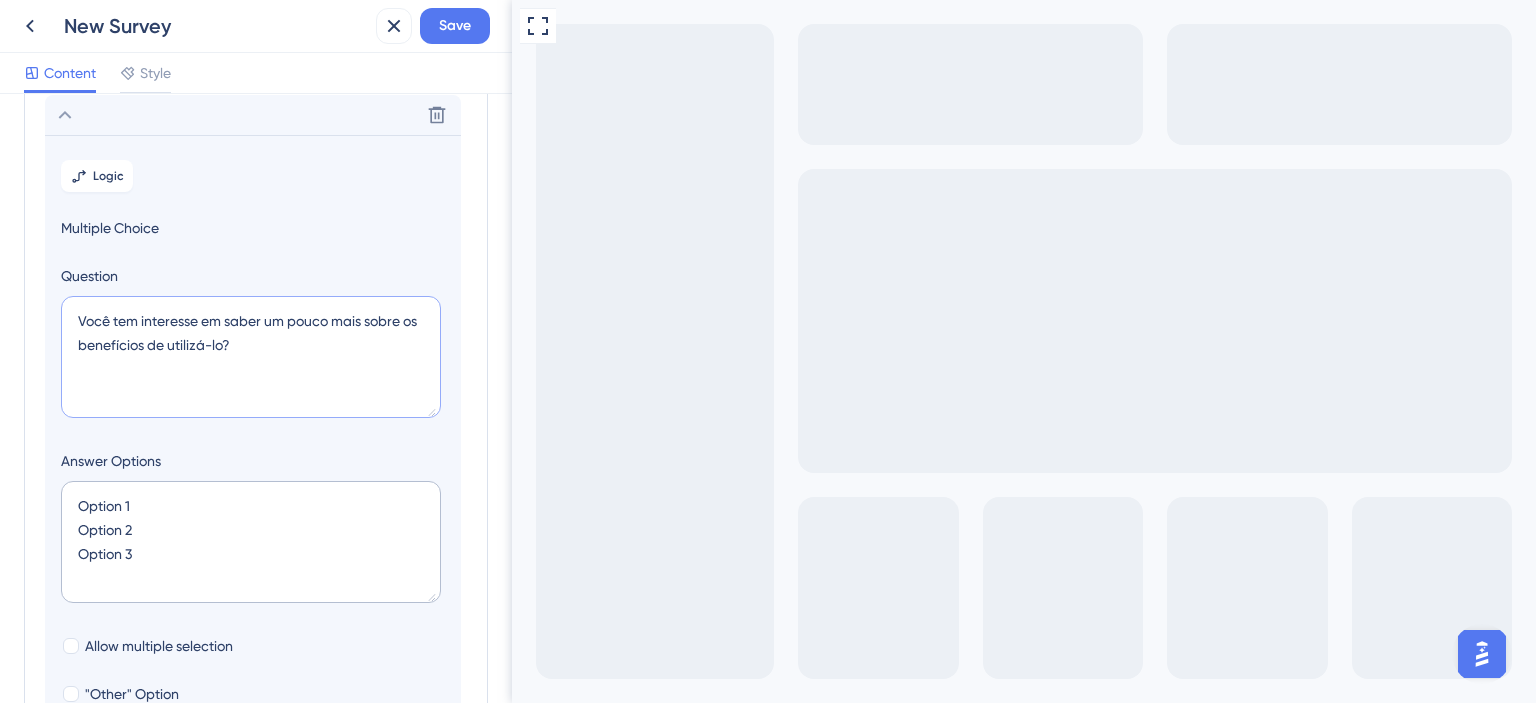 scroll, scrollTop: 0, scrollLeft: 0, axis: both 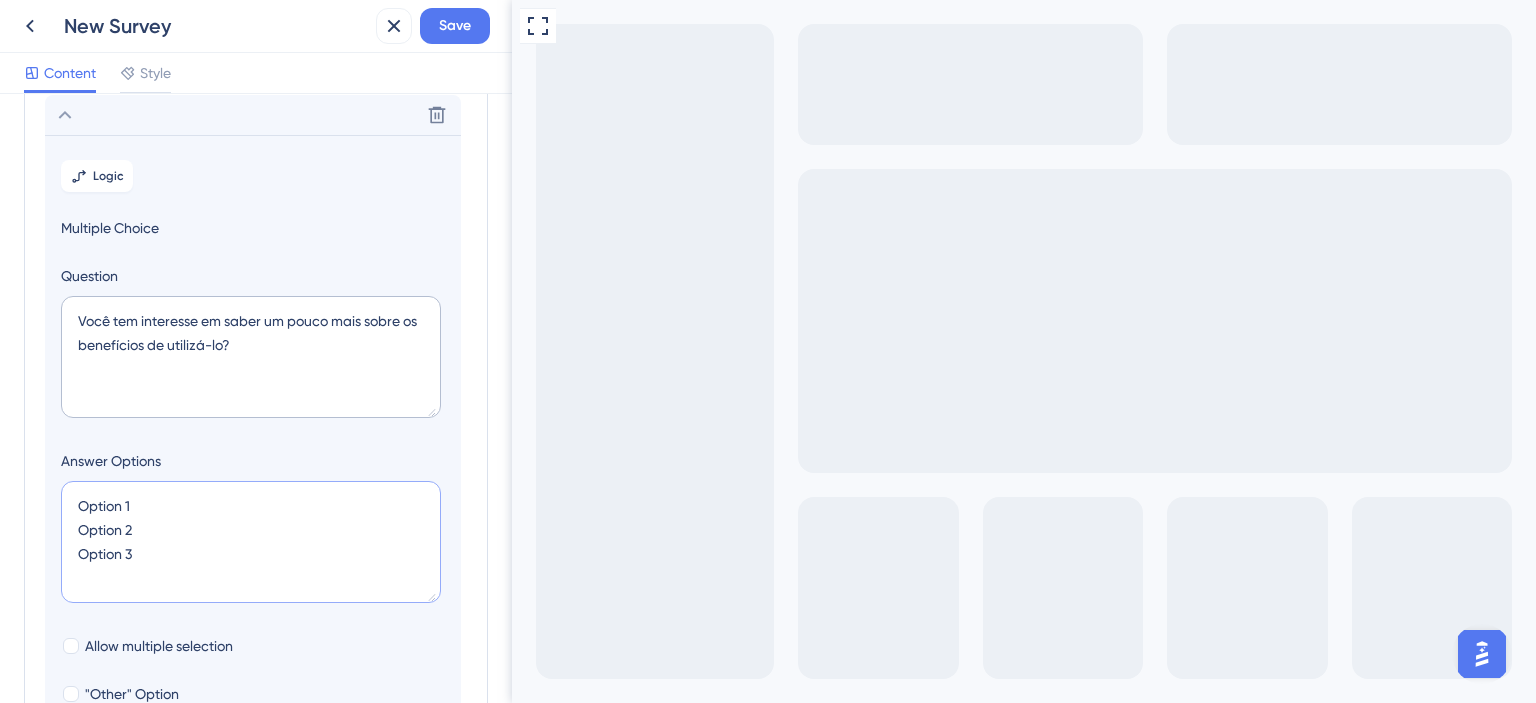 drag, startPoint x: 156, startPoint y: 553, endPoint x: 45, endPoint y: 511, distance: 118.680244 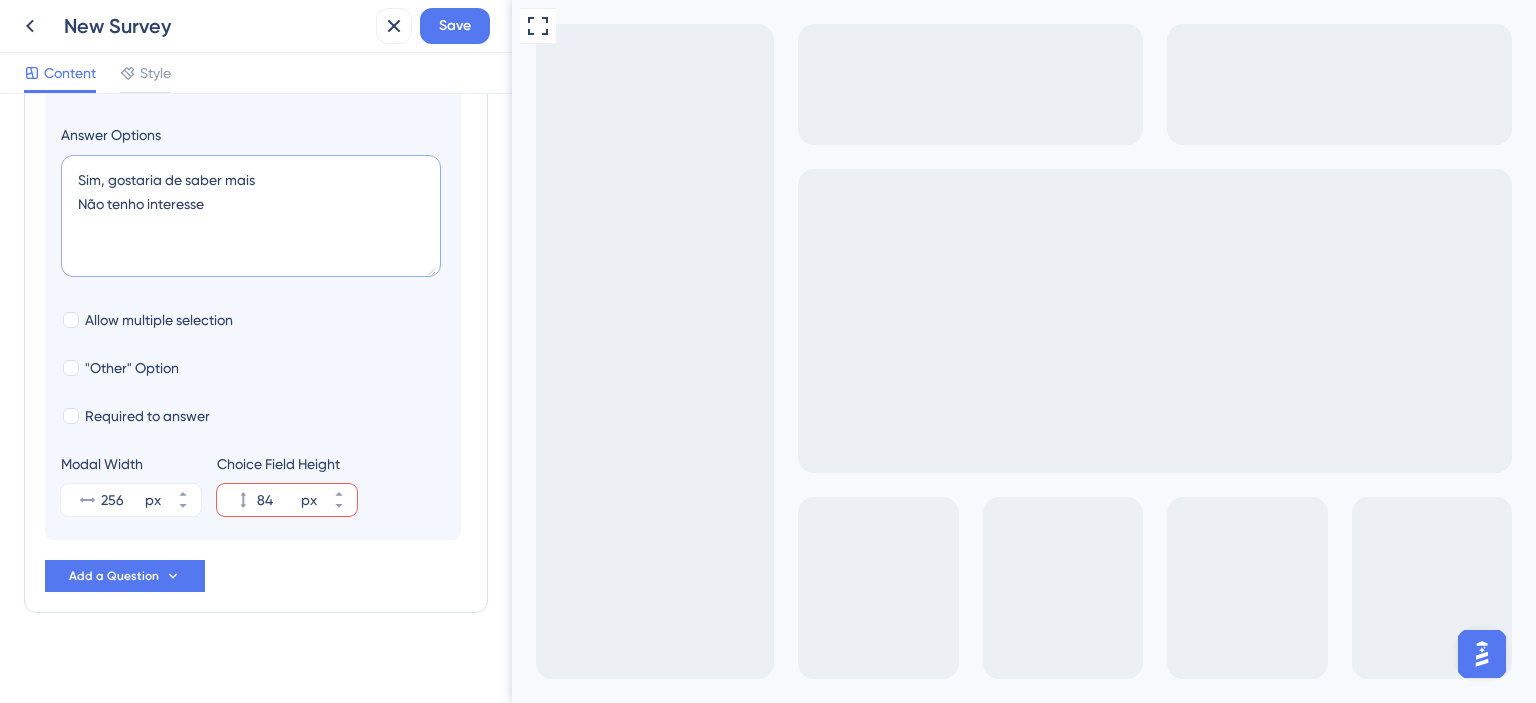 scroll, scrollTop: 622, scrollLeft: 0, axis: vertical 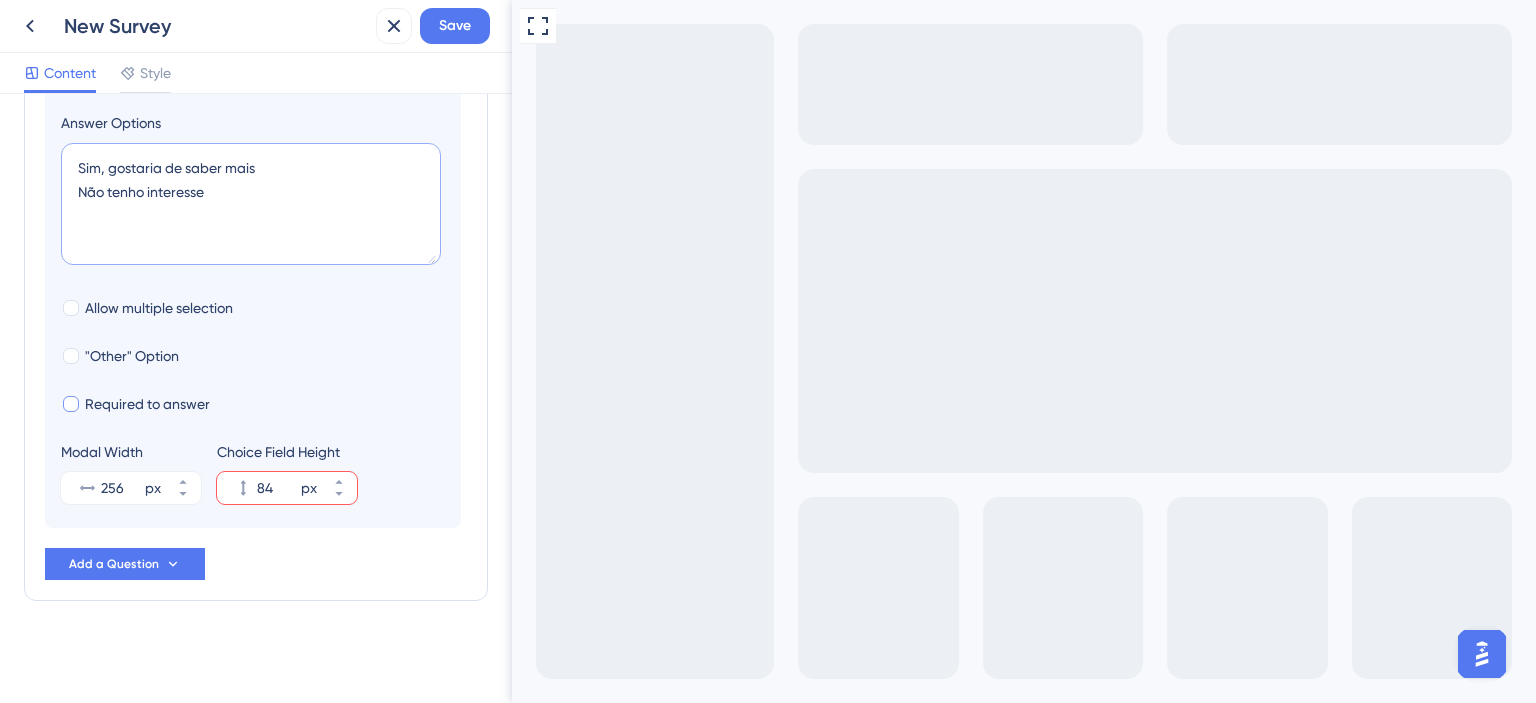 type on "Sim, gostaria de saber mais
Não tenho interesse" 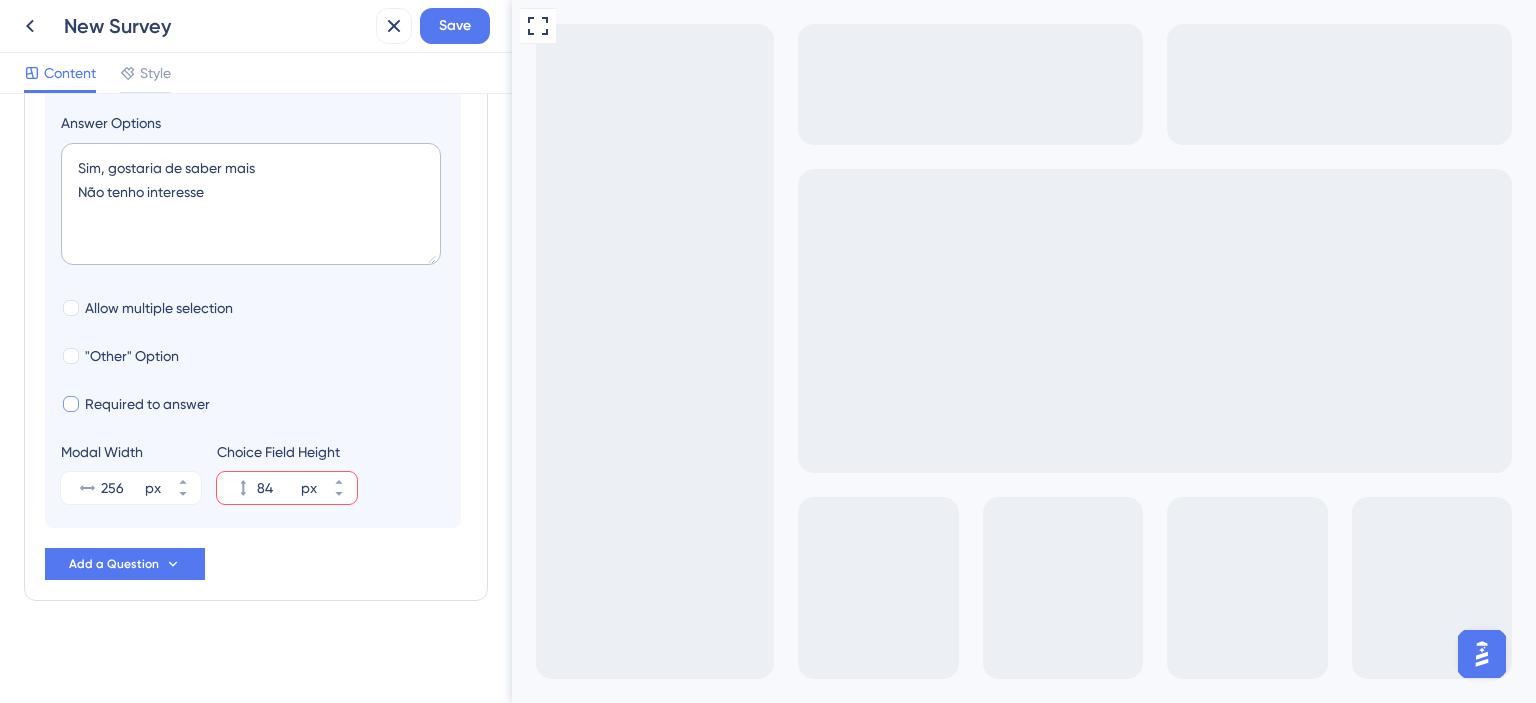 click on "Required to answer" at bounding box center [147, 404] 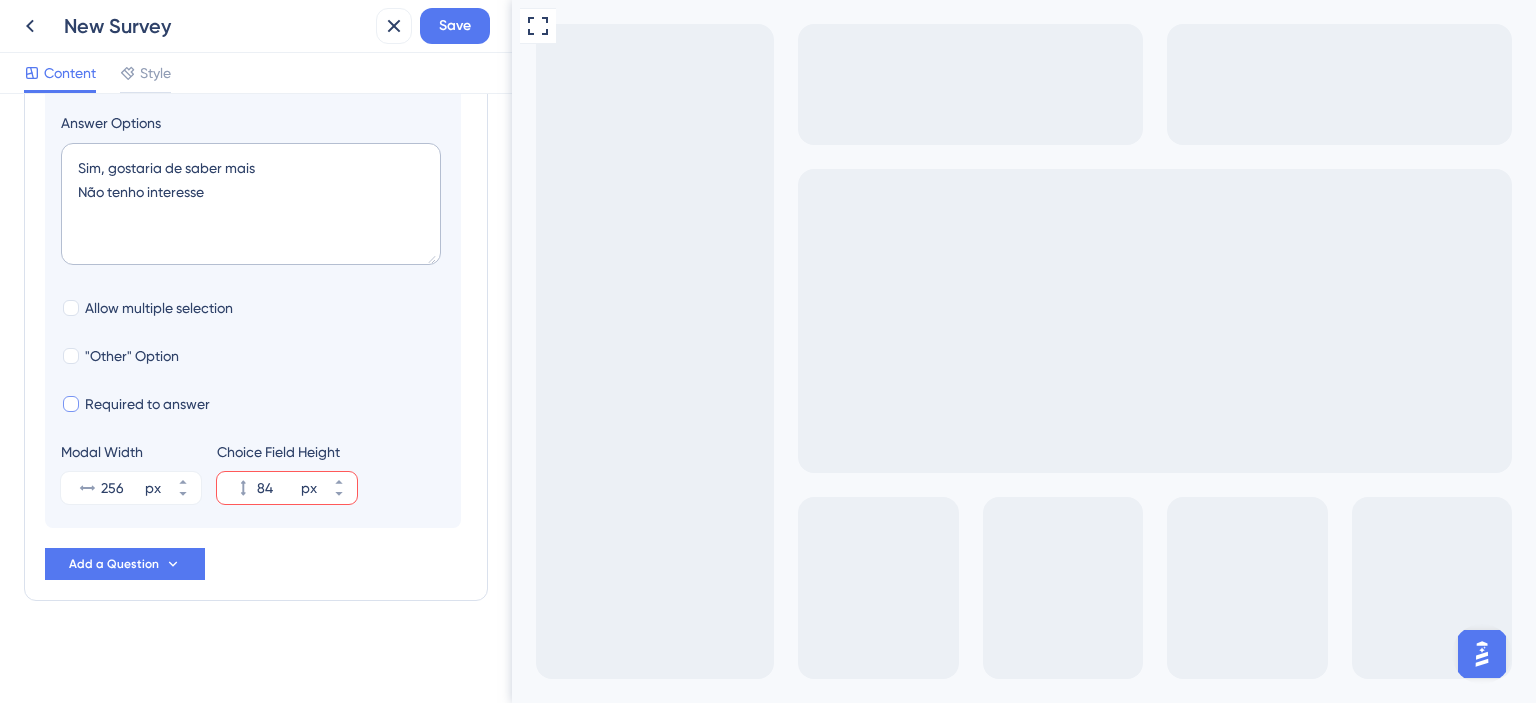 checkbox on "true" 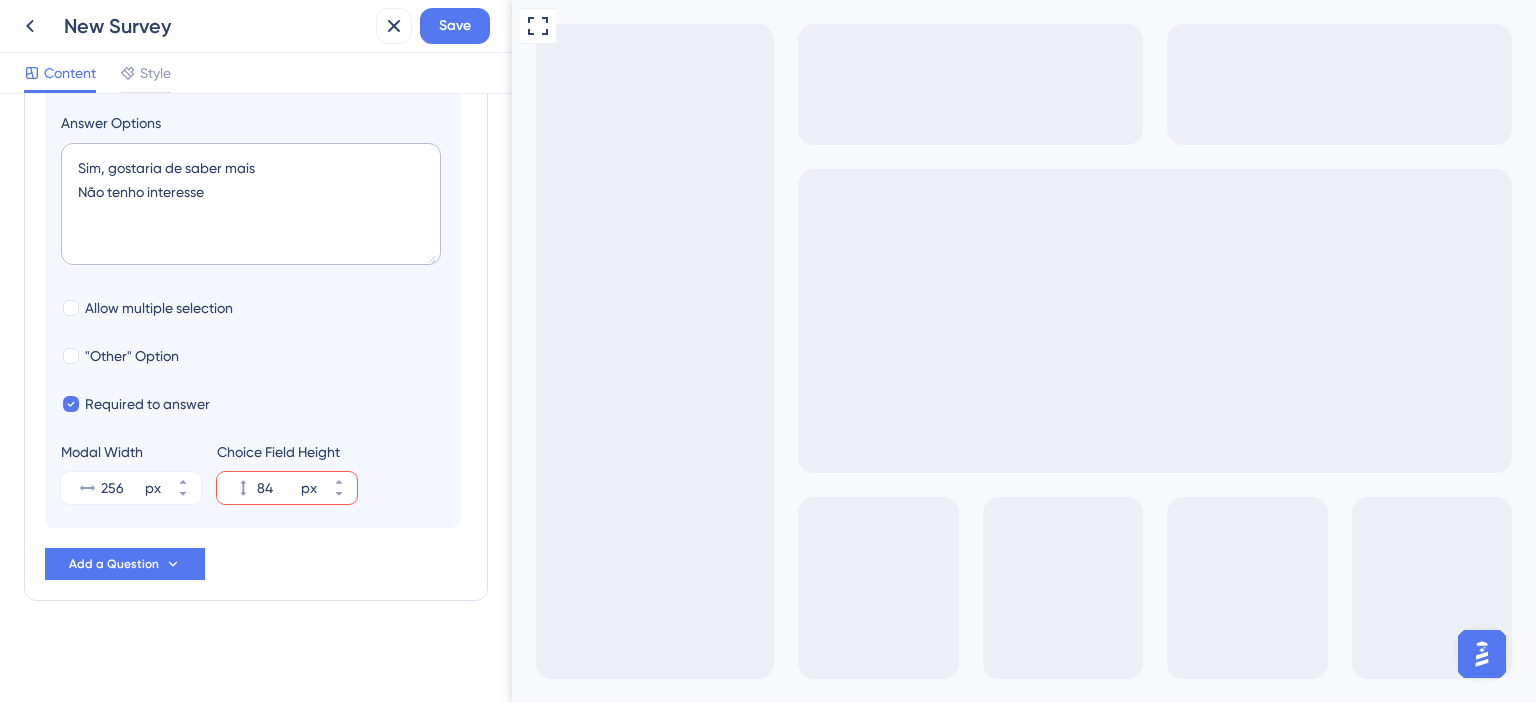 click 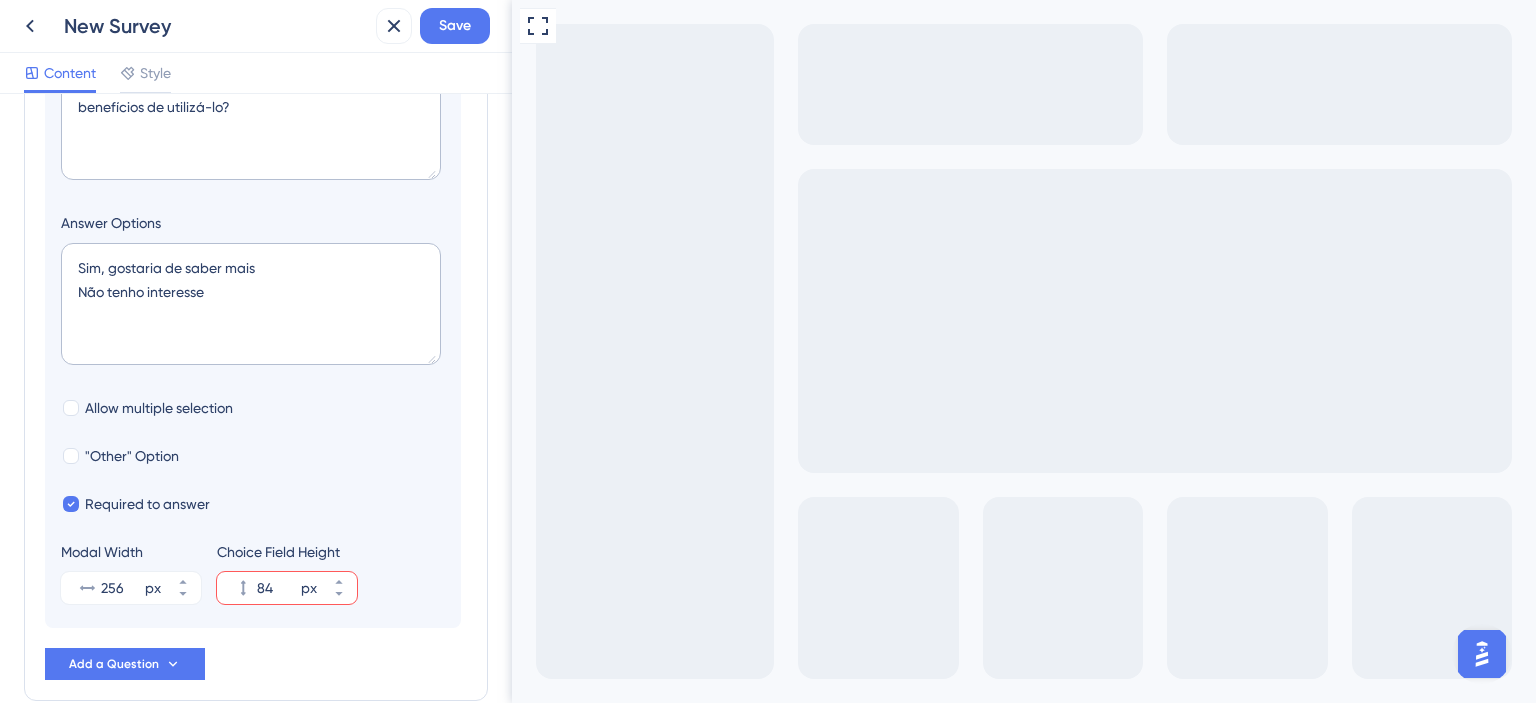 scroll, scrollTop: 422, scrollLeft: 0, axis: vertical 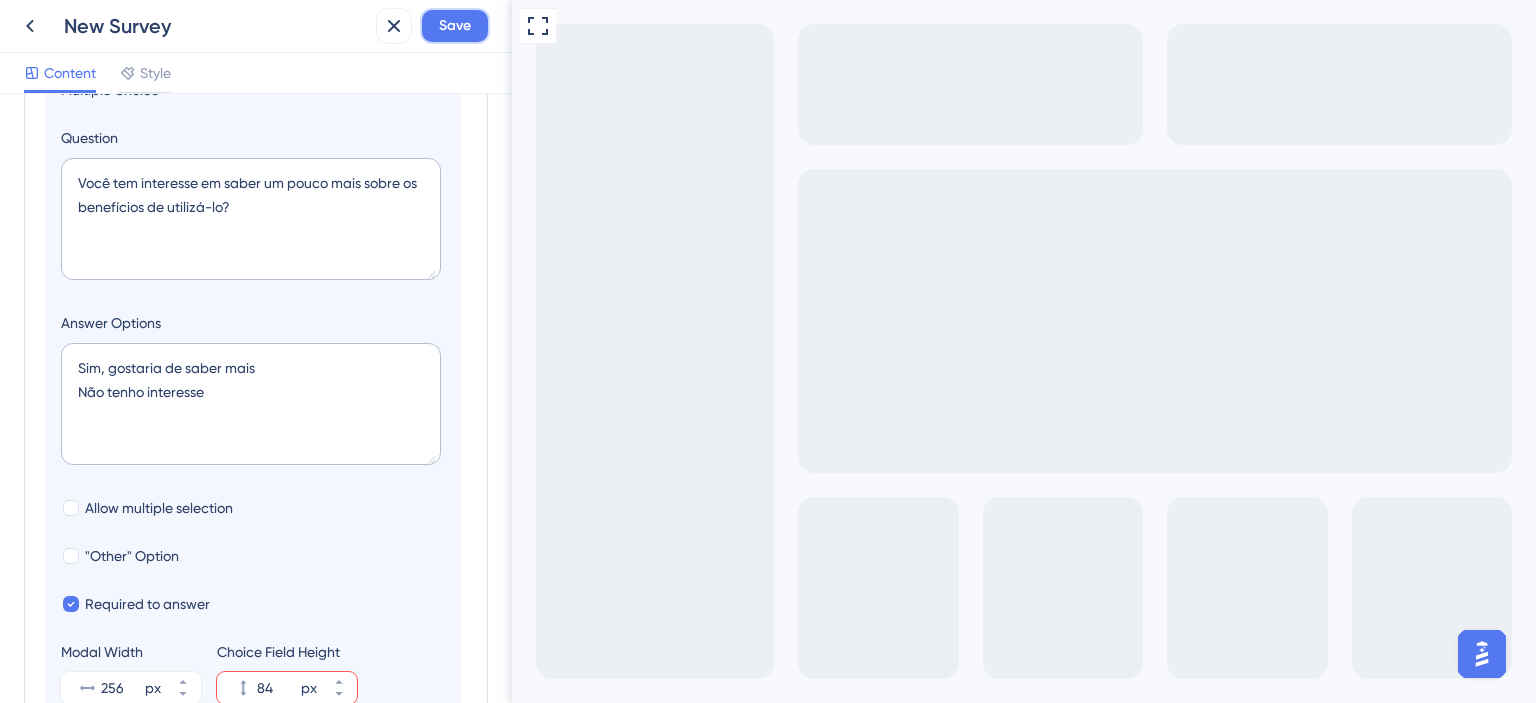 click on "Save" at bounding box center (455, 26) 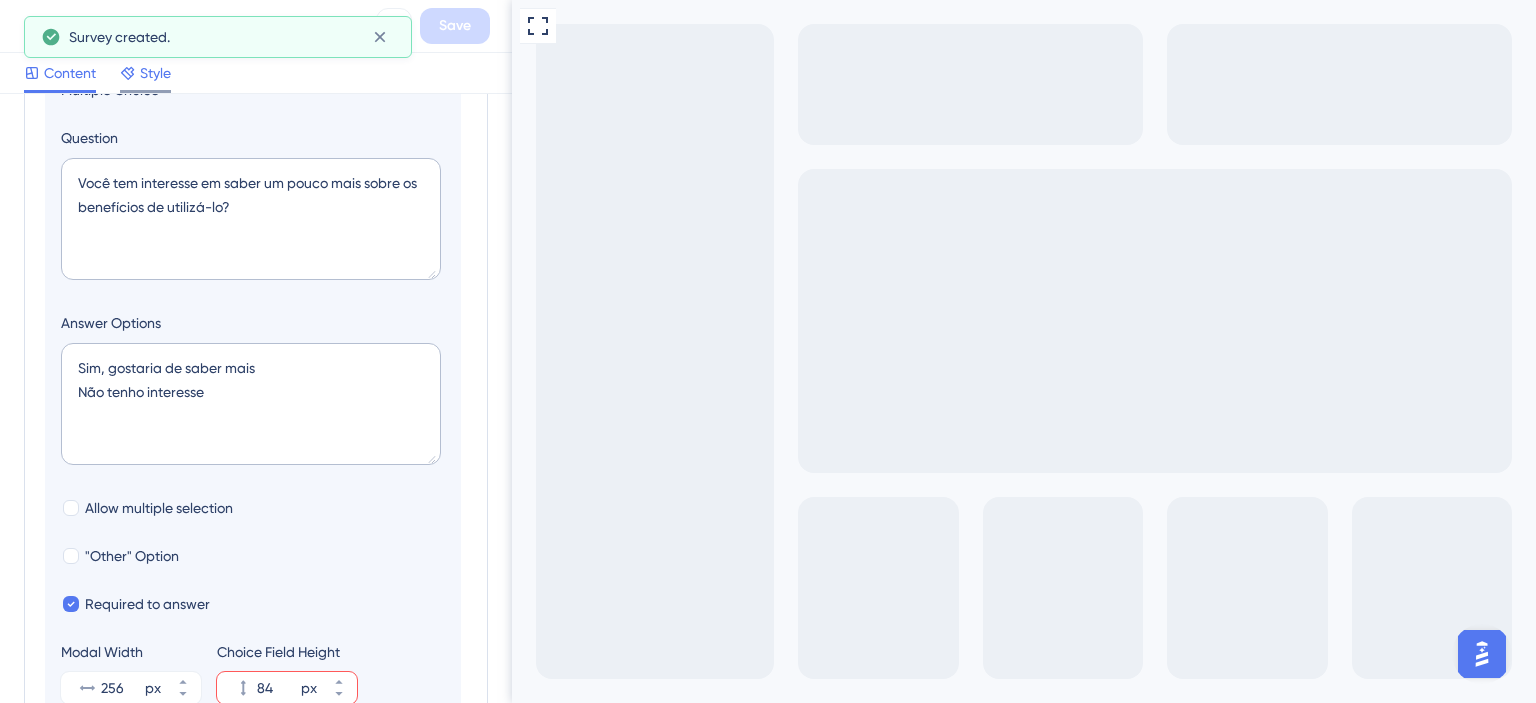click on "Style" at bounding box center (155, 73) 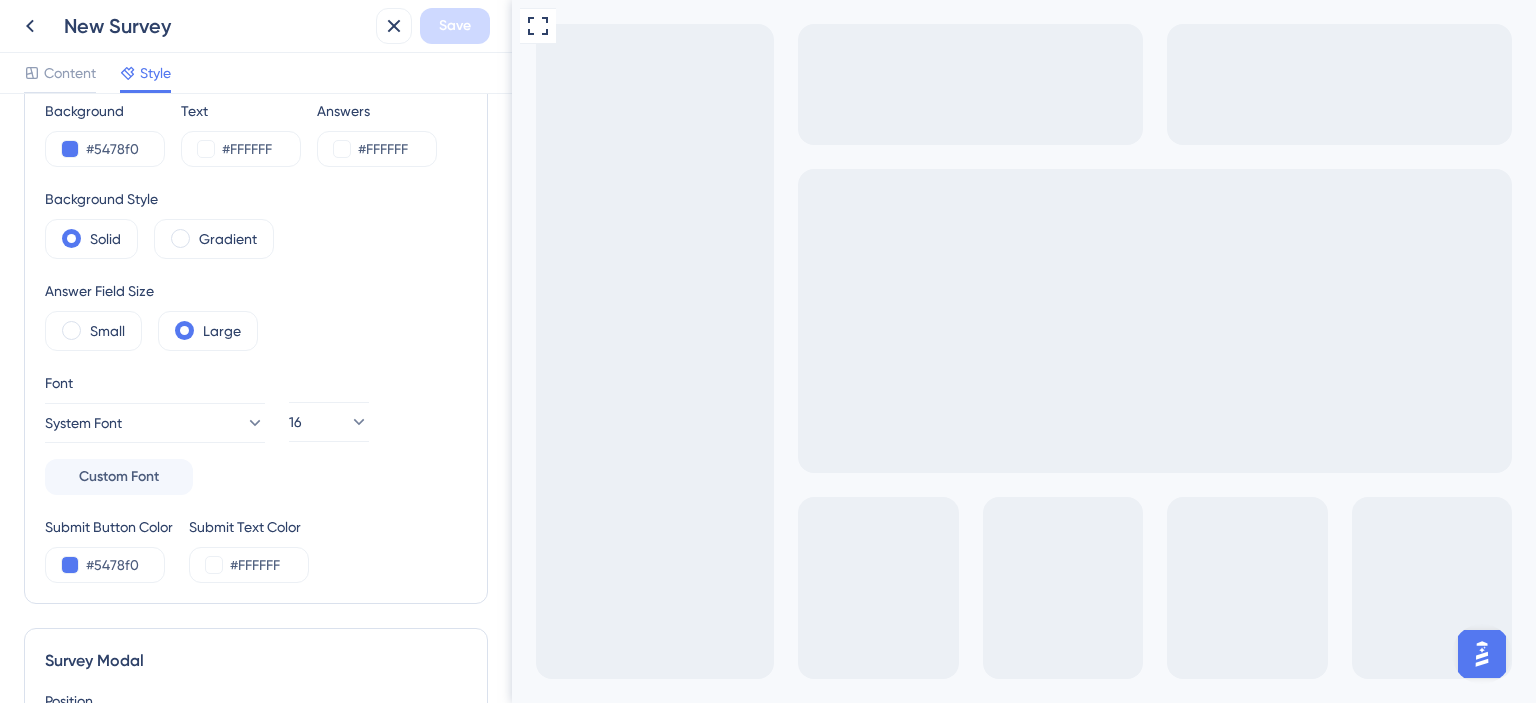 scroll, scrollTop: 200, scrollLeft: 0, axis: vertical 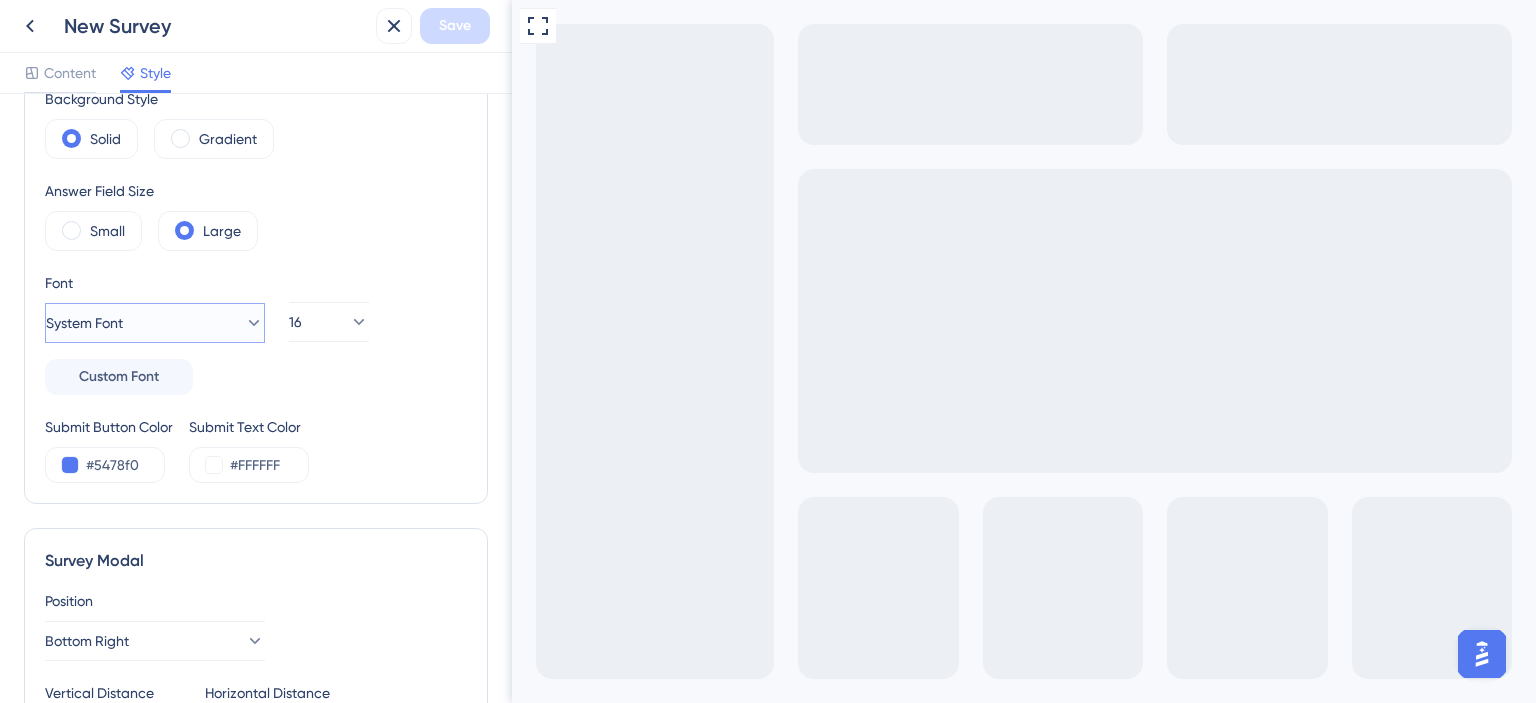 click on "System Font" at bounding box center (155, 323) 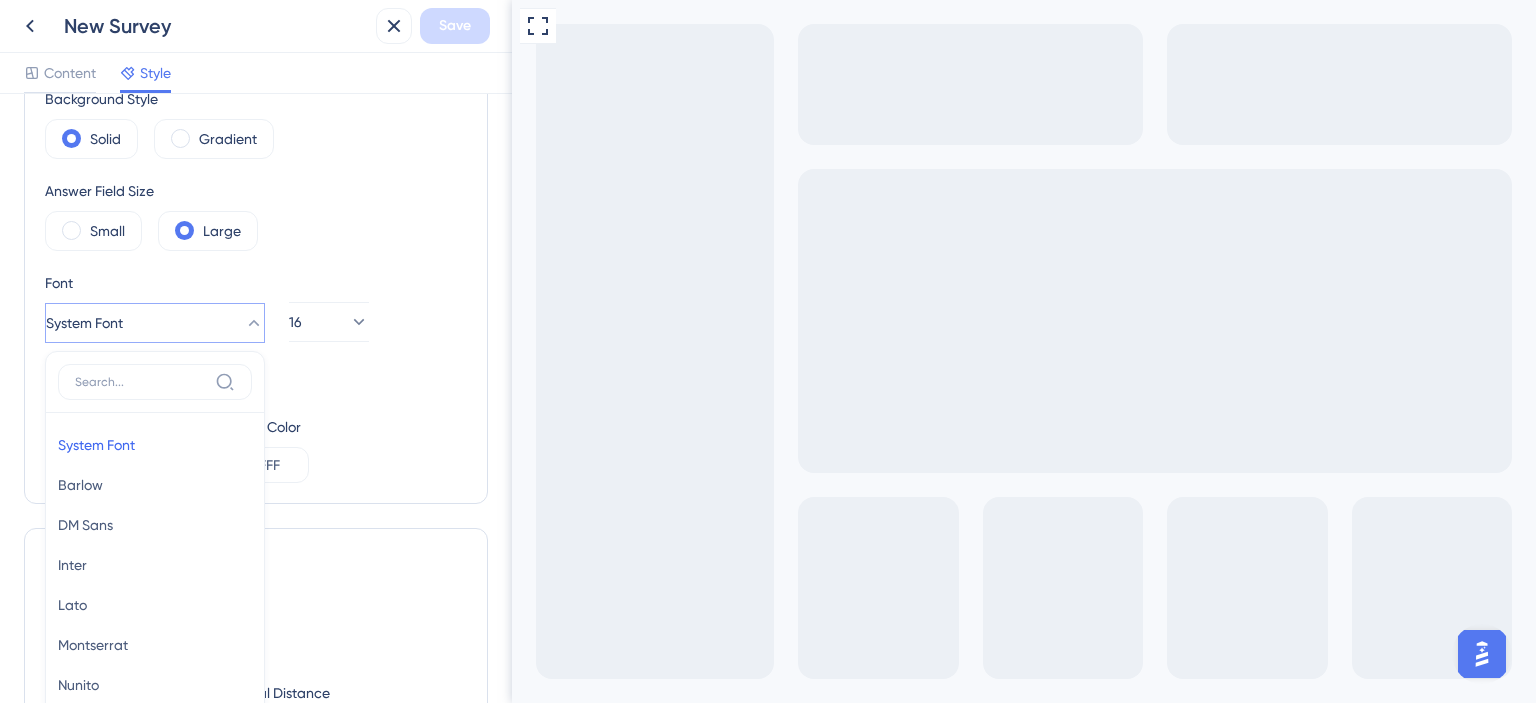 scroll, scrollTop: 348, scrollLeft: 0, axis: vertical 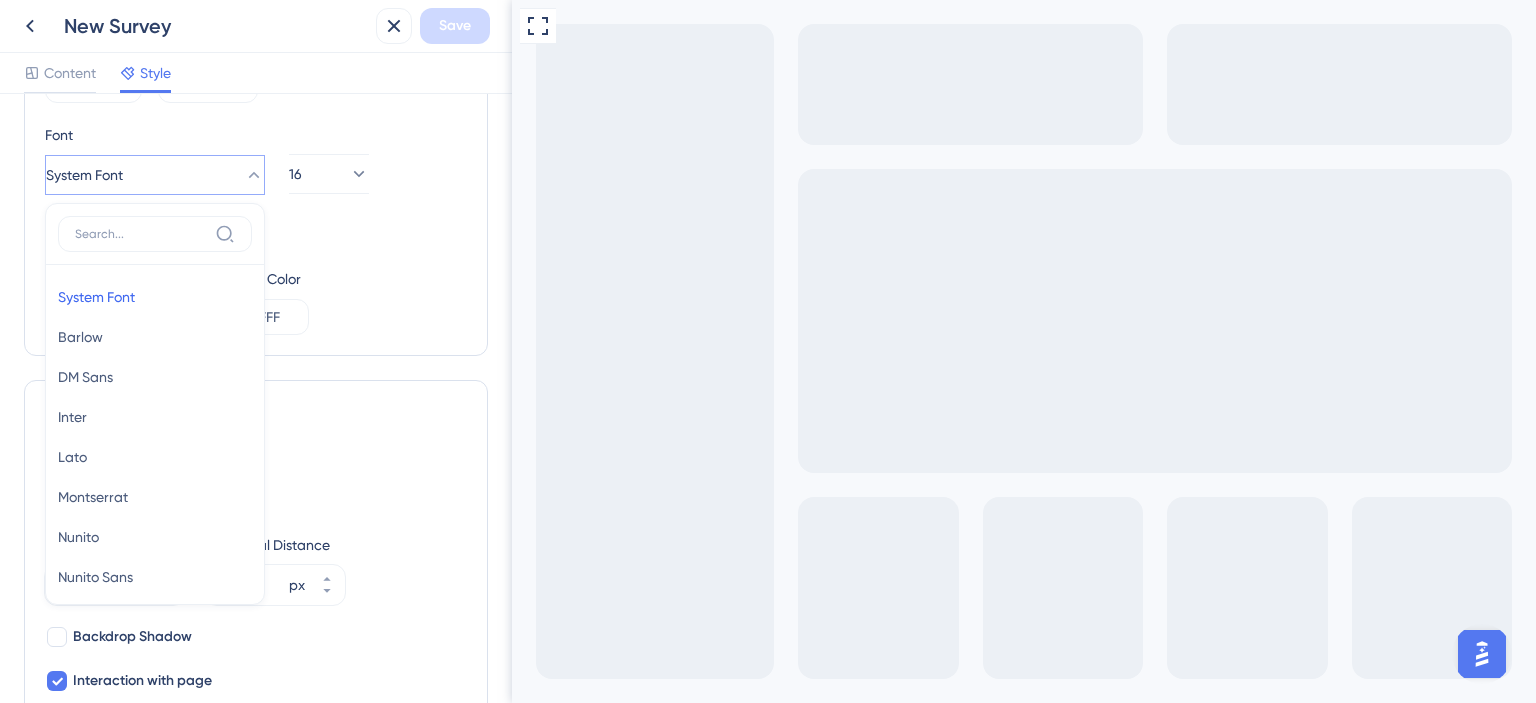 click on "16" at bounding box center [329, 185] 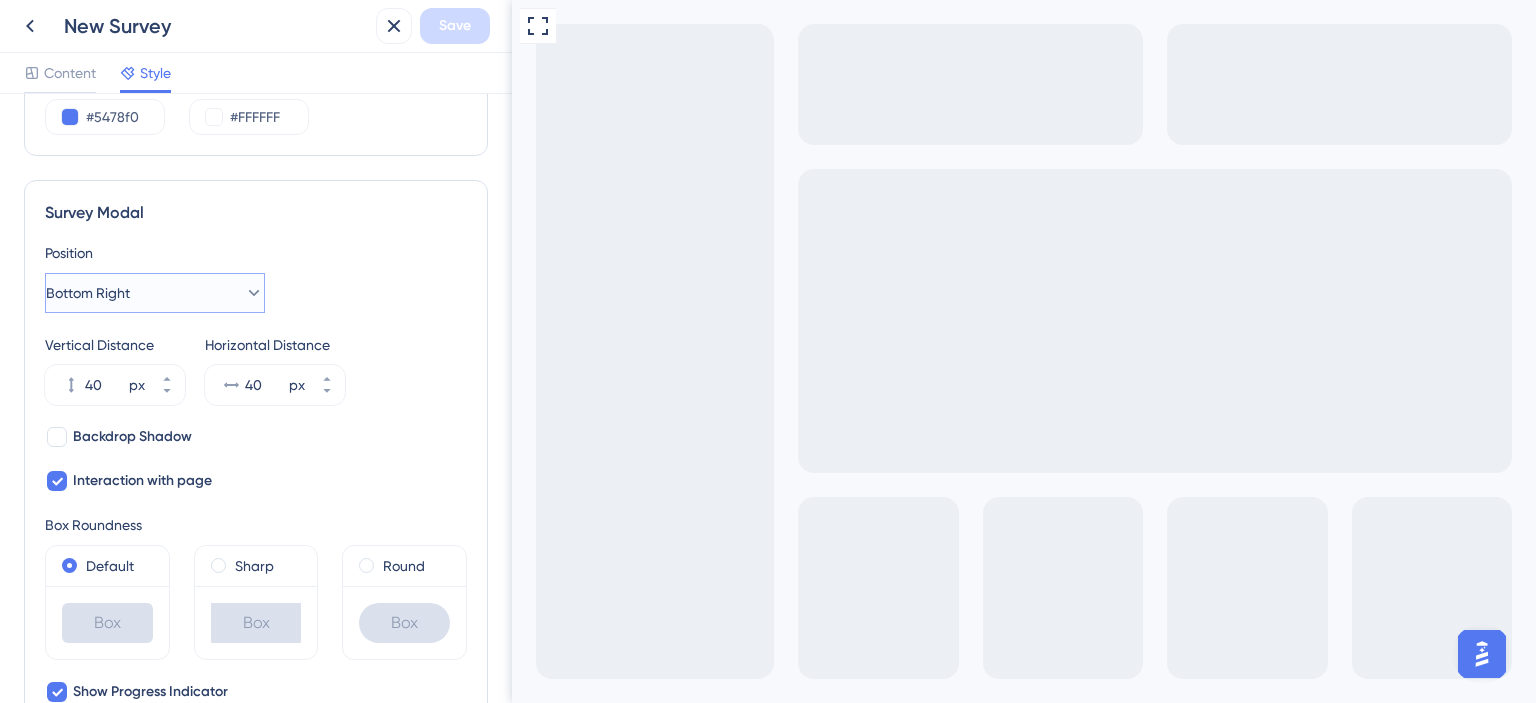 click on "Bottom Right" at bounding box center (88, 293) 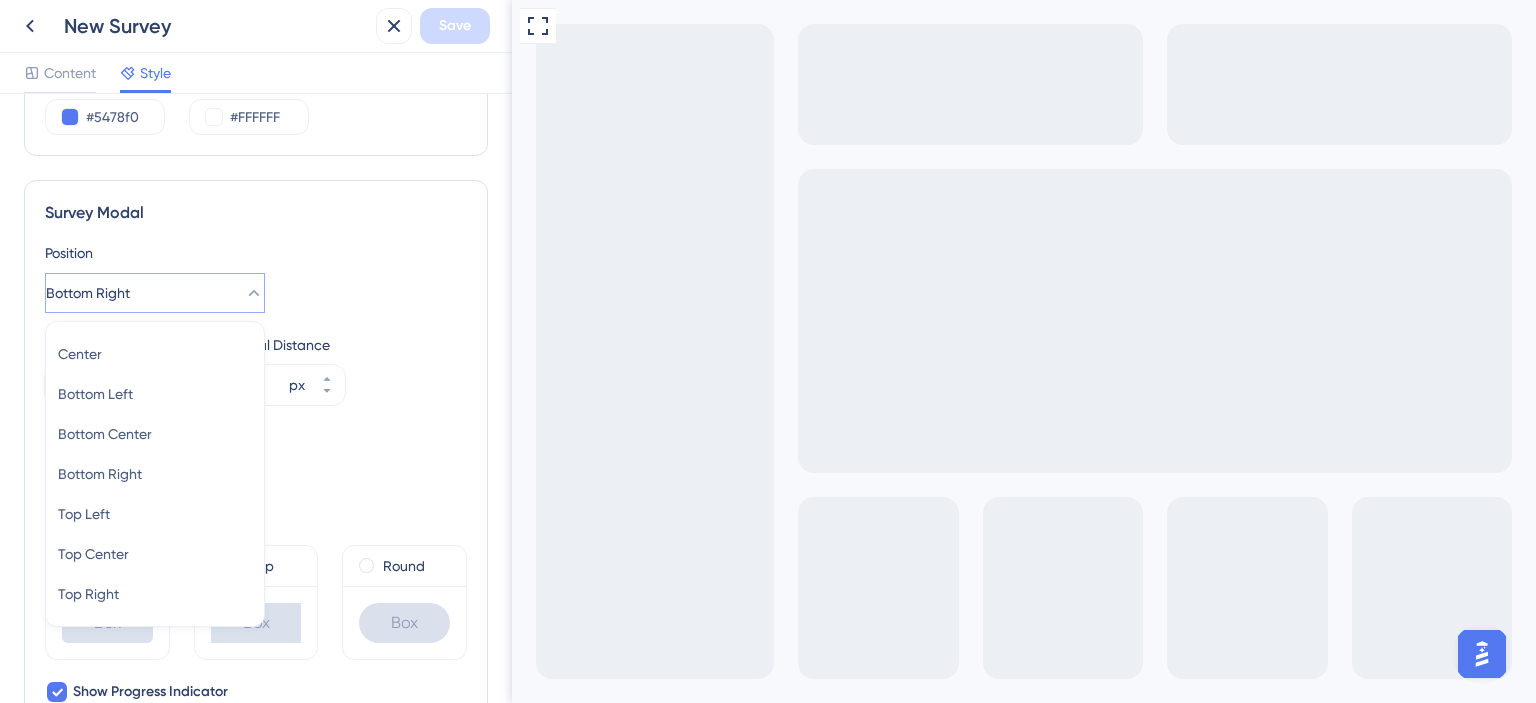 scroll, scrollTop: 621, scrollLeft: 0, axis: vertical 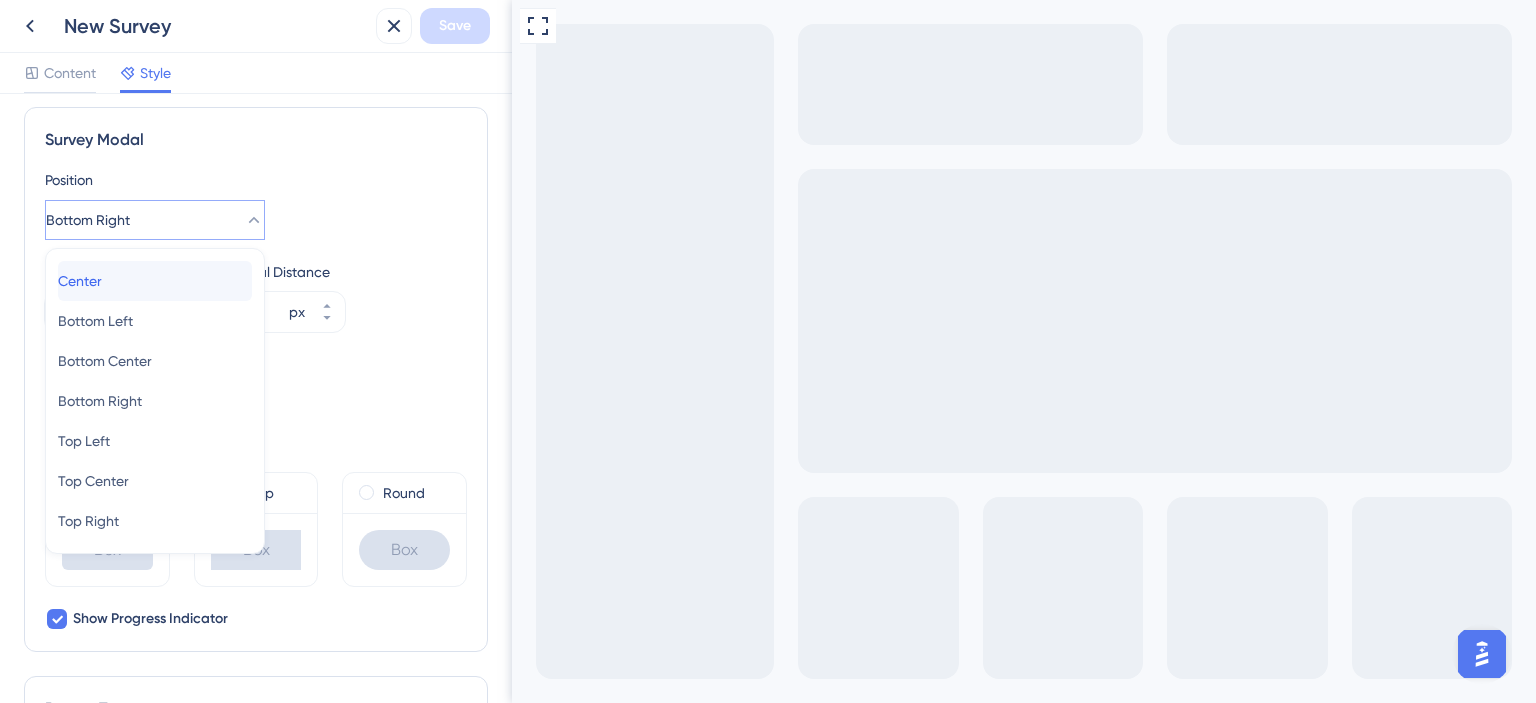 click on "Center Center" at bounding box center (155, 281) 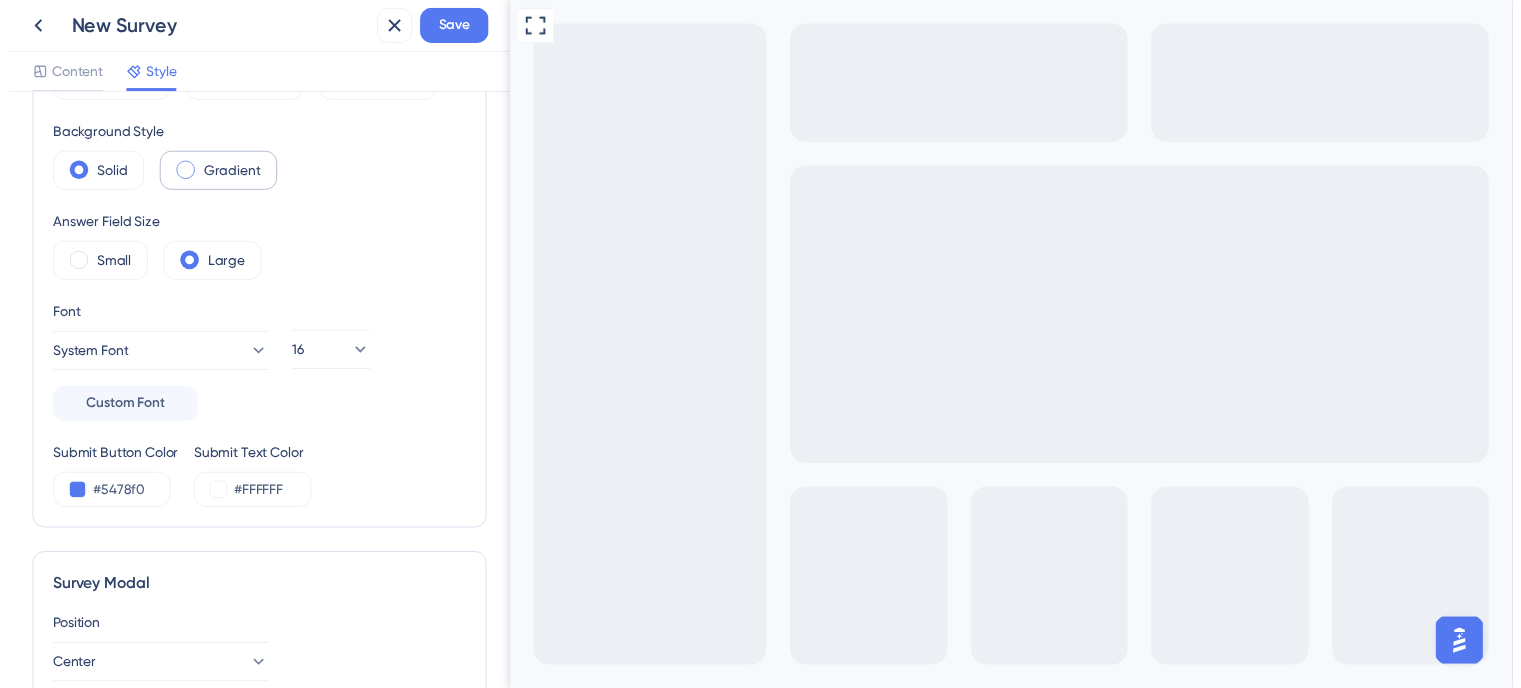 scroll, scrollTop: 0, scrollLeft: 0, axis: both 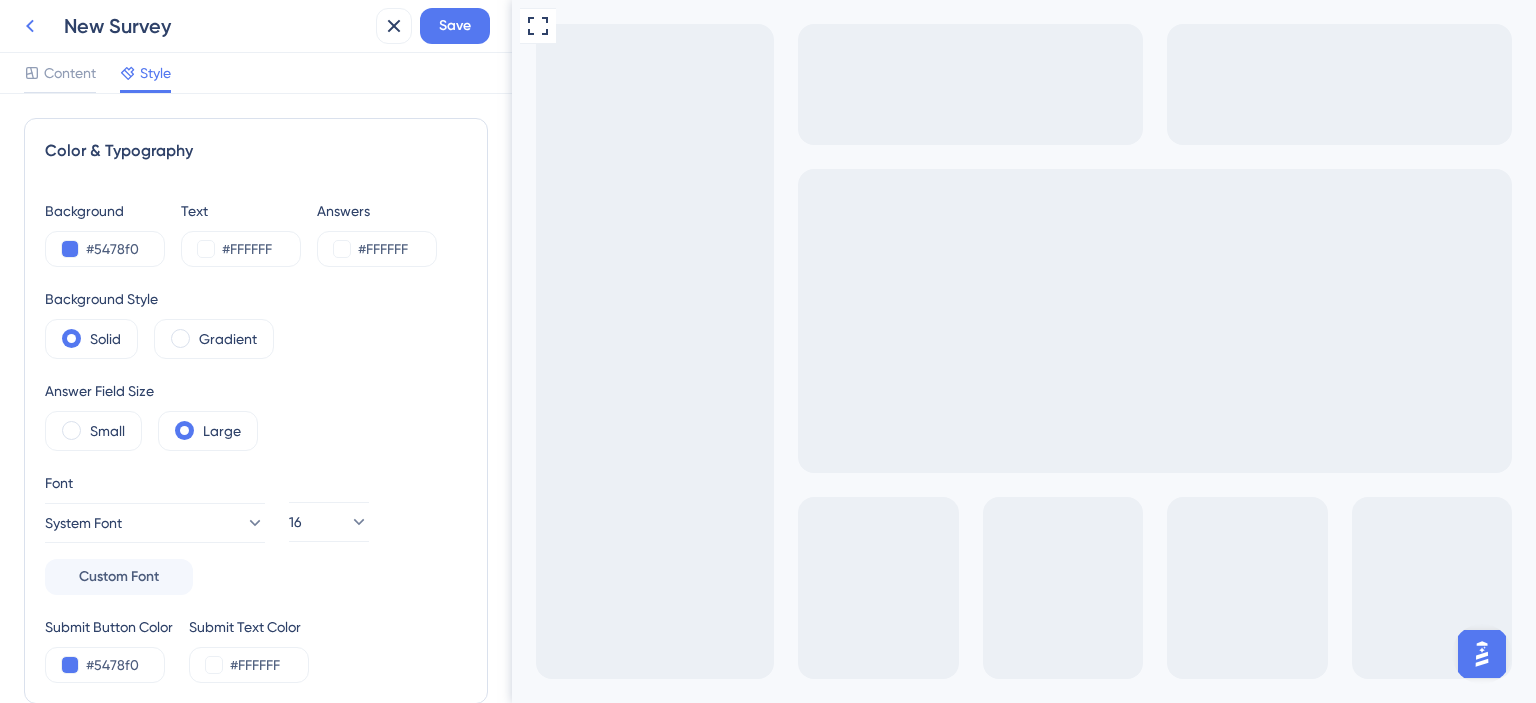 click 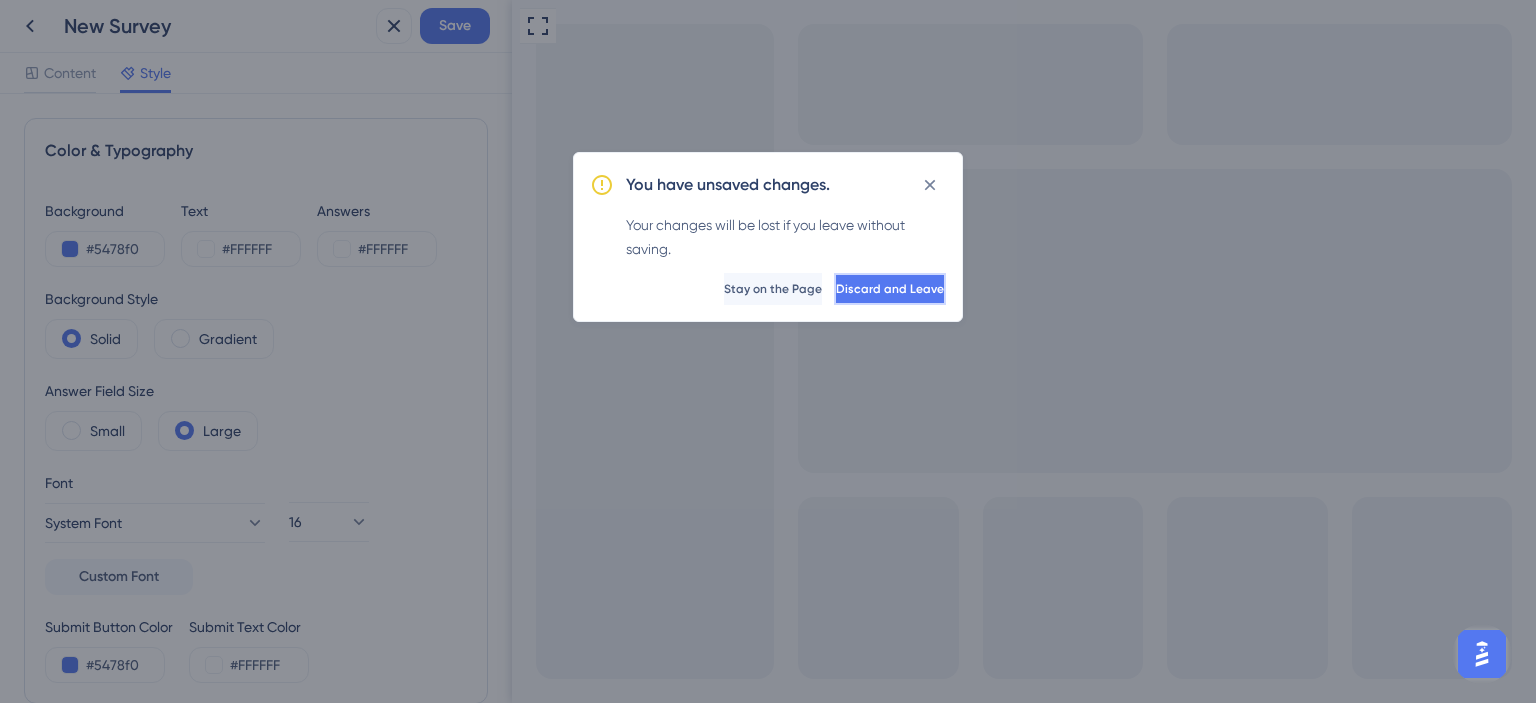click on "Discard and Leave" at bounding box center [890, 289] 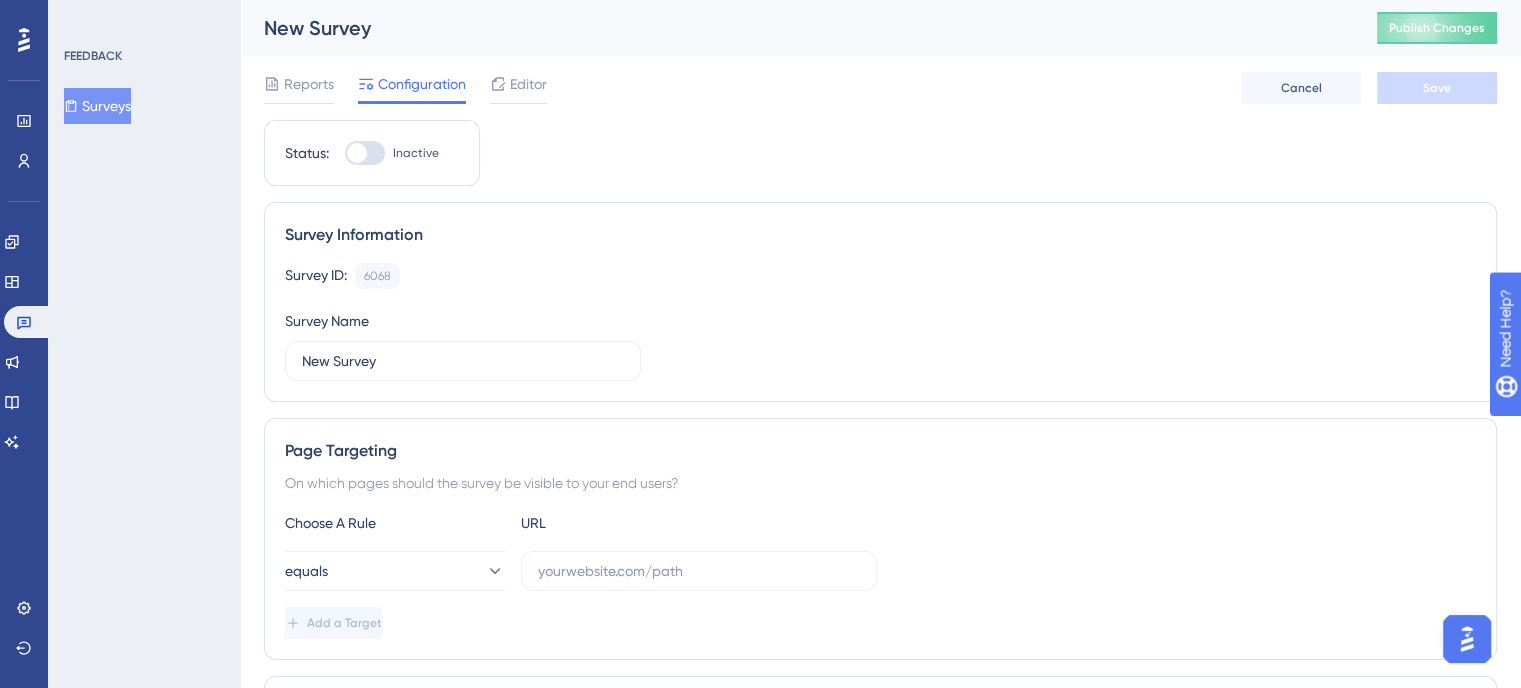 scroll, scrollTop: 0, scrollLeft: 0, axis: both 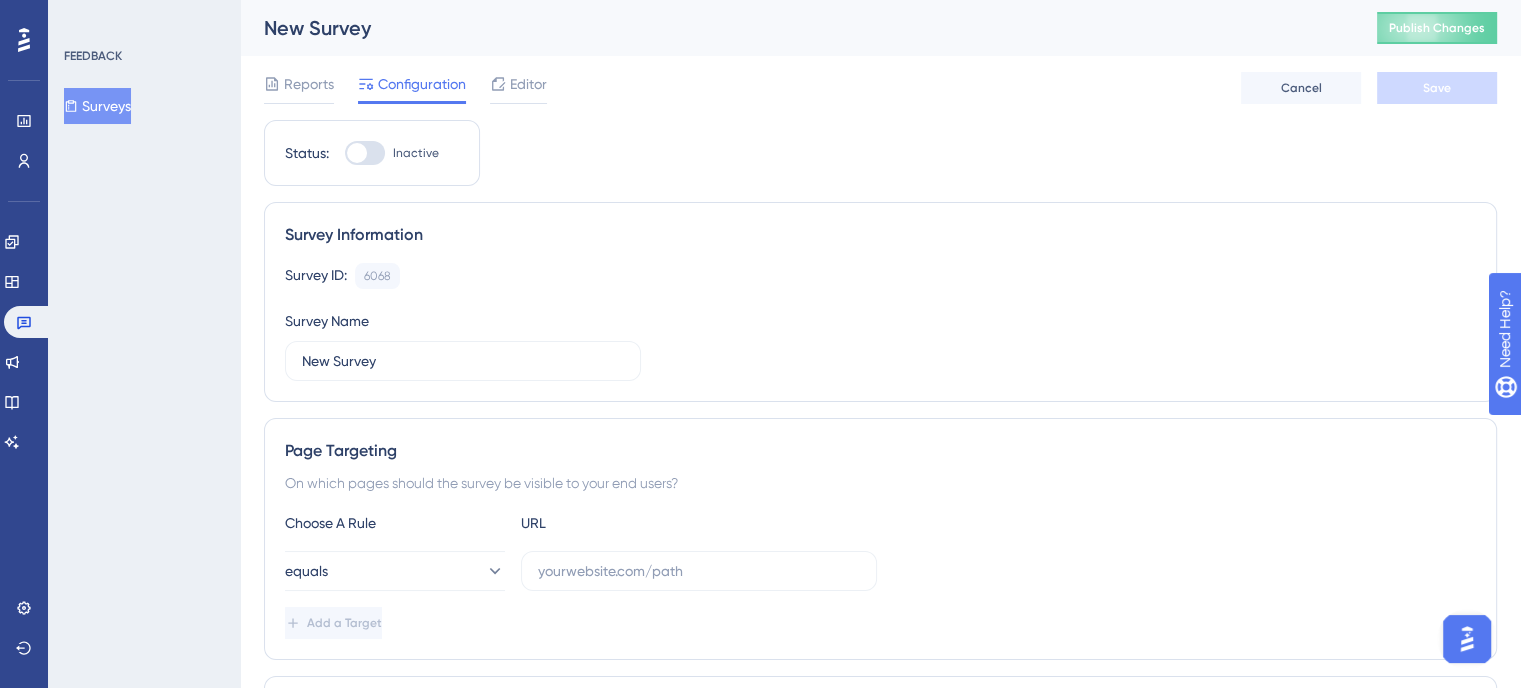 click on "New Survey" at bounding box center (795, 28) 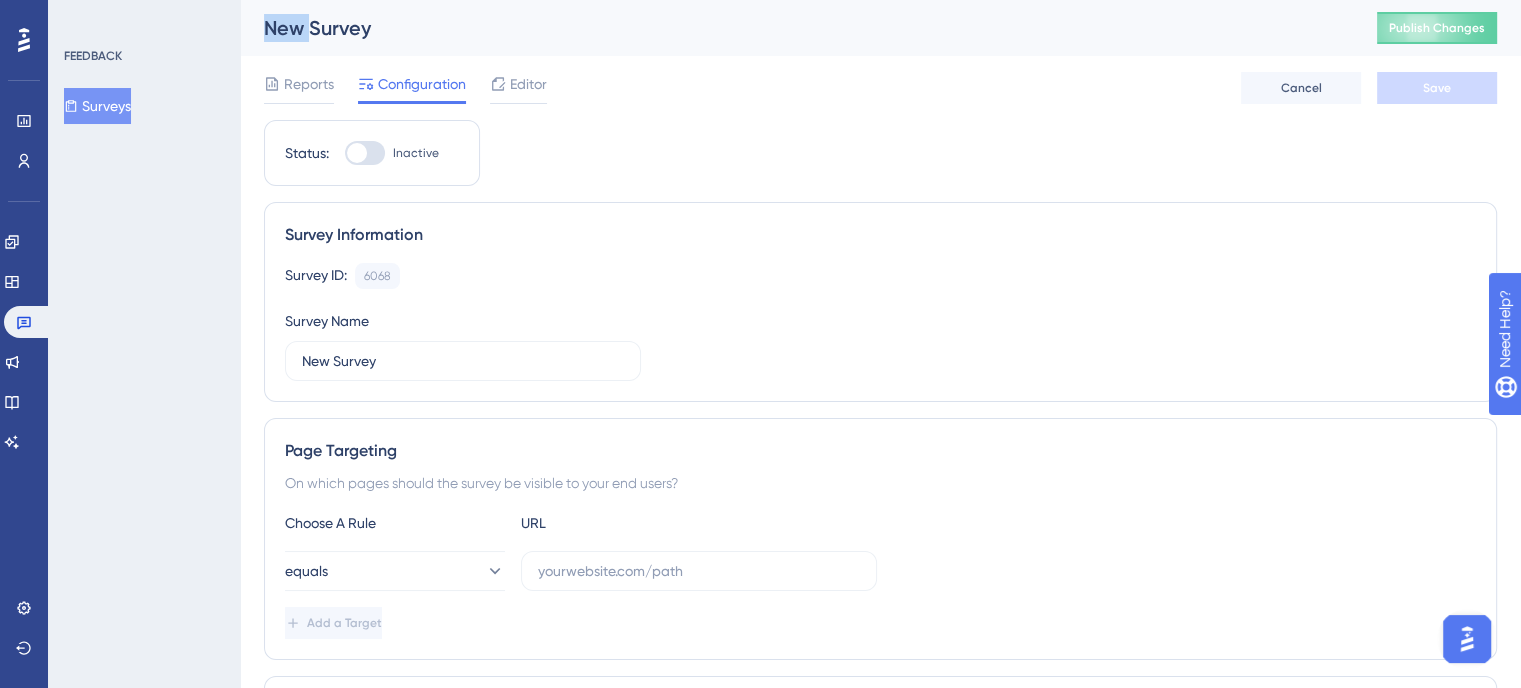 click on "New Survey" at bounding box center (795, 28) 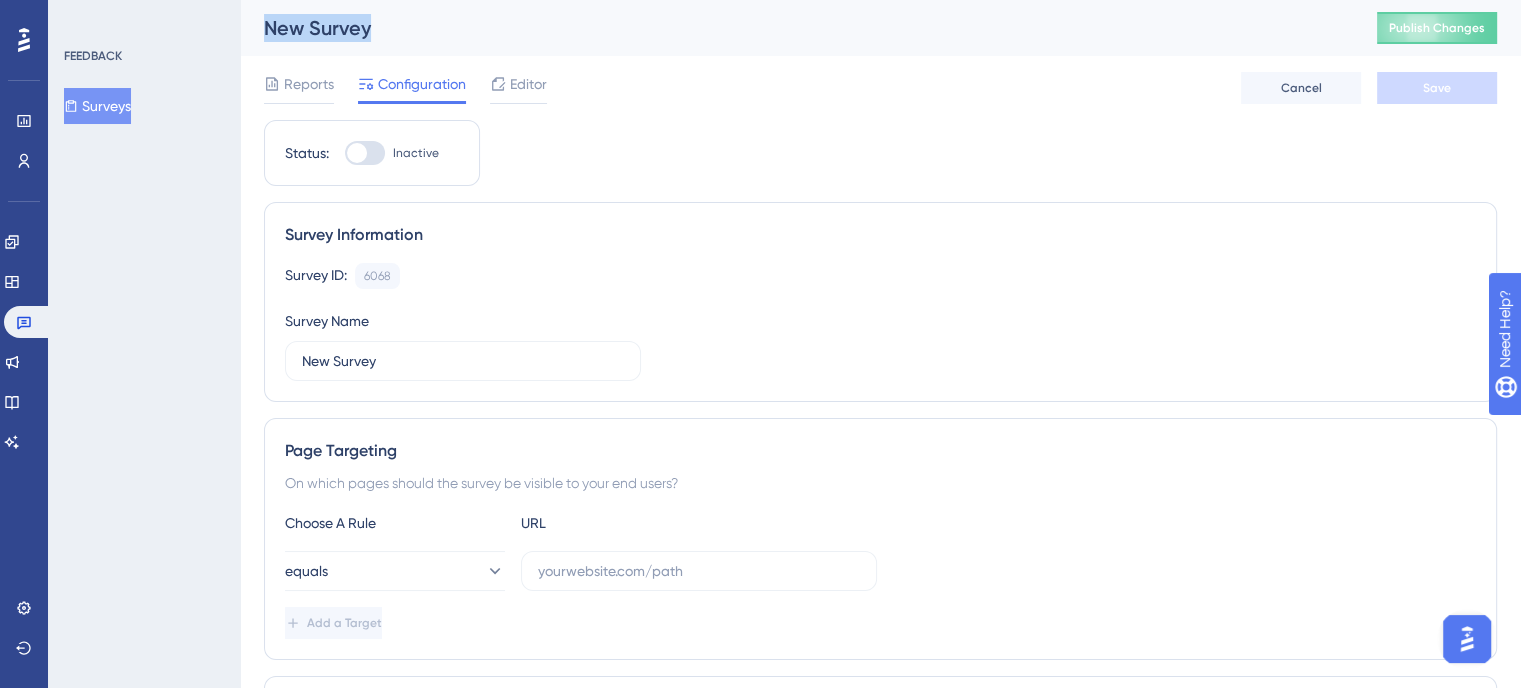 click on "New Survey" at bounding box center [795, 28] 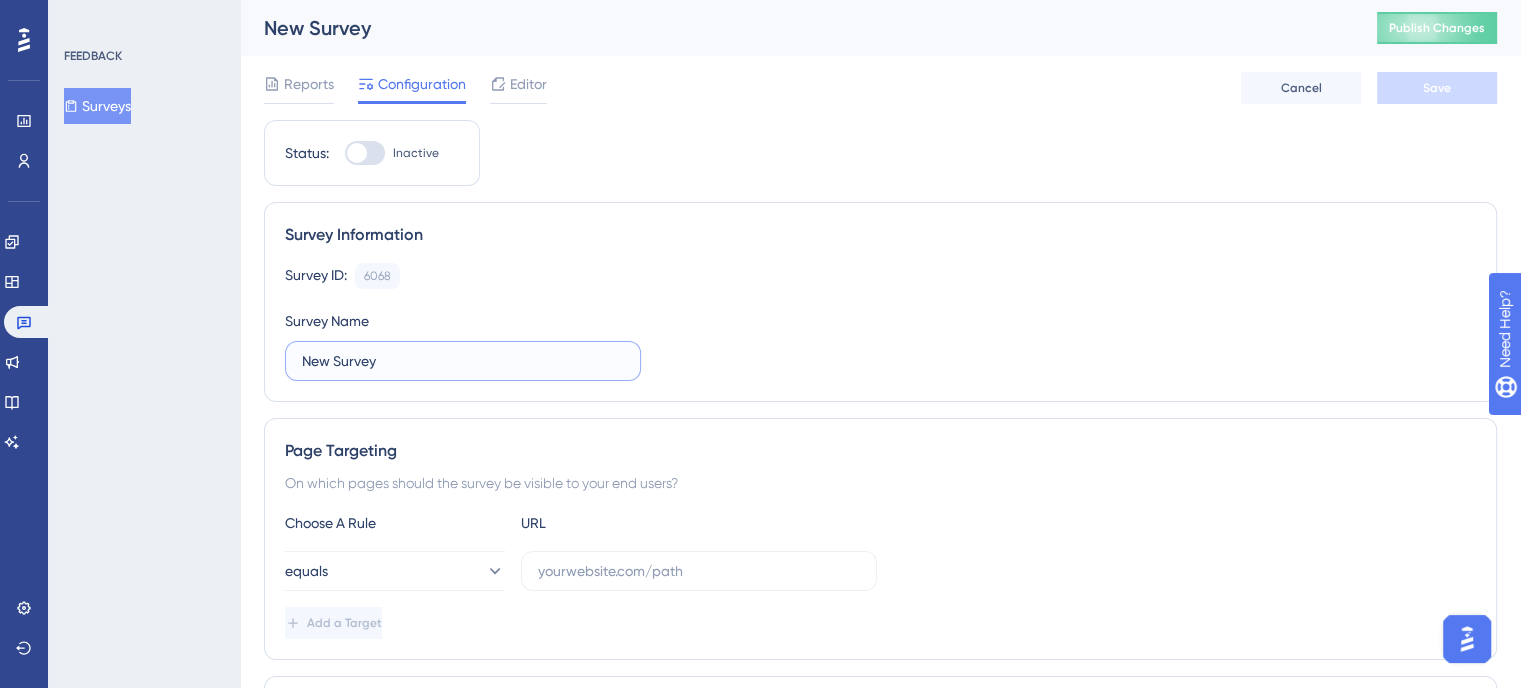 click on "New Survey" at bounding box center (463, 361) 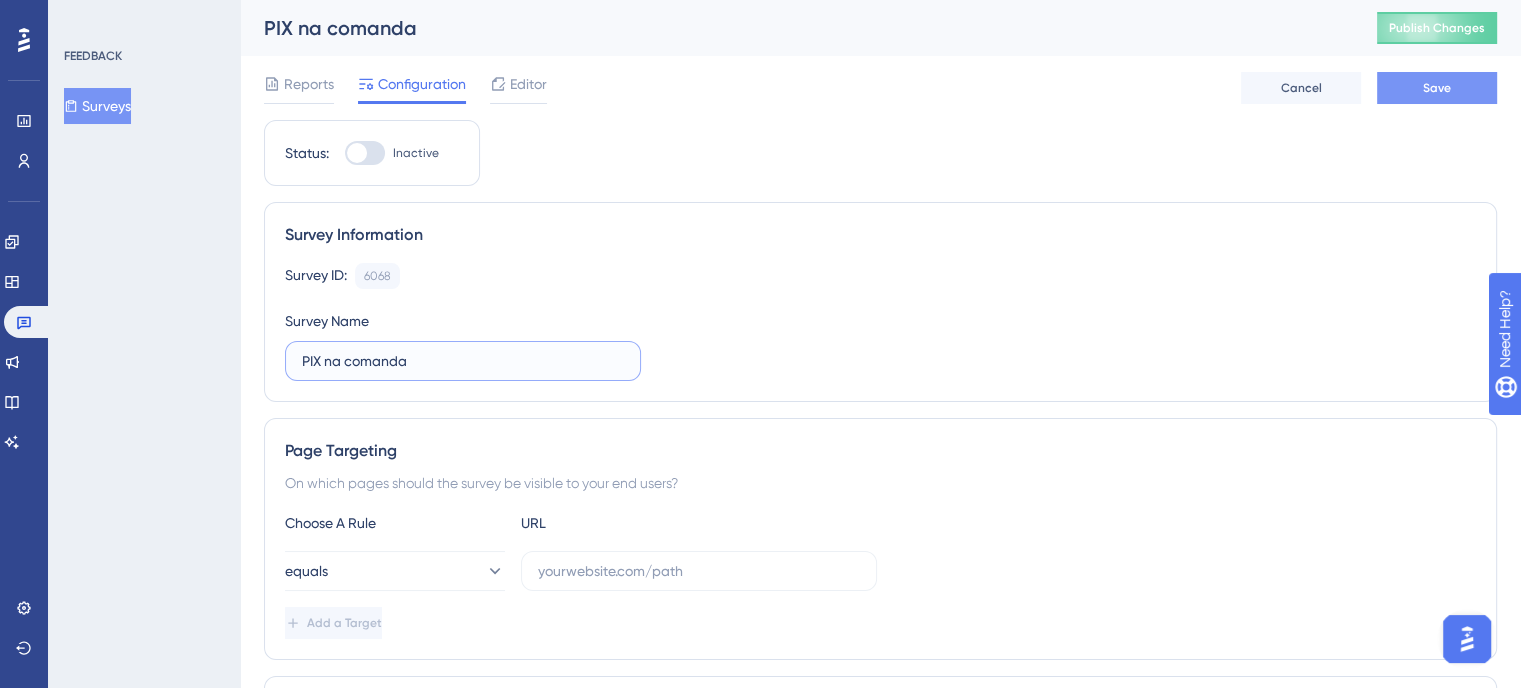 type on "PIX na comanda" 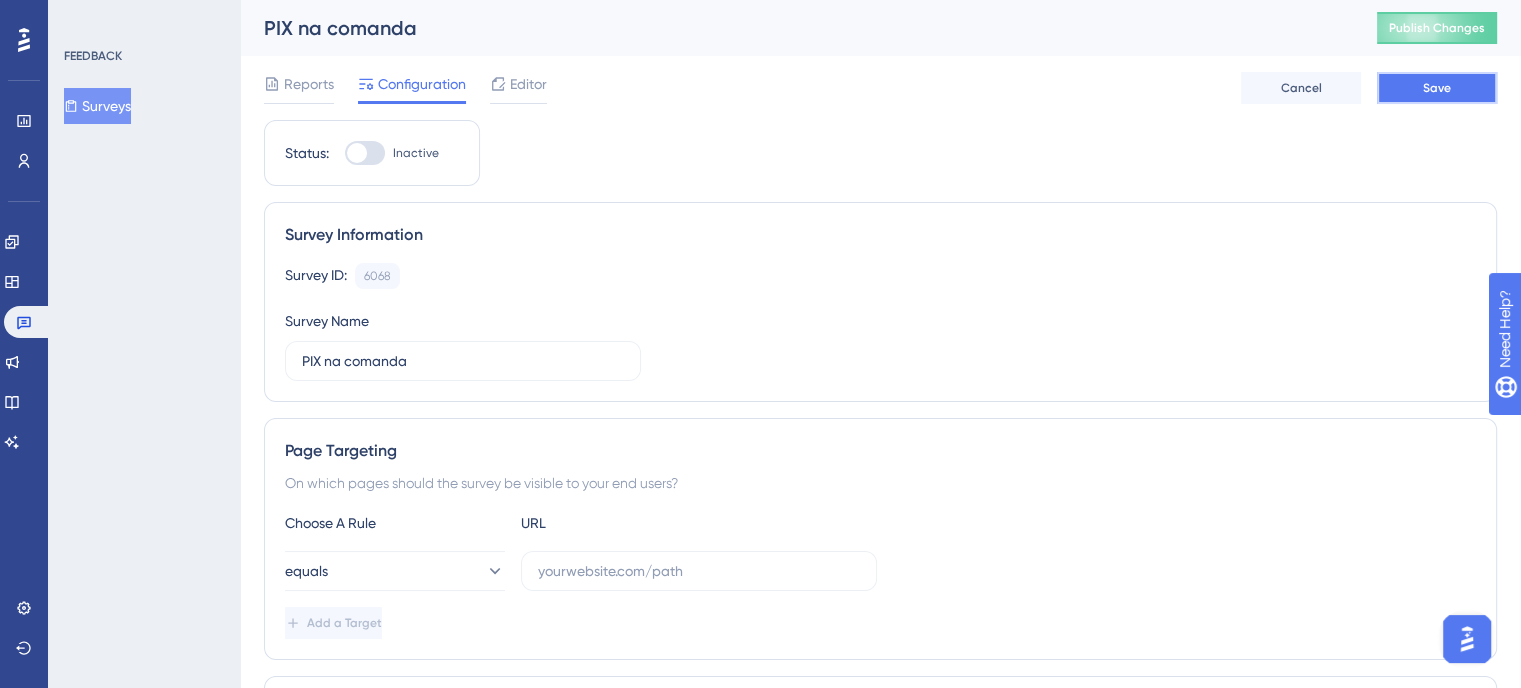click on "Save" at bounding box center (1437, 88) 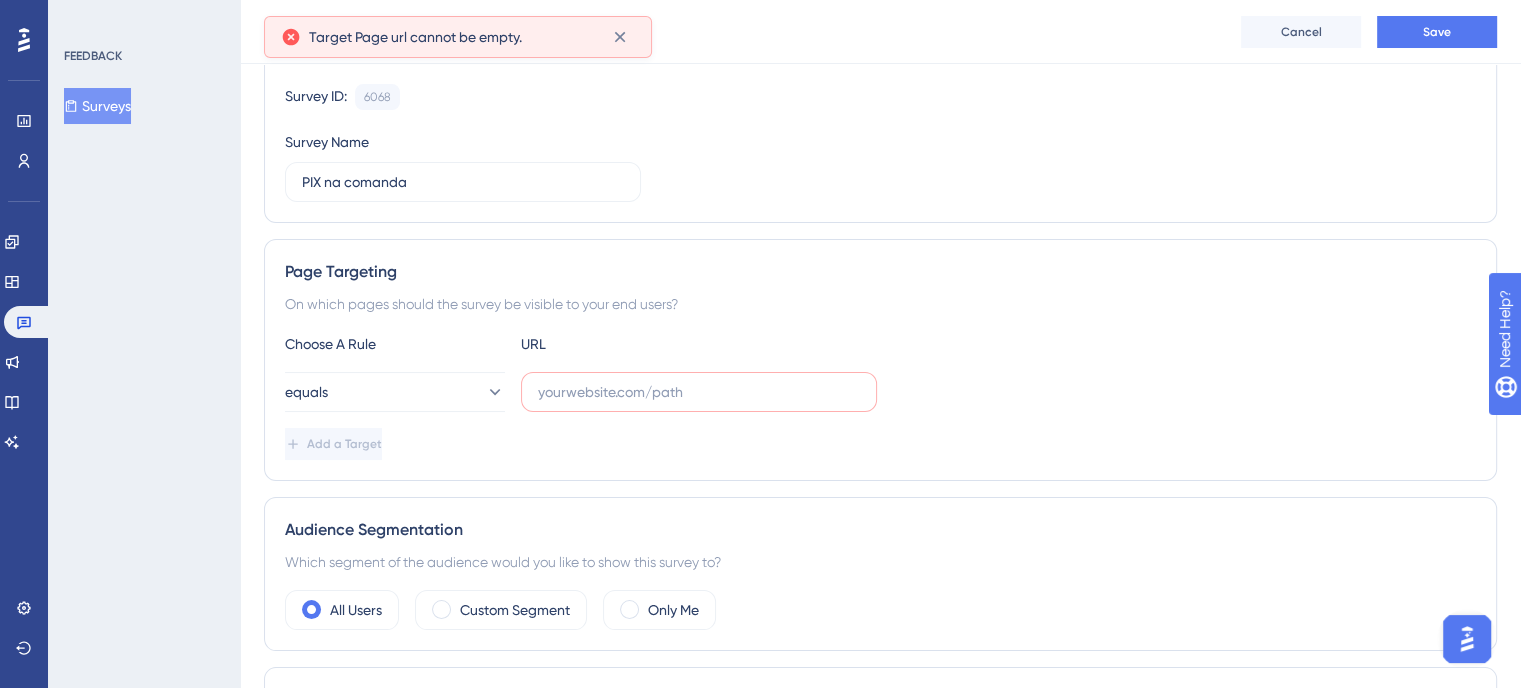 scroll, scrollTop: 225, scrollLeft: 0, axis: vertical 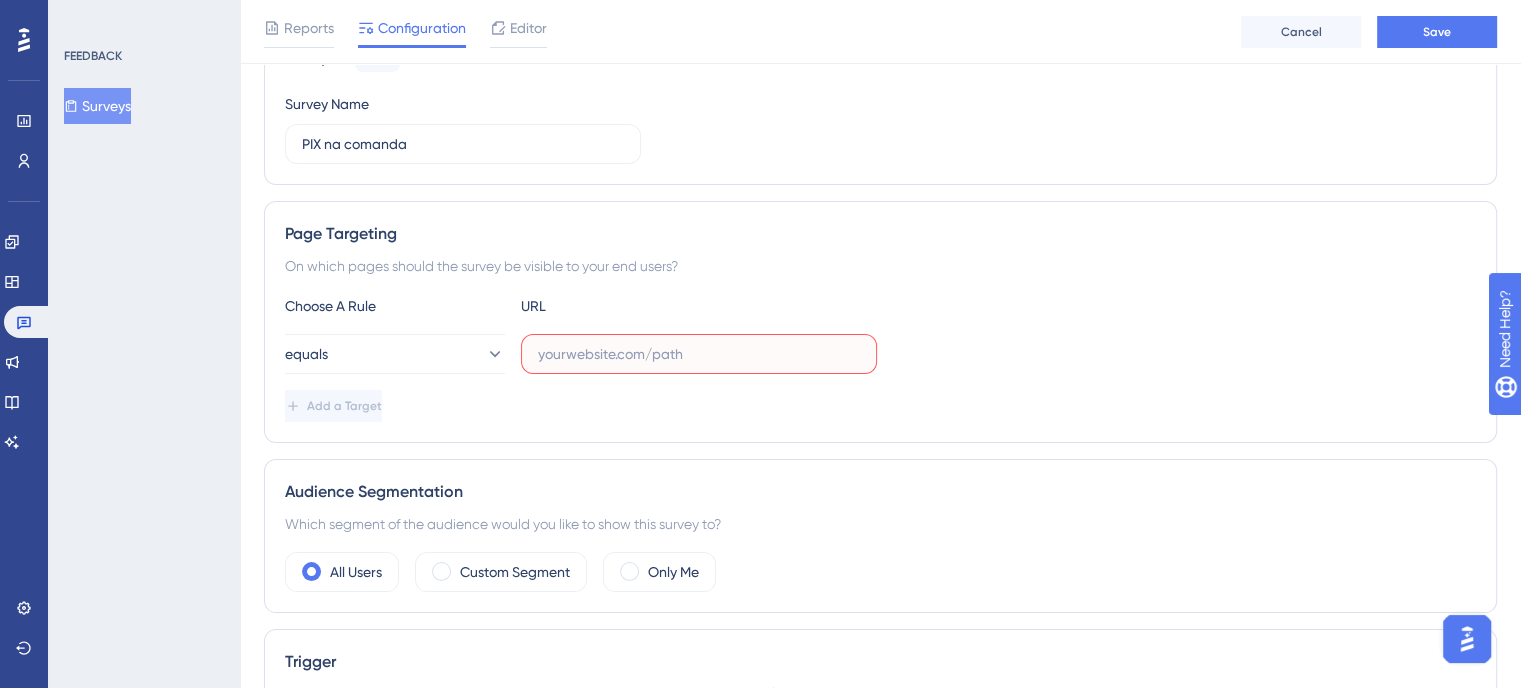click at bounding box center [699, 354] 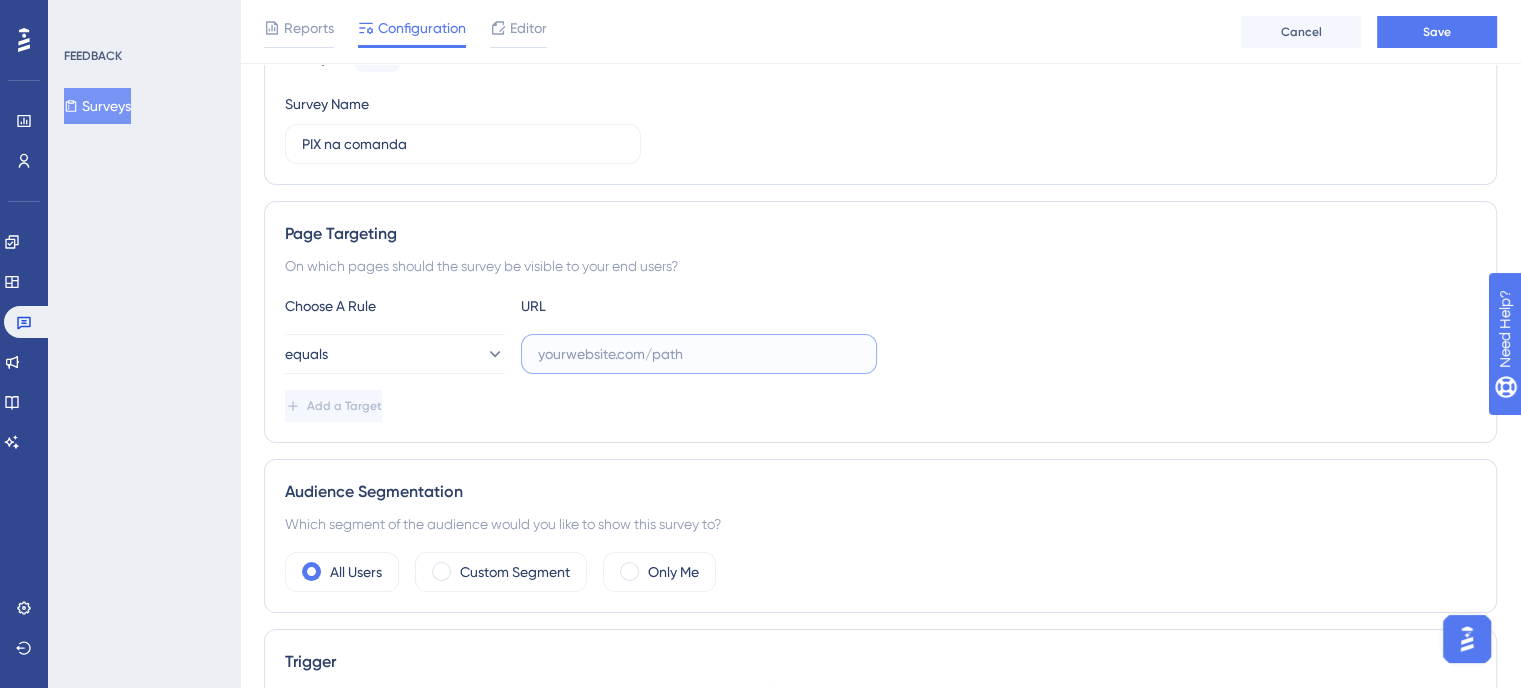 click at bounding box center [699, 354] 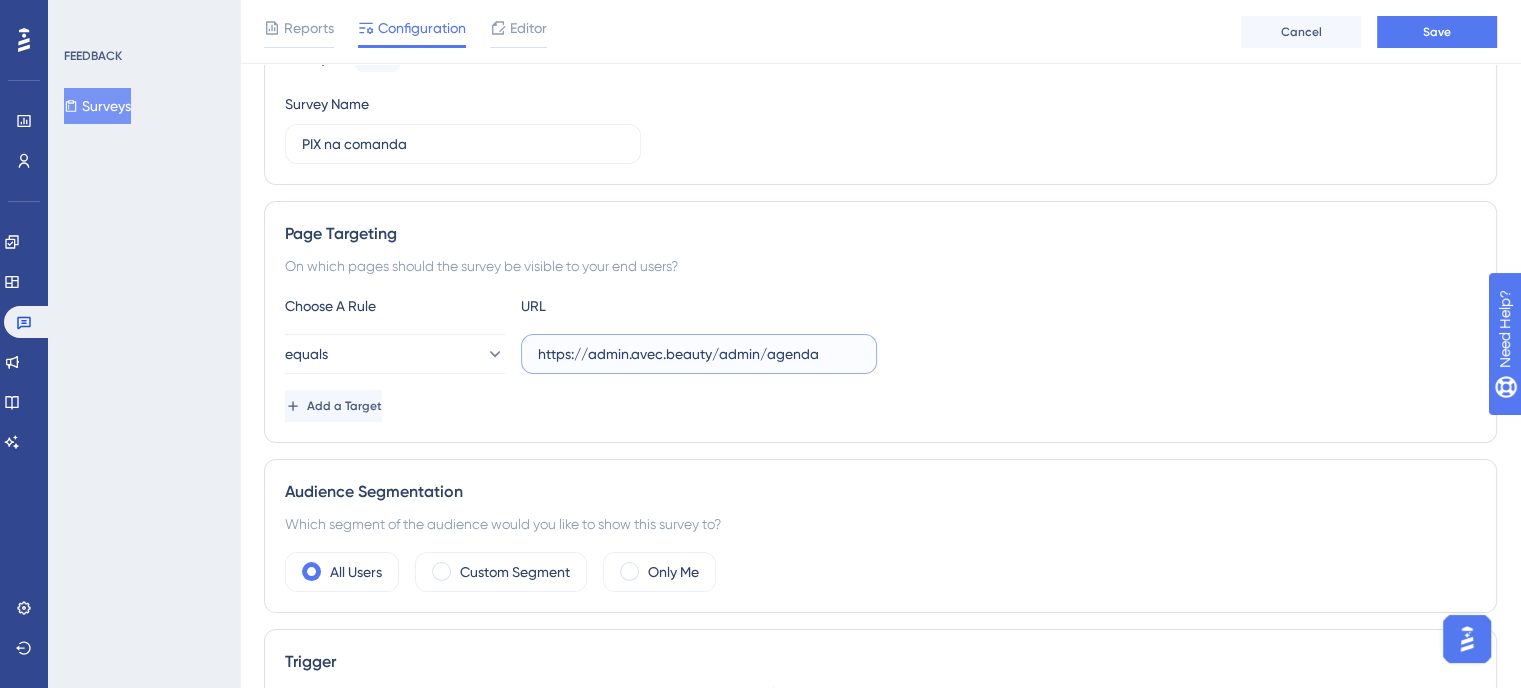 scroll, scrollTop: 233, scrollLeft: 0, axis: vertical 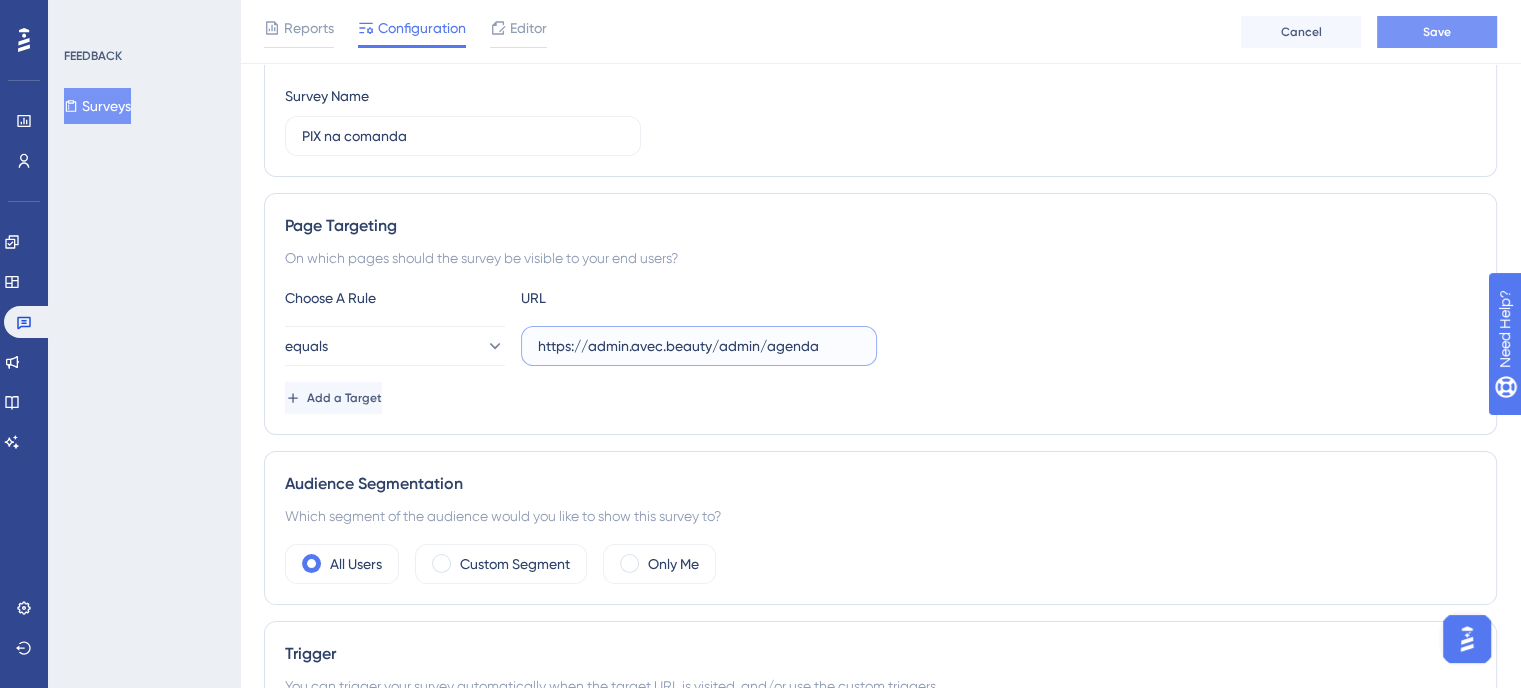 type on "https://admin.avec.beauty/admin/agenda" 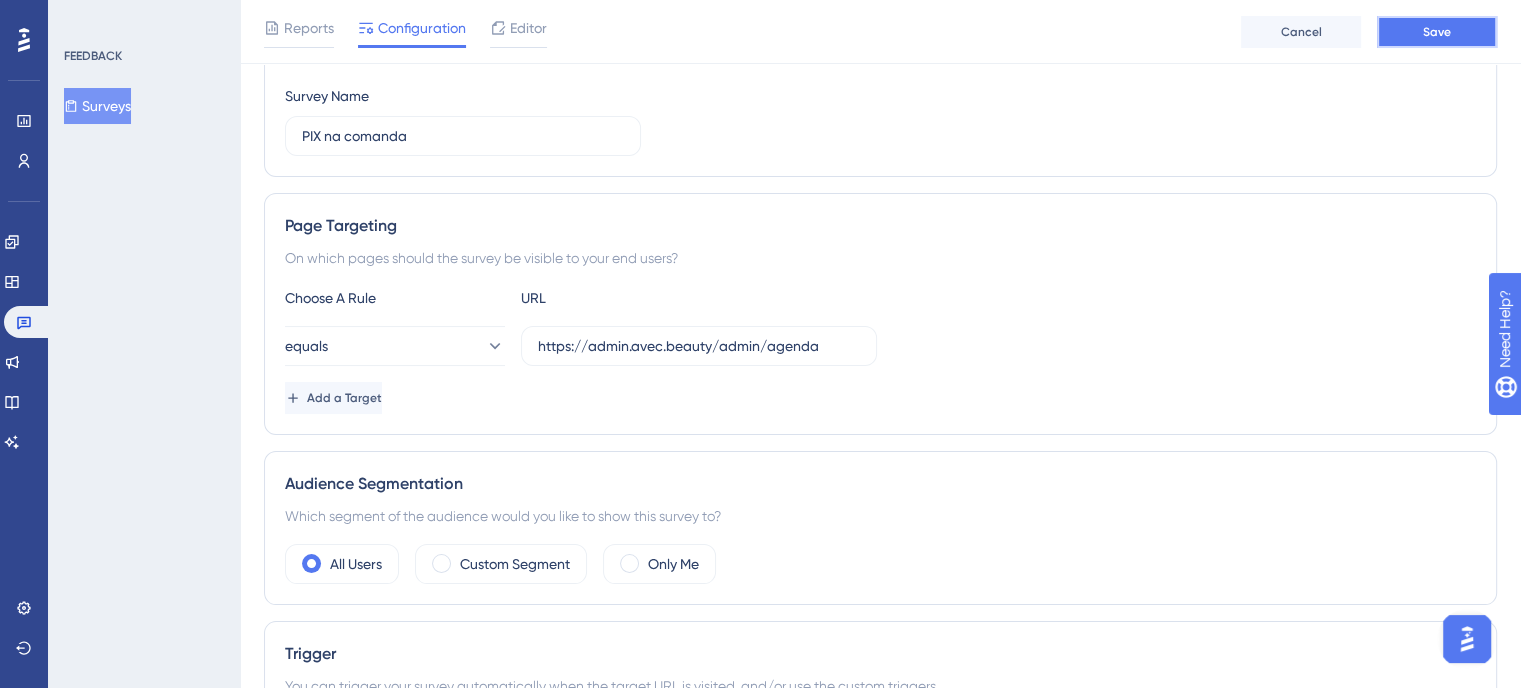 click on "Save" at bounding box center [1437, 32] 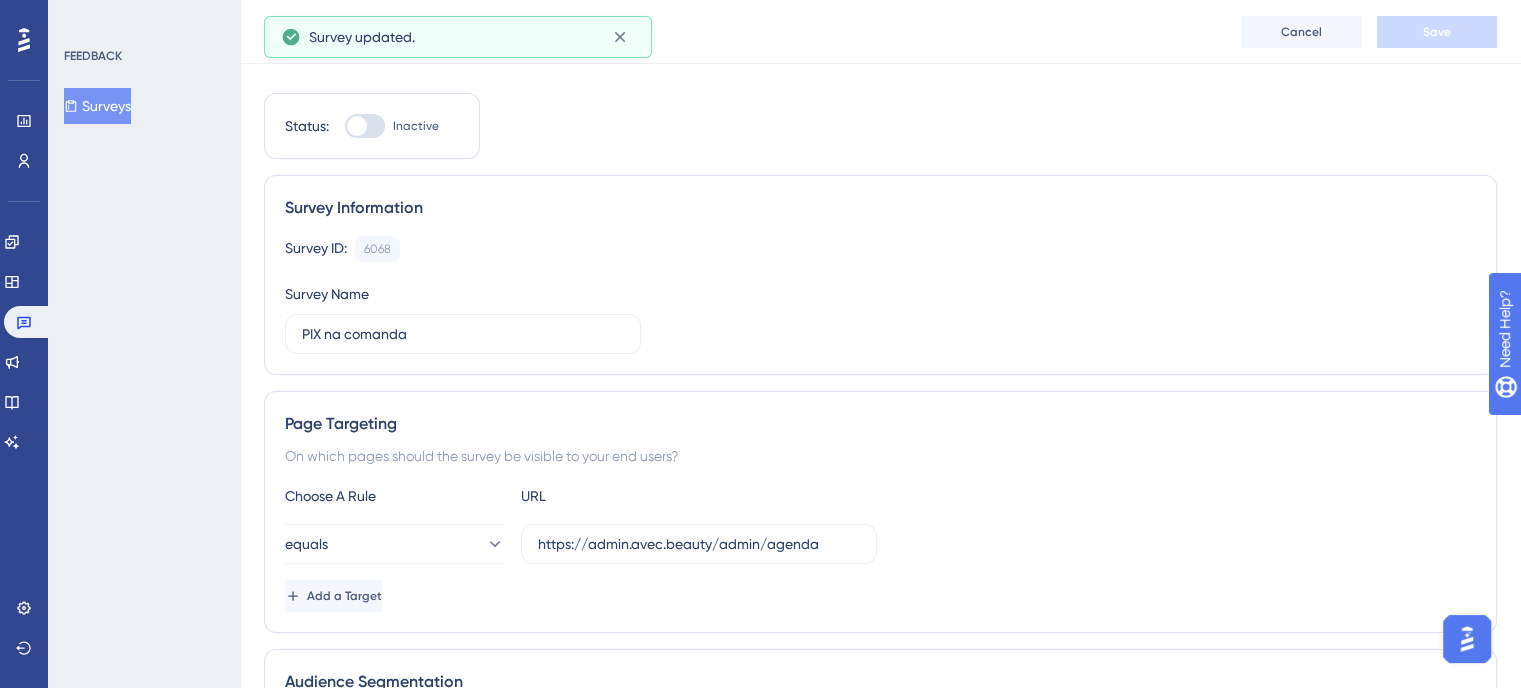 scroll, scrollTop: 0, scrollLeft: 0, axis: both 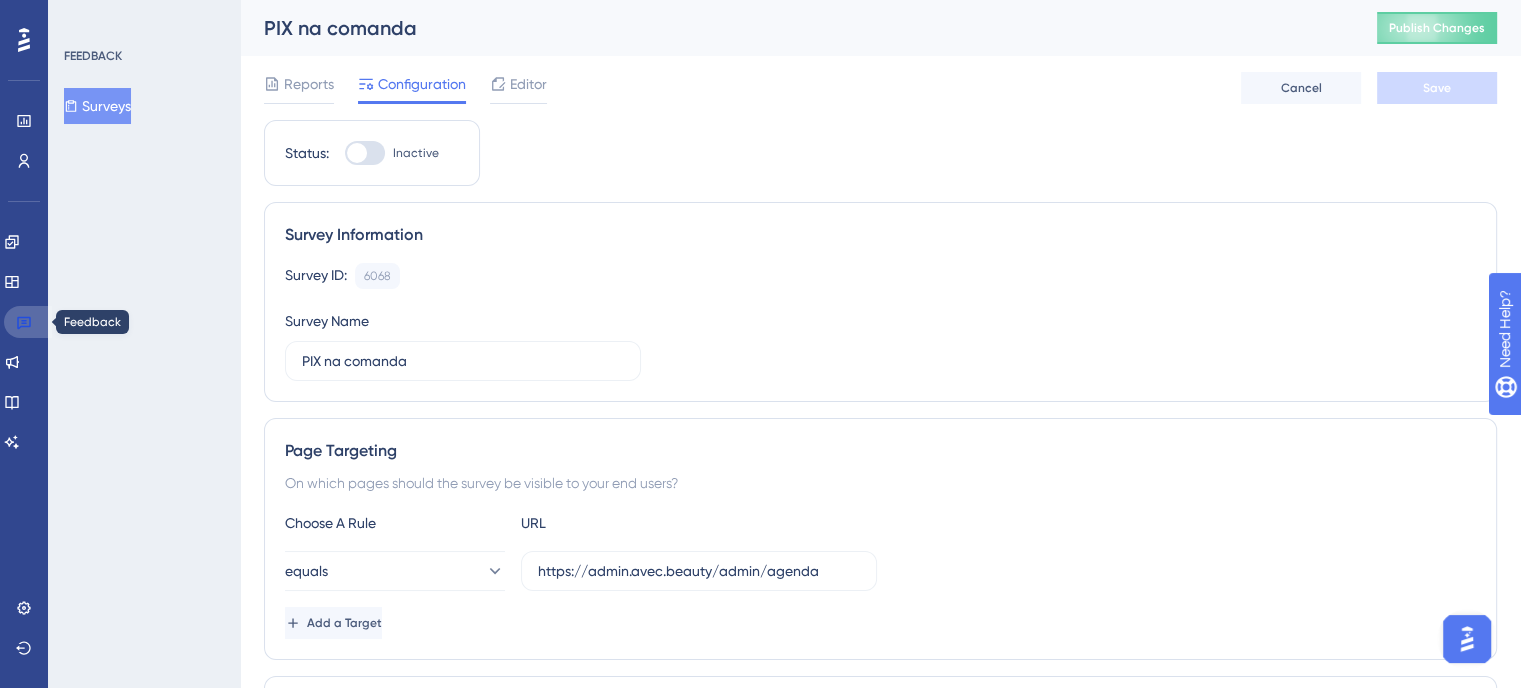 click 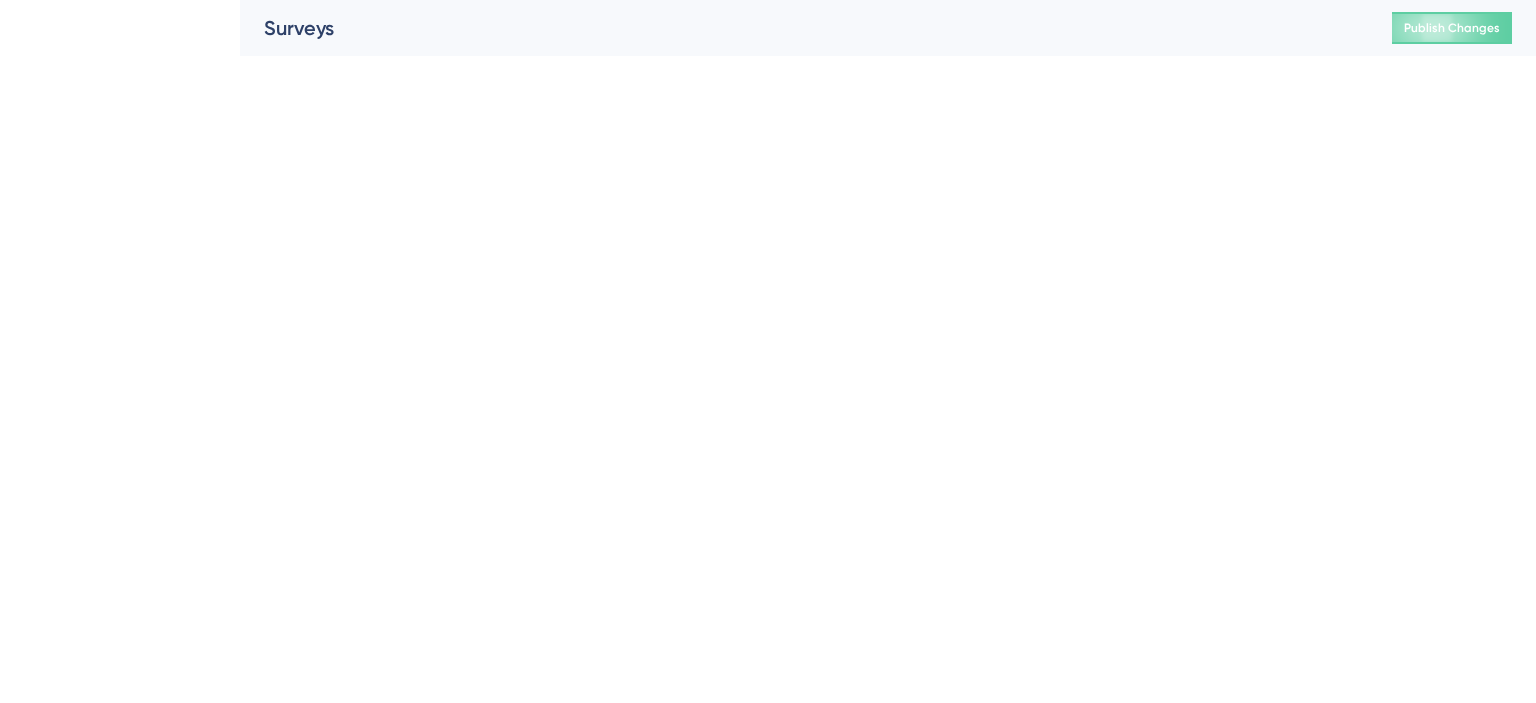 scroll, scrollTop: 0, scrollLeft: 0, axis: both 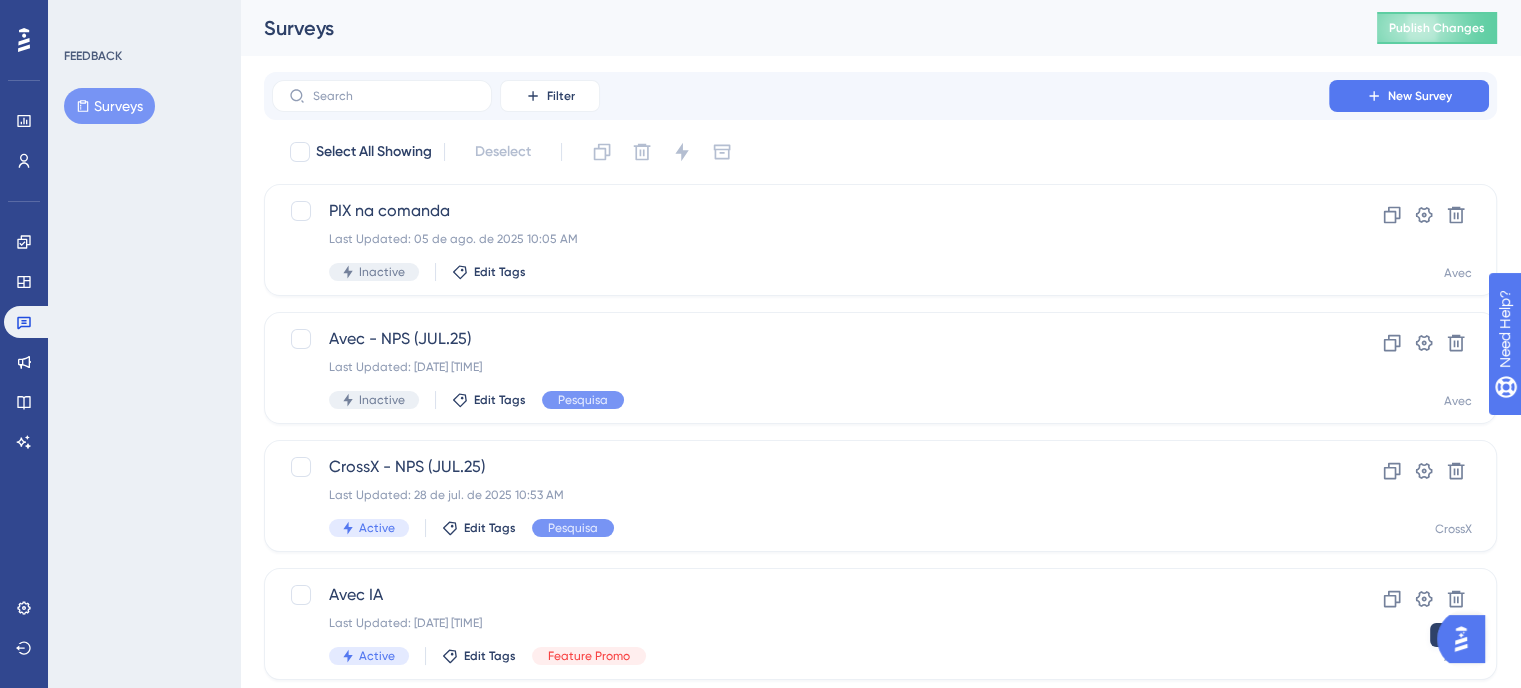 click at bounding box center [1461, 639] 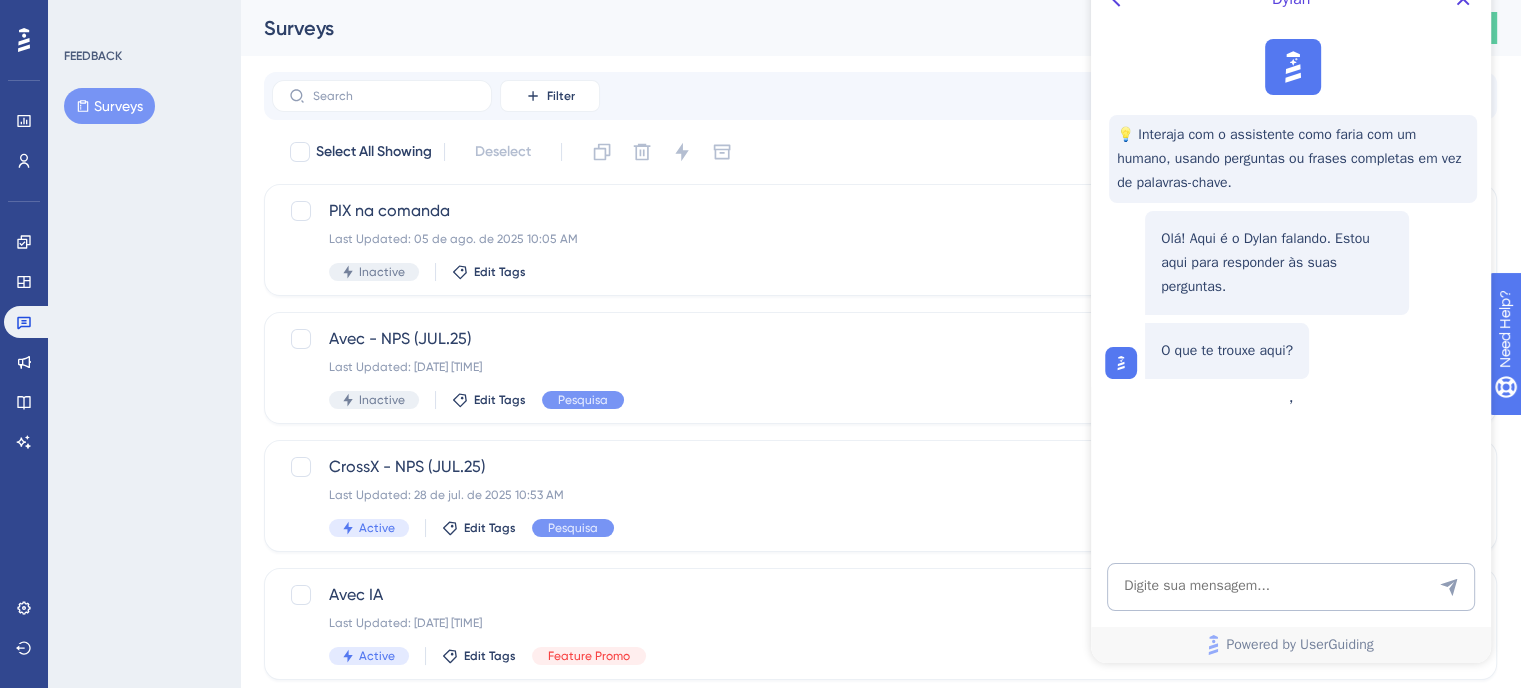 scroll, scrollTop: 0, scrollLeft: 0, axis: both 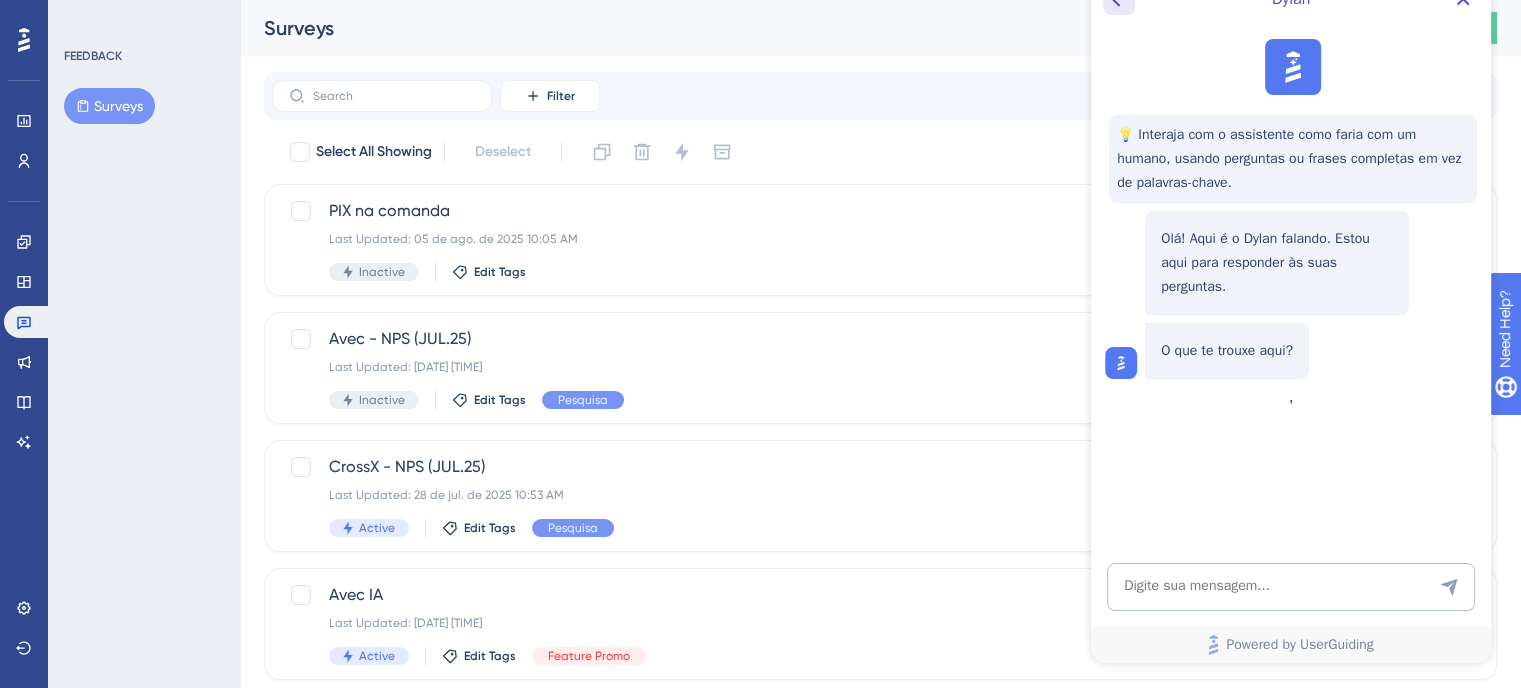 click 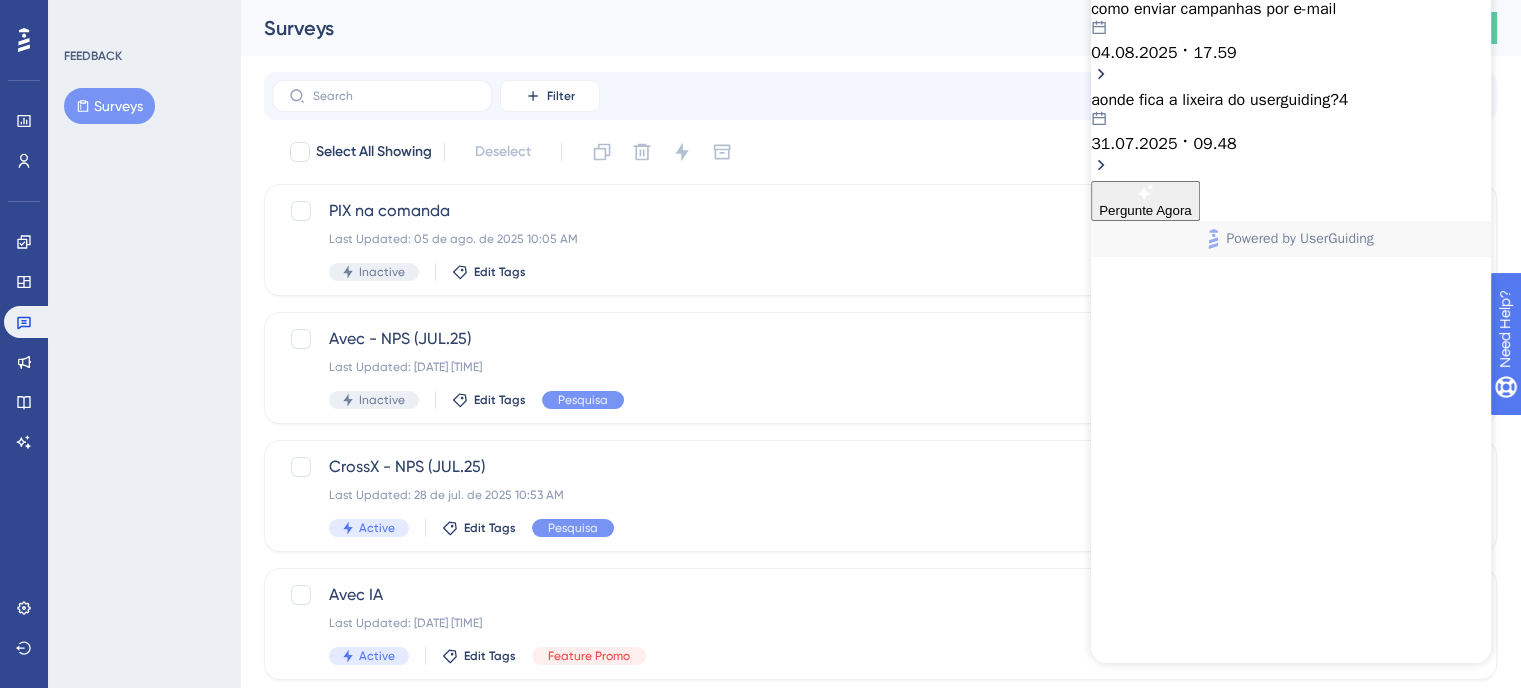 click on "aonde fica a lixeira do userguiding?4 31.07.2025 09.48" at bounding box center (1291, 135) 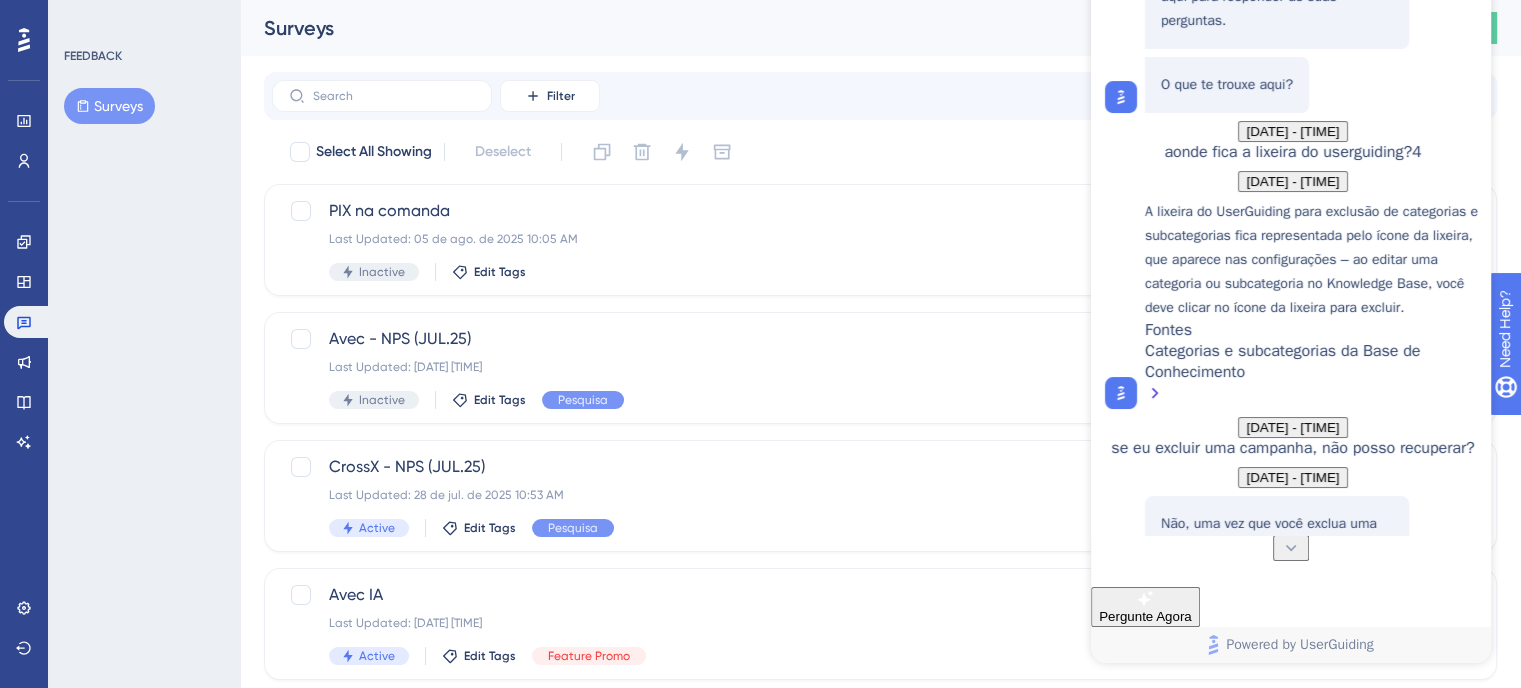 scroll, scrollTop: 92, scrollLeft: 0, axis: vertical 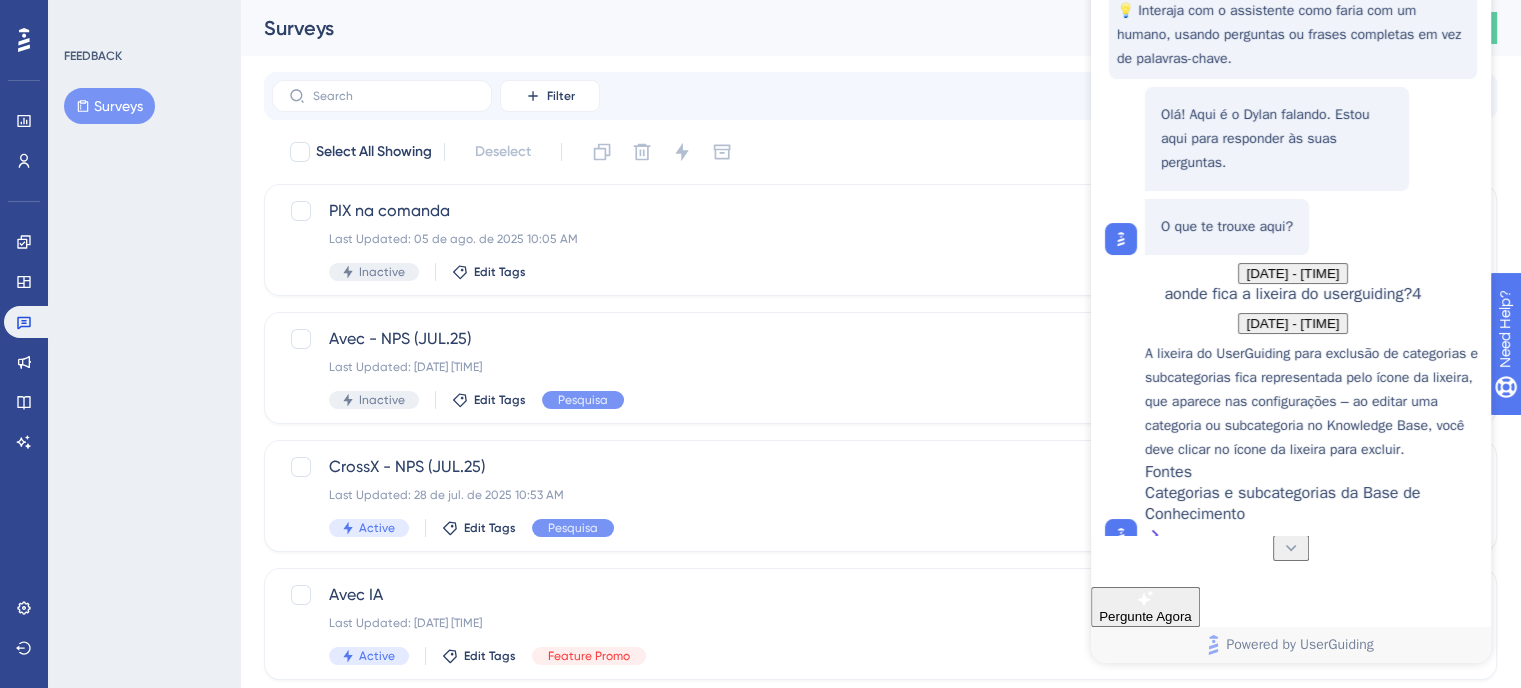 click 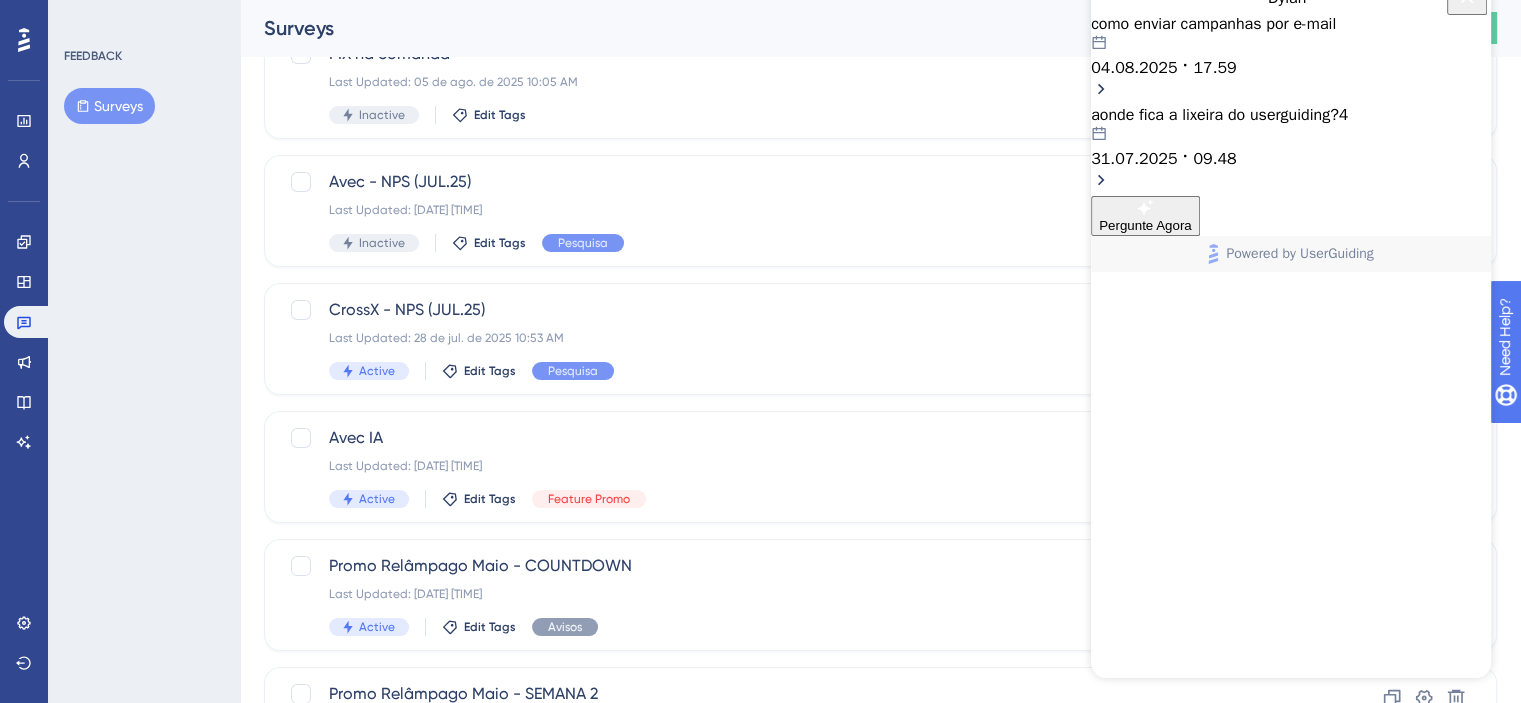 scroll, scrollTop: 200, scrollLeft: 0, axis: vertical 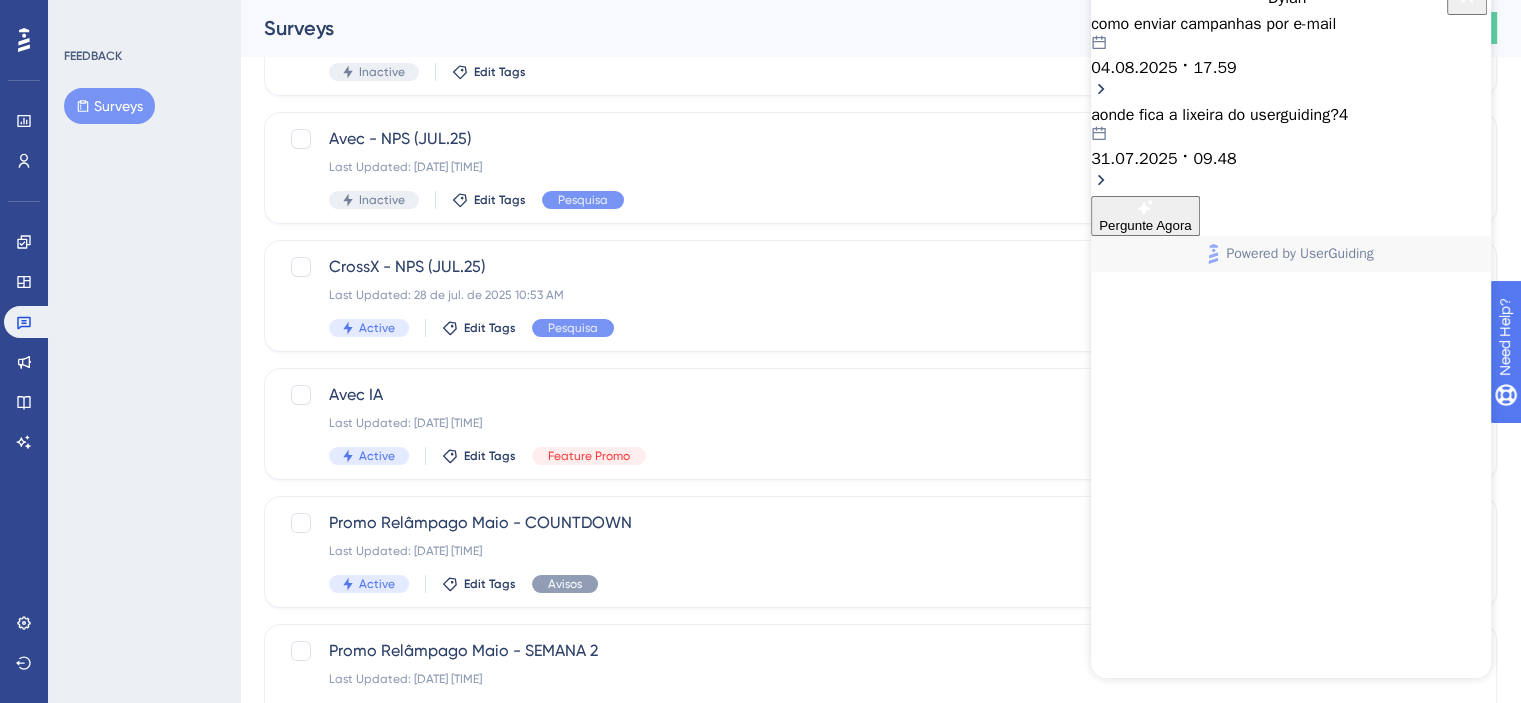 click on "como enviar campanhas por e-mail" at bounding box center [1291, 24] 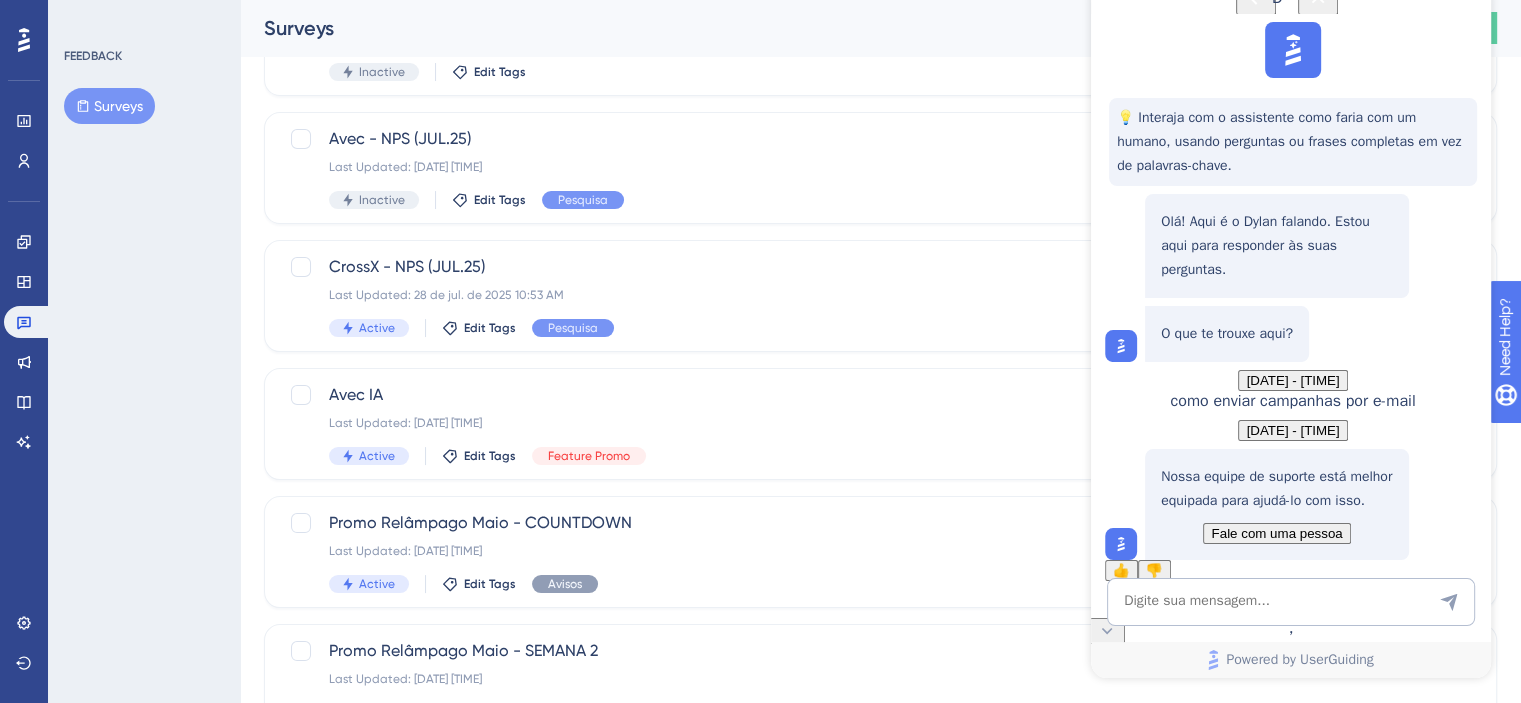 scroll, scrollTop: 178, scrollLeft: 0, axis: vertical 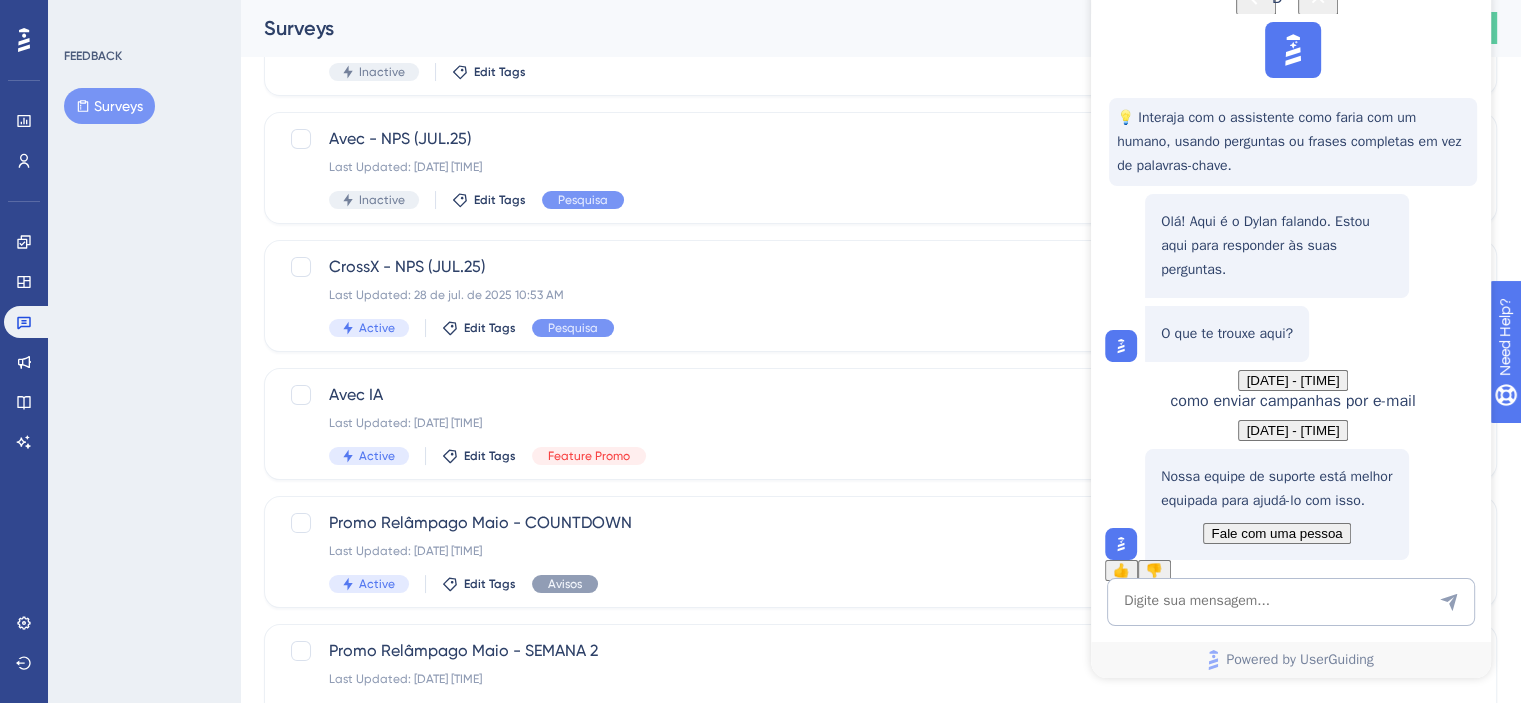 click 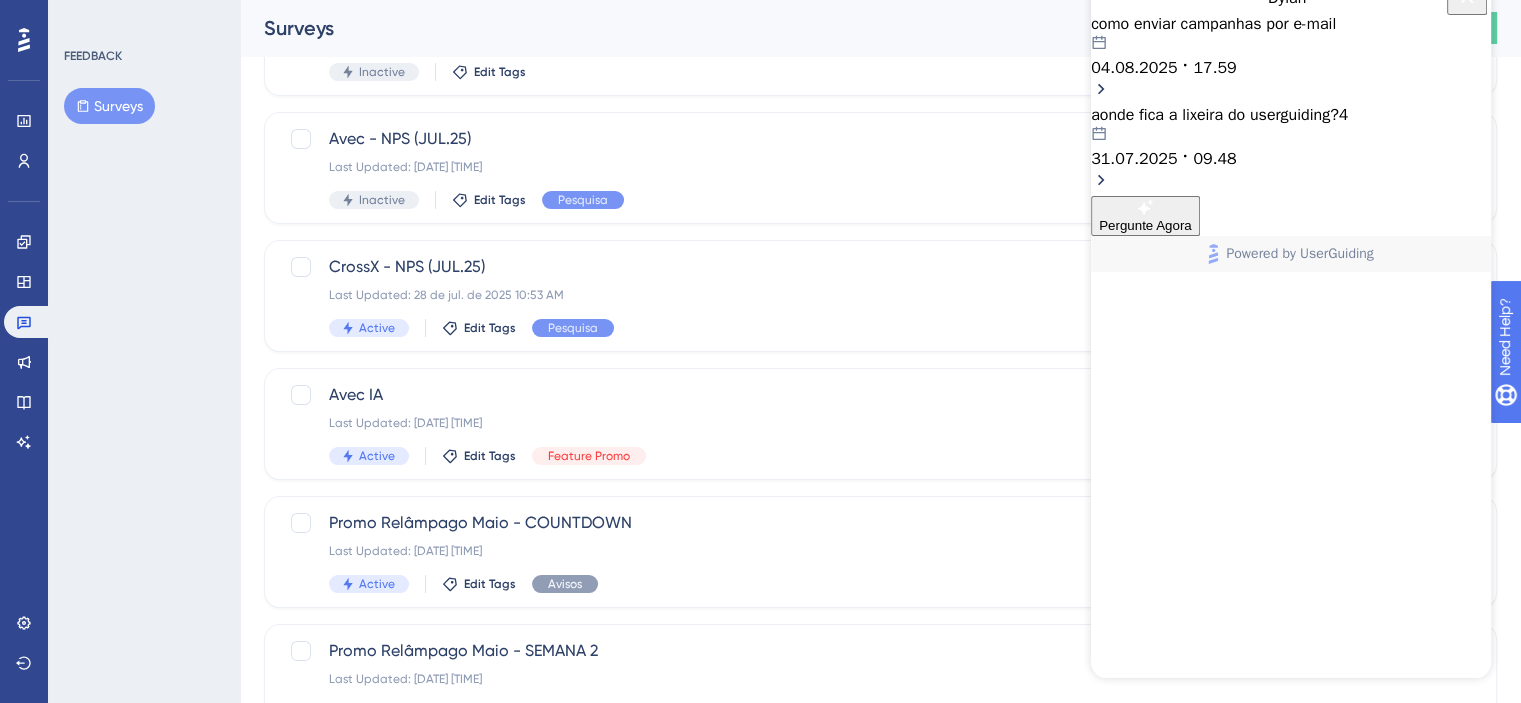 click on "31.07.2025 09.48" at bounding box center (1291, 148) 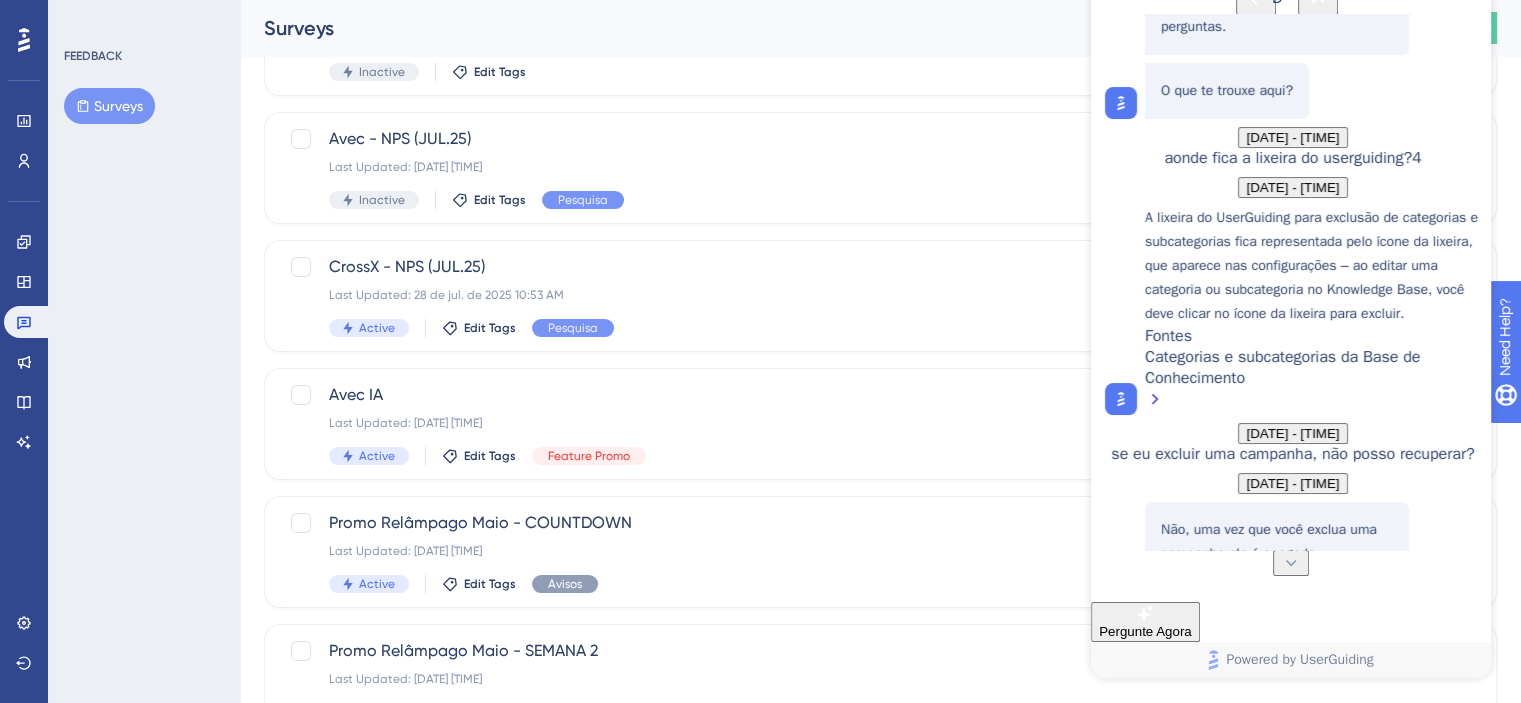 scroll, scrollTop: 92, scrollLeft: 0, axis: vertical 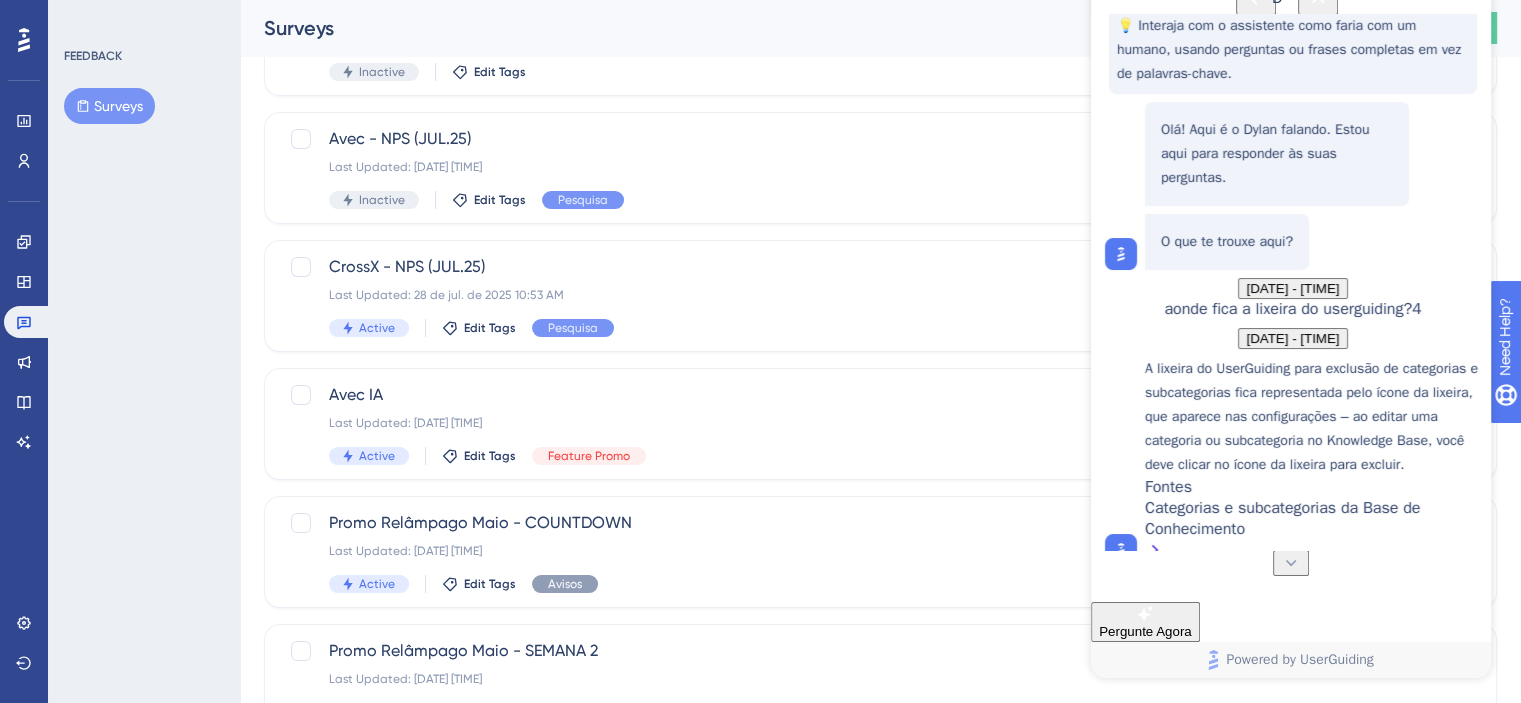 click 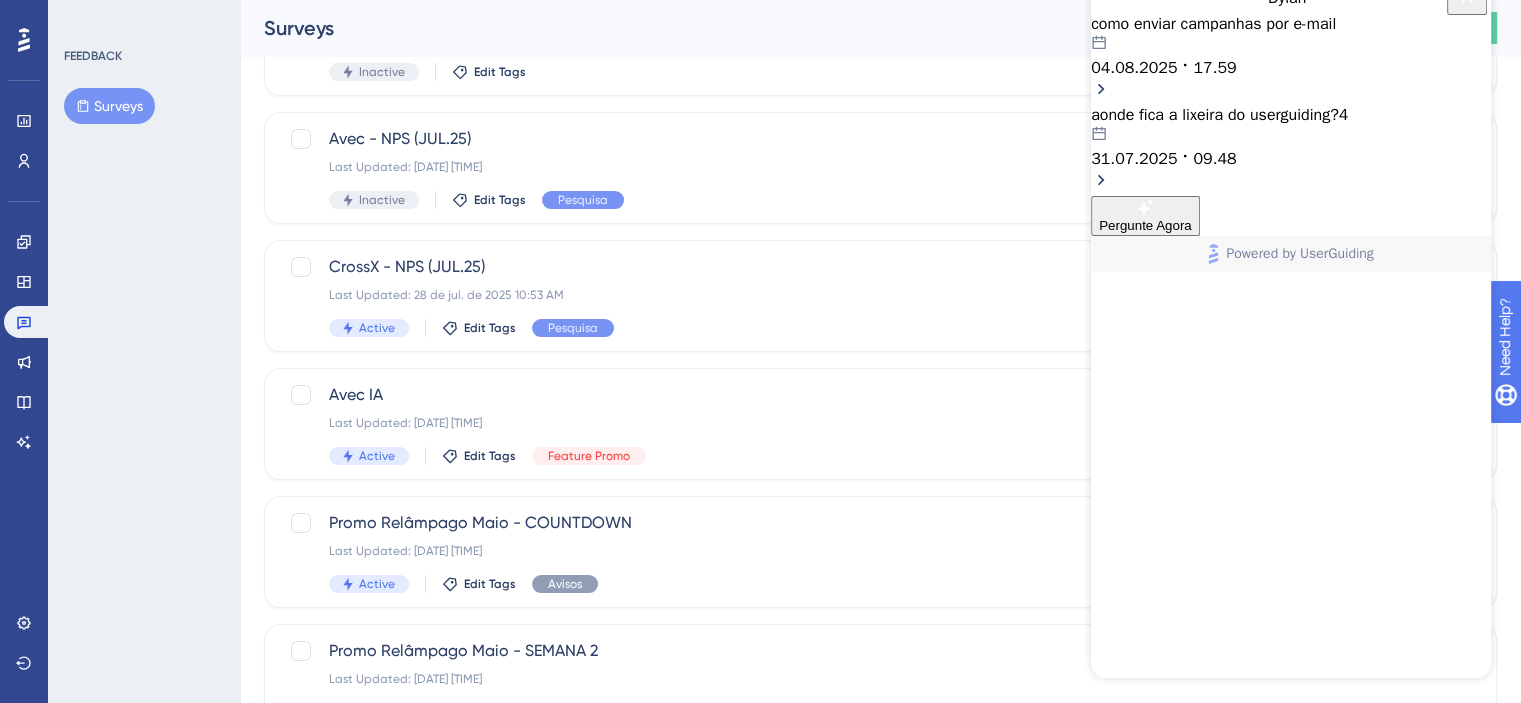 click 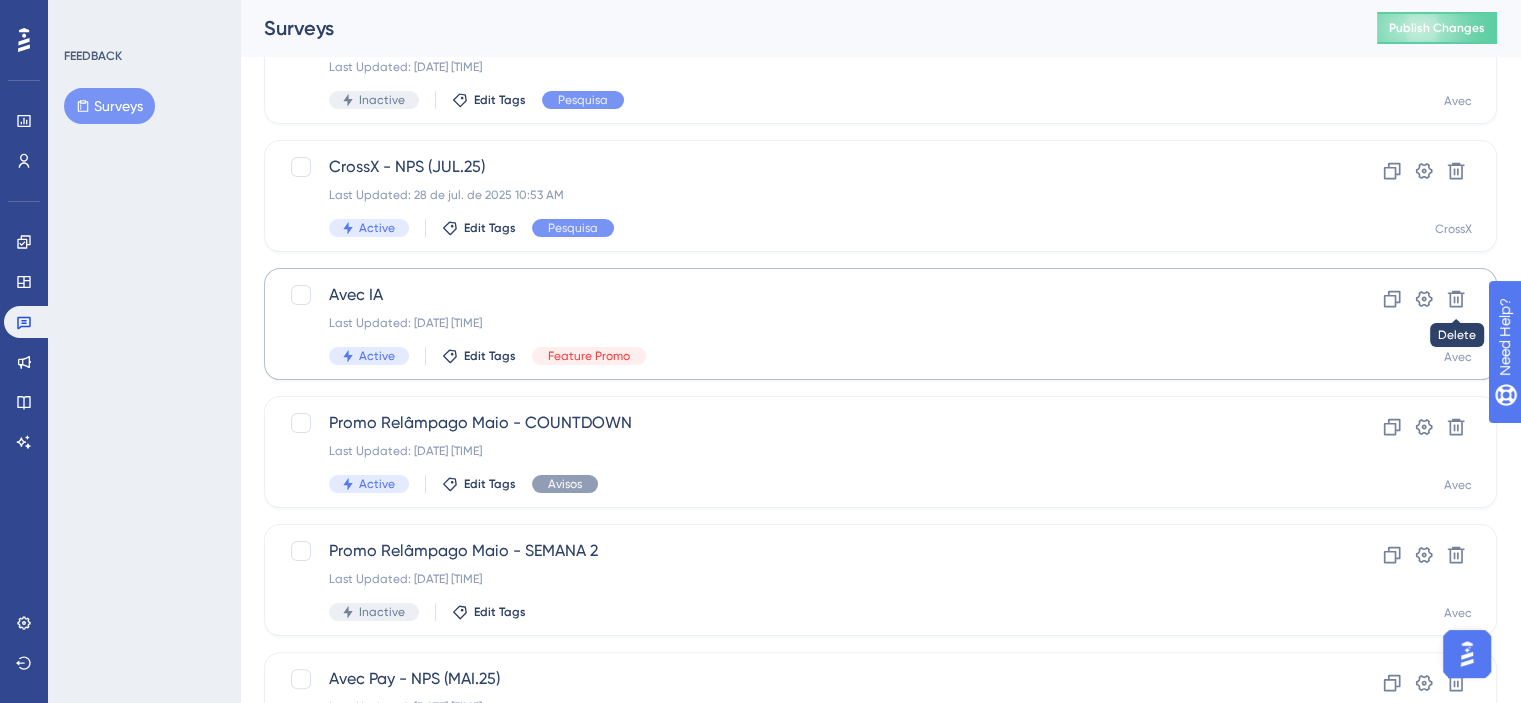 scroll, scrollTop: 0, scrollLeft: 0, axis: both 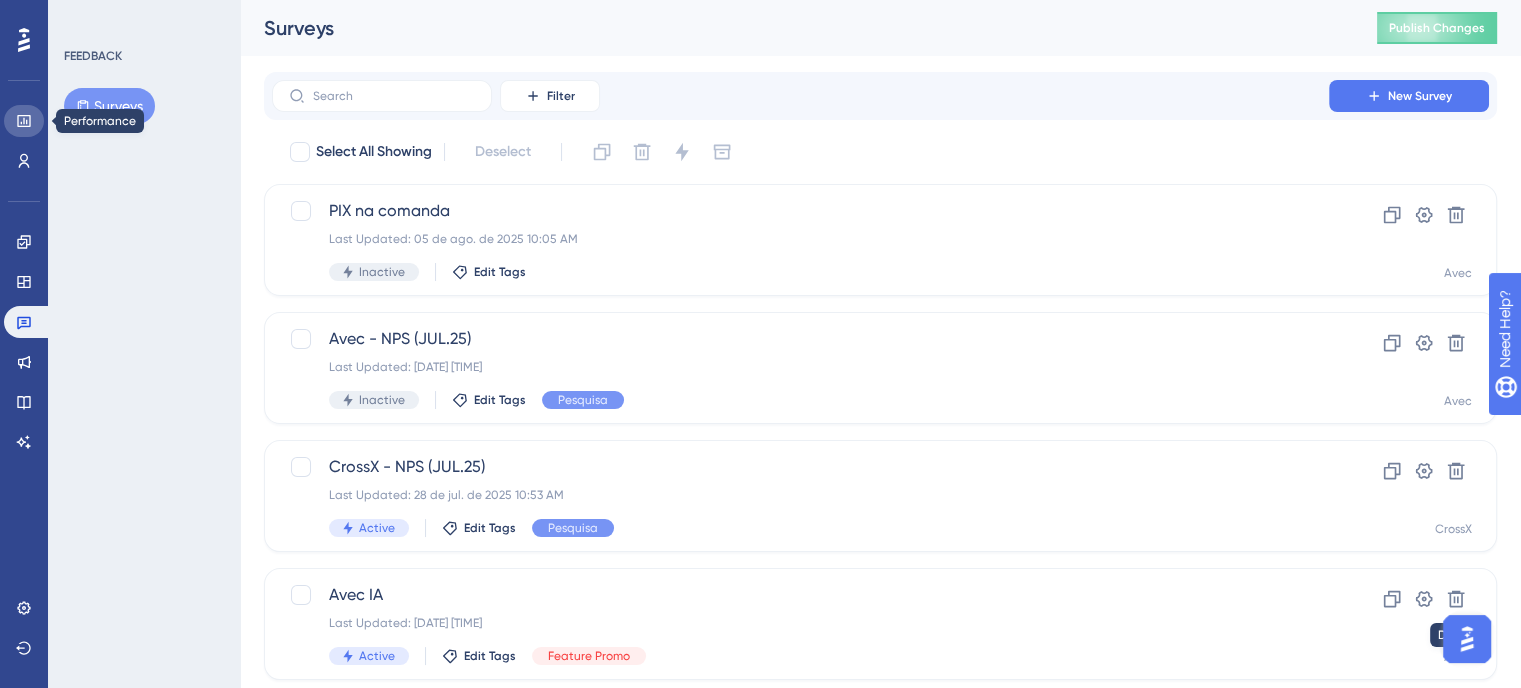 click 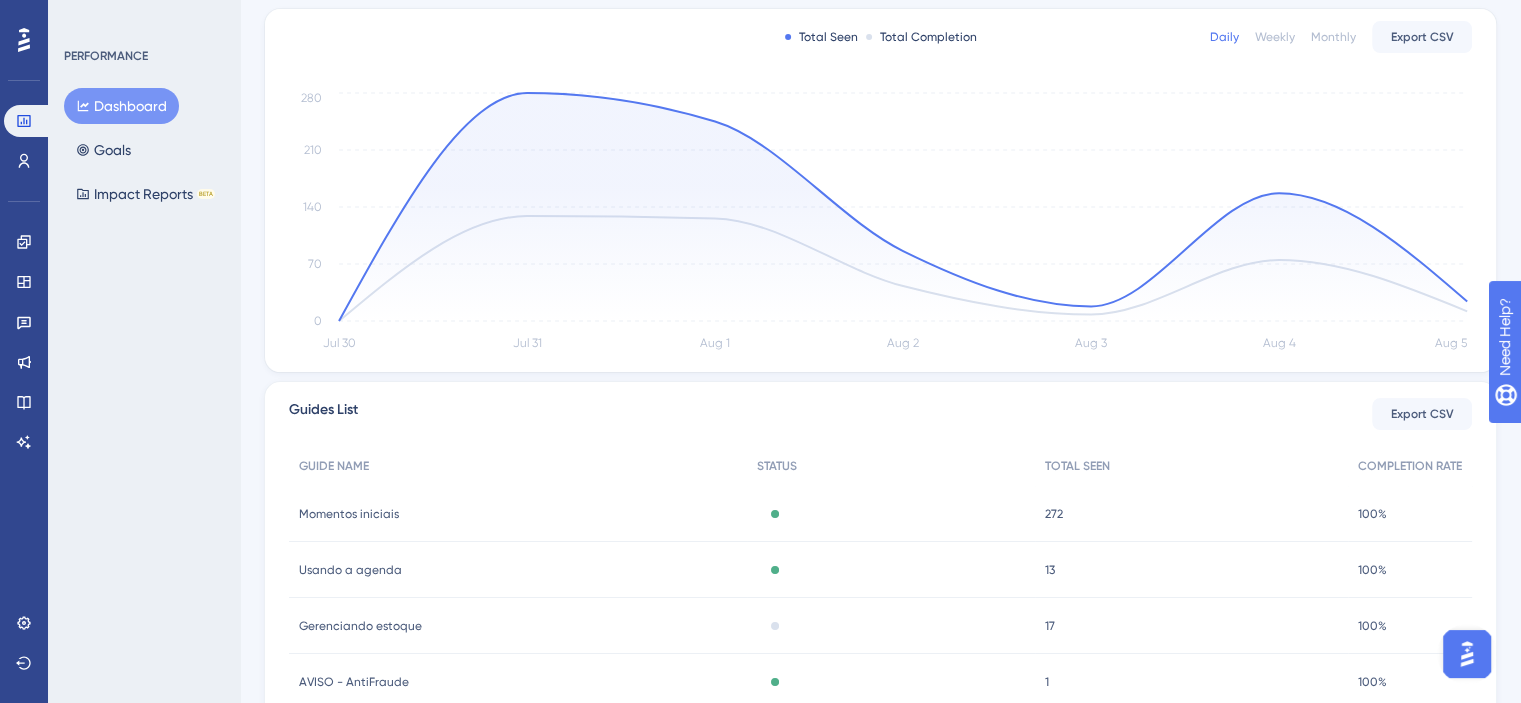 scroll, scrollTop: 500, scrollLeft: 0, axis: vertical 